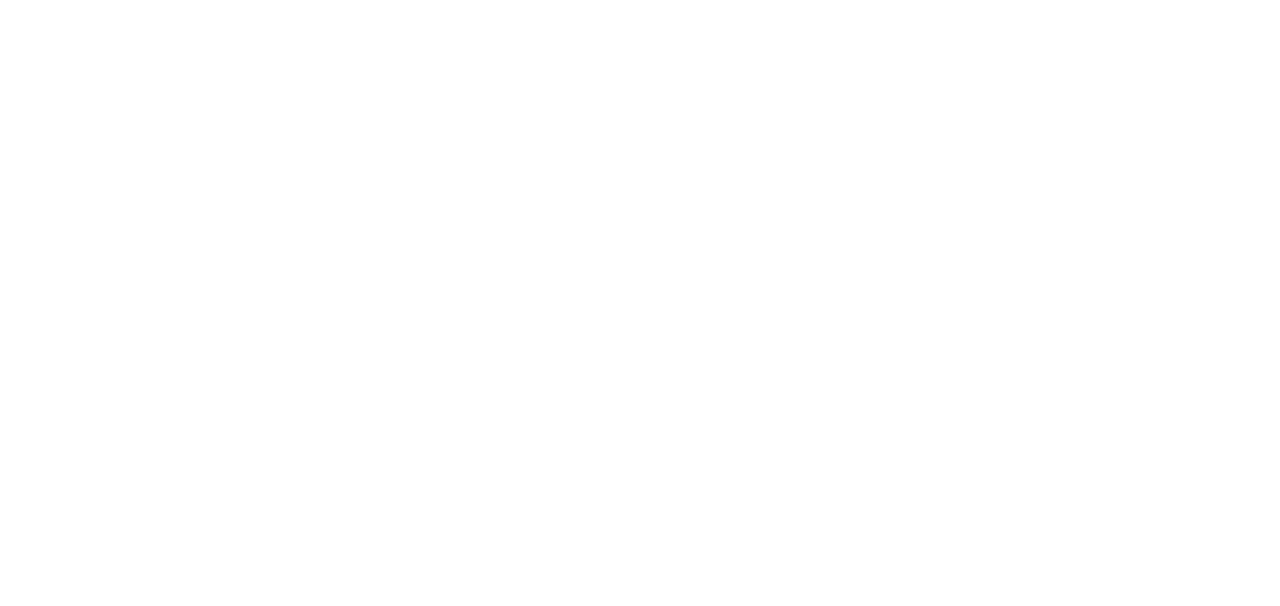 scroll, scrollTop: 0, scrollLeft: 0, axis: both 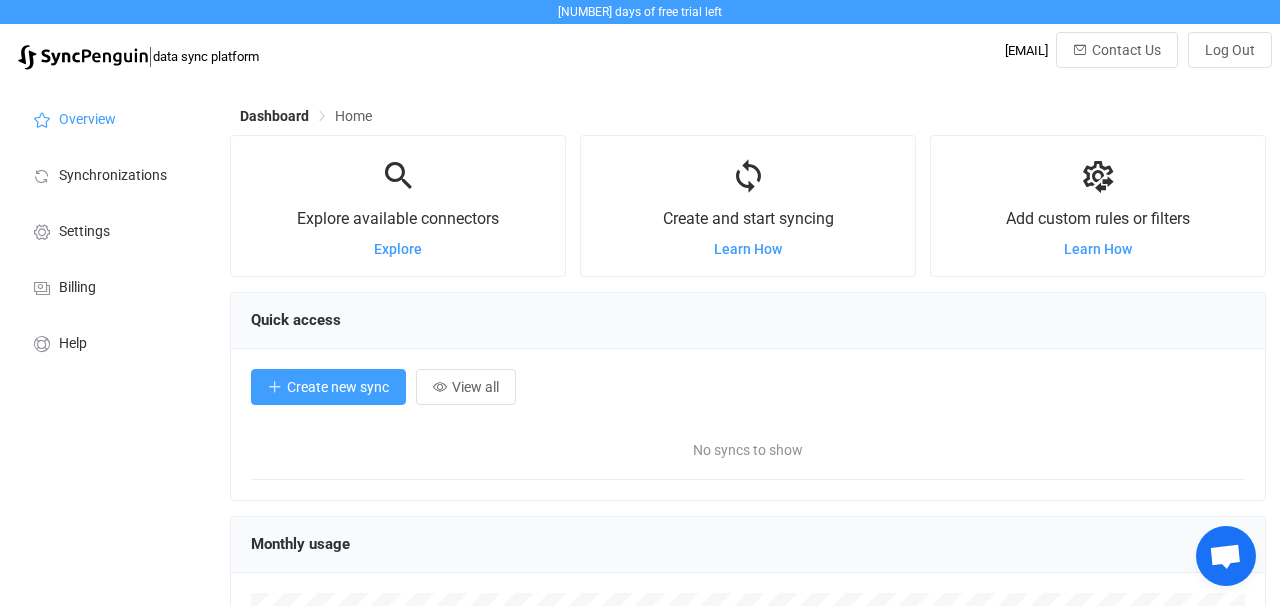 click on "Create new sync" at bounding box center [328, 387] 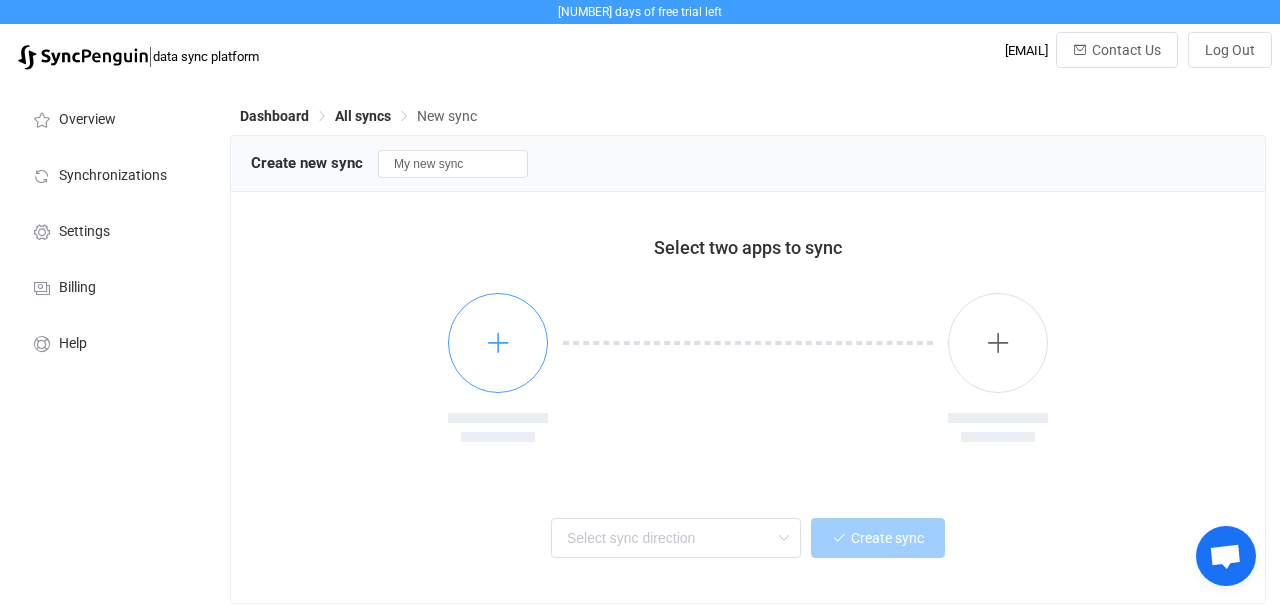 click at bounding box center (498, 342) 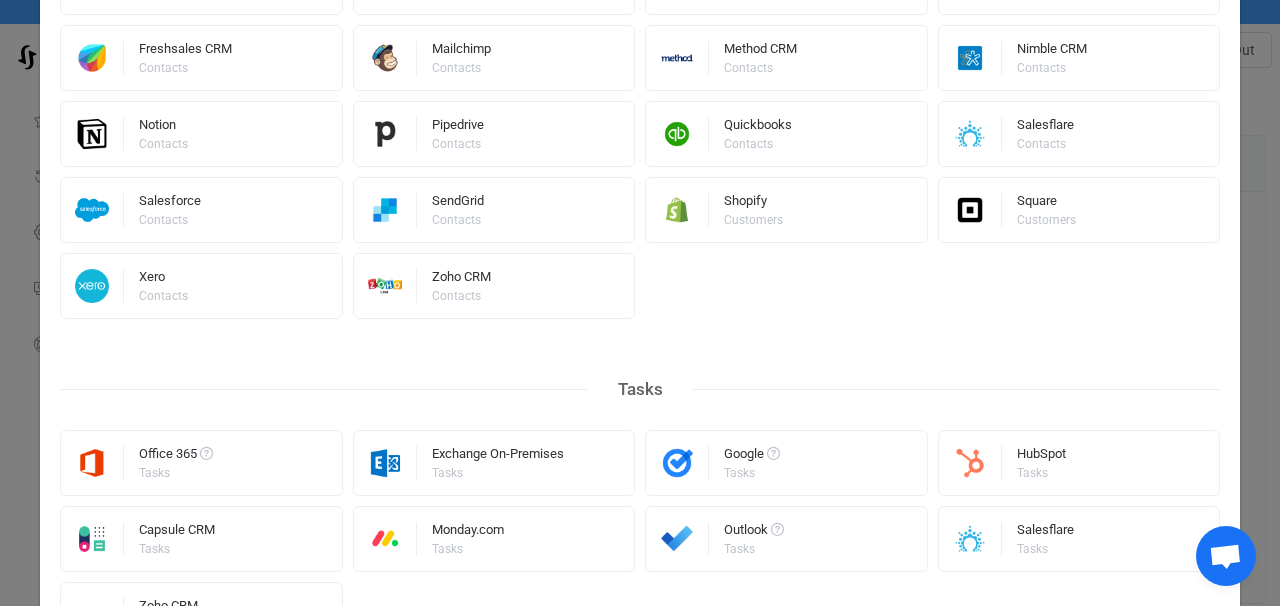 scroll, scrollTop: 795, scrollLeft: 0, axis: vertical 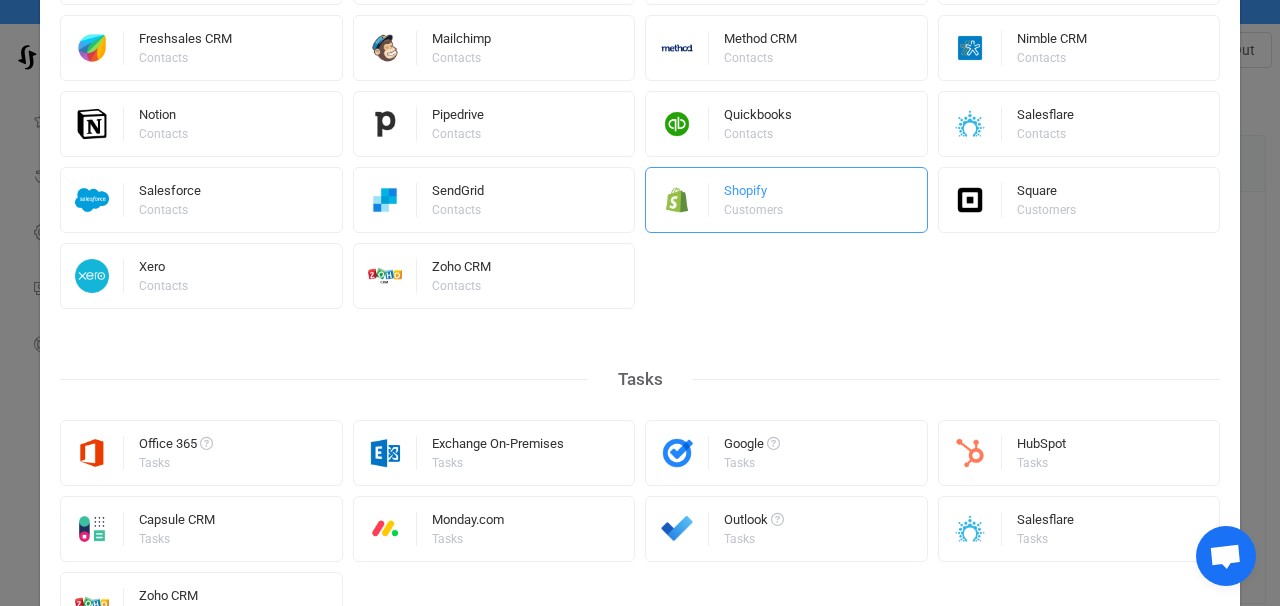click on "Shopify
Customers" at bounding box center [786, 200] 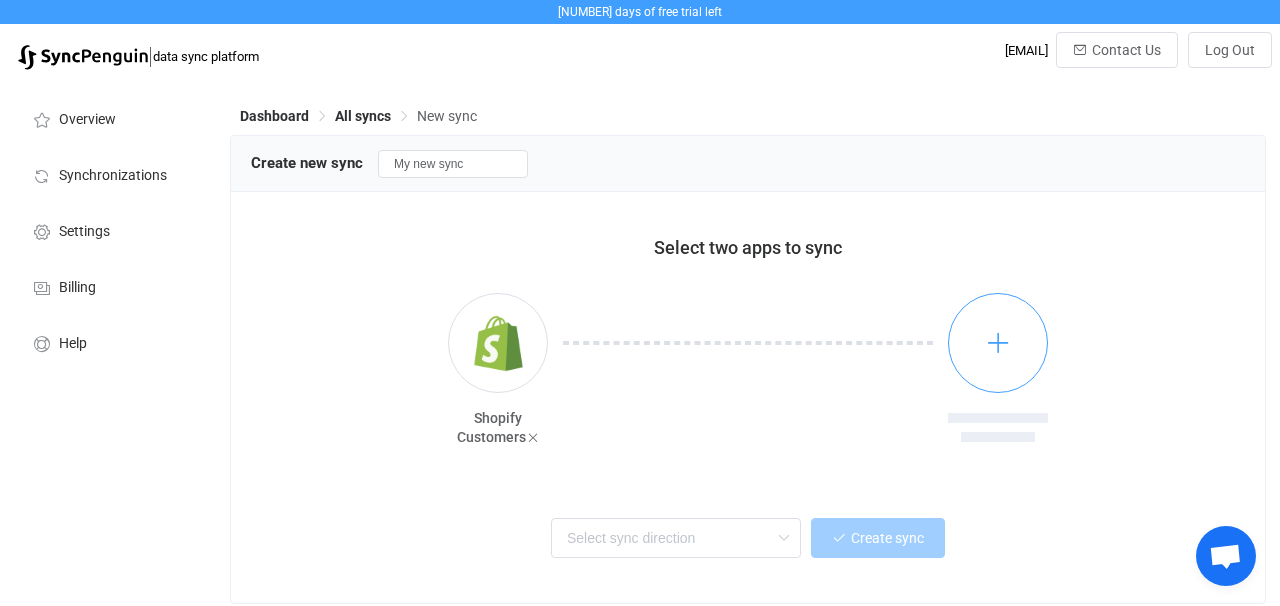 click at bounding box center [998, 342] 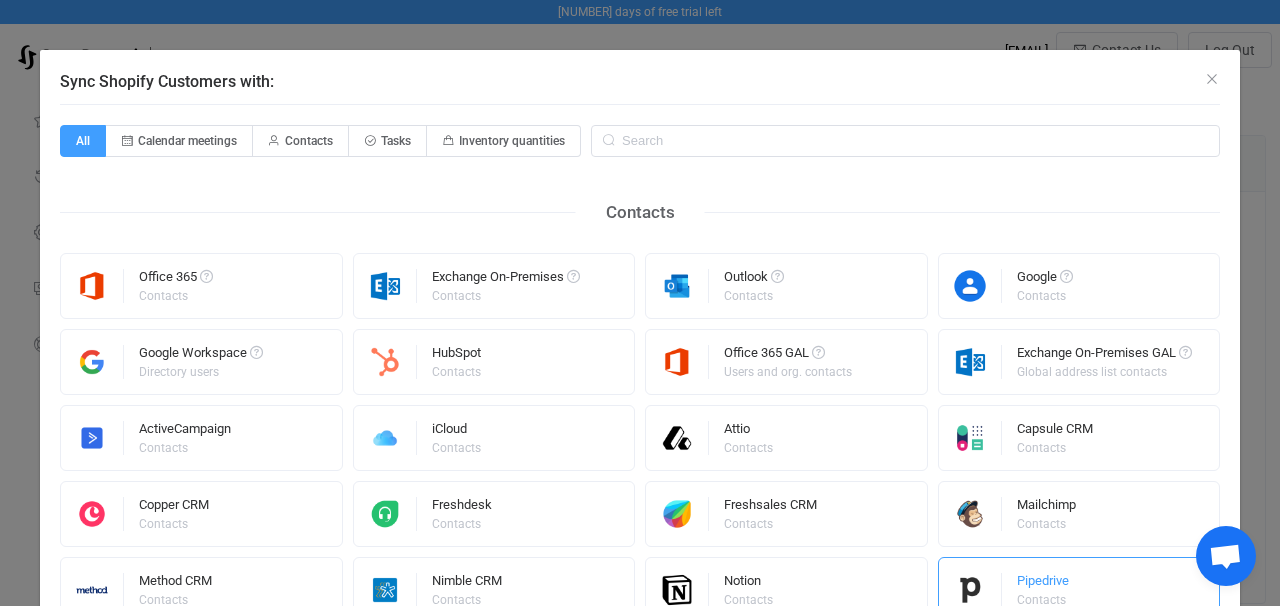 scroll, scrollTop: 239, scrollLeft: 0, axis: vertical 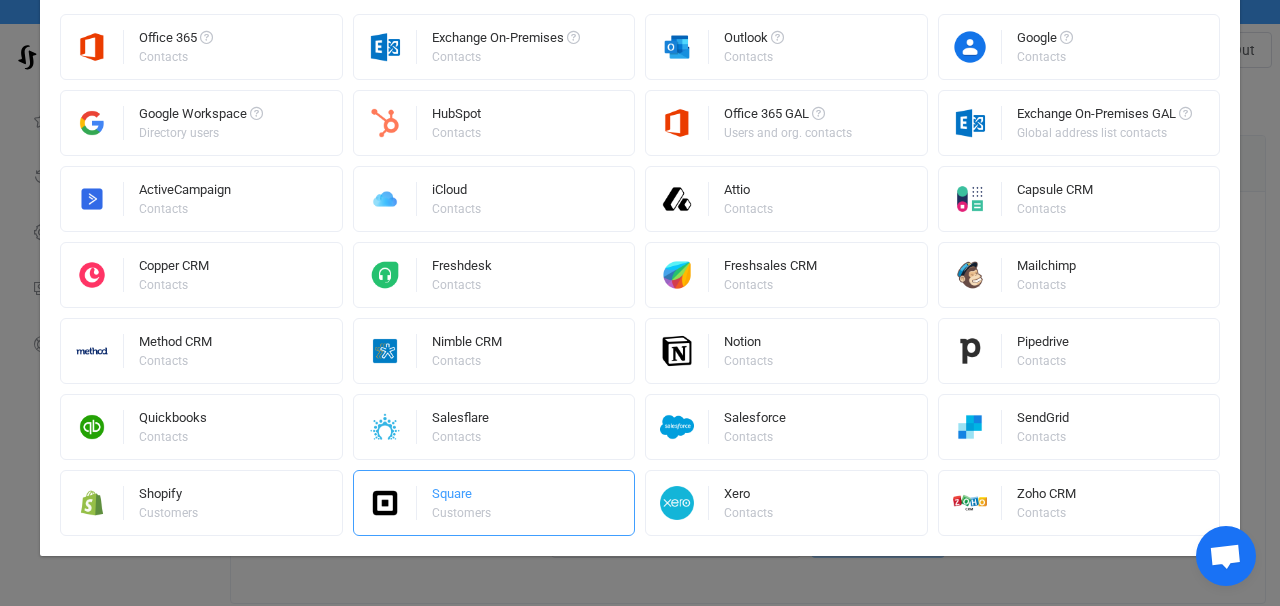 click on "Square" at bounding box center [463, 497] 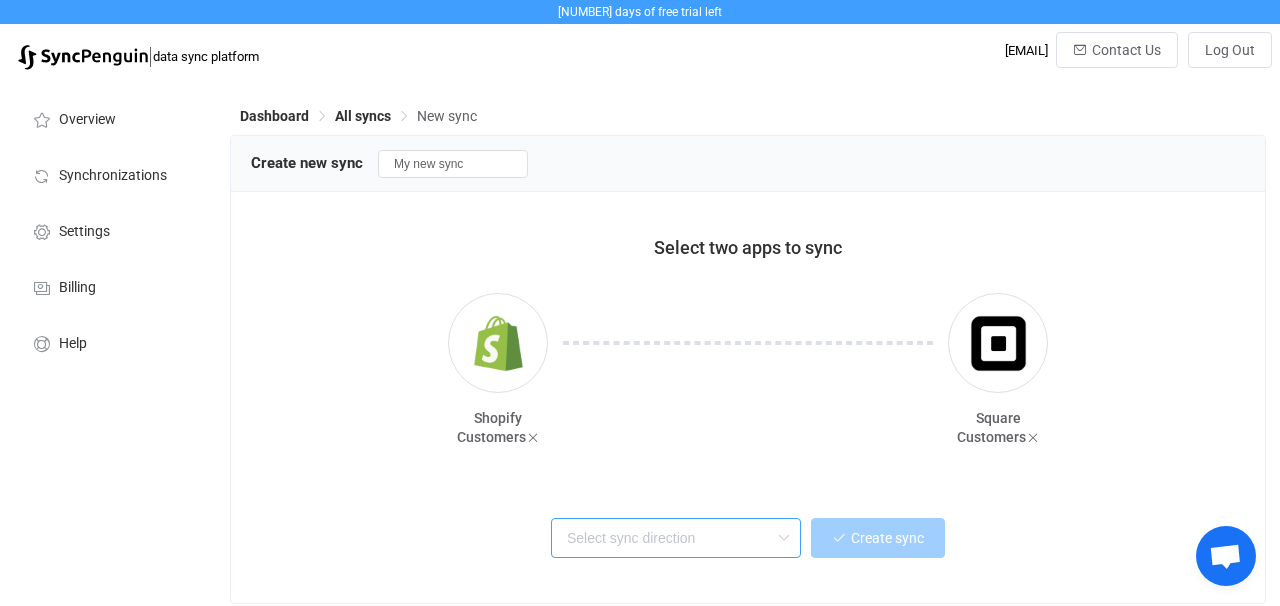 click at bounding box center (676, 538) 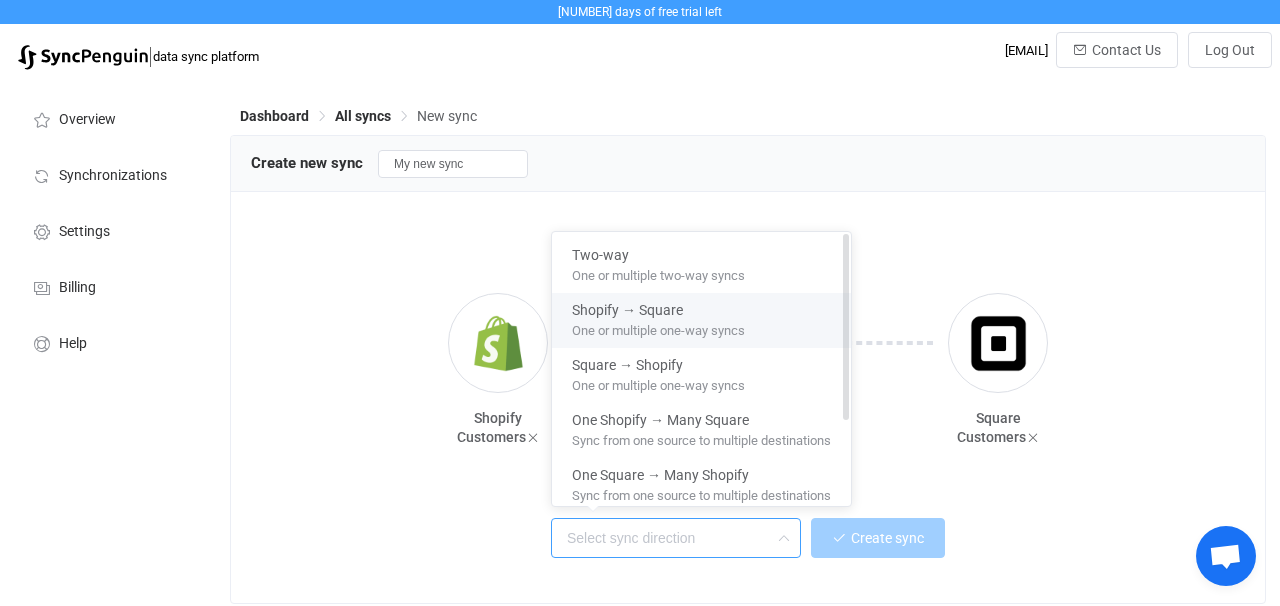 click on "Shopify → Square" at bounding box center (701, 306) 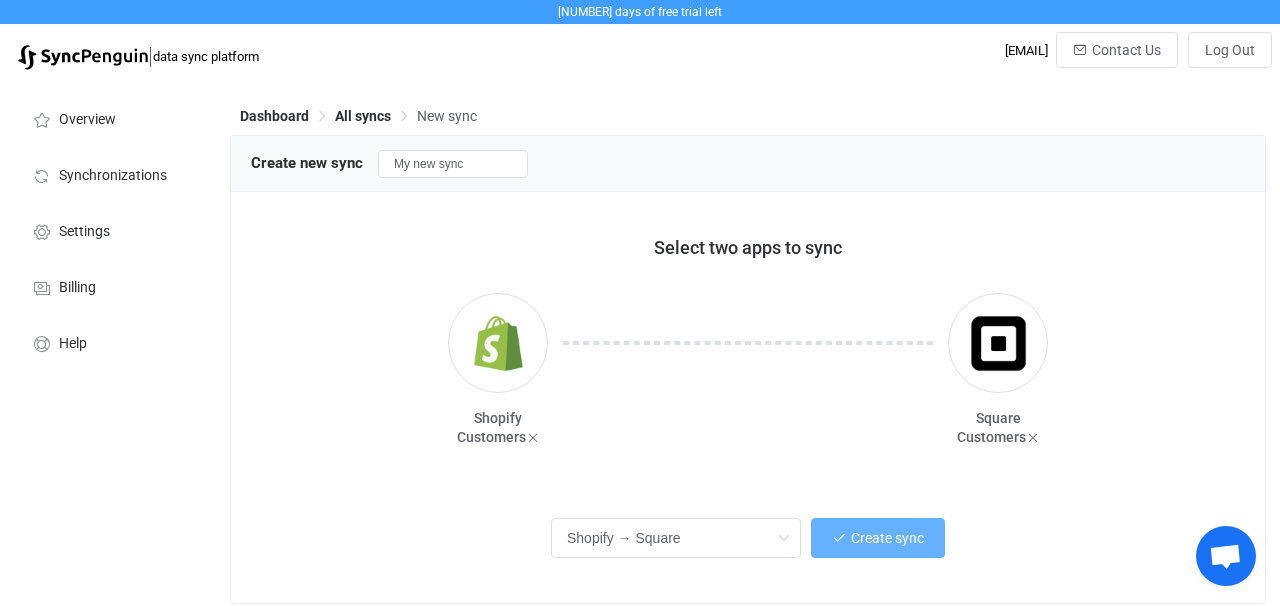 click on "Create sync" at bounding box center [887, 538] 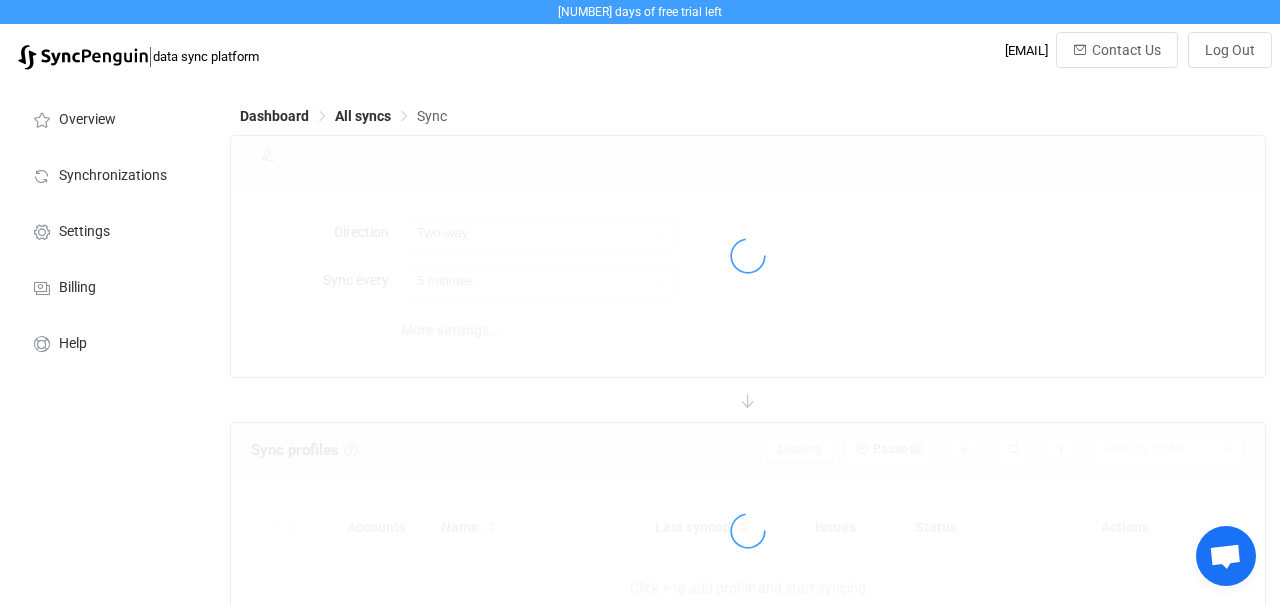 type on "Shopify → Square" 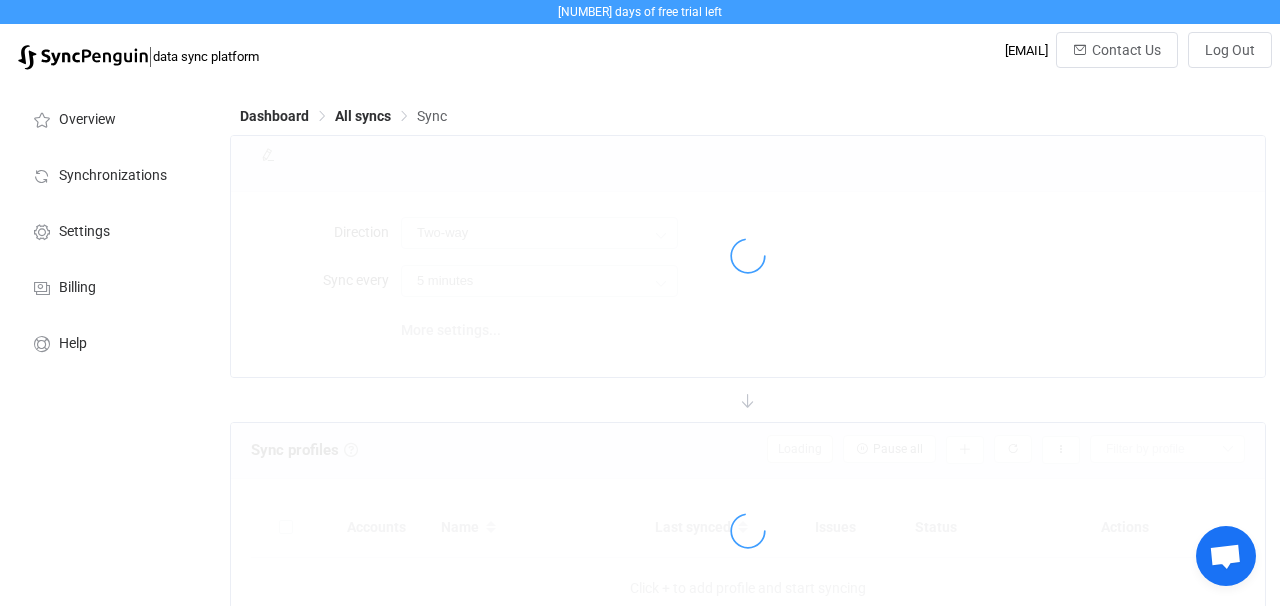 type on "10 minutes" 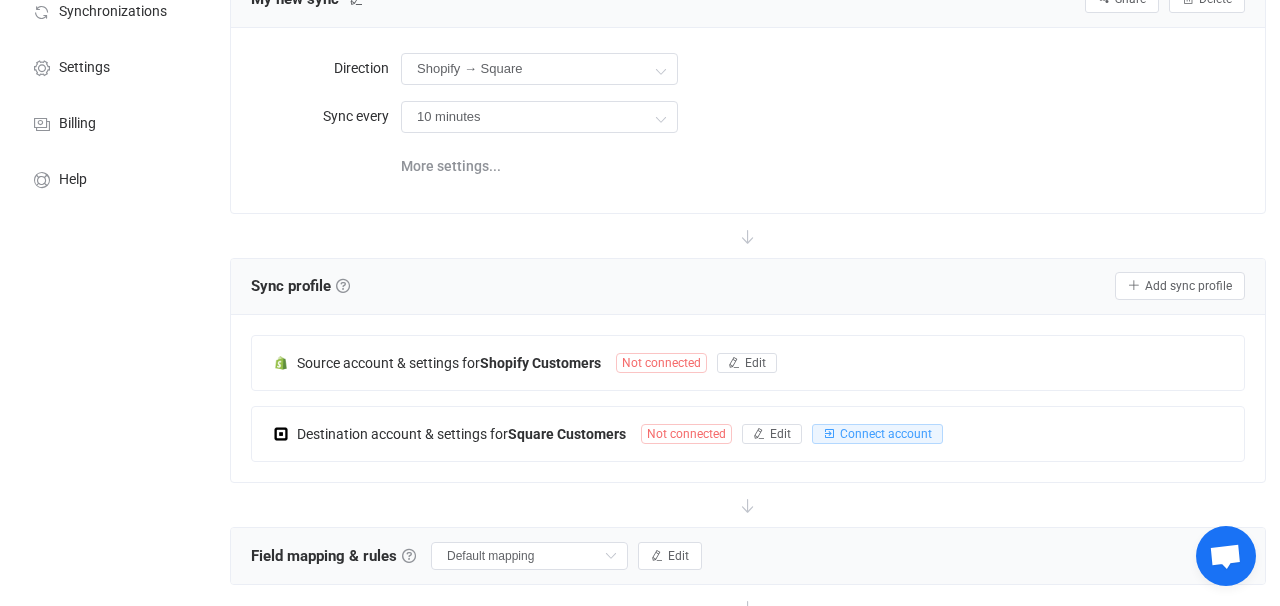 scroll, scrollTop: 181, scrollLeft: 0, axis: vertical 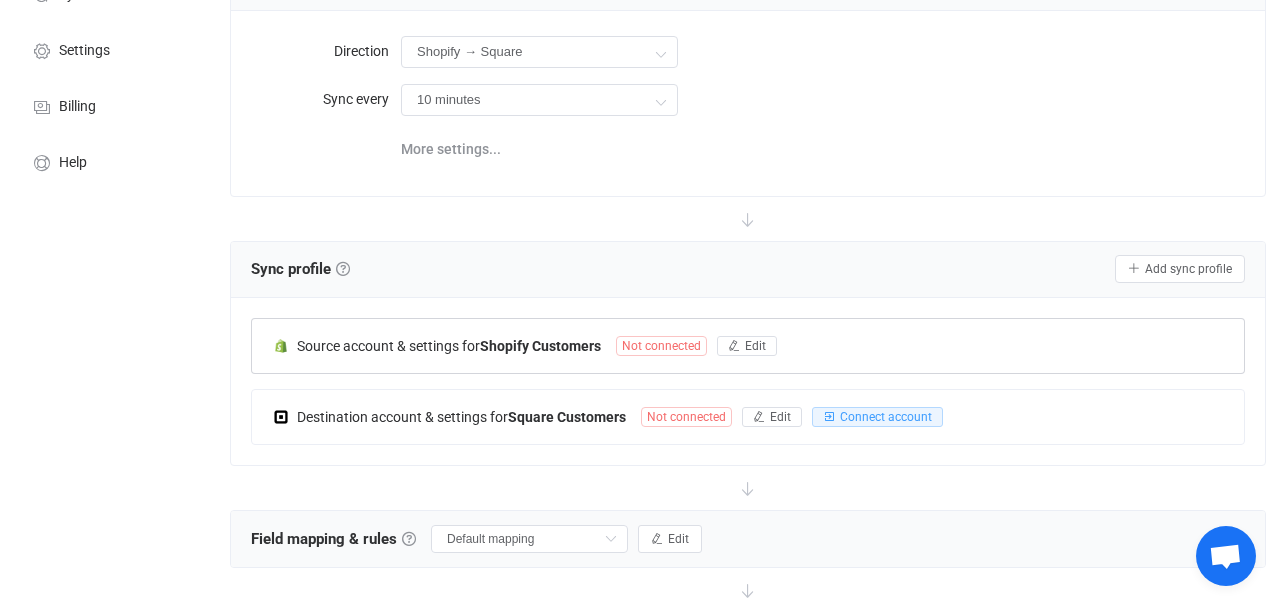 click on "Not connected" at bounding box center [661, 346] 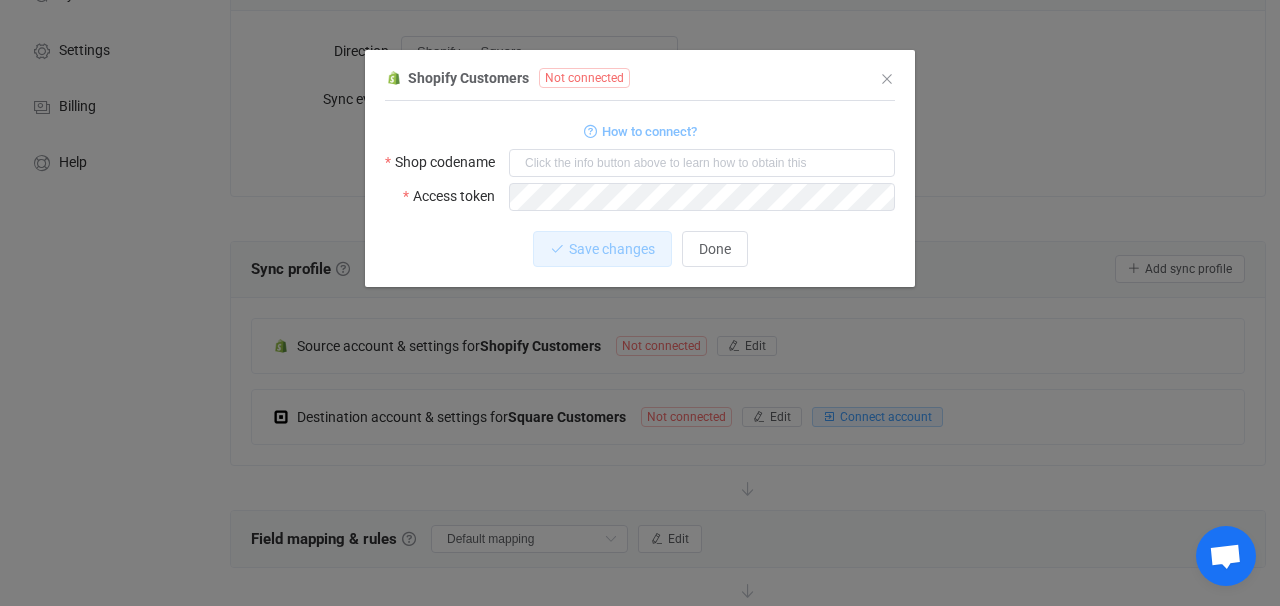 click on "How to connect?" at bounding box center [649, 131] 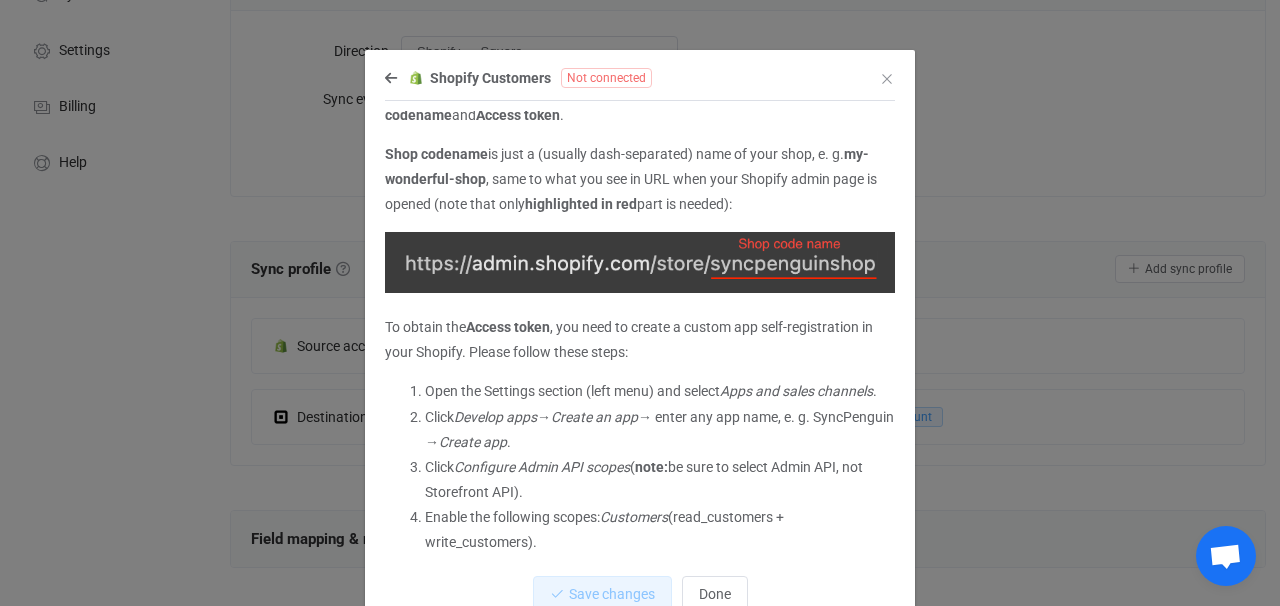 scroll, scrollTop: 0, scrollLeft: 0, axis: both 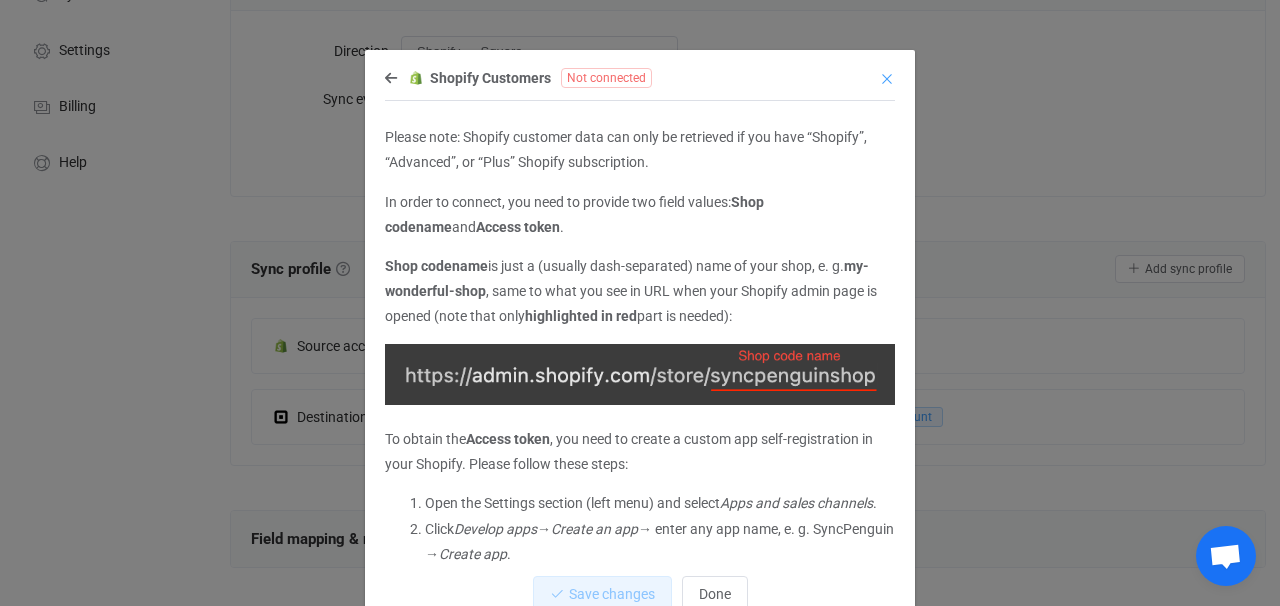 click at bounding box center [887, 79] 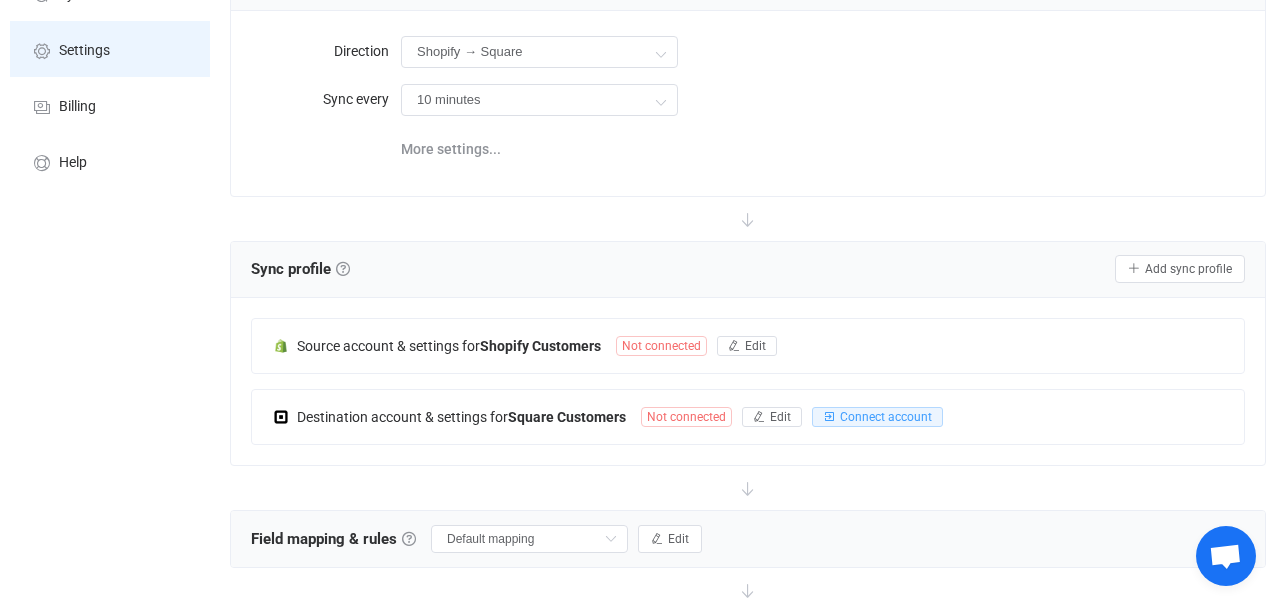 click on "Settings" at bounding box center [84, 51] 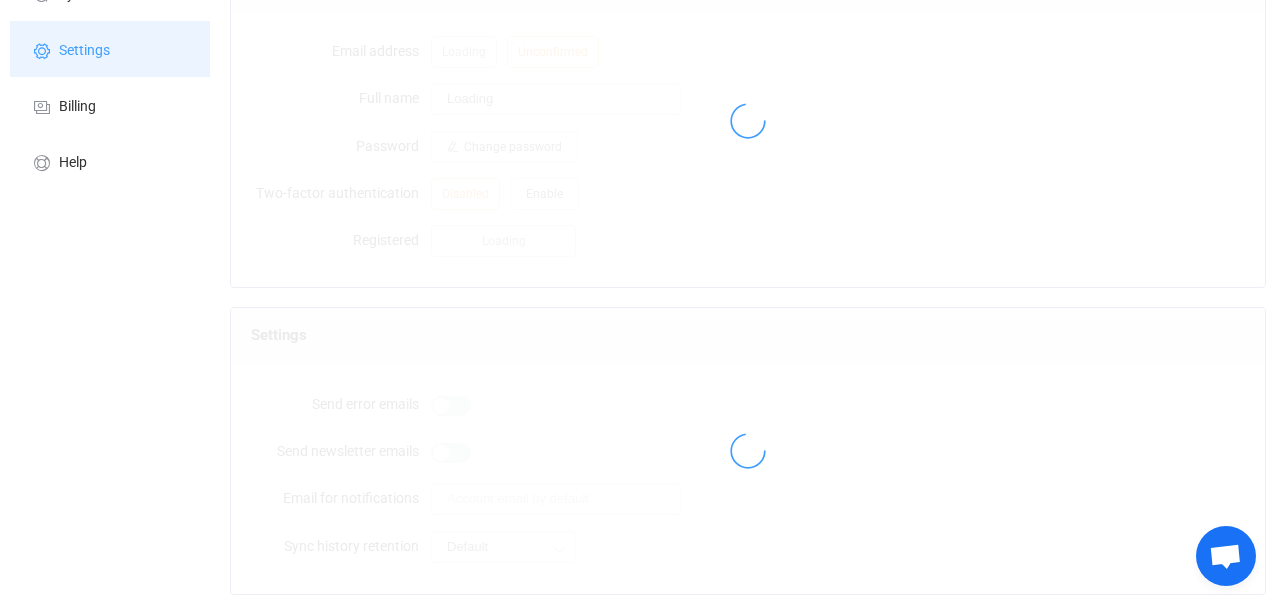 scroll, scrollTop: 0, scrollLeft: 0, axis: both 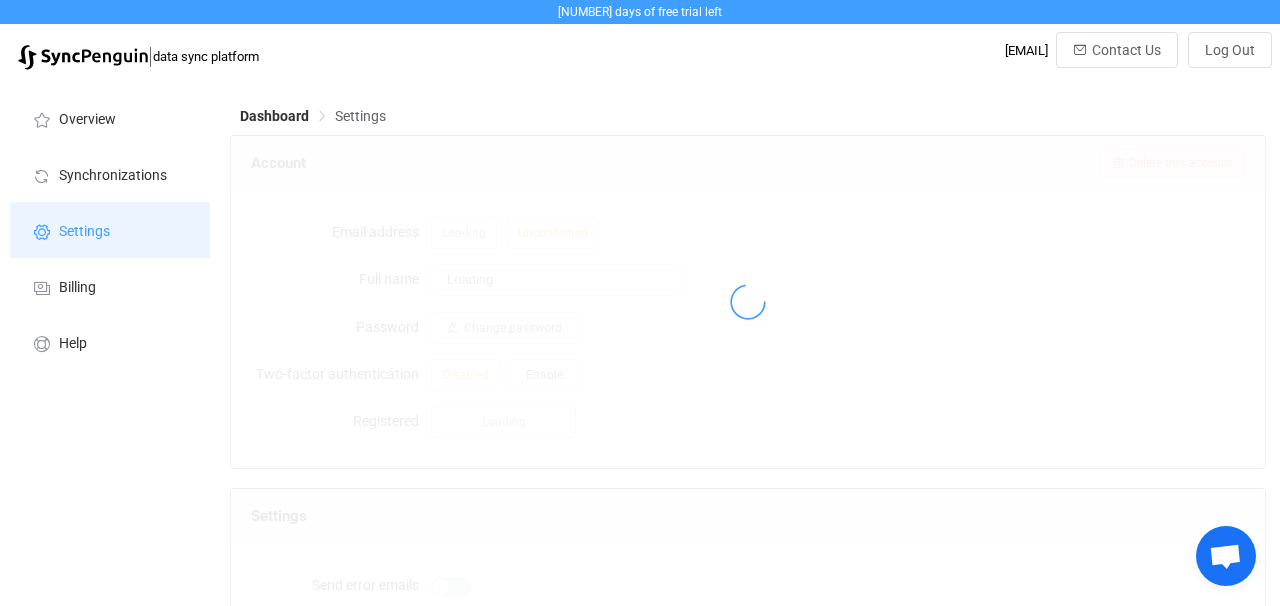 type on "nancy hallman" 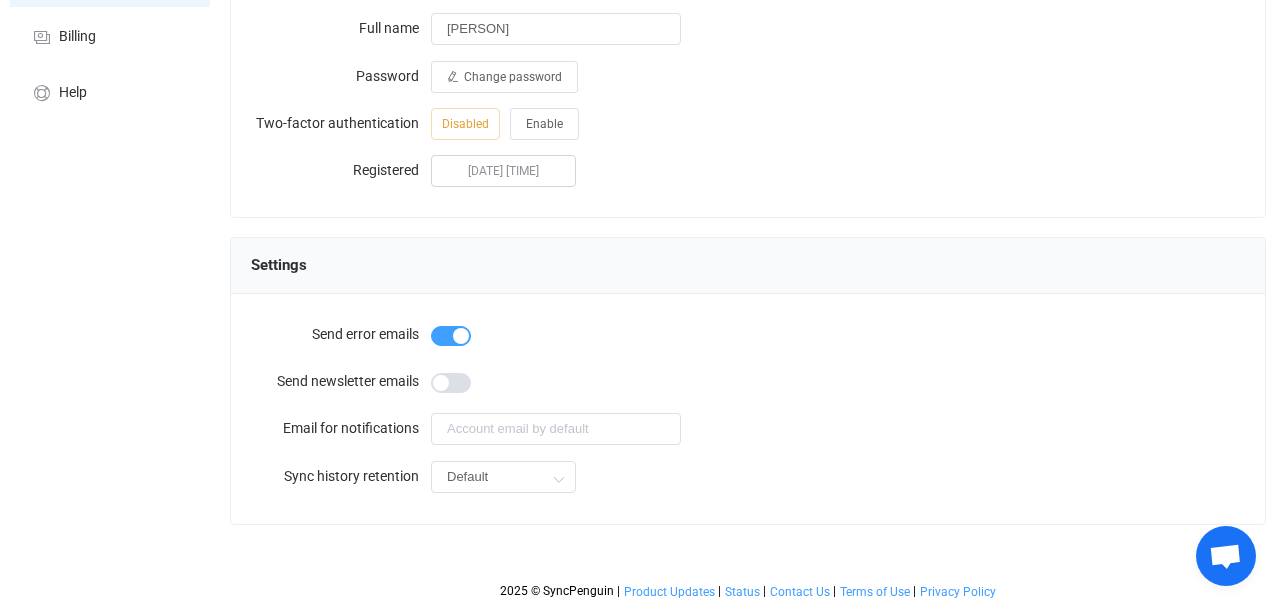 scroll, scrollTop: 0, scrollLeft: 0, axis: both 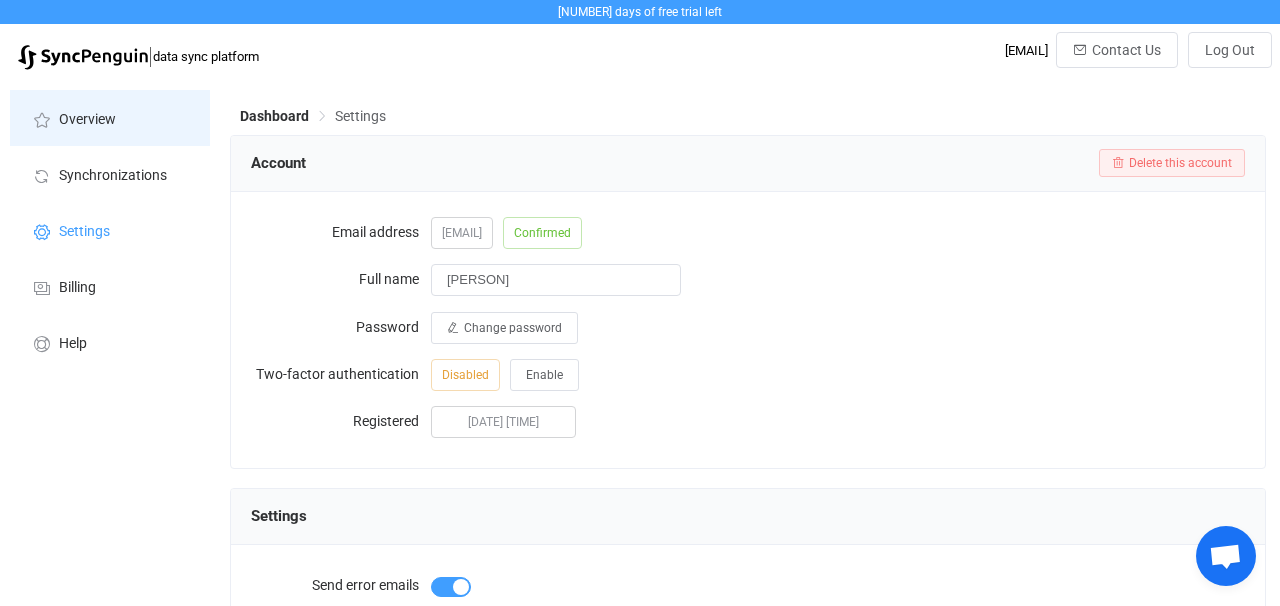 click on "Overview" at bounding box center (87, 120) 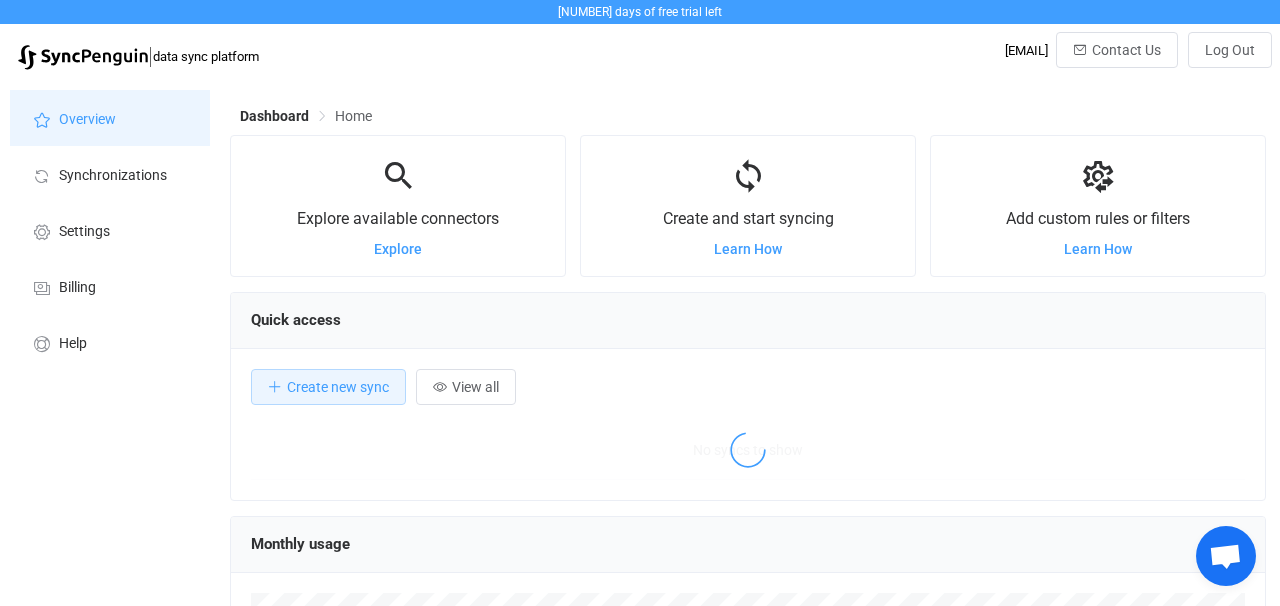 scroll, scrollTop: 0, scrollLeft: 0, axis: both 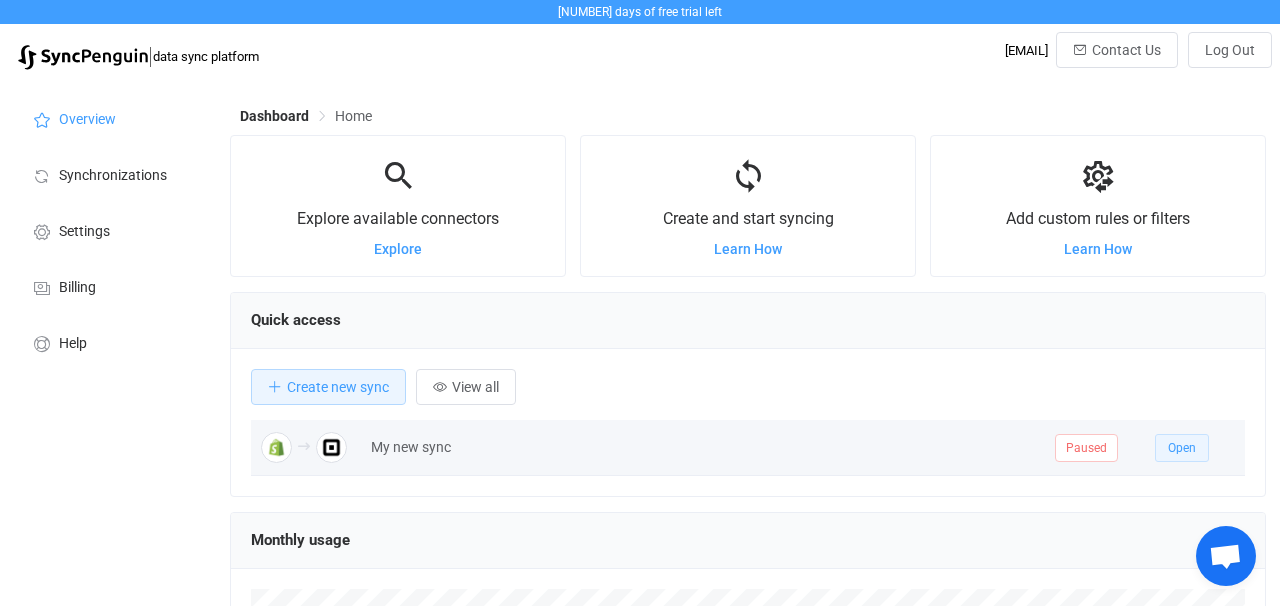 click on "Open" at bounding box center (1182, 448) 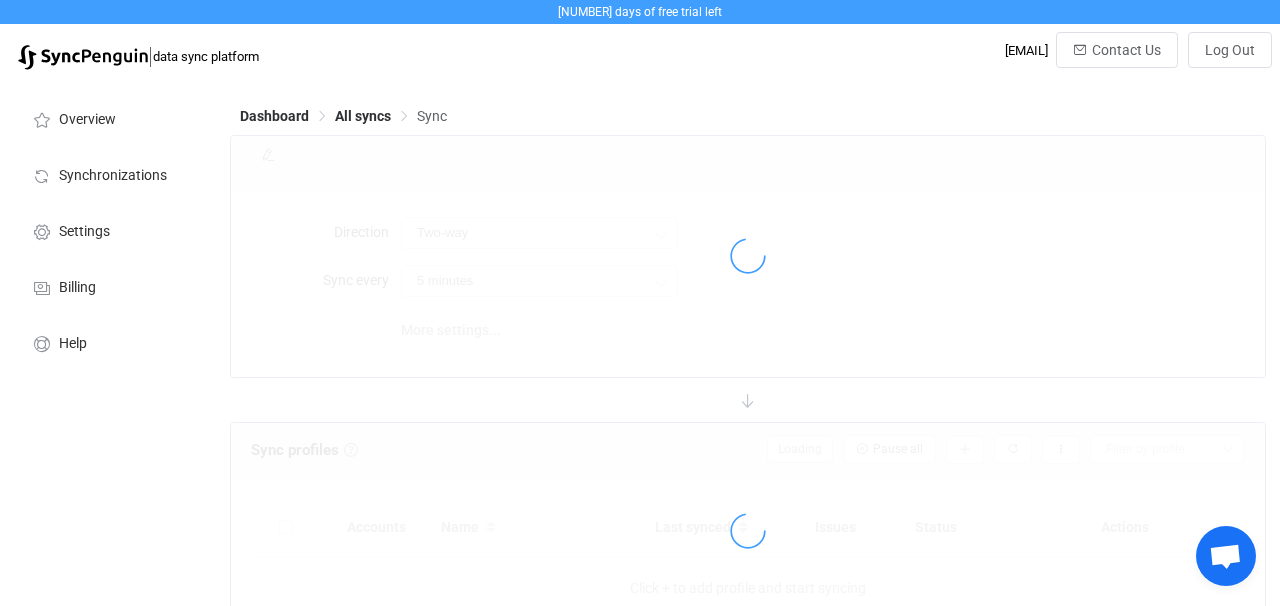 type on "Shopify → Square" 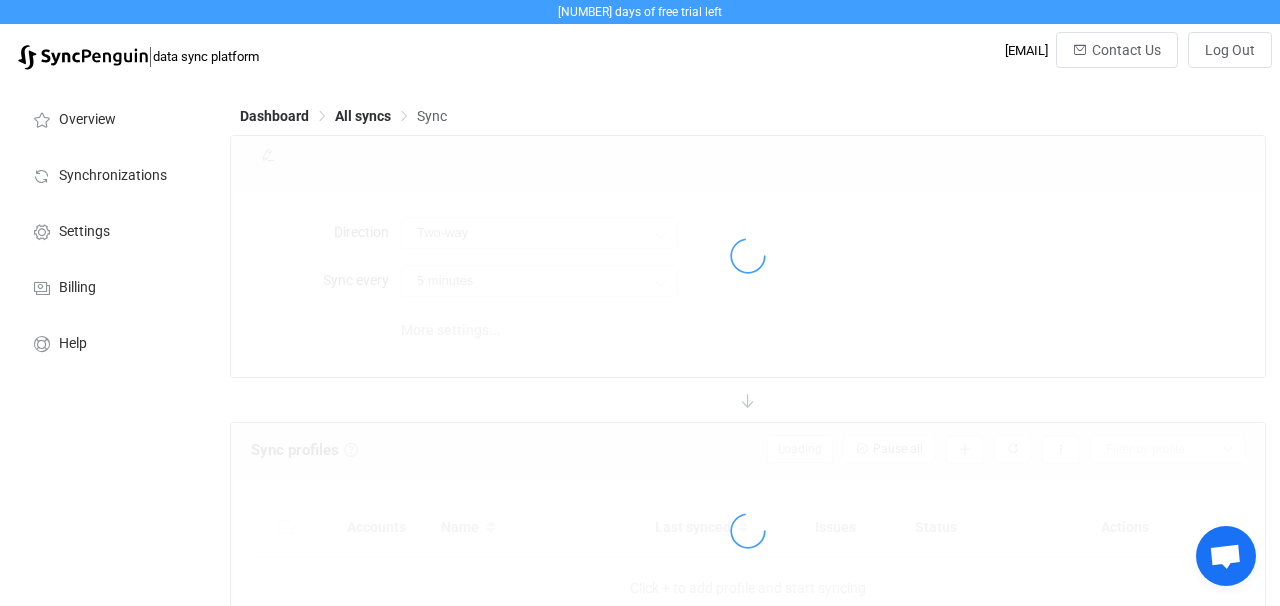 type on "10 minutes" 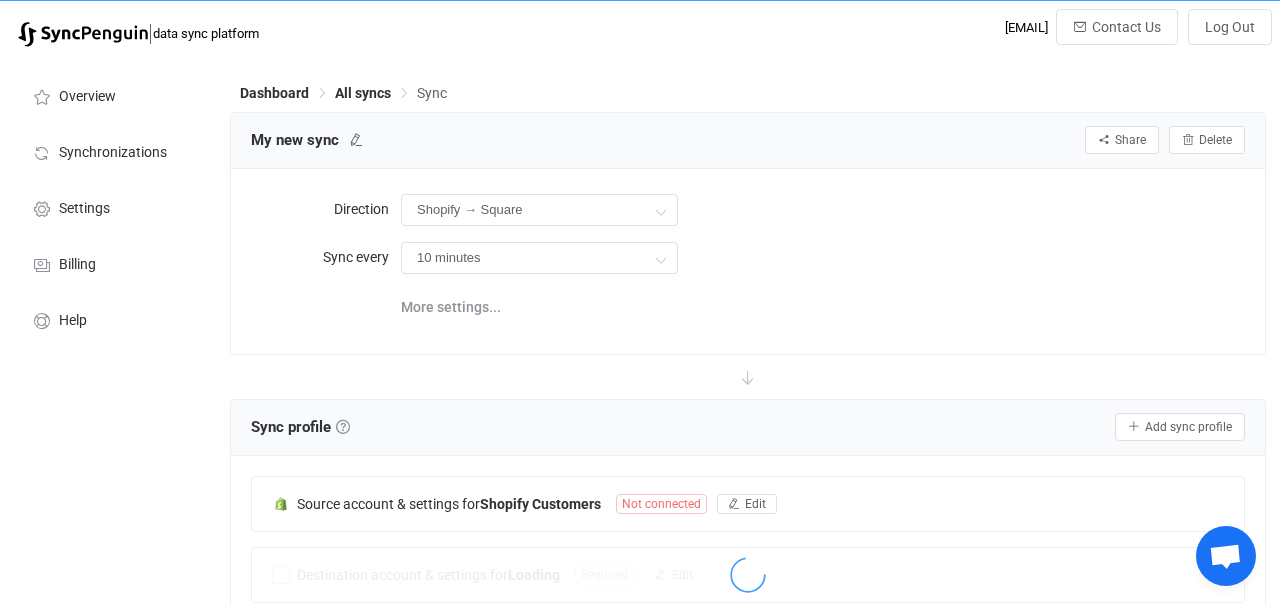 scroll, scrollTop: 226, scrollLeft: 0, axis: vertical 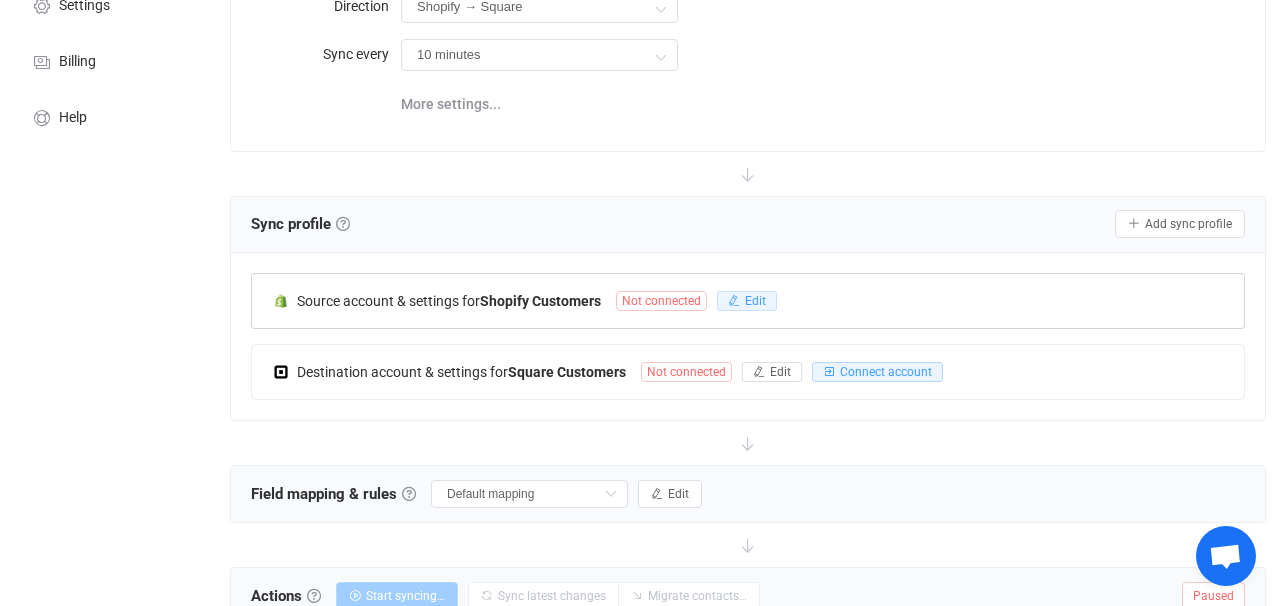 click on "Edit" at bounding box center (755, 301) 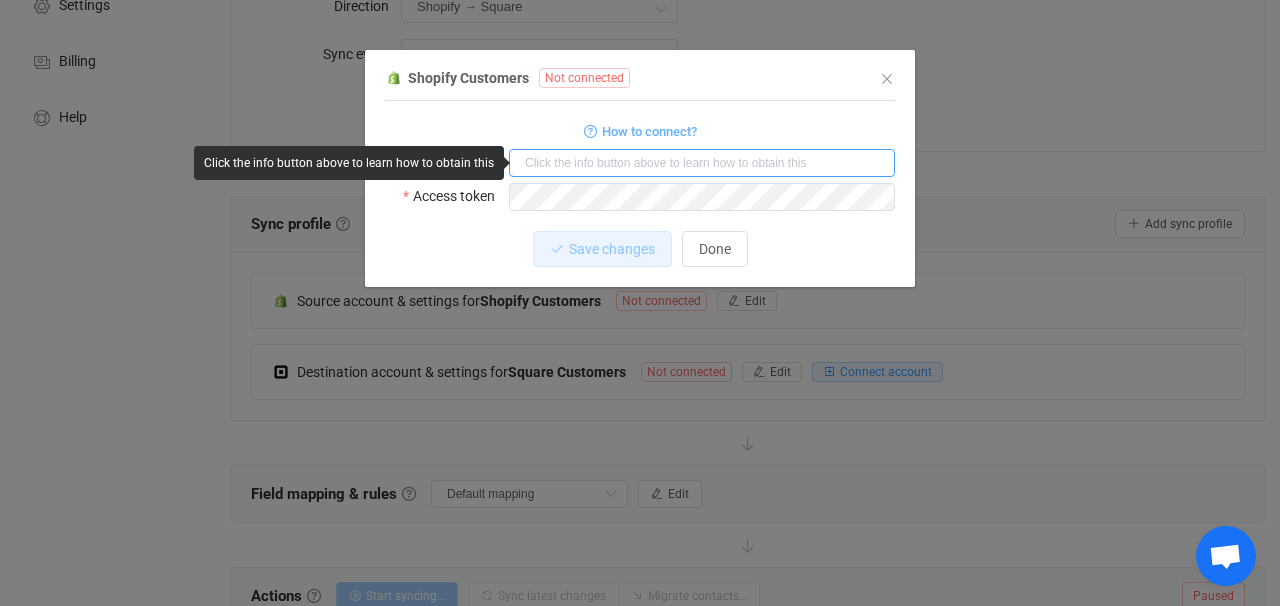 click at bounding box center [702, 163] 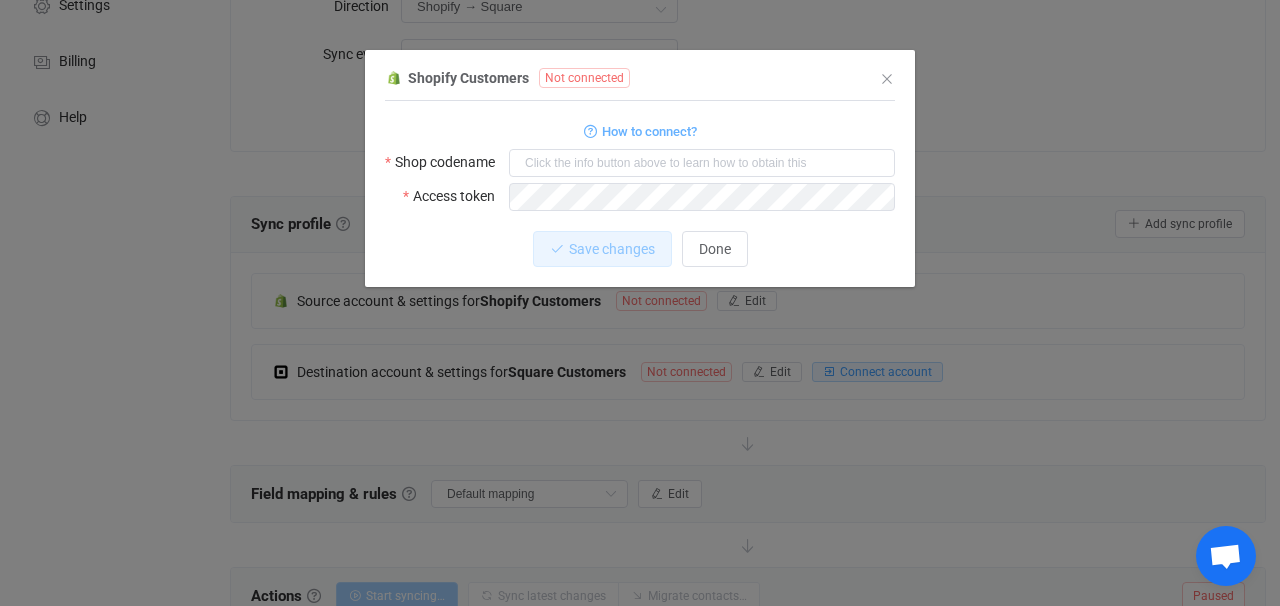 click on "1   Standard output:
Output saved to the file
How to connect?
Shop codename Access token" at bounding box center [640, 163] 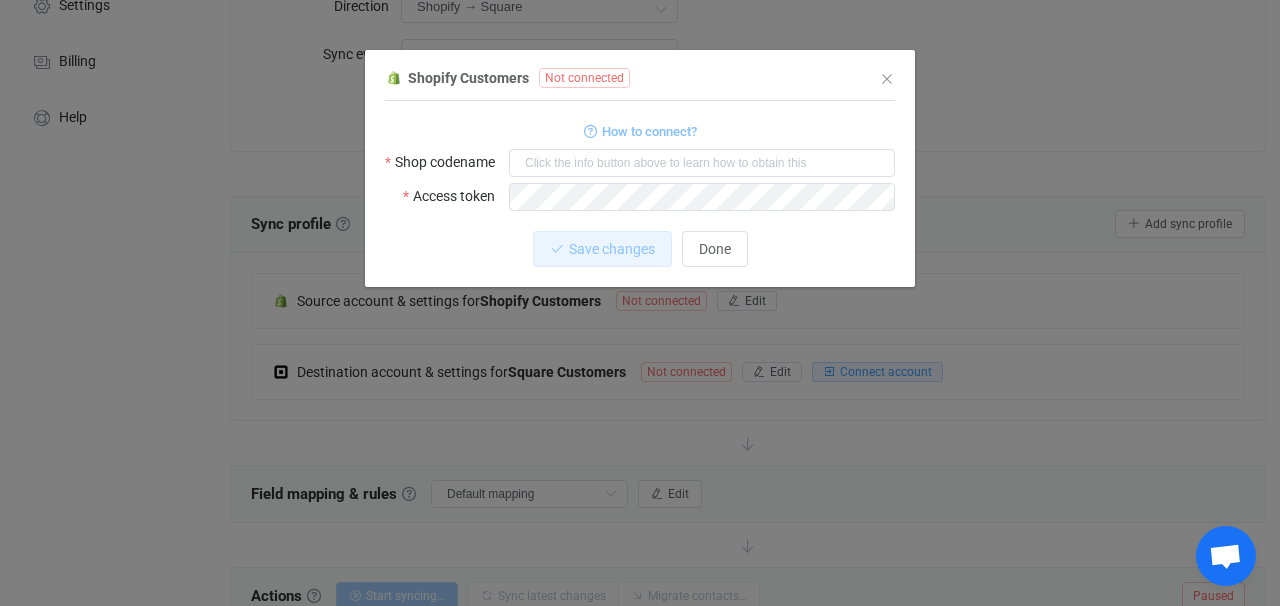 click on "How to connect?" at bounding box center [649, 131] 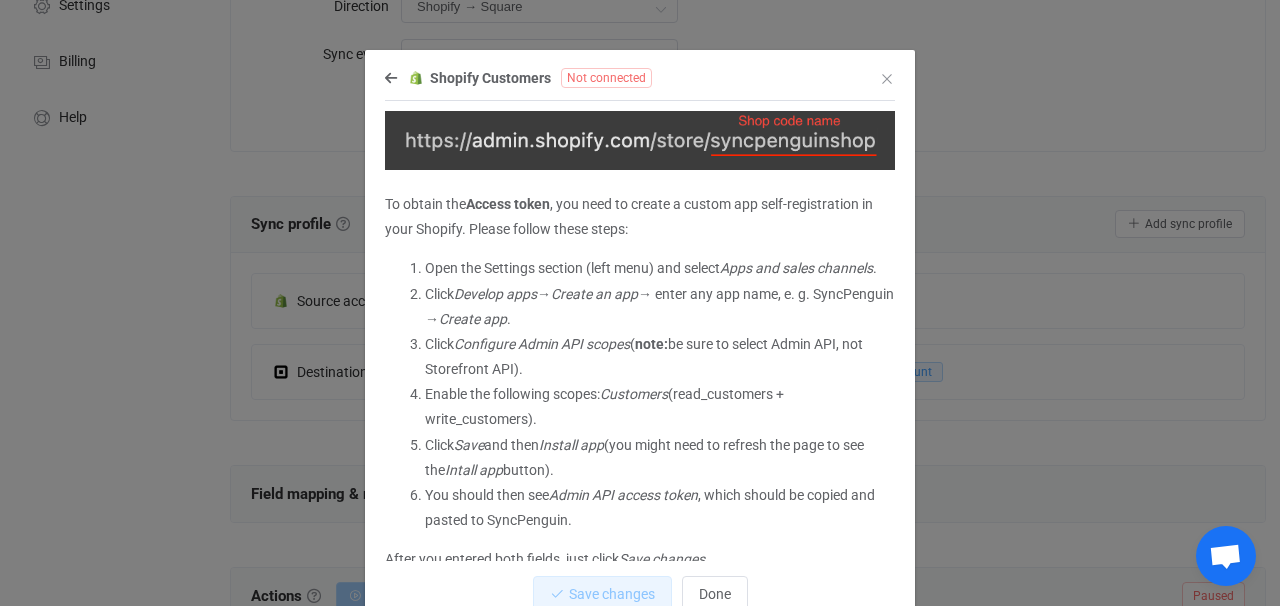 scroll, scrollTop: 260, scrollLeft: 0, axis: vertical 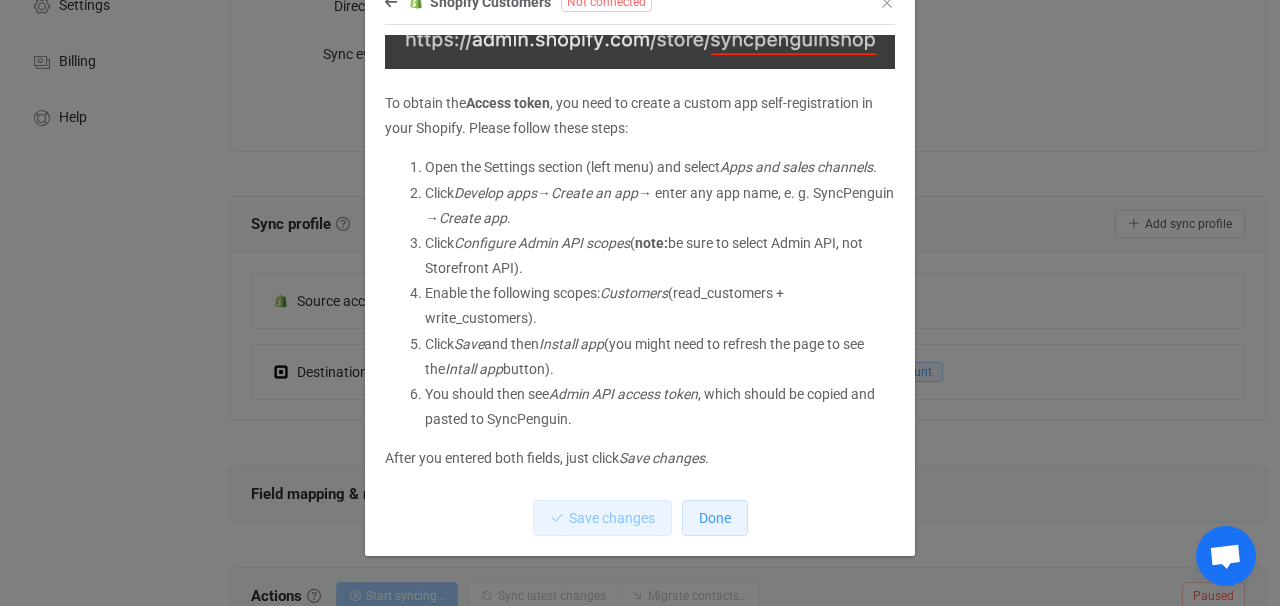 click on "Done" at bounding box center (715, 518) 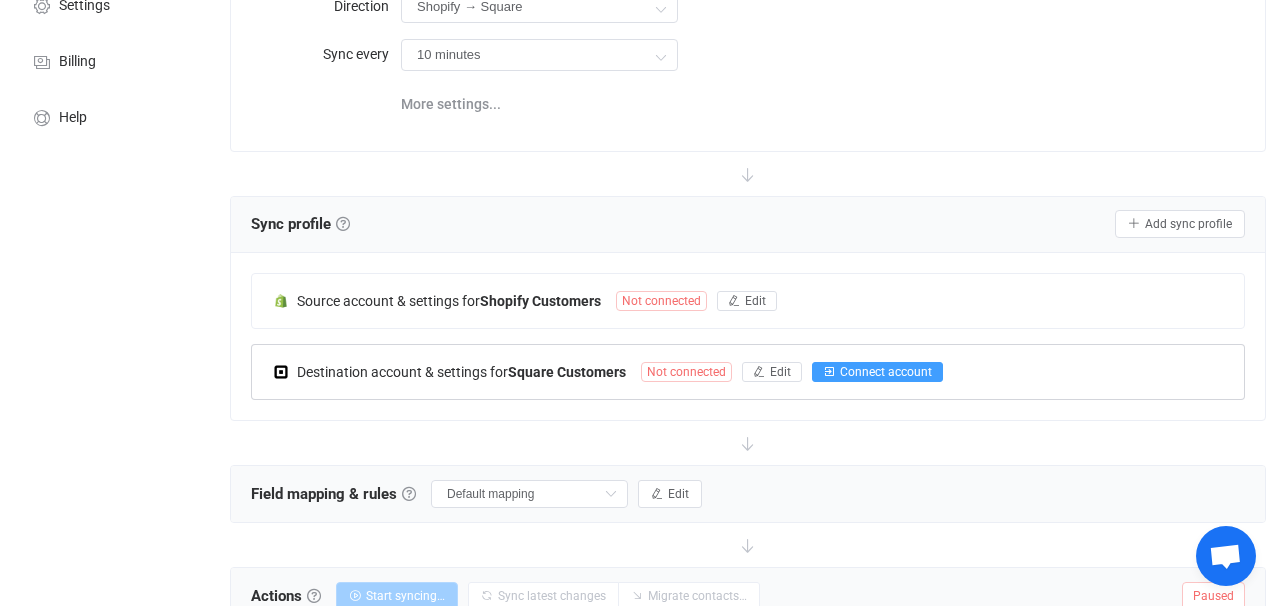 click on "Connect account" at bounding box center [886, 372] 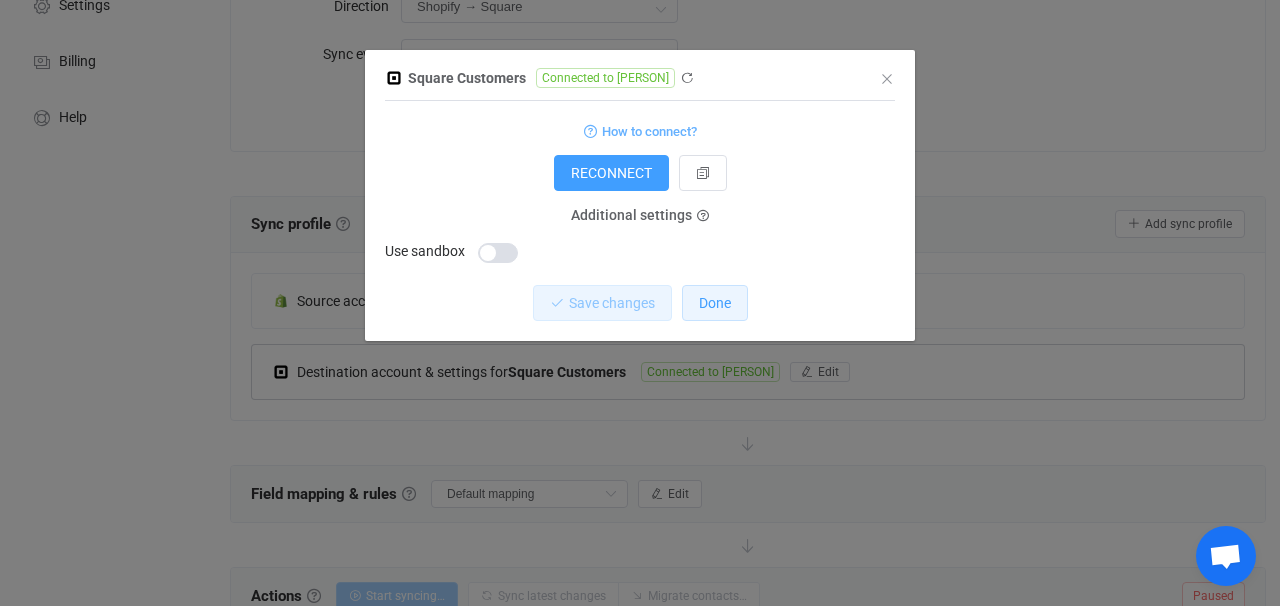 click on "Done" at bounding box center [715, 303] 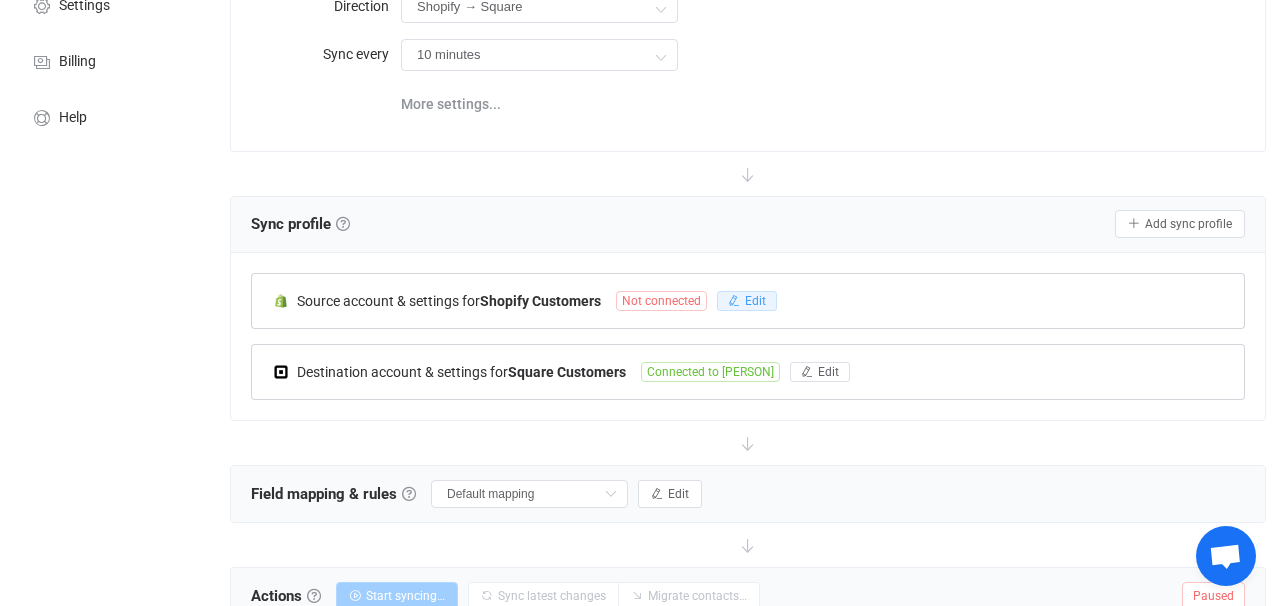click at bounding box center (734, 301) 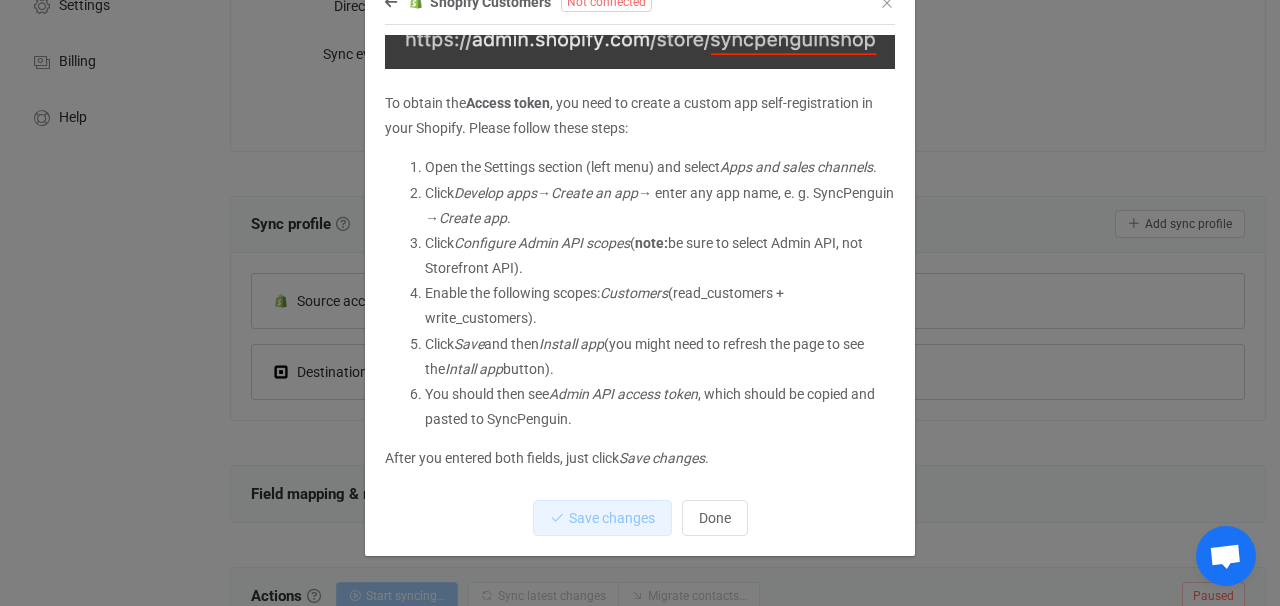 scroll, scrollTop: 76, scrollLeft: 0, axis: vertical 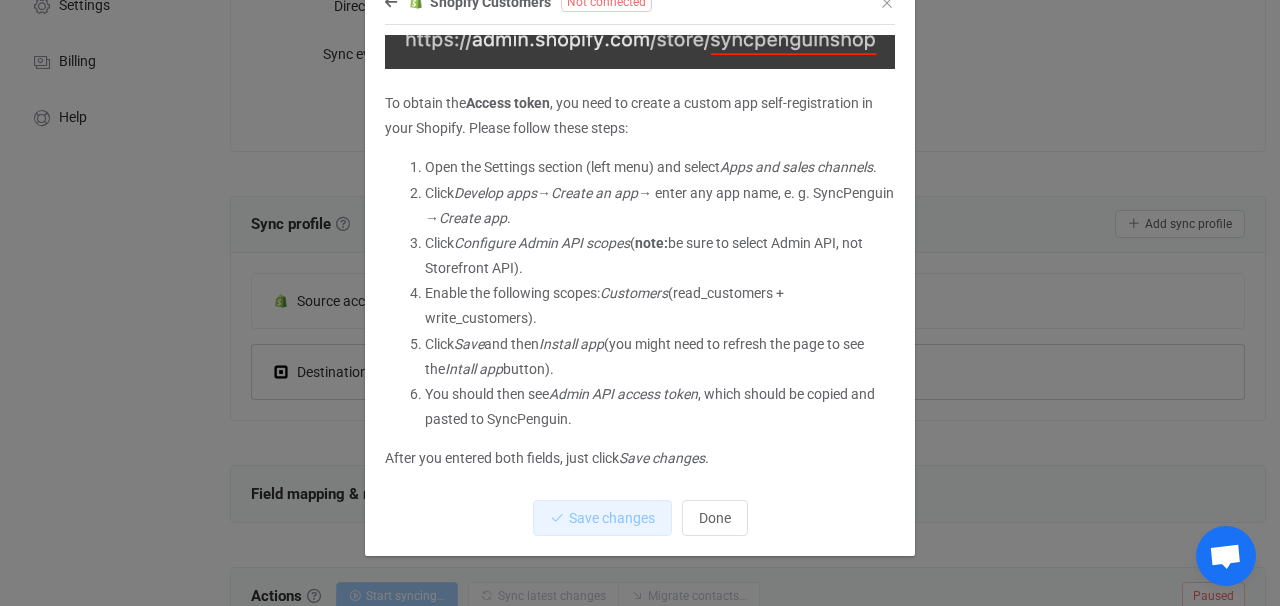 click on "Shopify Customers Not connected Please note: Shopify customer data can only be retrieved if you have “Shopify”, “Advanced”, or “Plus” Shopify subscription.
In order to connect, you need to provide two field values:  Shop codename  and  Access token .
Shop codename  is just a (usually dash-separated) name of your shop, e. g.  my-wonderful-shop , same to what you see in URL when your Shopify admin page is opened (note that only  highlighted in red  part is needed):
To obtain the  Access token , you need to create a custom app self-registration in your Shopify. Please follow these steps:
Open the Settings section (left menu) and select  Apps and sales channels .
Click  Develop apps  →  Create an app  → enter any app name, e. g. SyncPenguin →  Create app .
Click  Configure Admin API scopes  ( note:  be sure to select Admin API, not Storefront API).
Enable the following scopes:  Customers  (read_customers + write_customers).
Click  Save  and then  Install app Intall app" at bounding box center (640, 303) 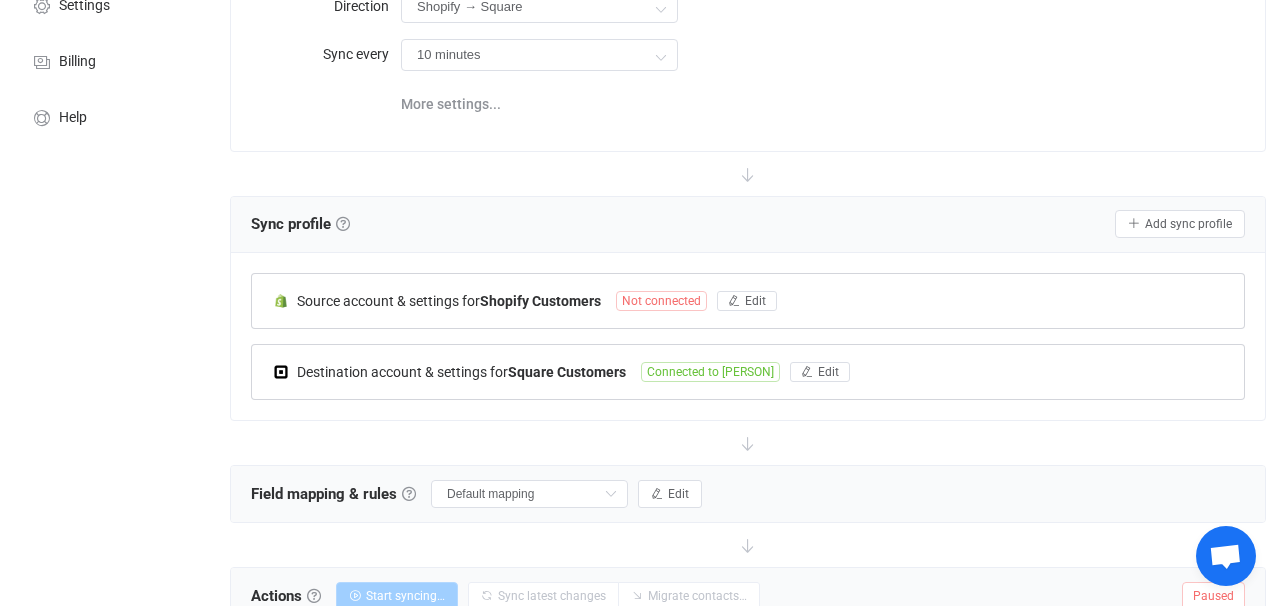 click on "Not connected" at bounding box center [661, 301] 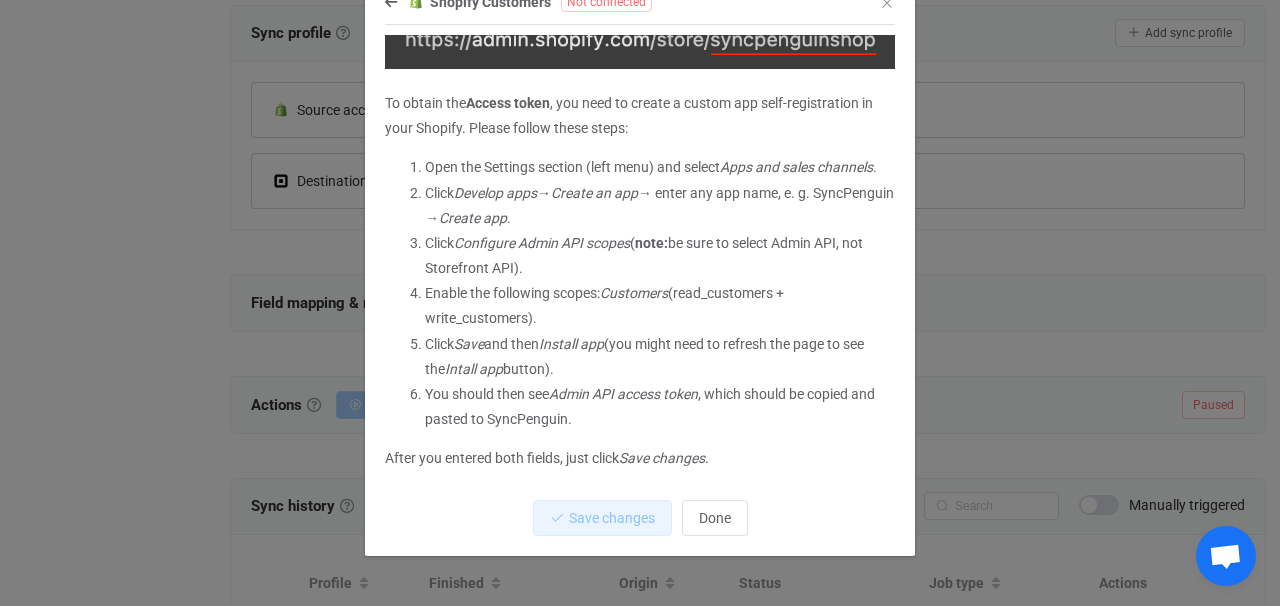 scroll, scrollTop: 418, scrollLeft: 0, axis: vertical 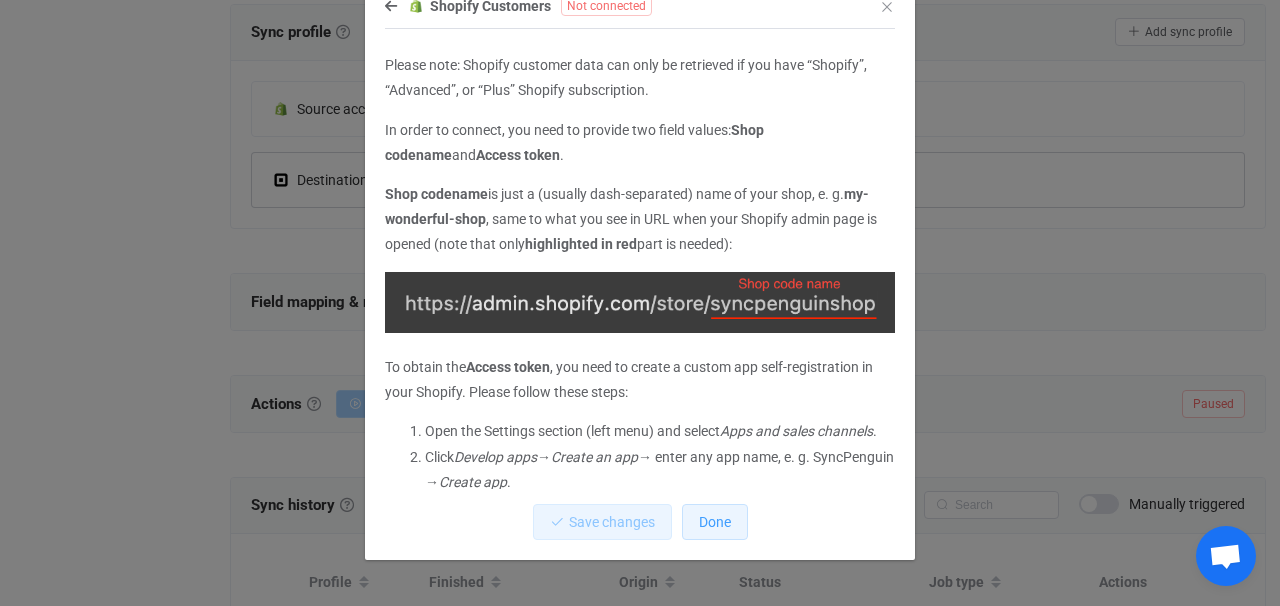 click on "Done" at bounding box center [715, 522] 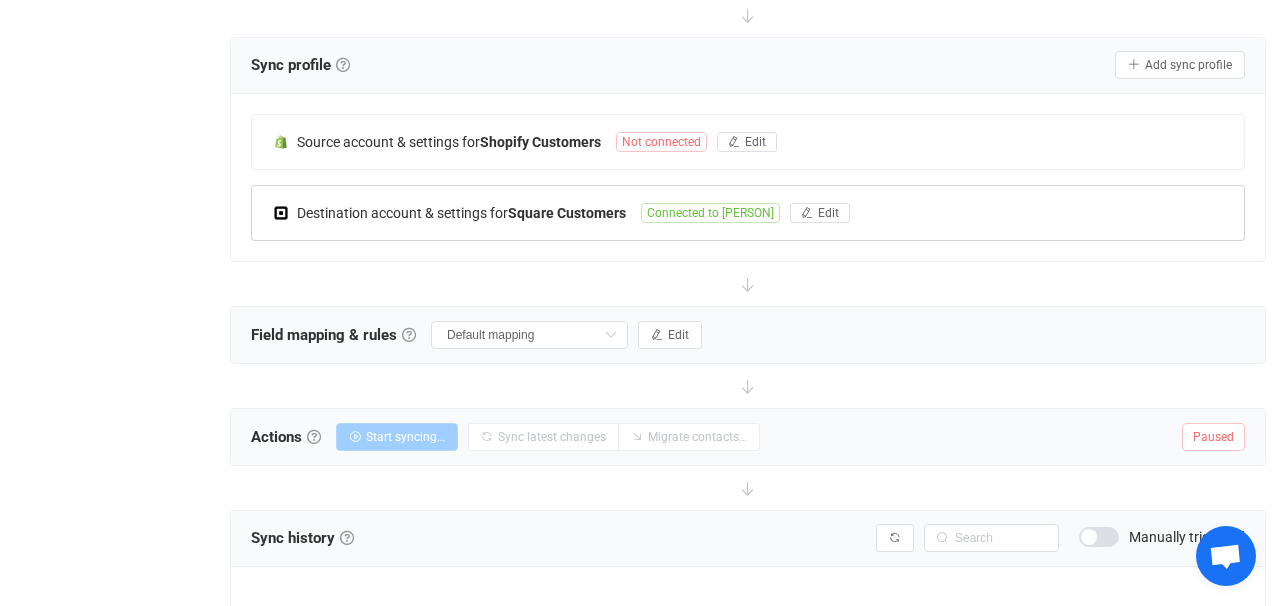 scroll, scrollTop: 378, scrollLeft: 0, axis: vertical 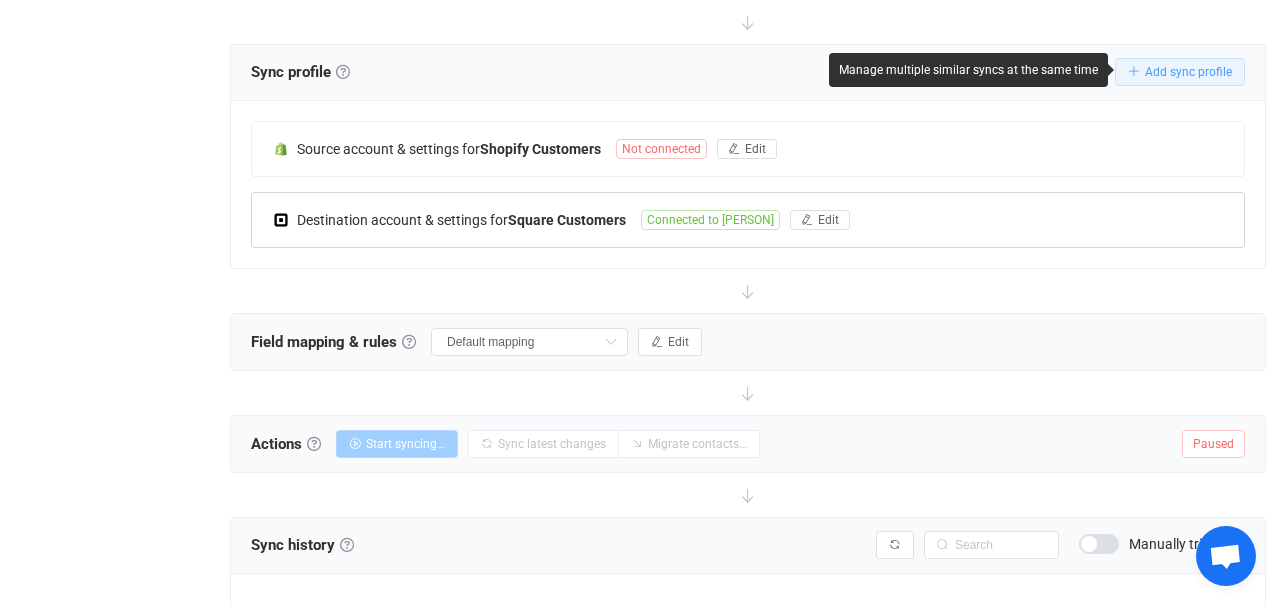 click on "Add sync profile" at bounding box center (1188, 72) 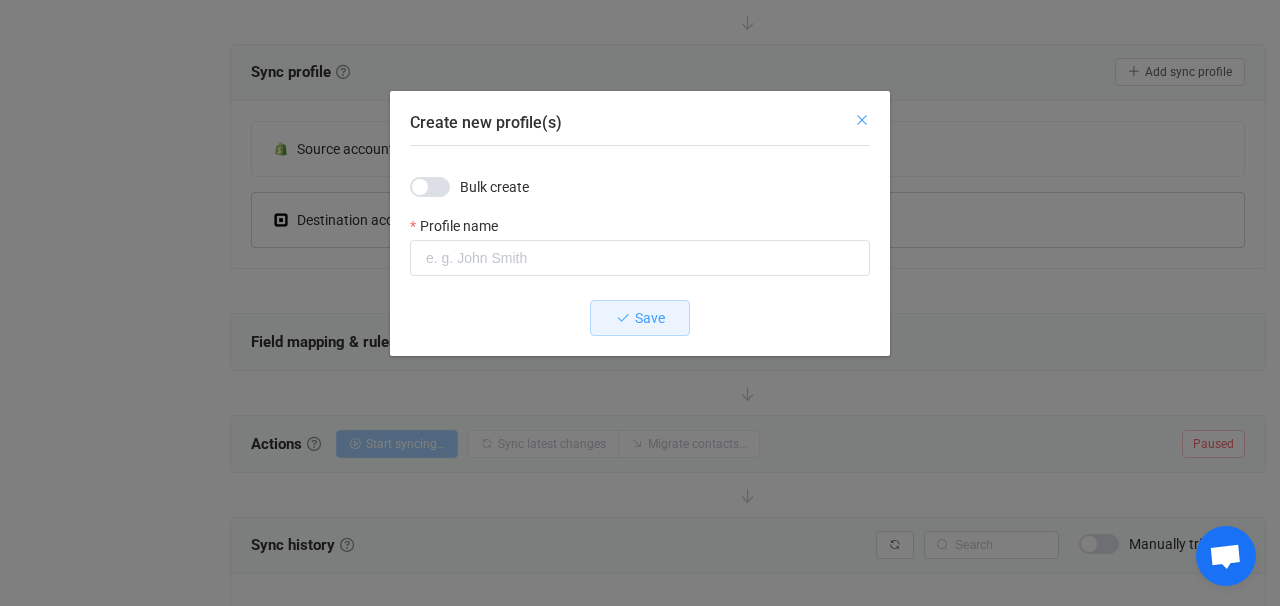 click at bounding box center [862, 120] 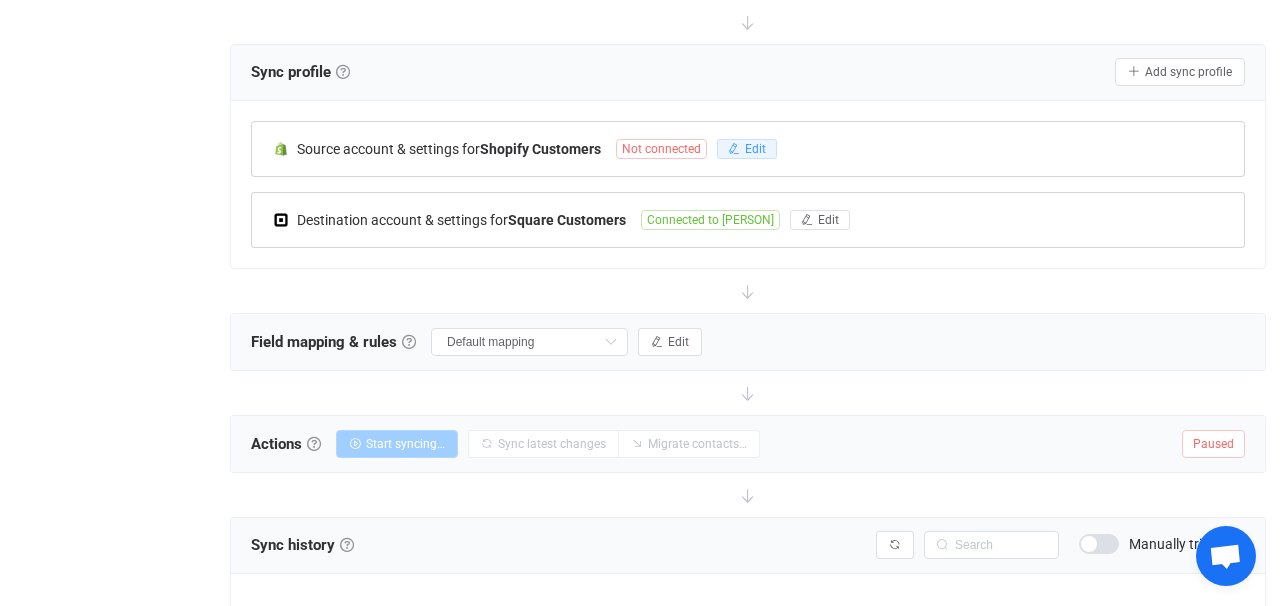 click on "Edit" at bounding box center [755, 149] 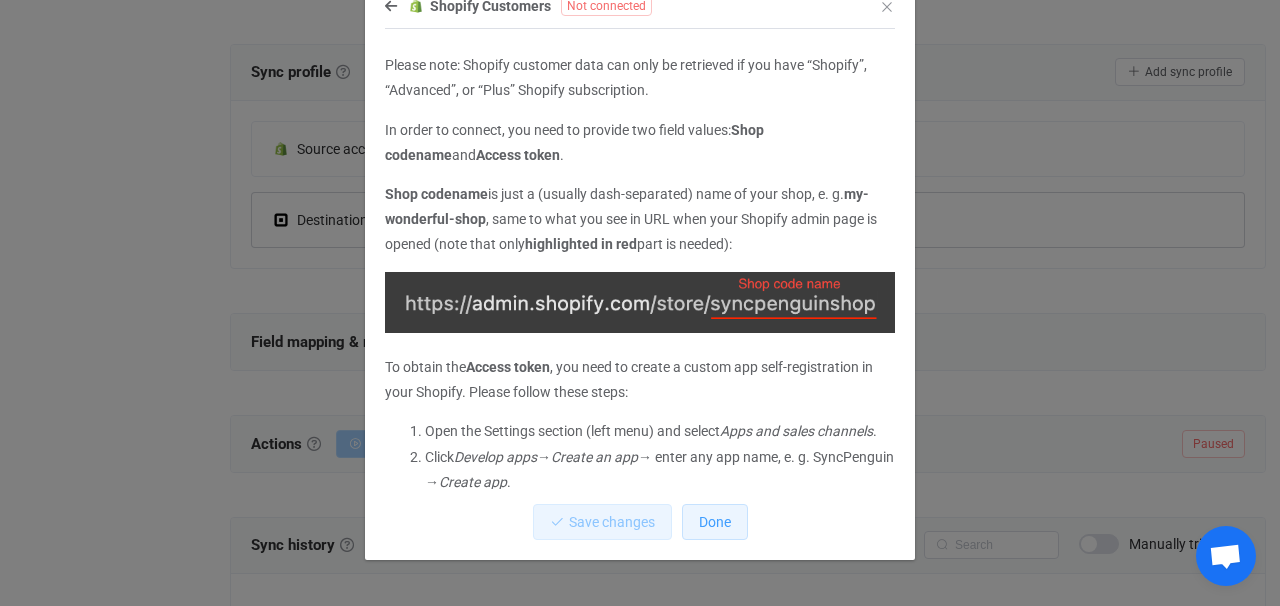 click on "Done" at bounding box center (715, 522) 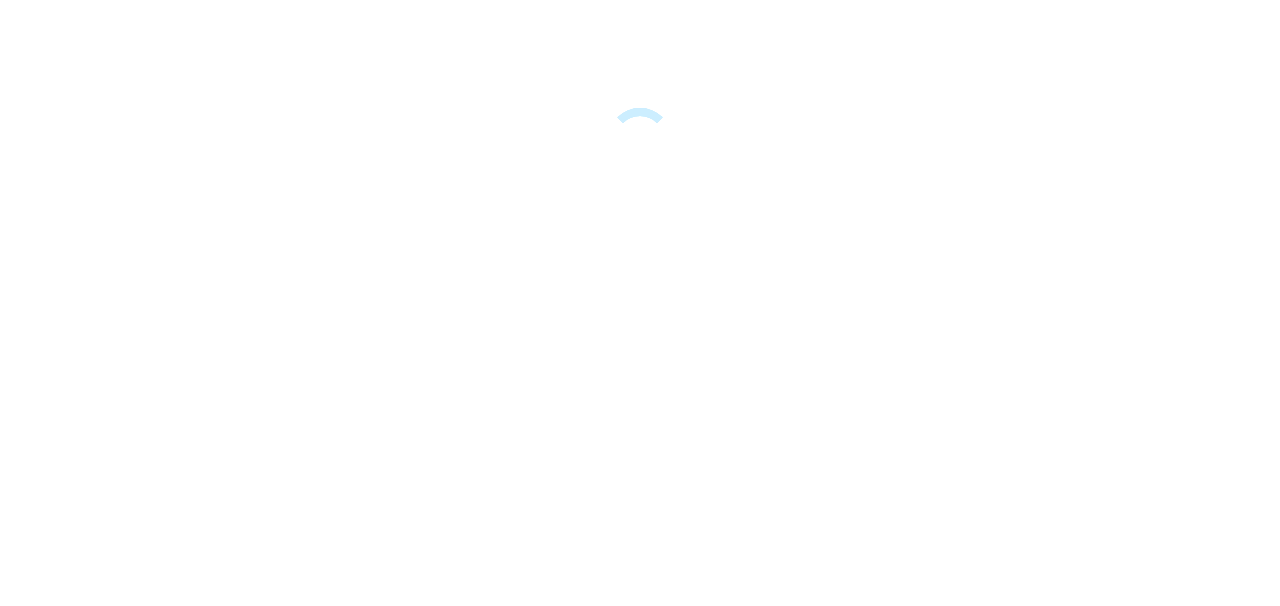 scroll, scrollTop: 0, scrollLeft: 0, axis: both 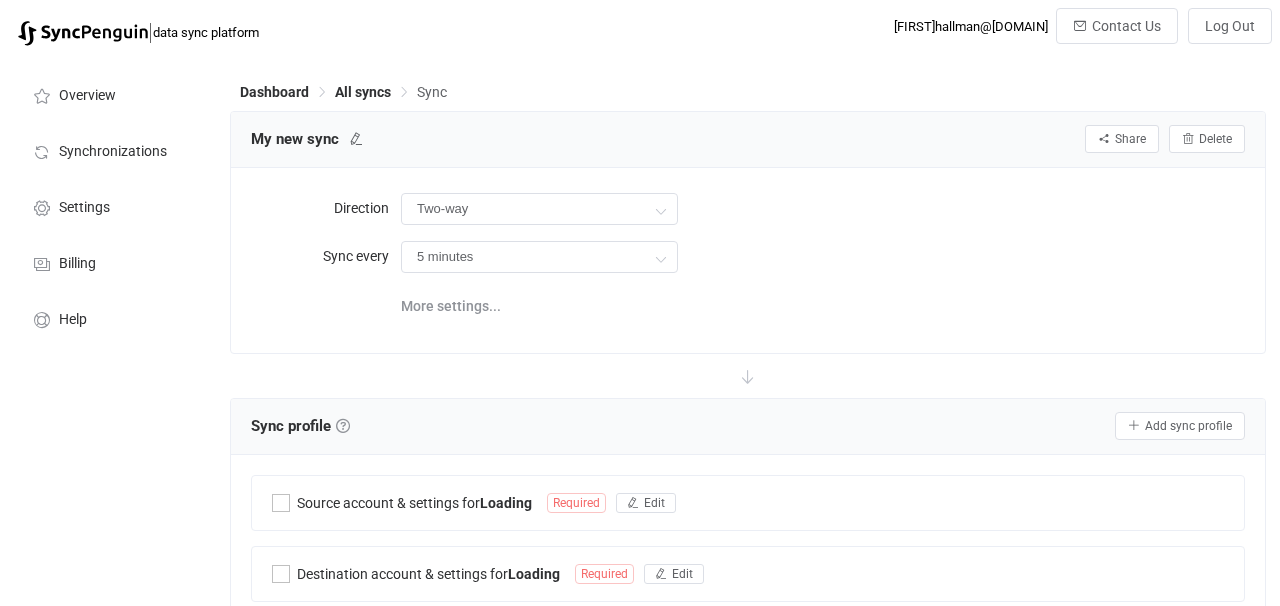 type on "Shopify → Square" 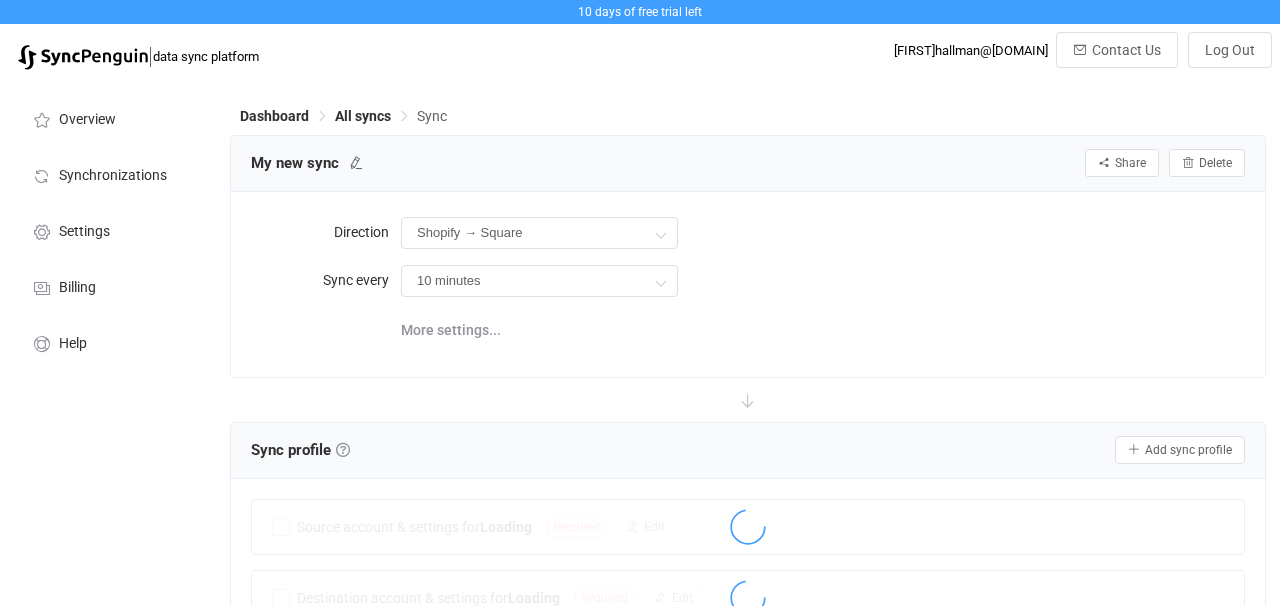 scroll, scrollTop: 378, scrollLeft: 0, axis: vertical 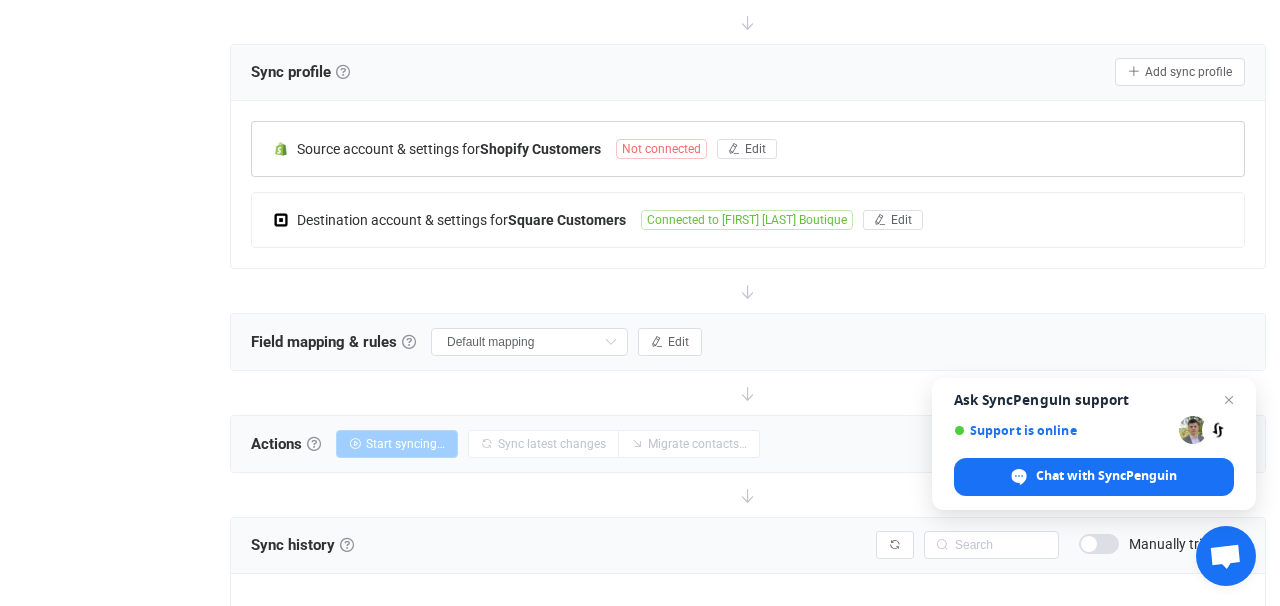 click on "Not connected" at bounding box center (661, 149) 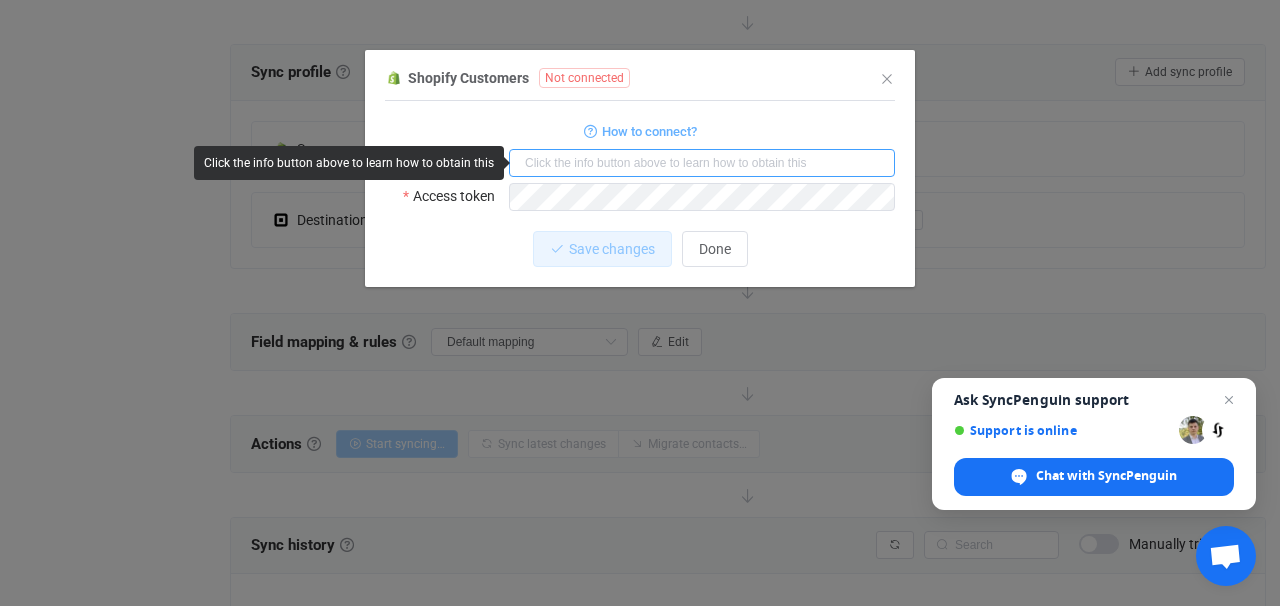 click at bounding box center [702, 163] 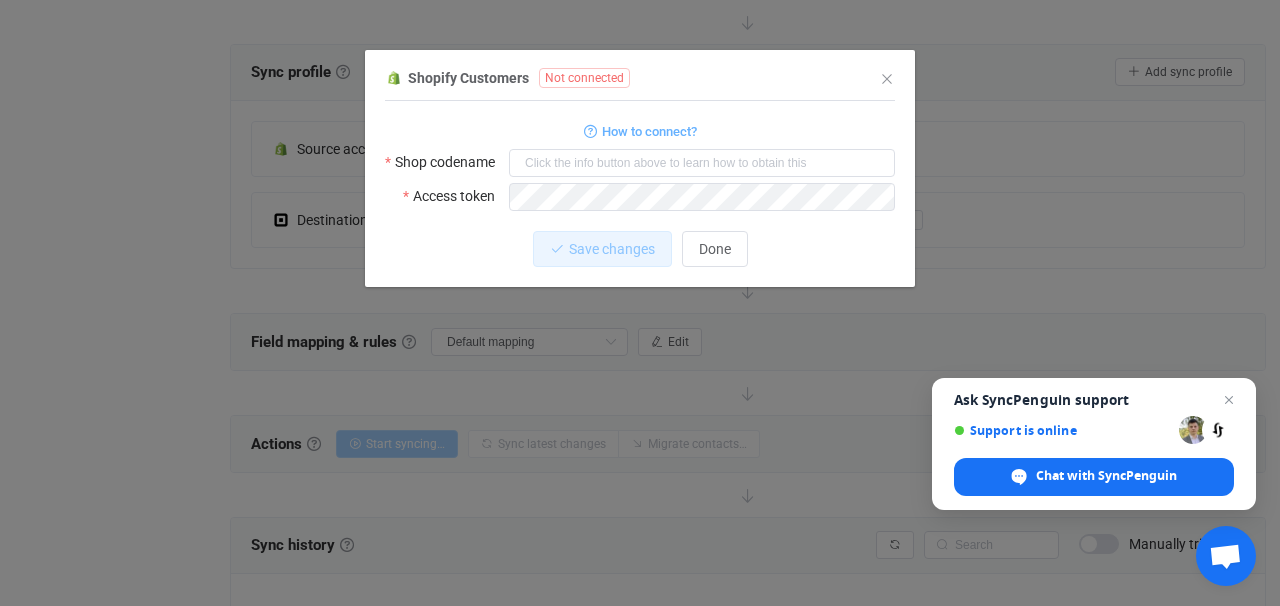 click on "How to connect?" at bounding box center (640, 130) 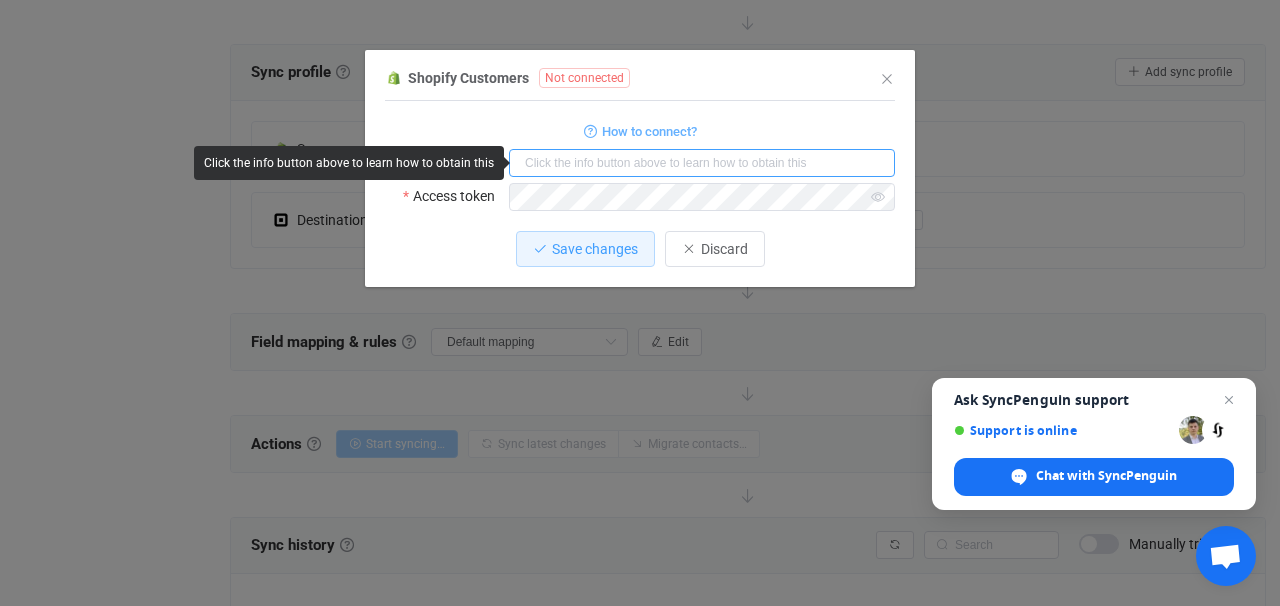 click at bounding box center (702, 163) 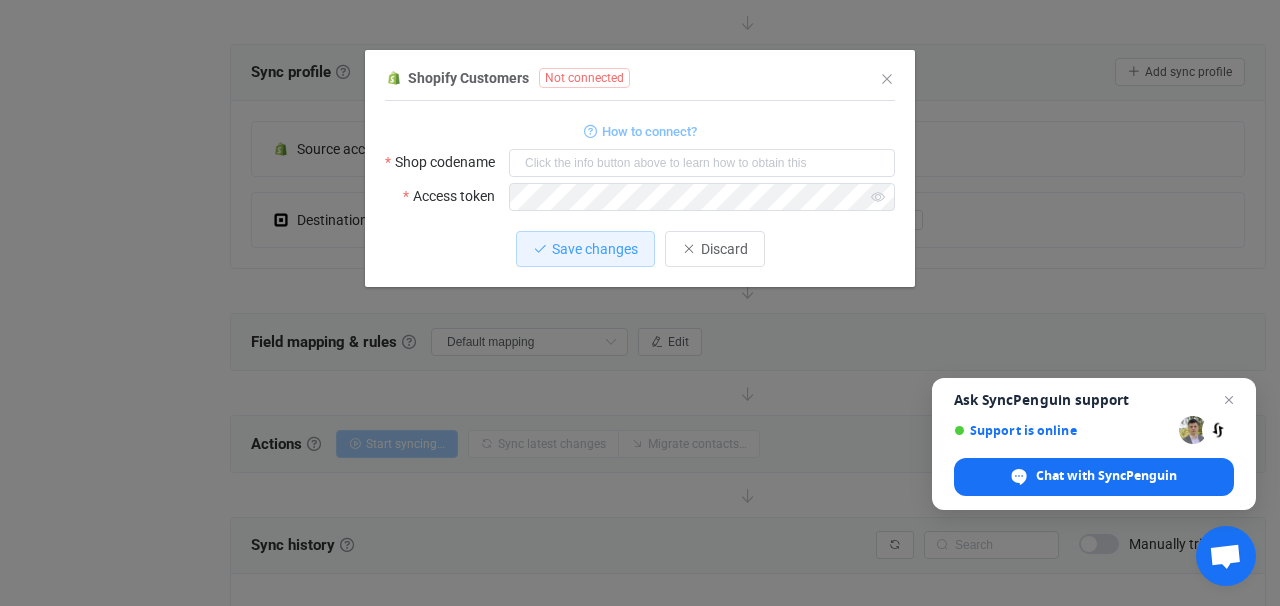 click on "How to connect?" at bounding box center [649, 131] 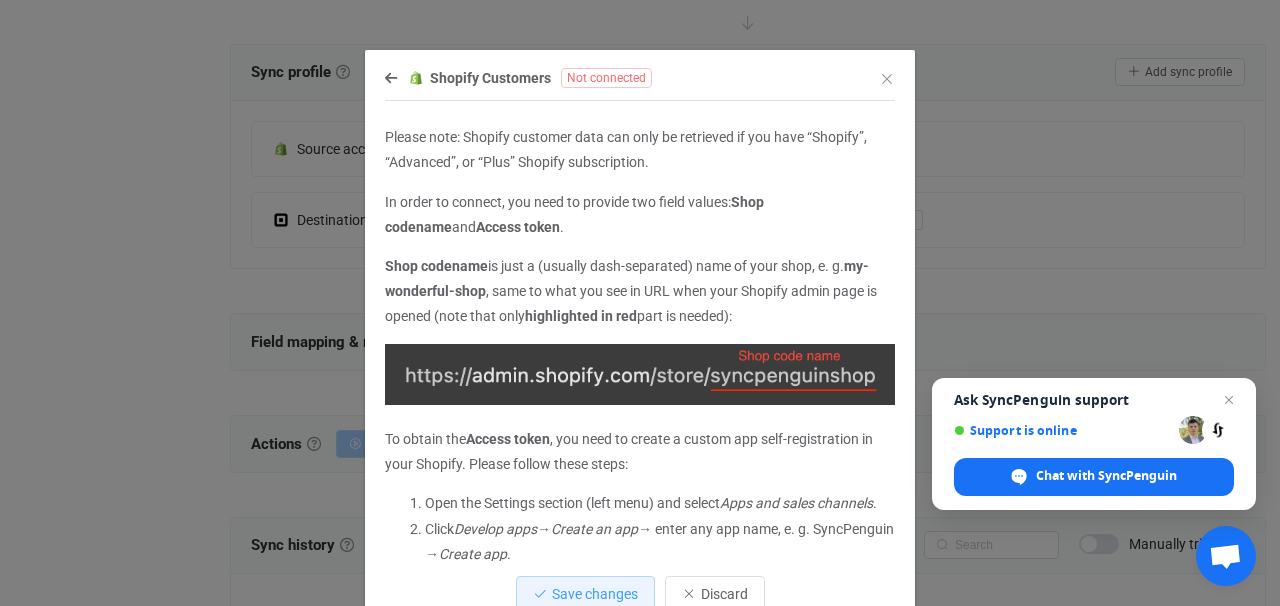 click at bounding box center (640, 374) 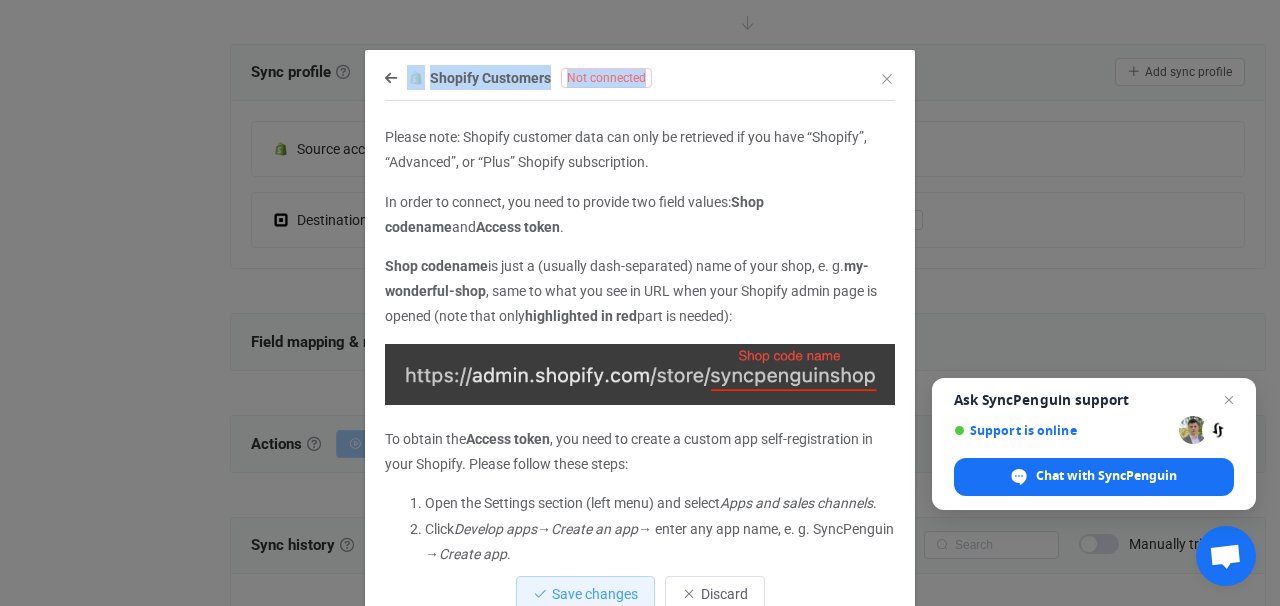 drag, startPoint x: 735, startPoint y: 69, endPoint x: 441, endPoint y: 49, distance: 294.67947 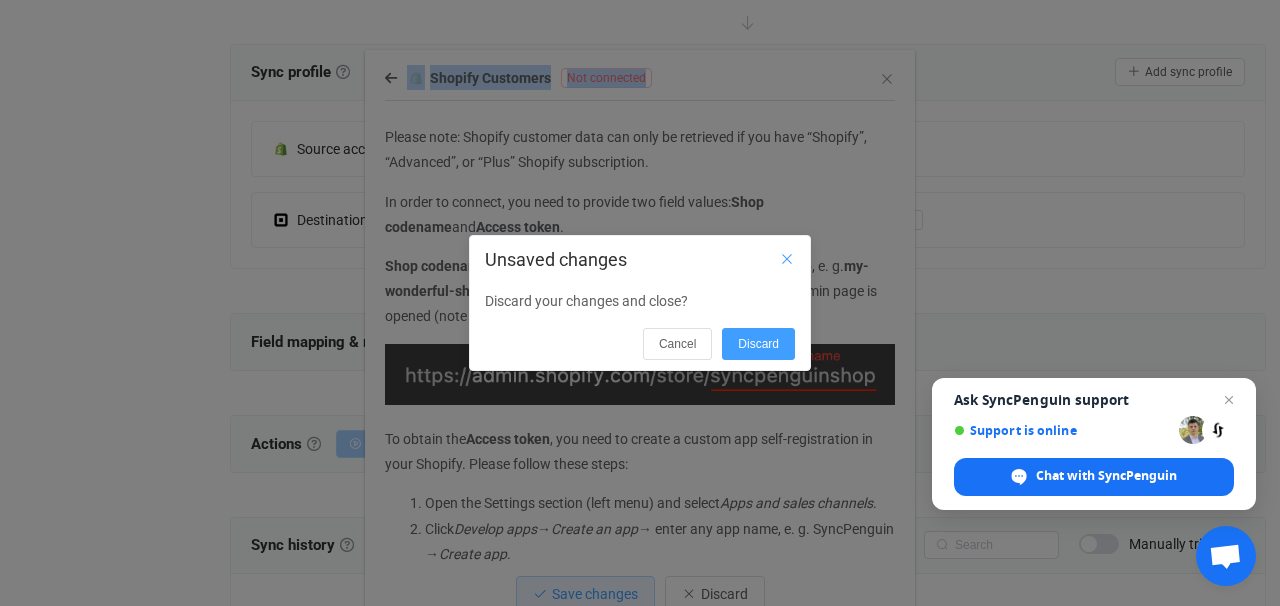 click at bounding box center (787, 259) 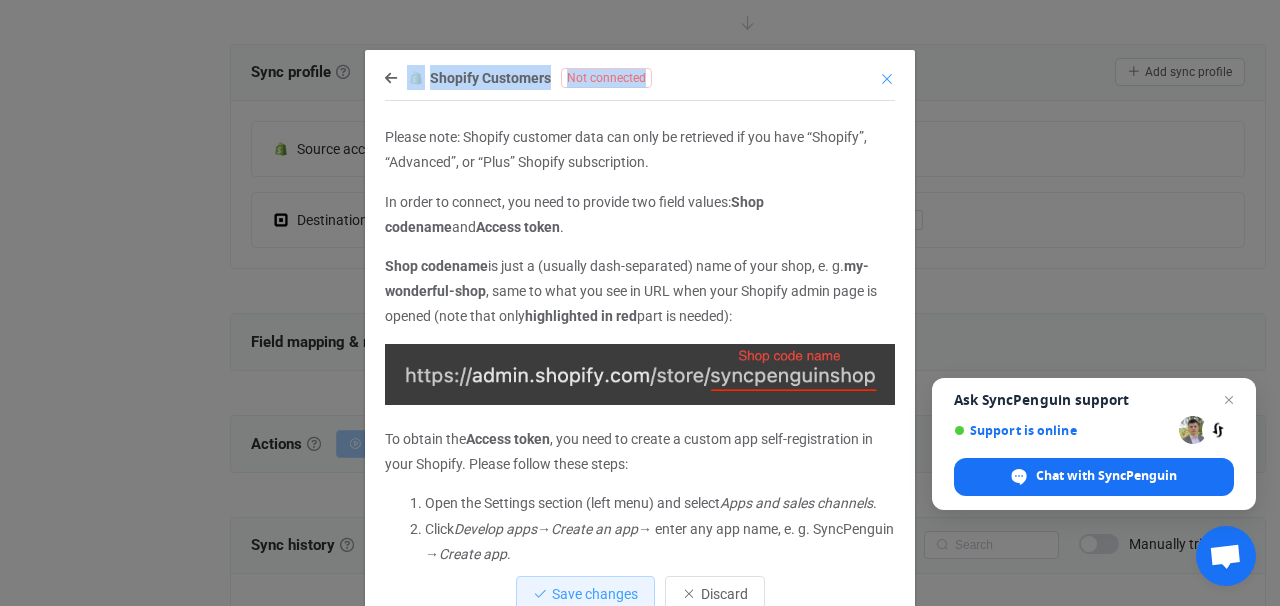 click at bounding box center [887, 79] 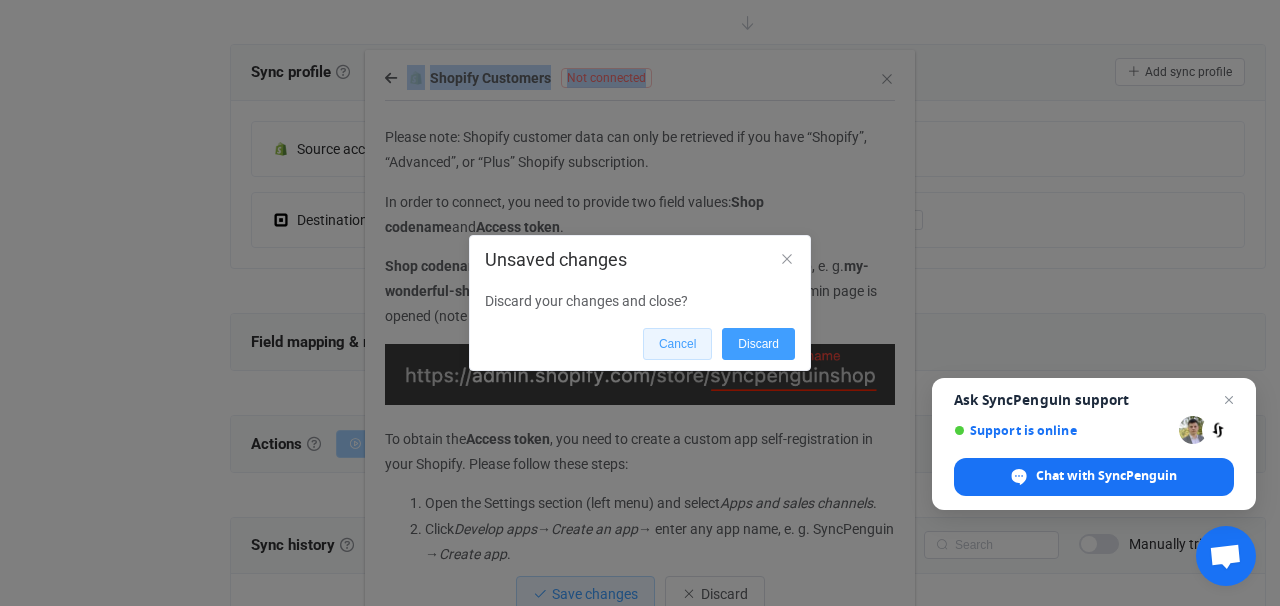 click on "Cancel" at bounding box center (677, 344) 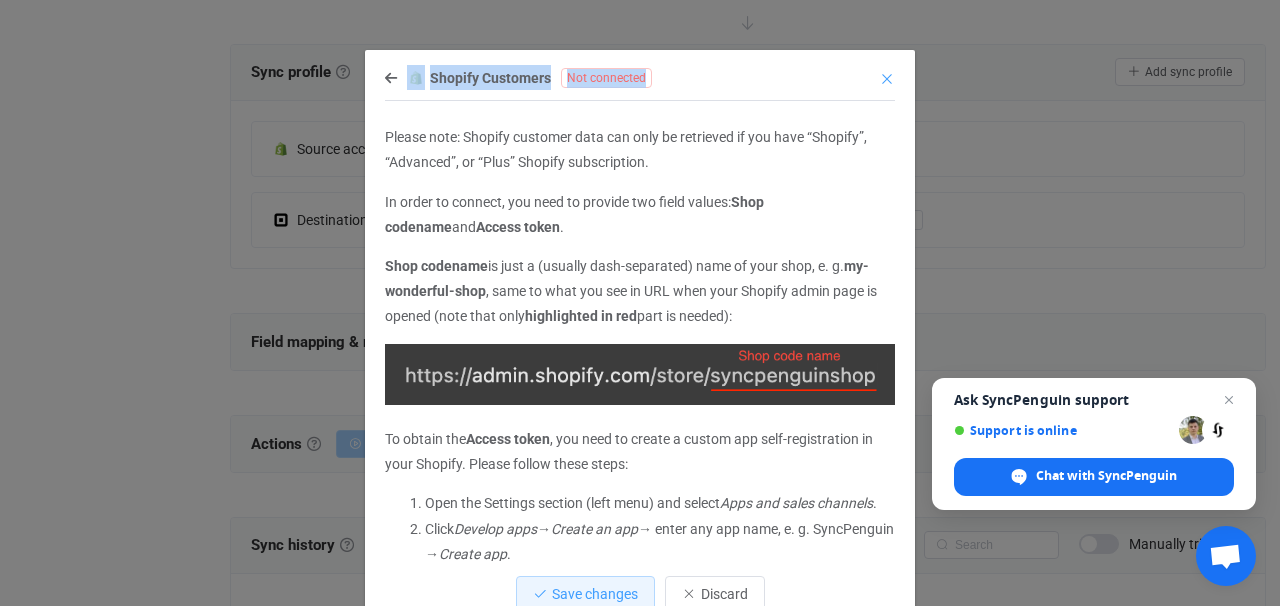click at bounding box center (887, 79) 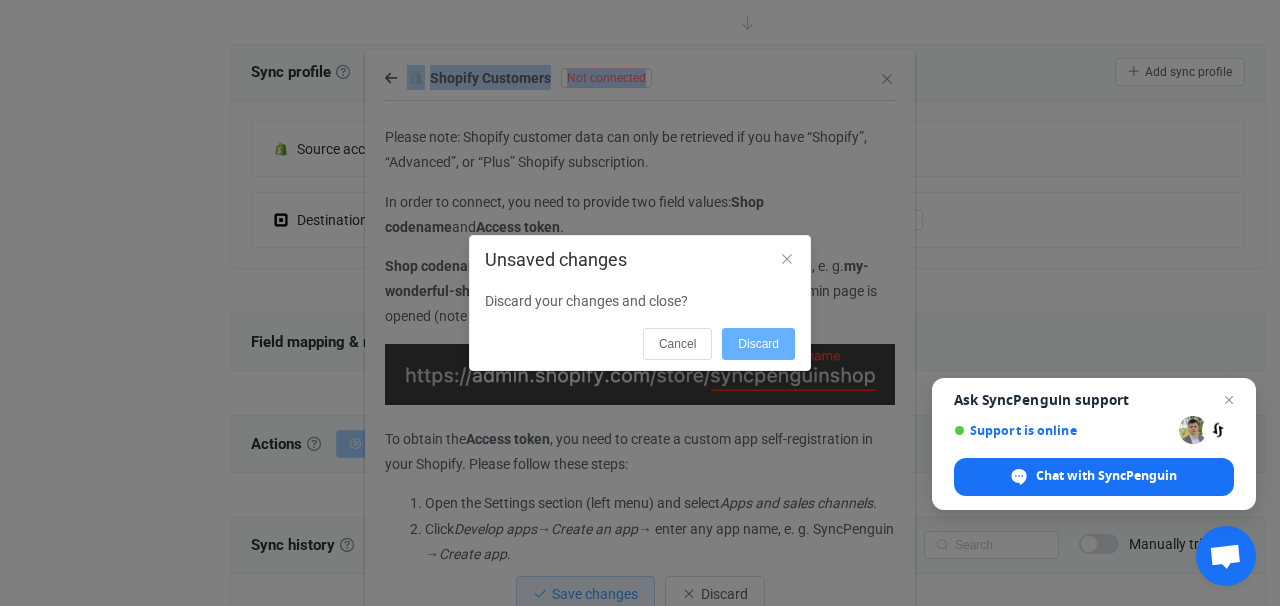 click on "Discard" at bounding box center [758, 344] 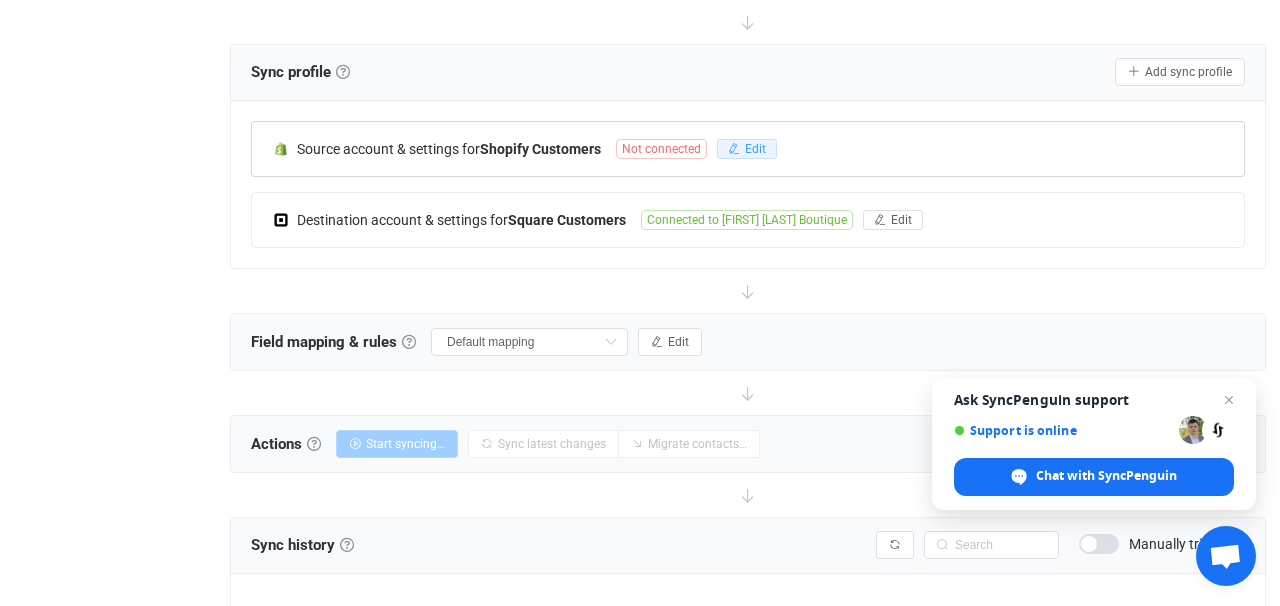click on "Edit" at bounding box center (755, 149) 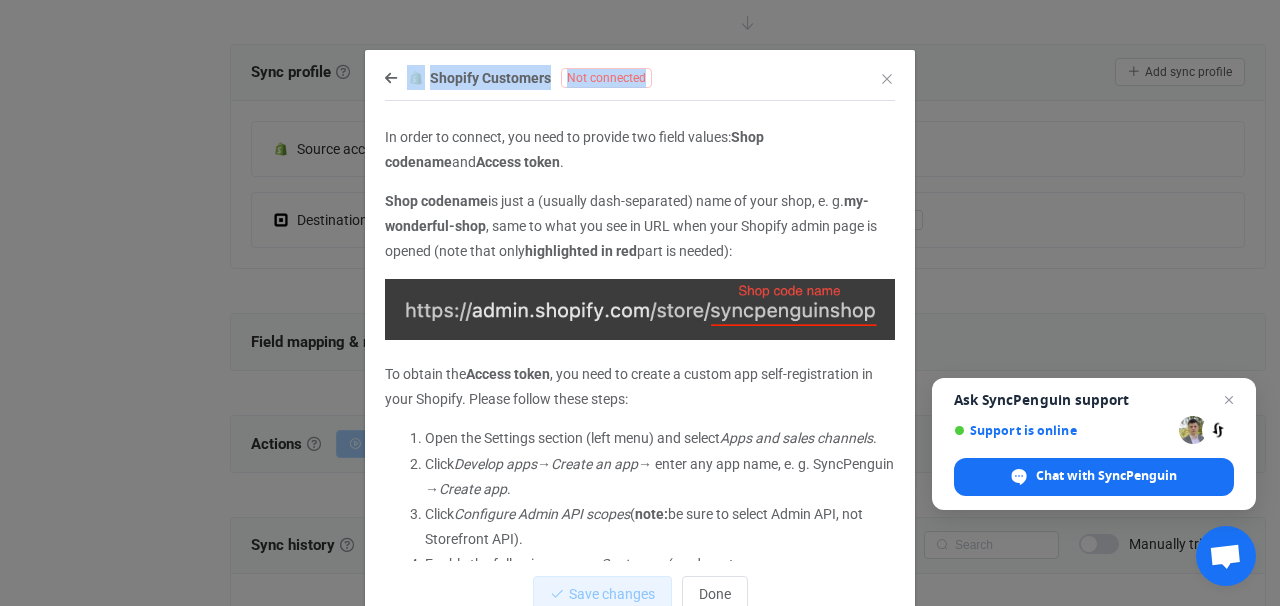 scroll, scrollTop: 30, scrollLeft: 0, axis: vertical 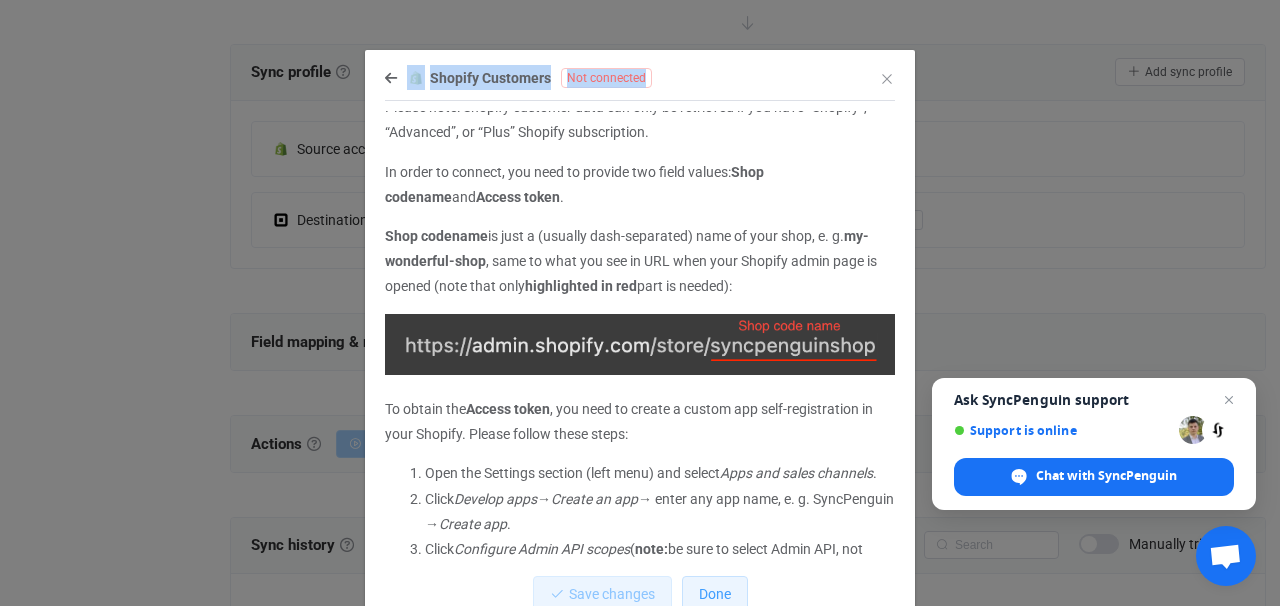 click on "Done" at bounding box center [715, 594] 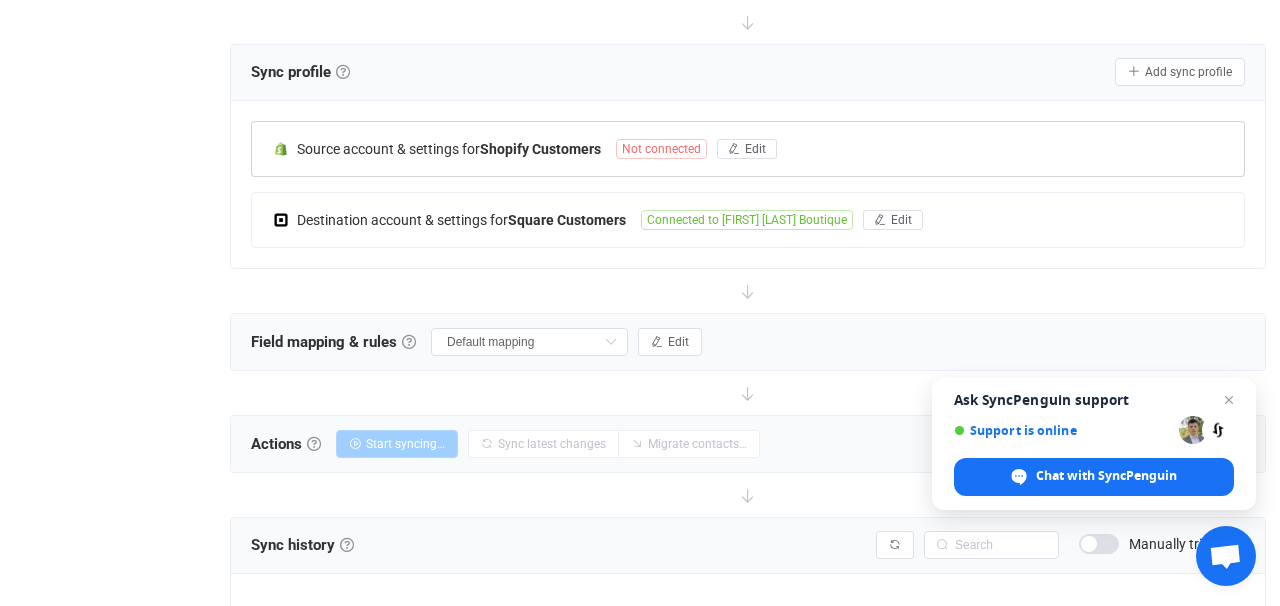 click on "Source account & settings for  Shopify Customers
Not connected Edit" at bounding box center [748, 149] 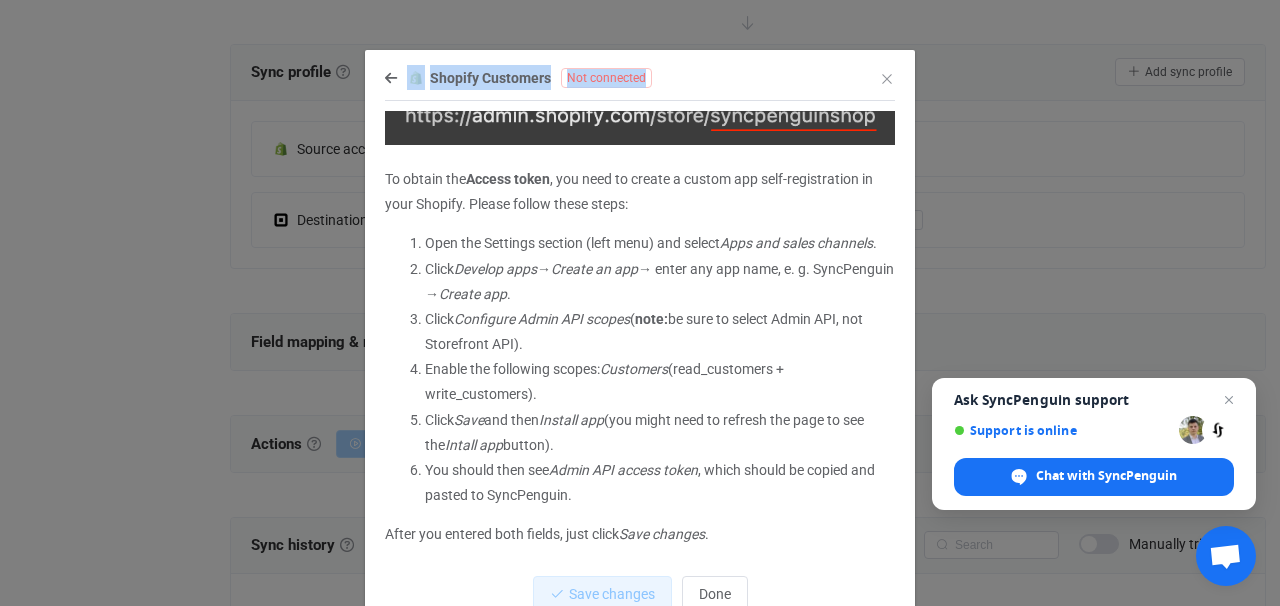 scroll, scrollTop: 0, scrollLeft: 0, axis: both 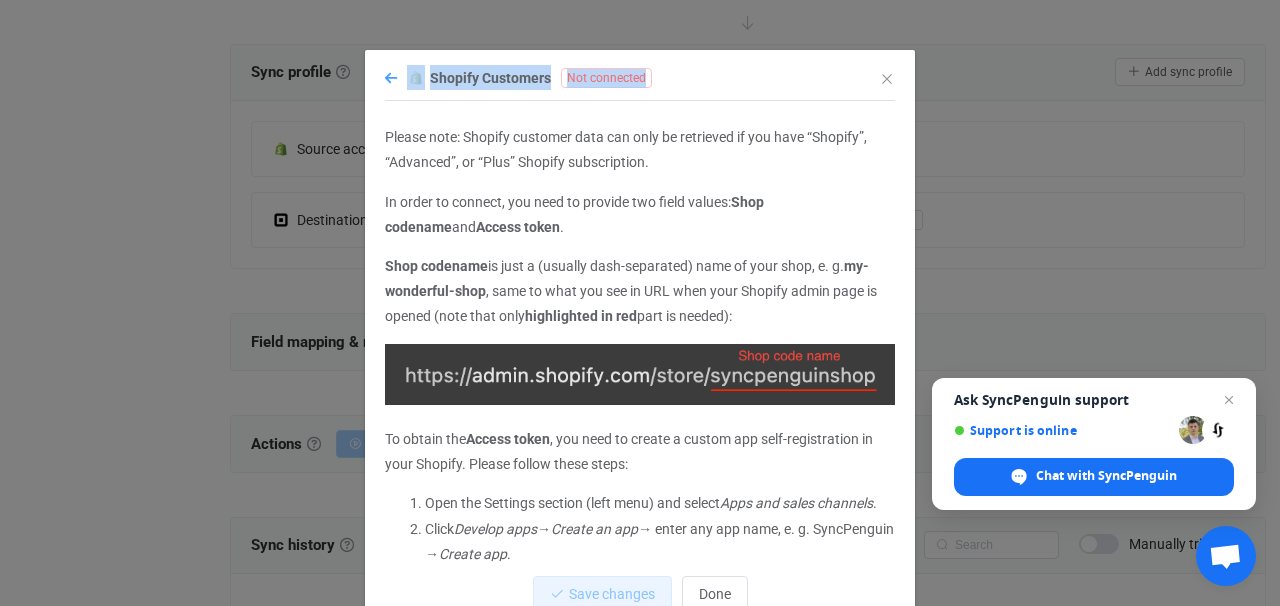 click at bounding box center [391, 78] 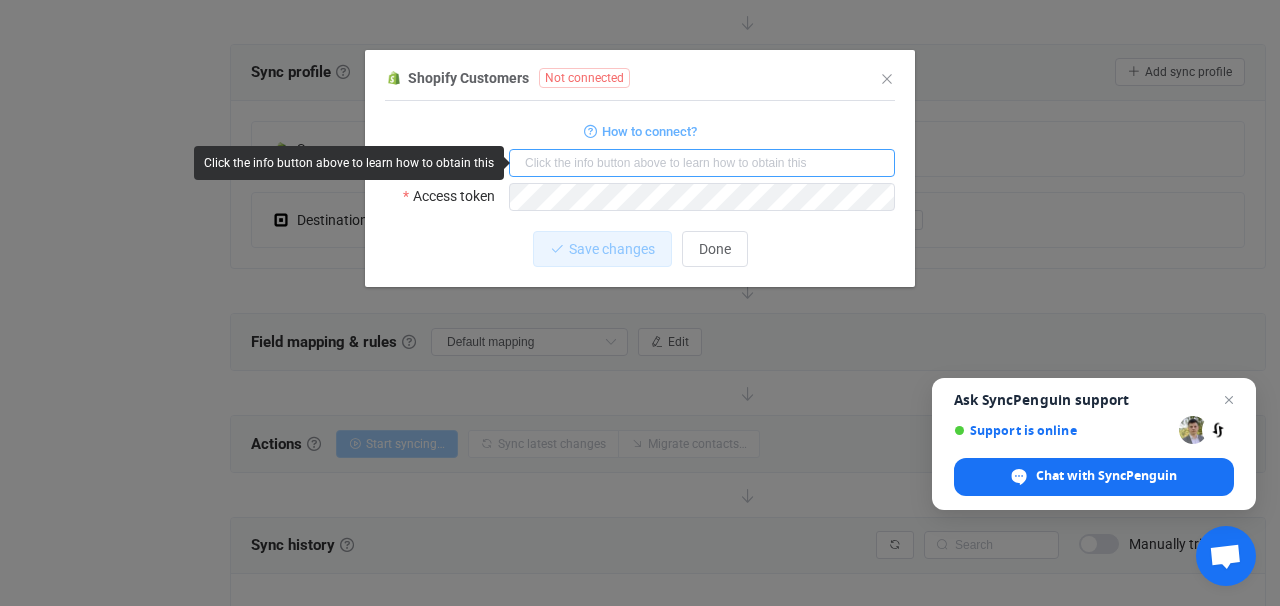 click at bounding box center [702, 163] 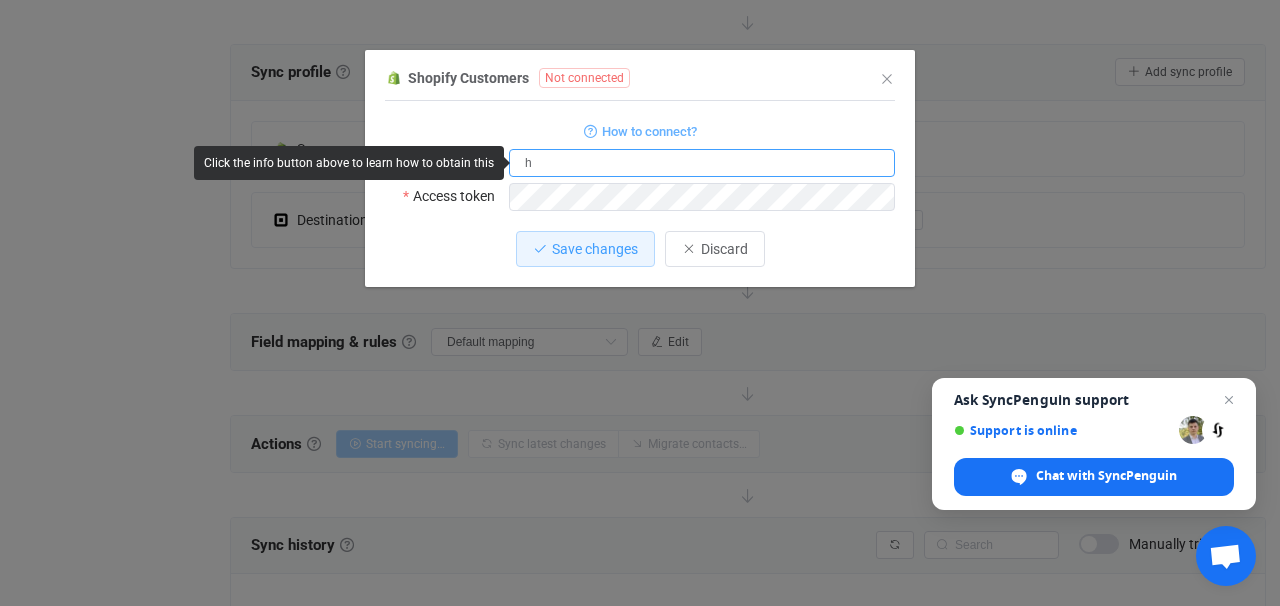 drag, startPoint x: 566, startPoint y: 163, endPoint x: 486, endPoint y: 163, distance: 80 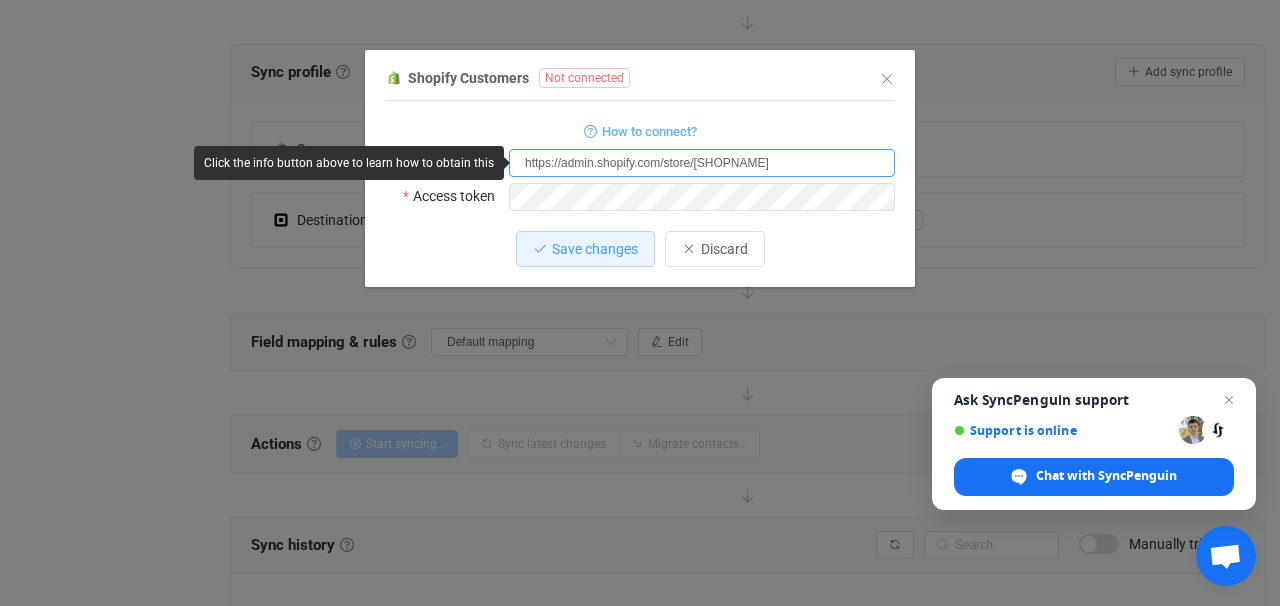type on "https://admin.shopify.com/store/bill-hallman" 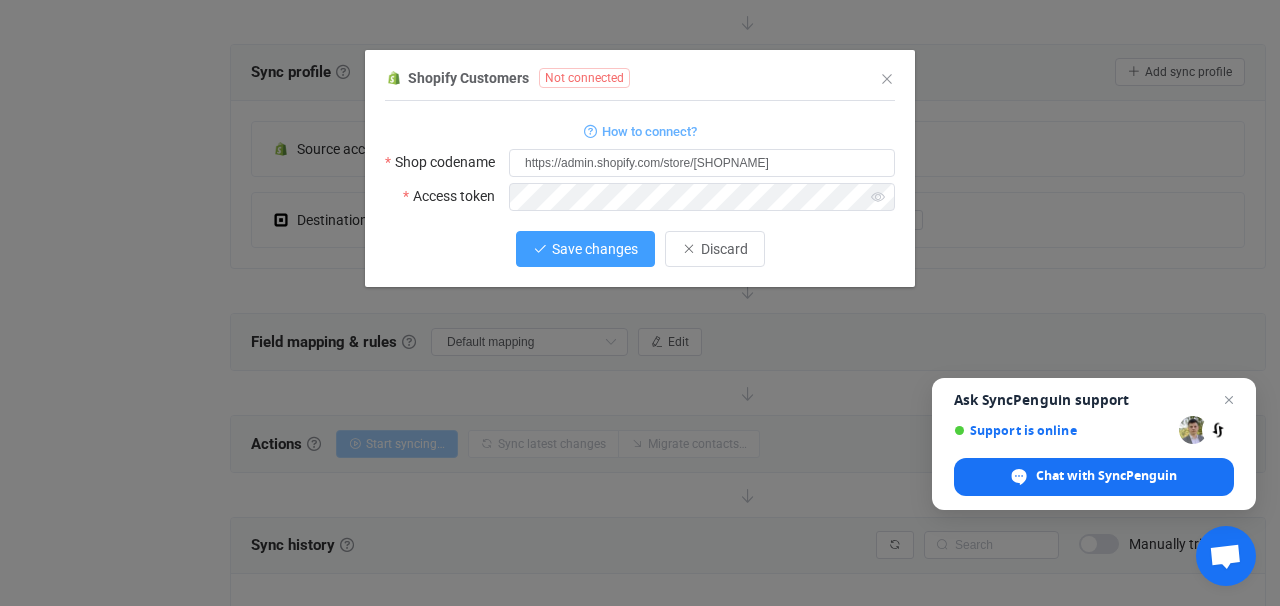 click on "Save changes" at bounding box center [585, 249] 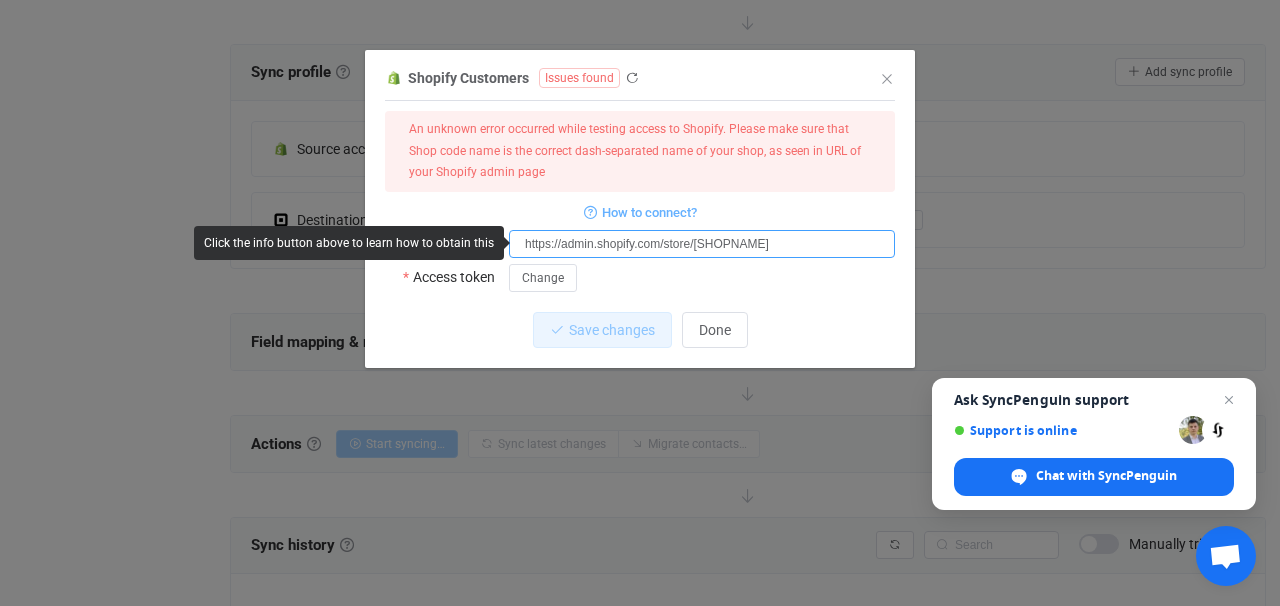 drag, startPoint x: 795, startPoint y: 242, endPoint x: 500, endPoint y: 238, distance: 295.02713 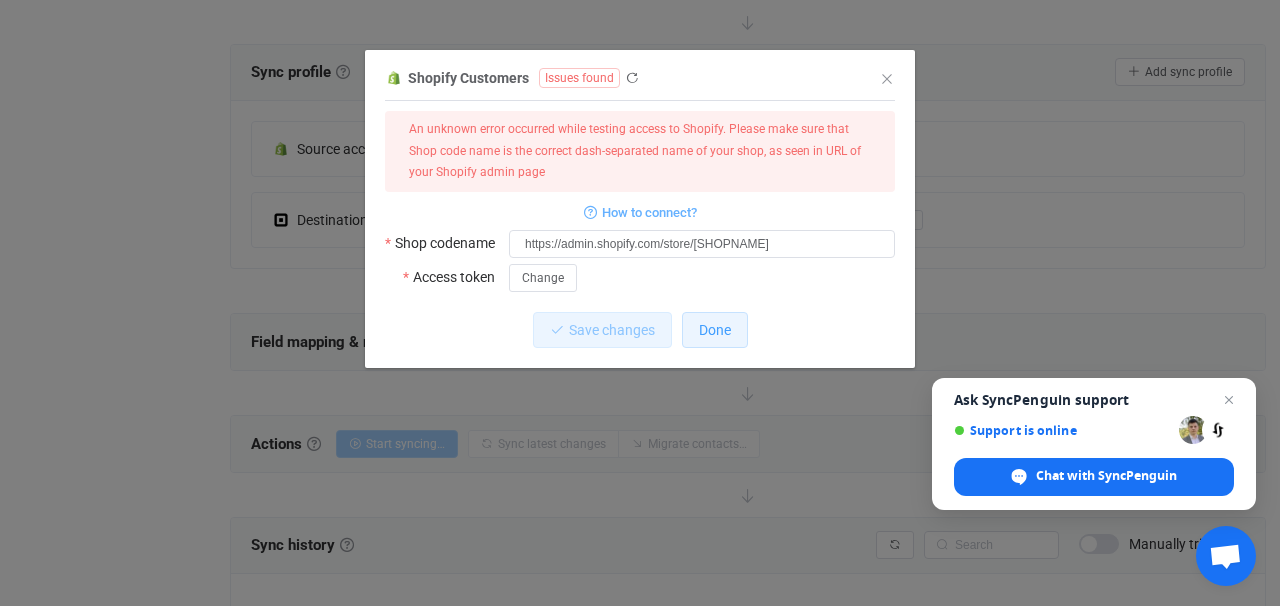 click on "Done" at bounding box center (715, 330) 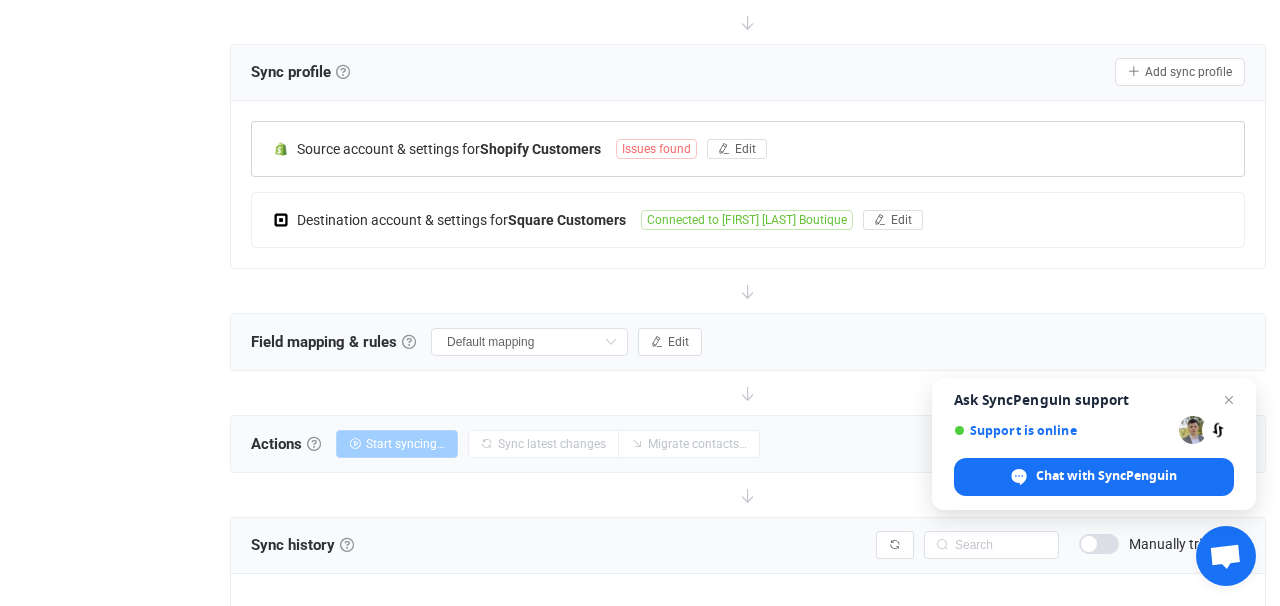 click on "Issues found" at bounding box center [656, 149] 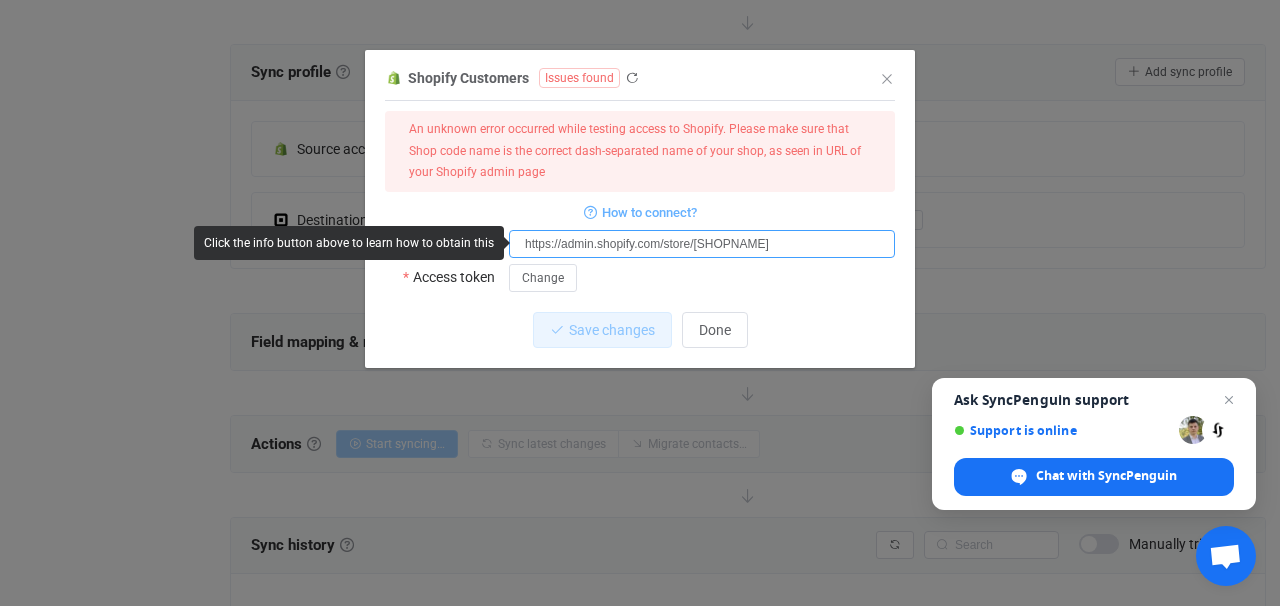 click on "https://admin.shopify.com/store/bill-hallman" at bounding box center [702, 244] 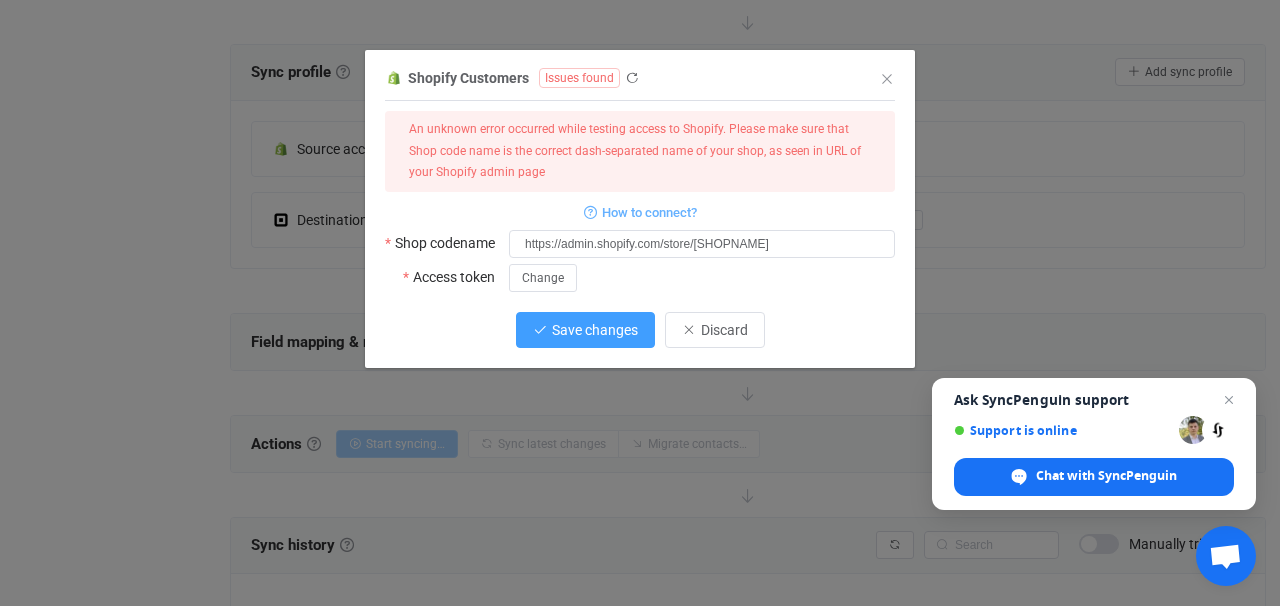 click on "Save changes" at bounding box center [595, 330] 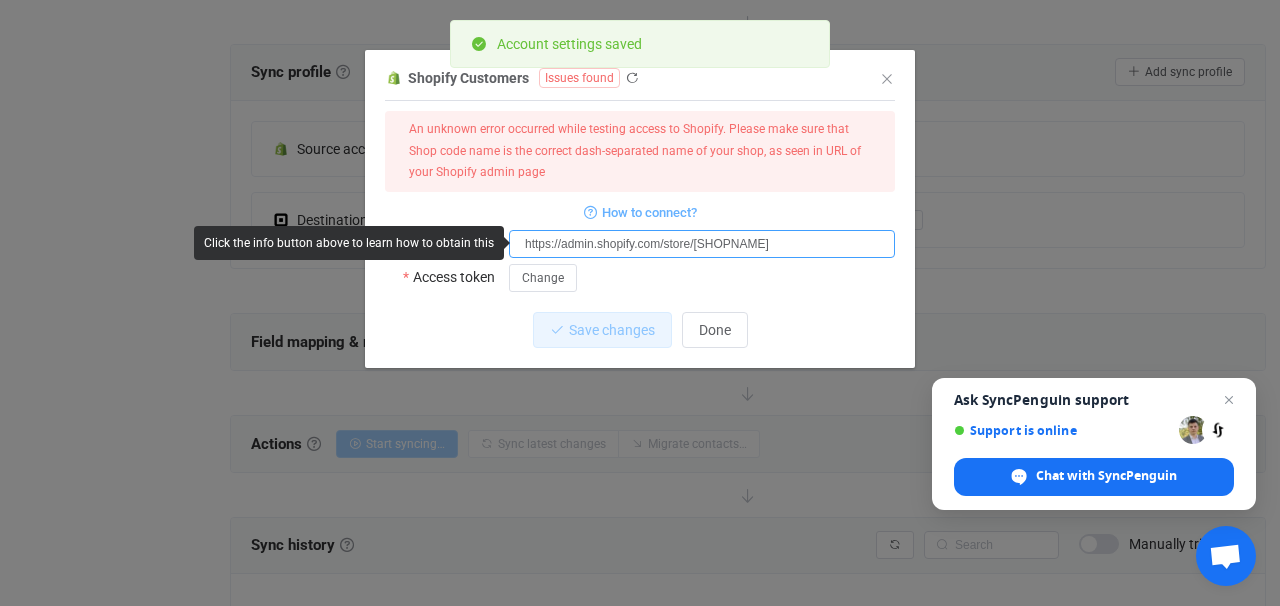 click on "https://admin.shopify.com/store/billhallman" at bounding box center (702, 244) 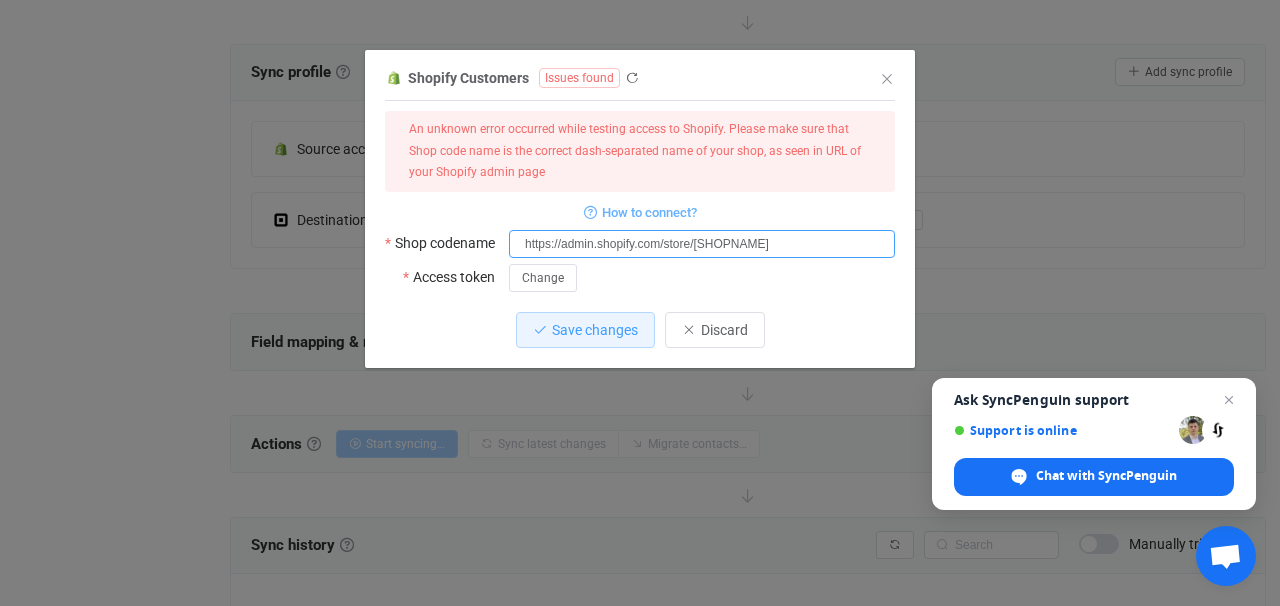 type on "https://admin.shopify.com/store/bill-hallman" 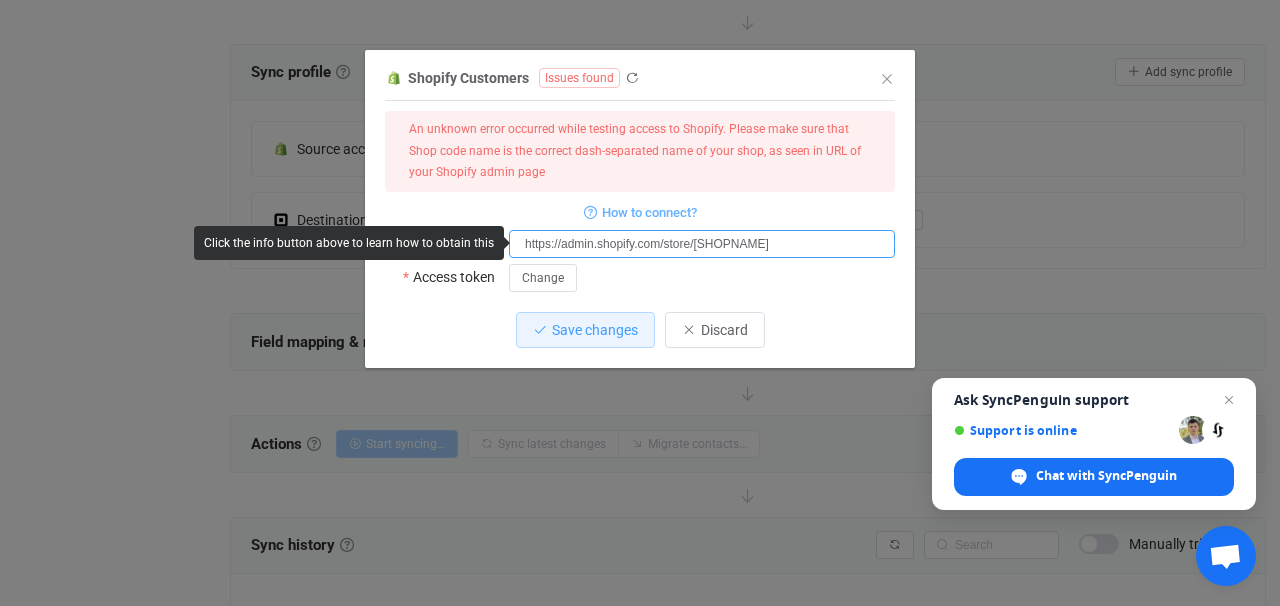 drag, startPoint x: 797, startPoint y: 248, endPoint x: 485, endPoint y: 251, distance: 312.01443 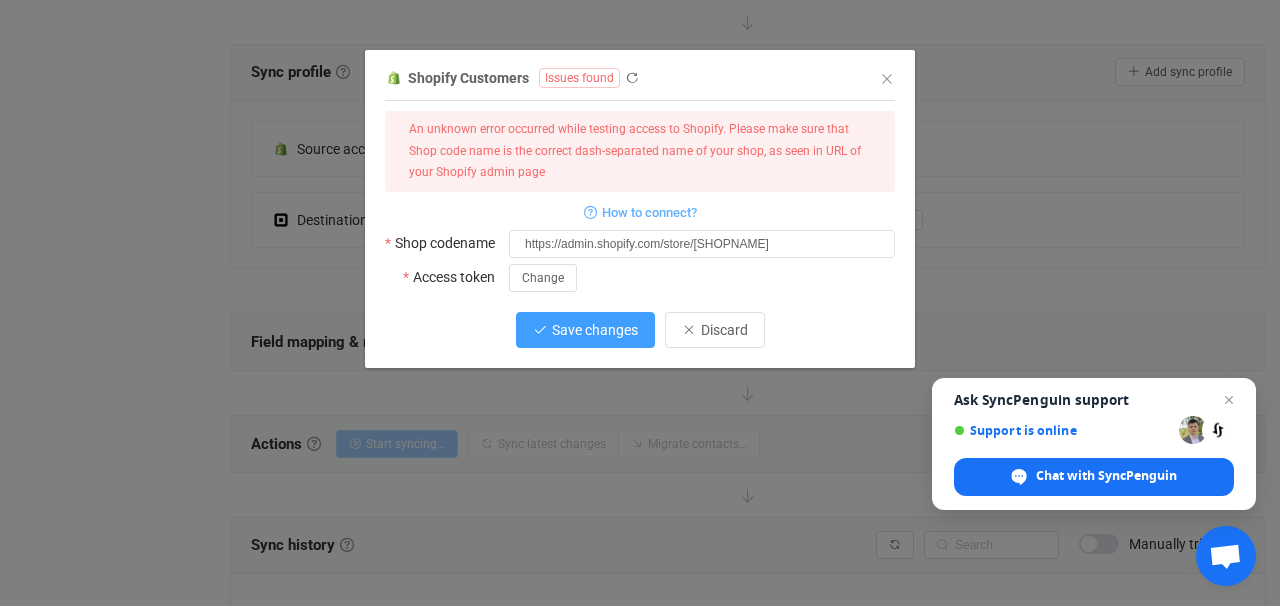 click on "Save changes" at bounding box center (585, 330) 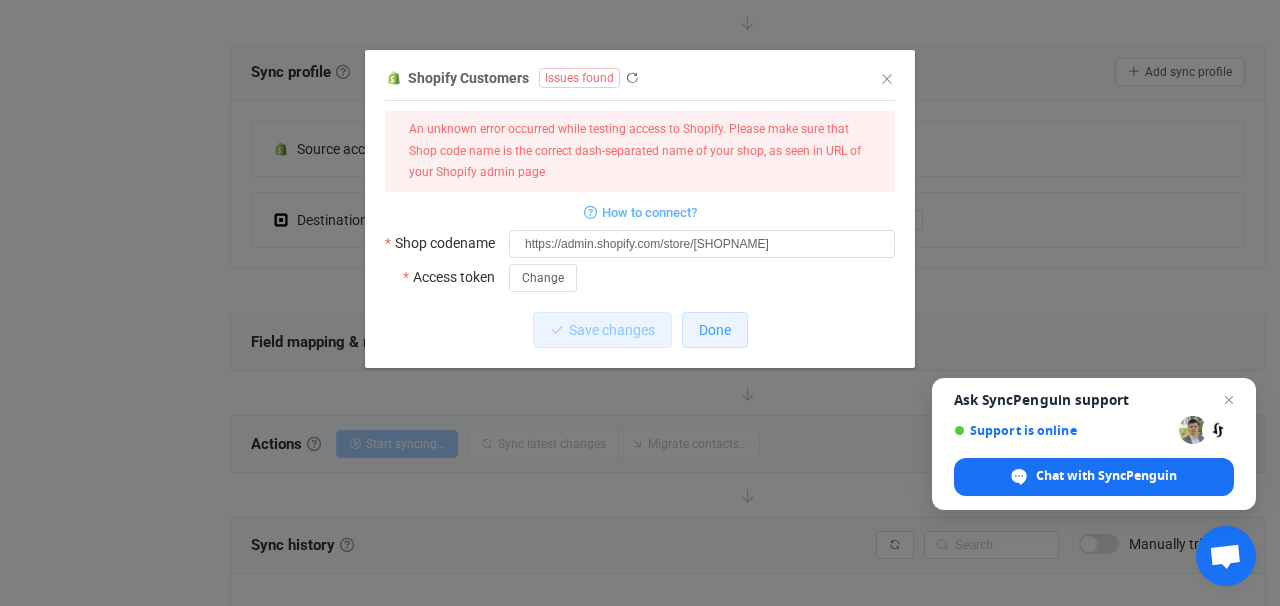 click on "Done" at bounding box center (715, 330) 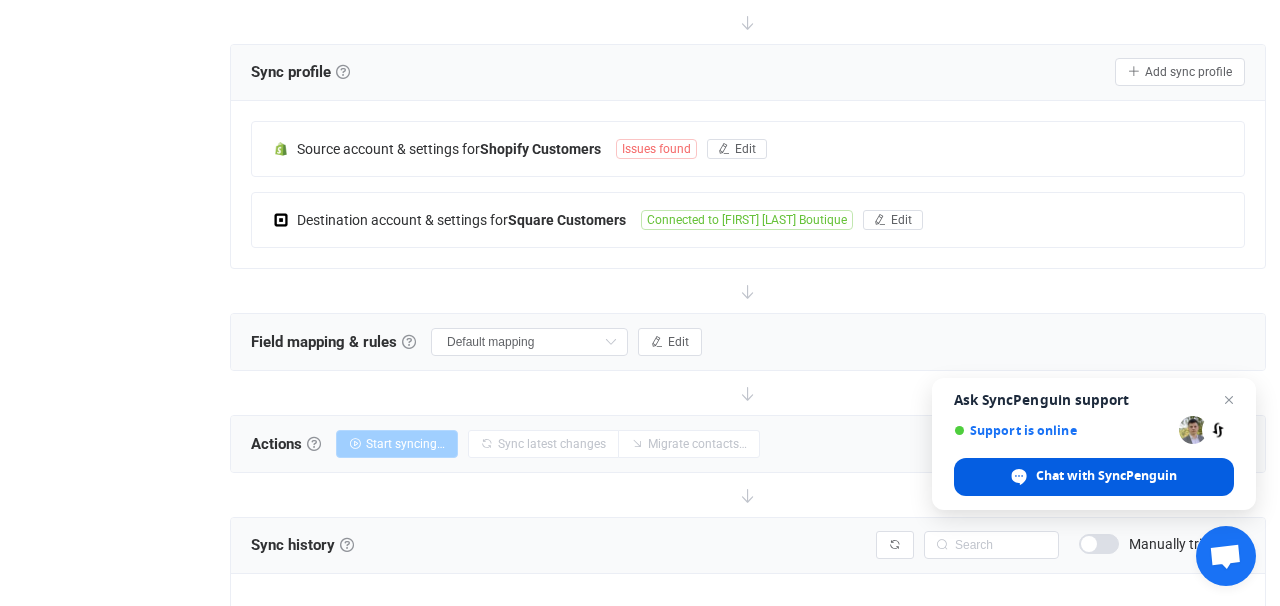 click on "Chat with SyncPenguin" at bounding box center [1094, 477] 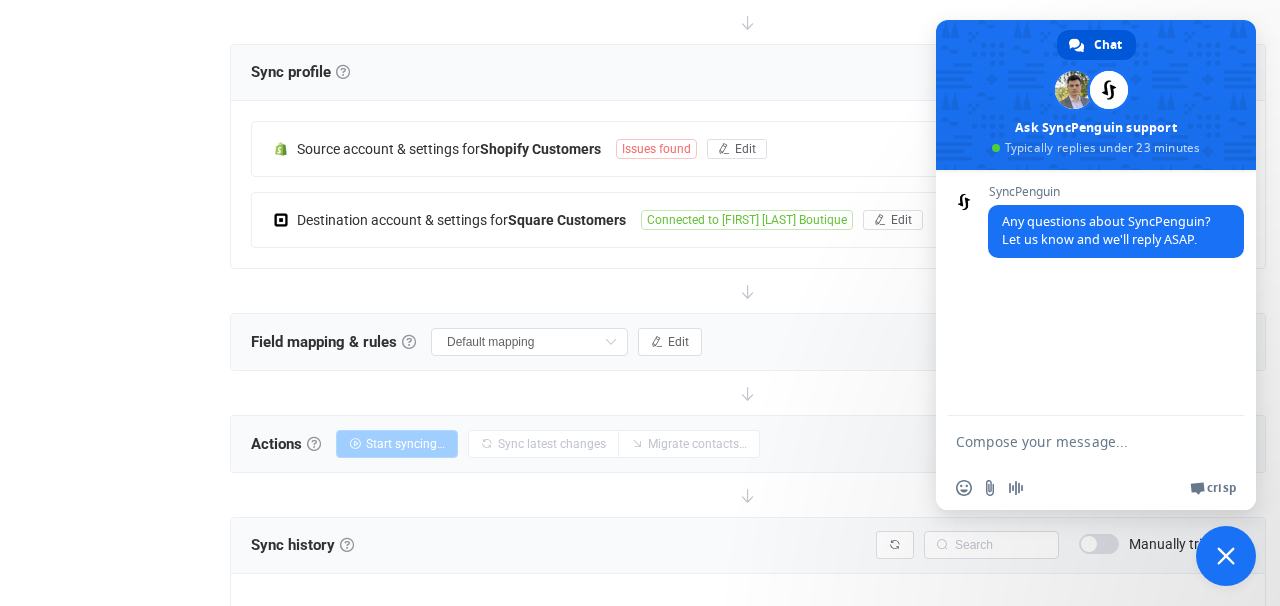 scroll, scrollTop: 0, scrollLeft: 0, axis: both 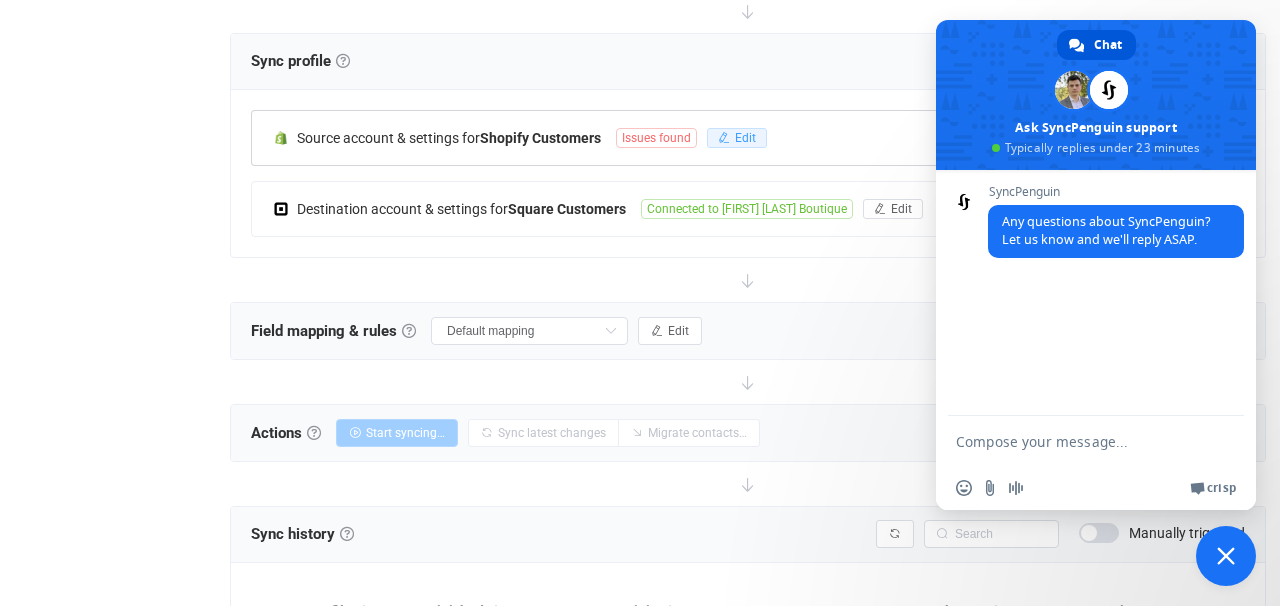 click on "Edit" at bounding box center [737, 138] 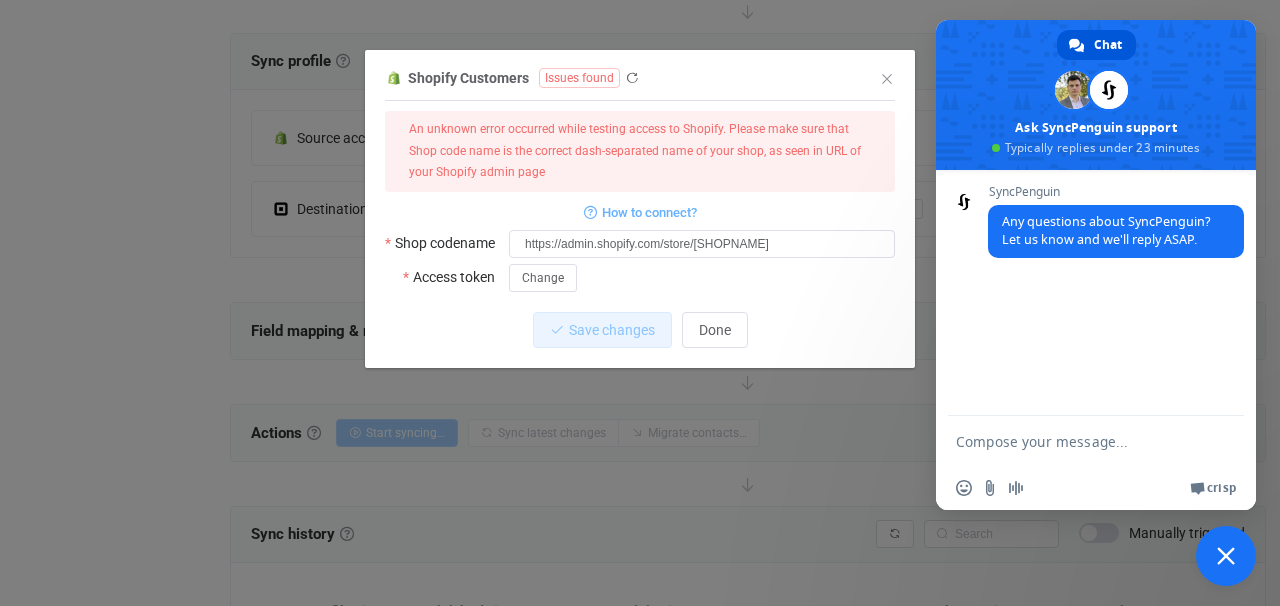 type 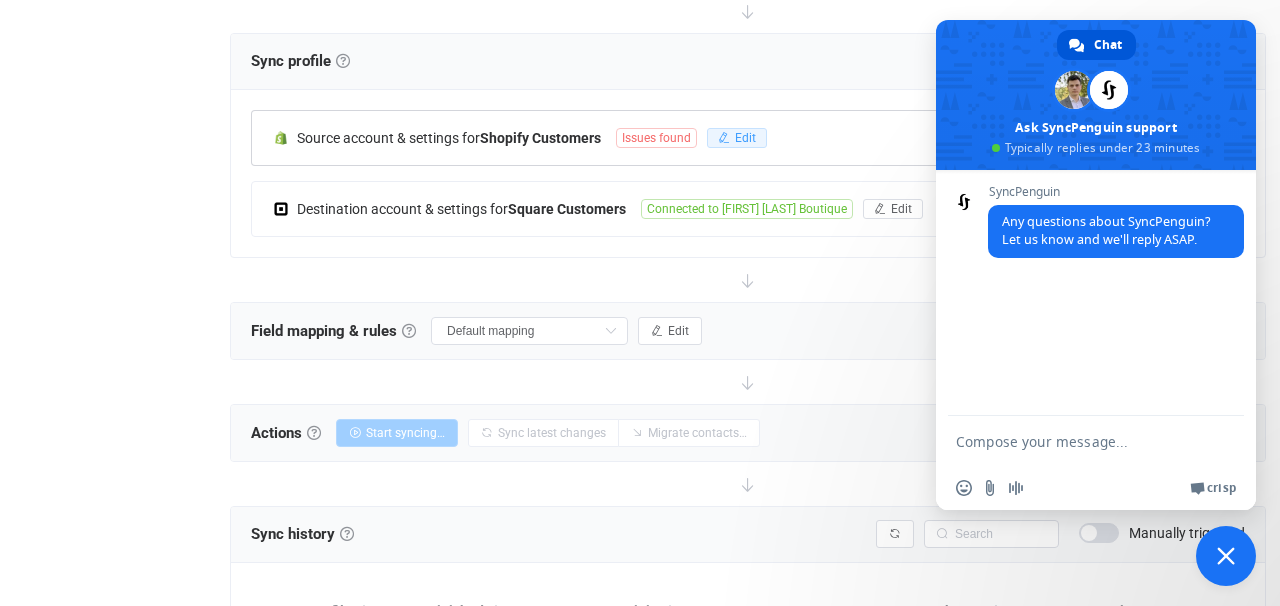click on "Edit" at bounding box center [737, 138] 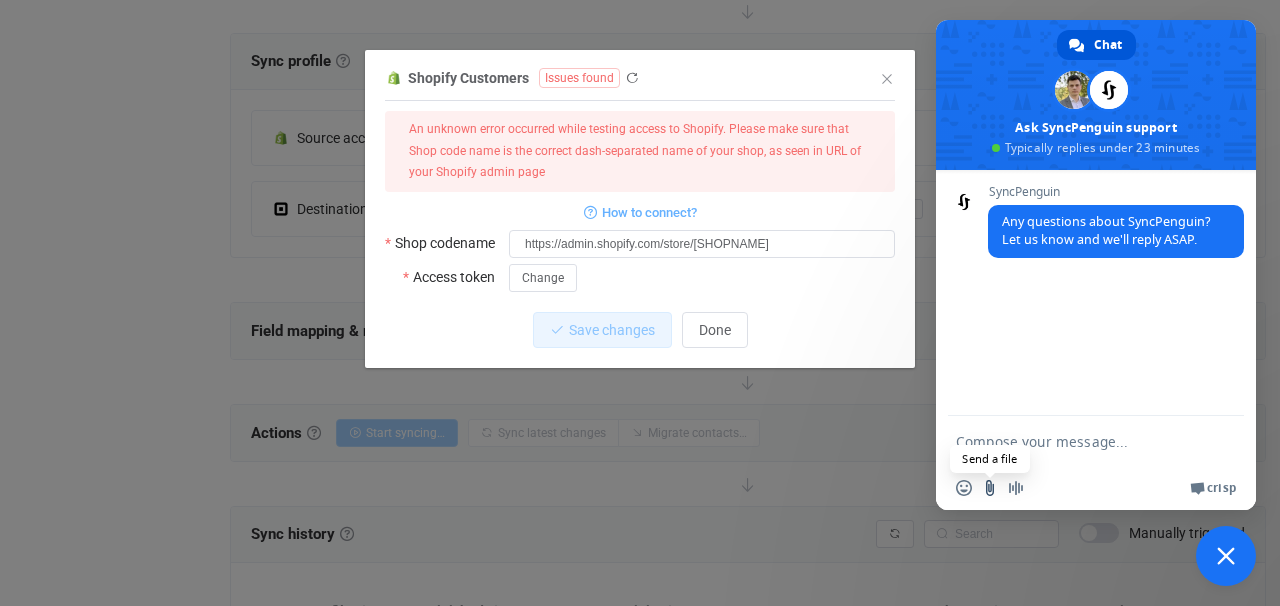 click at bounding box center (990, 488) 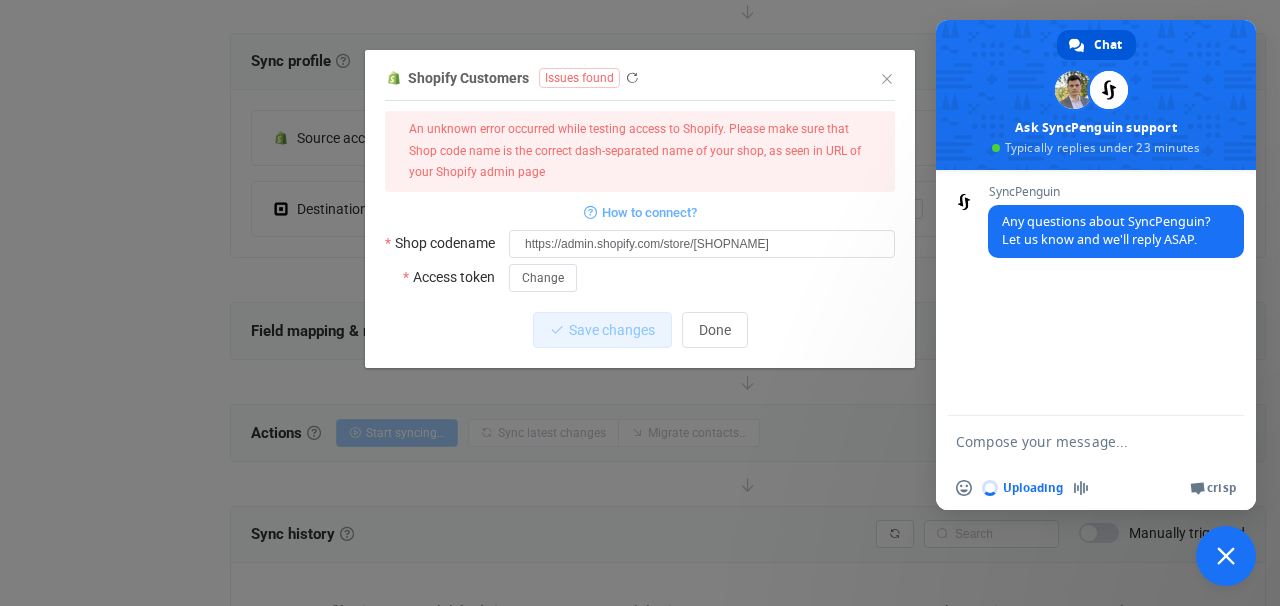 click at bounding box center (1076, 441) 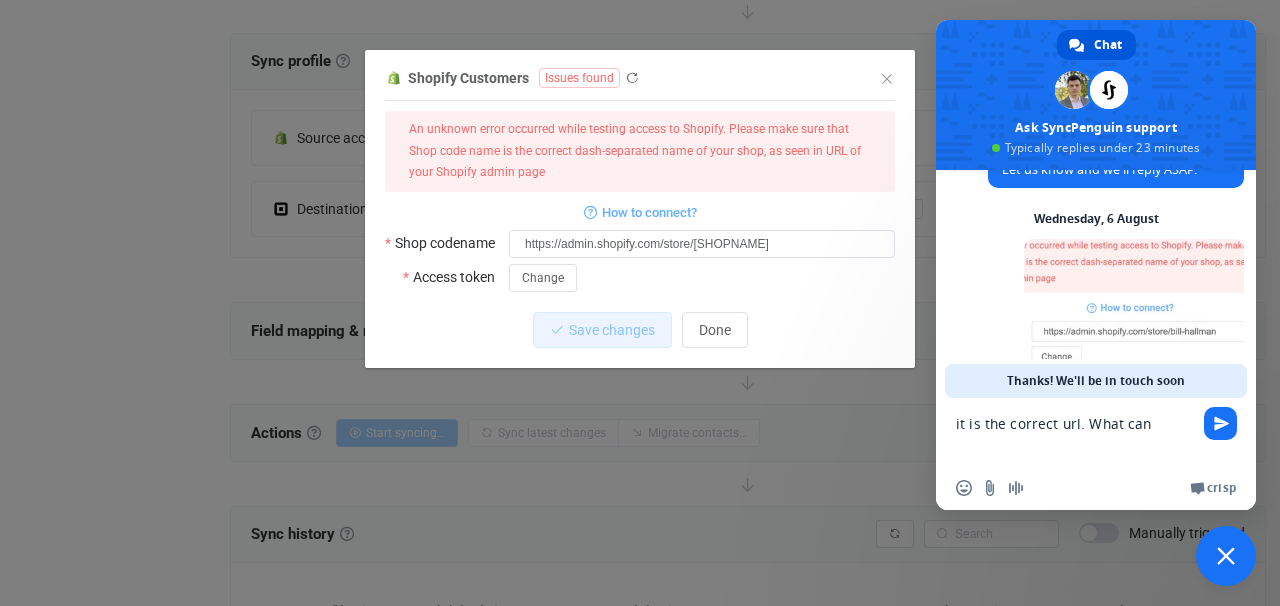 scroll, scrollTop: 88, scrollLeft: 0, axis: vertical 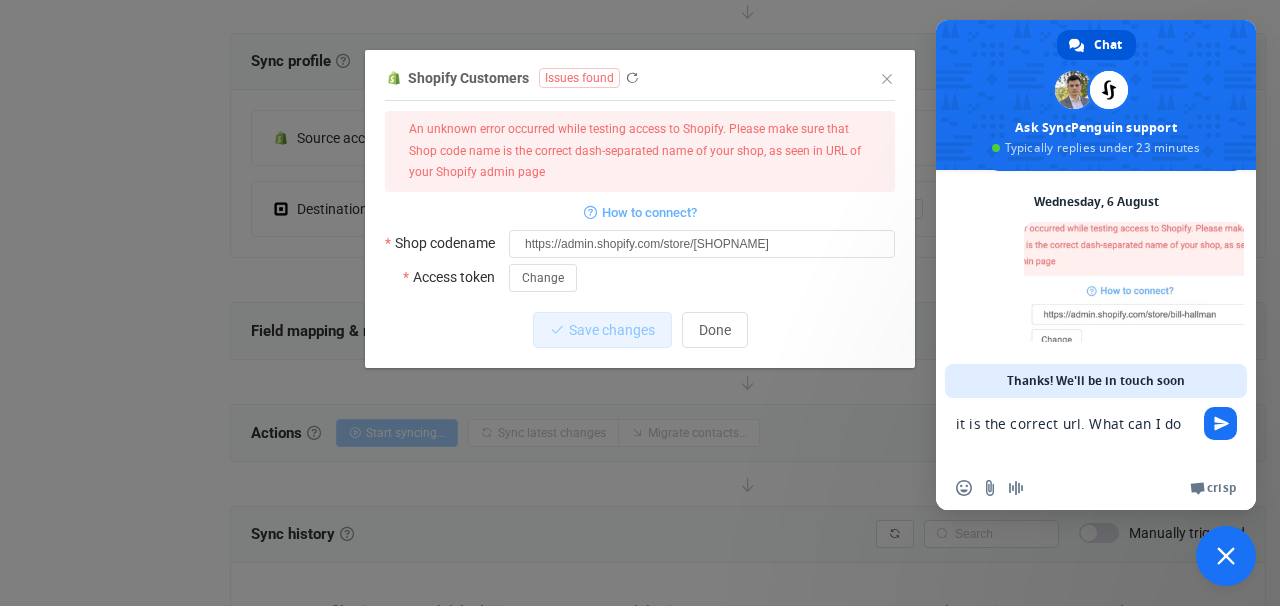 type on "it is the correct url. What can I do?" 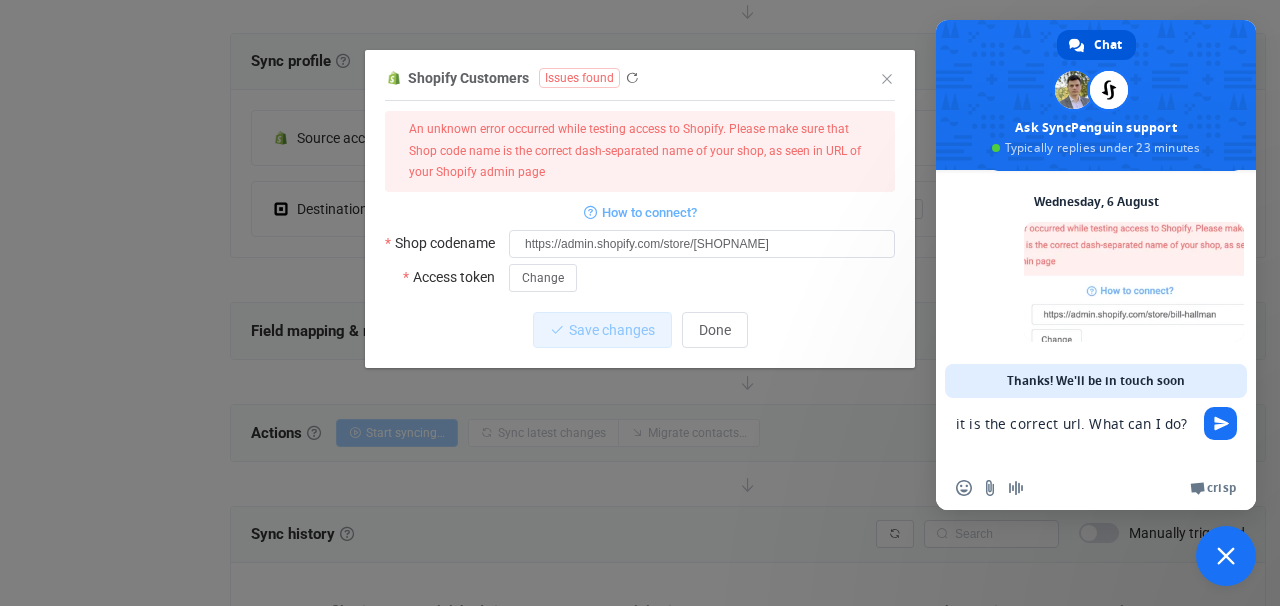 type 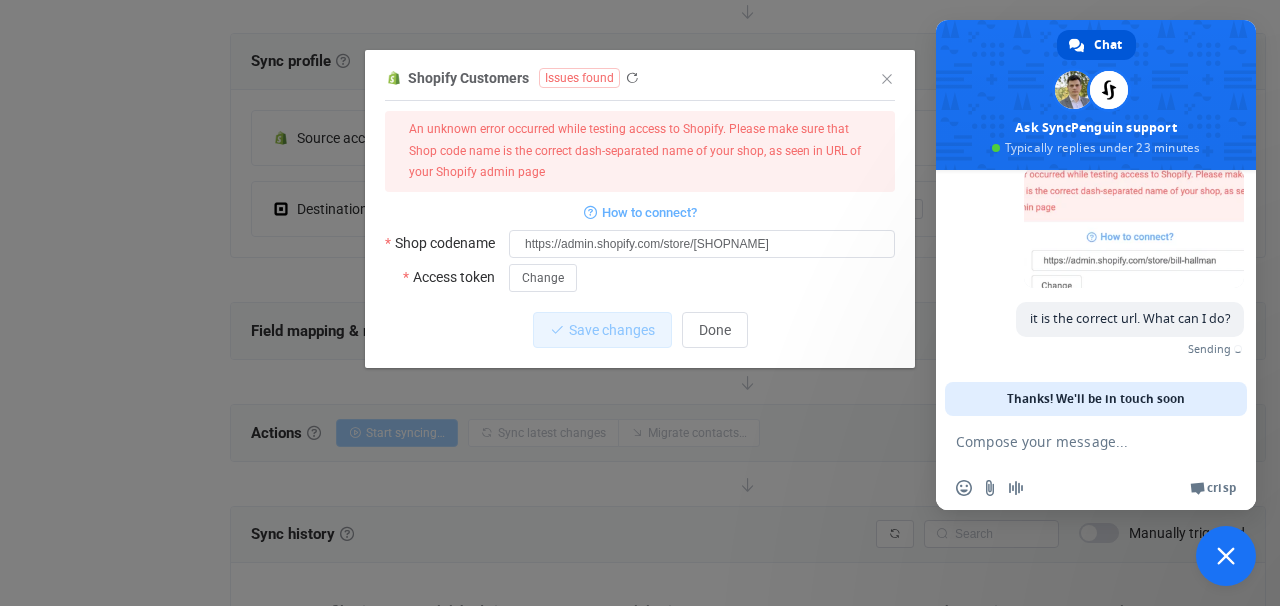 scroll, scrollTop: 111, scrollLeft: 0, axis: vertical 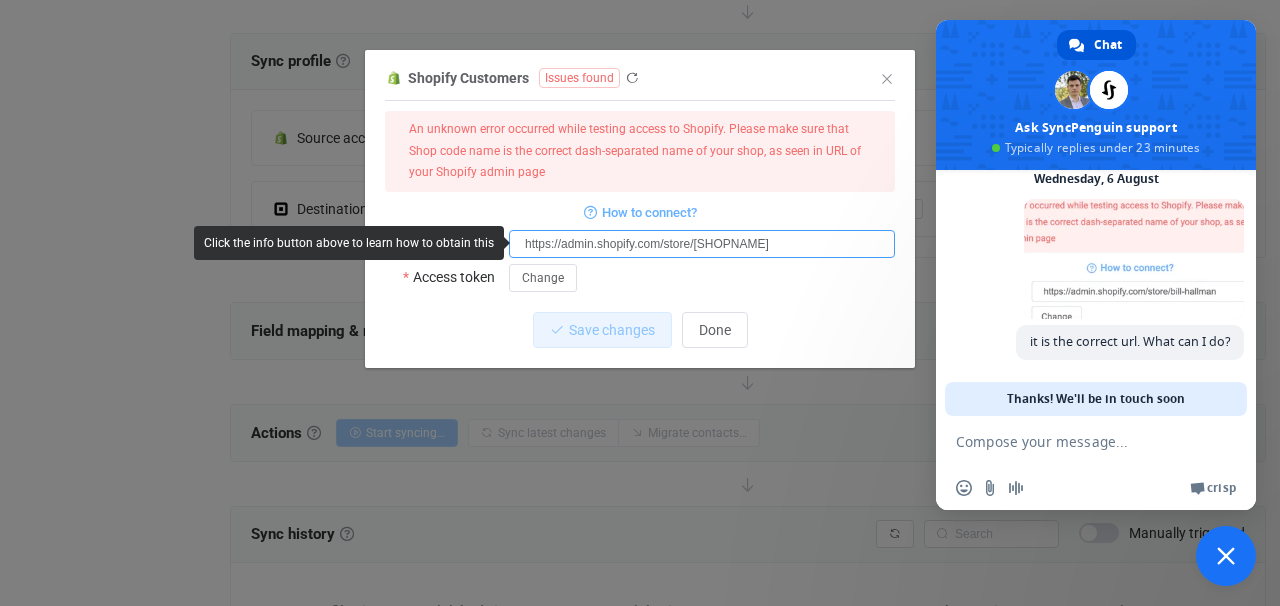 click on "https://admin.shopify.com/store/bill-hallman" at bounding box center (702, 244) 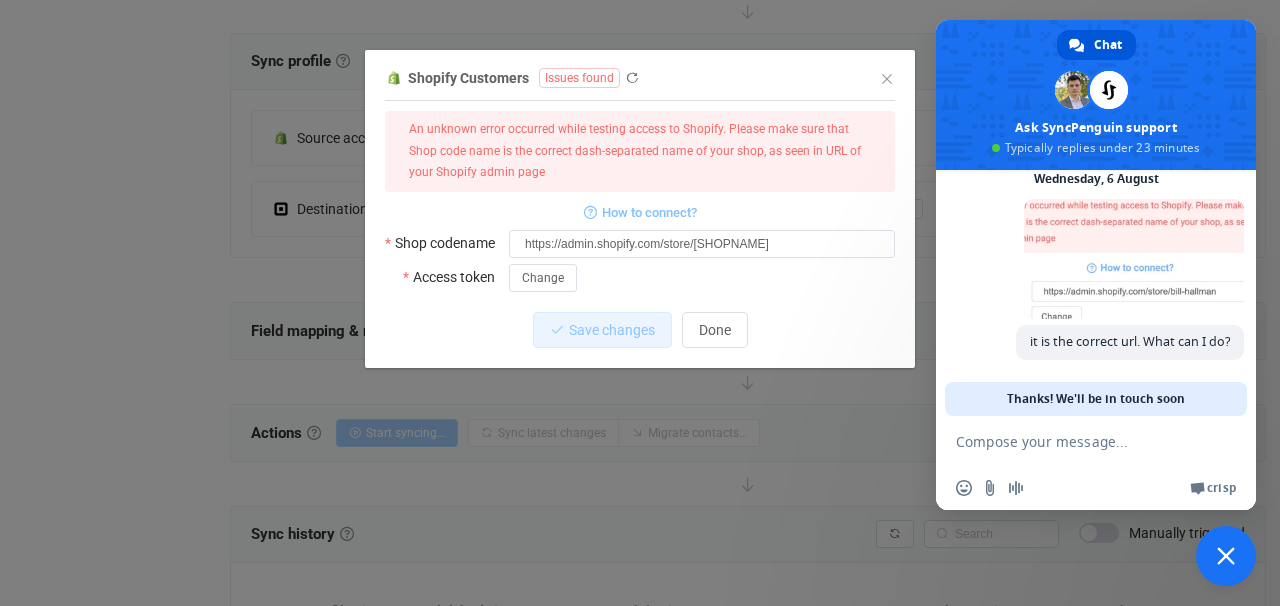 click on "How to connect?" at bounding box center [649, 212] 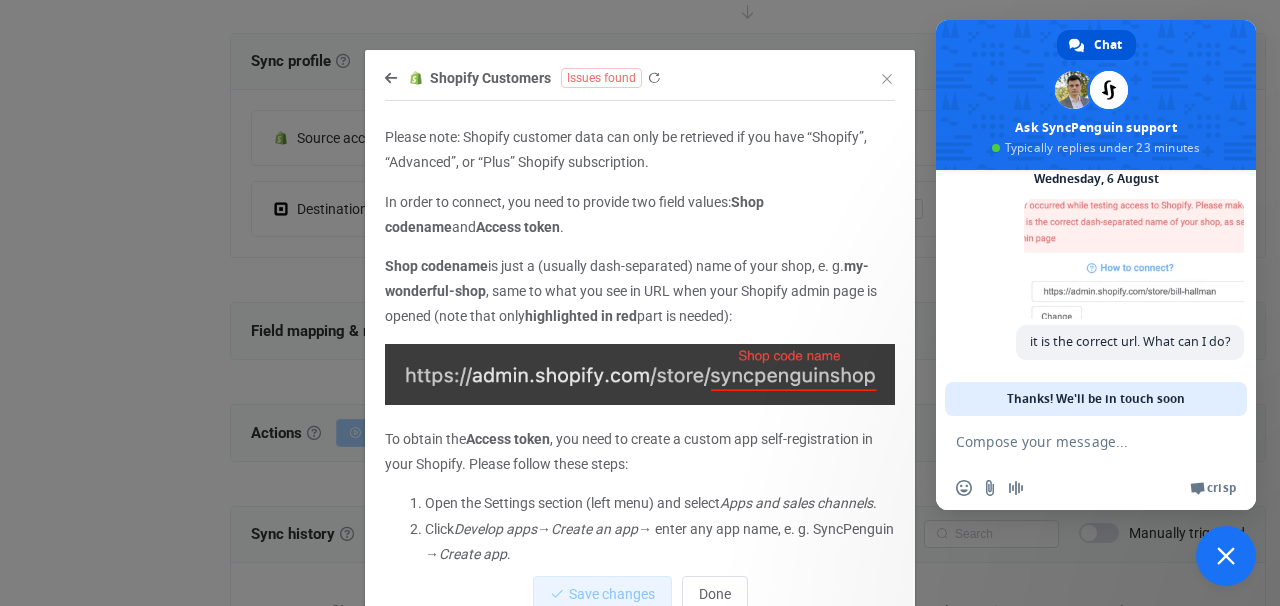 click at bounding box center (640, 374) 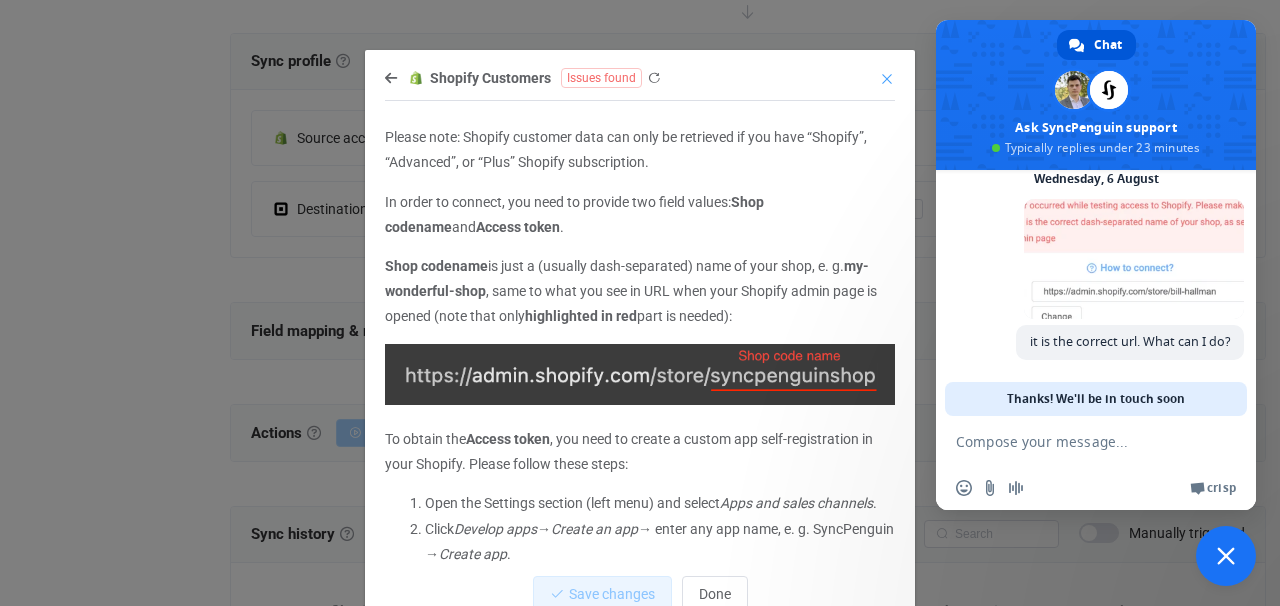 click at bounding box center (887, 79) 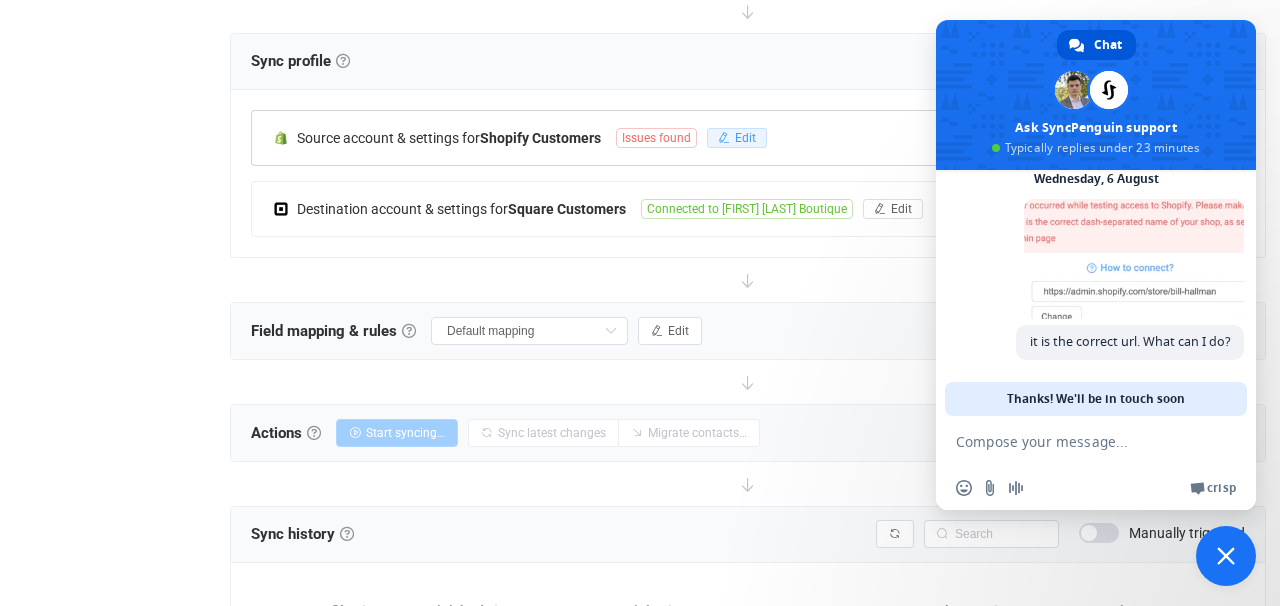 click on "Edit" at bounding box center (745, 138) 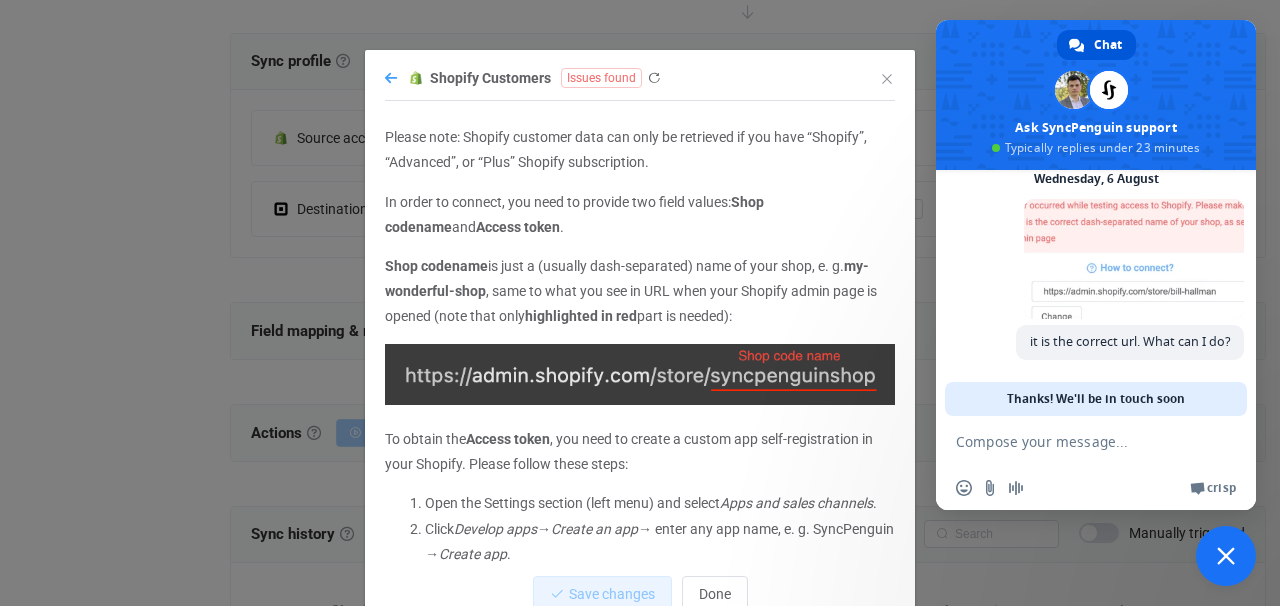 click at bounding box center (391, 78) 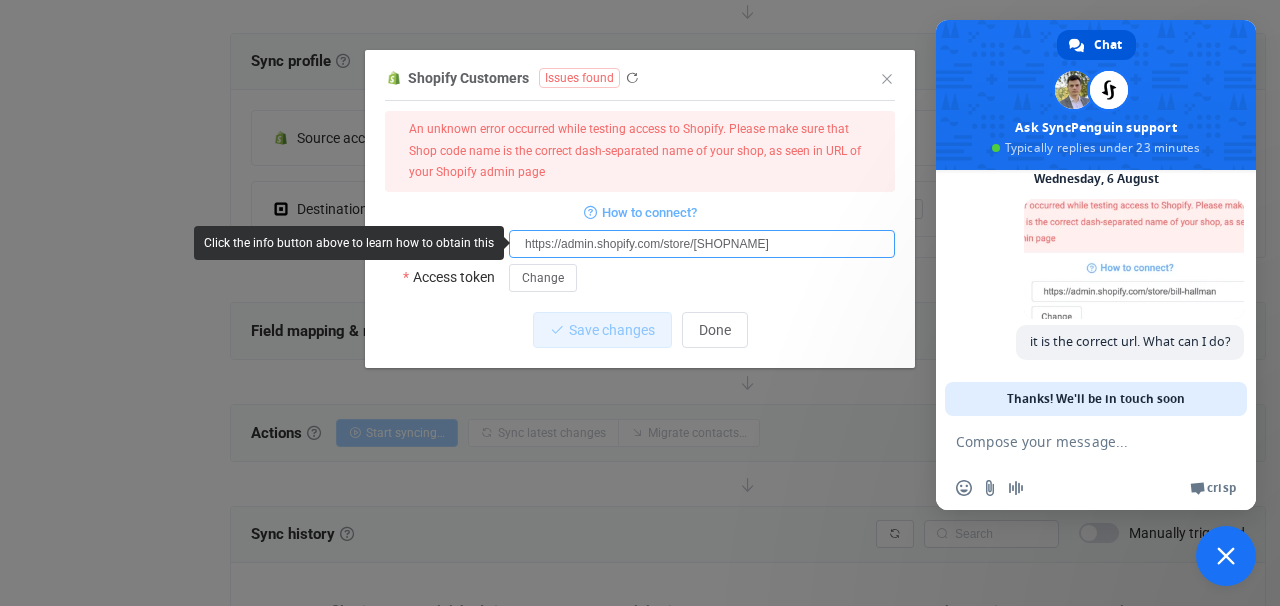 click on "https://admin.shopify.com/store/bill-hallman" at bounding box center [702, 244] 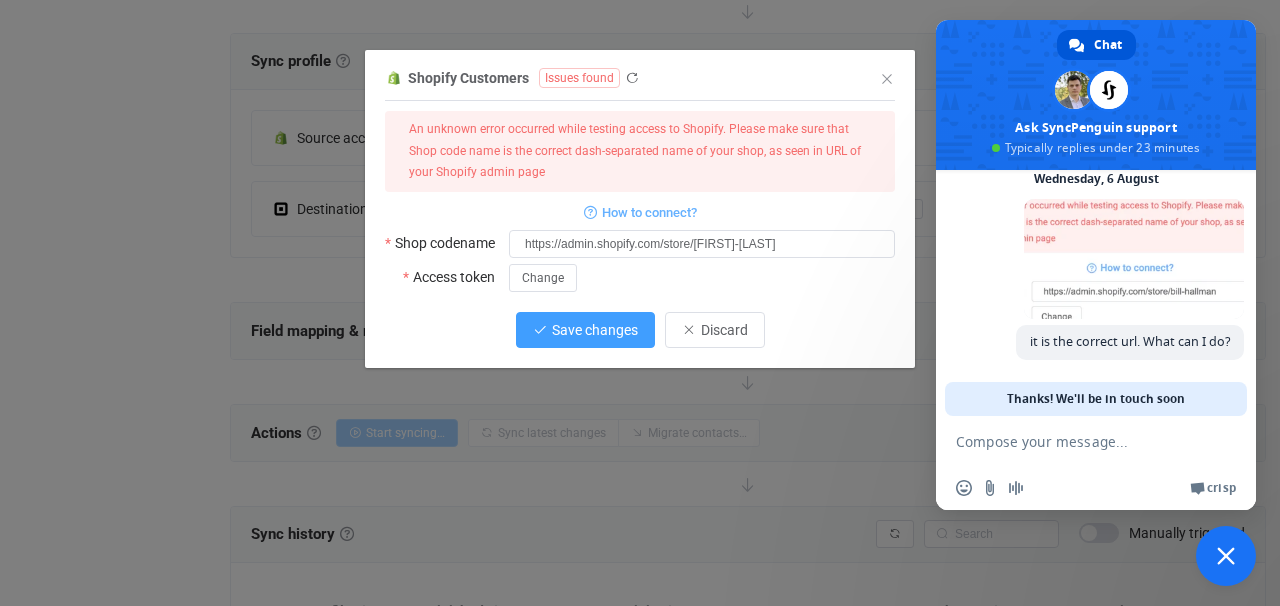 click on "Save changes" at bounding box center [595, 330] 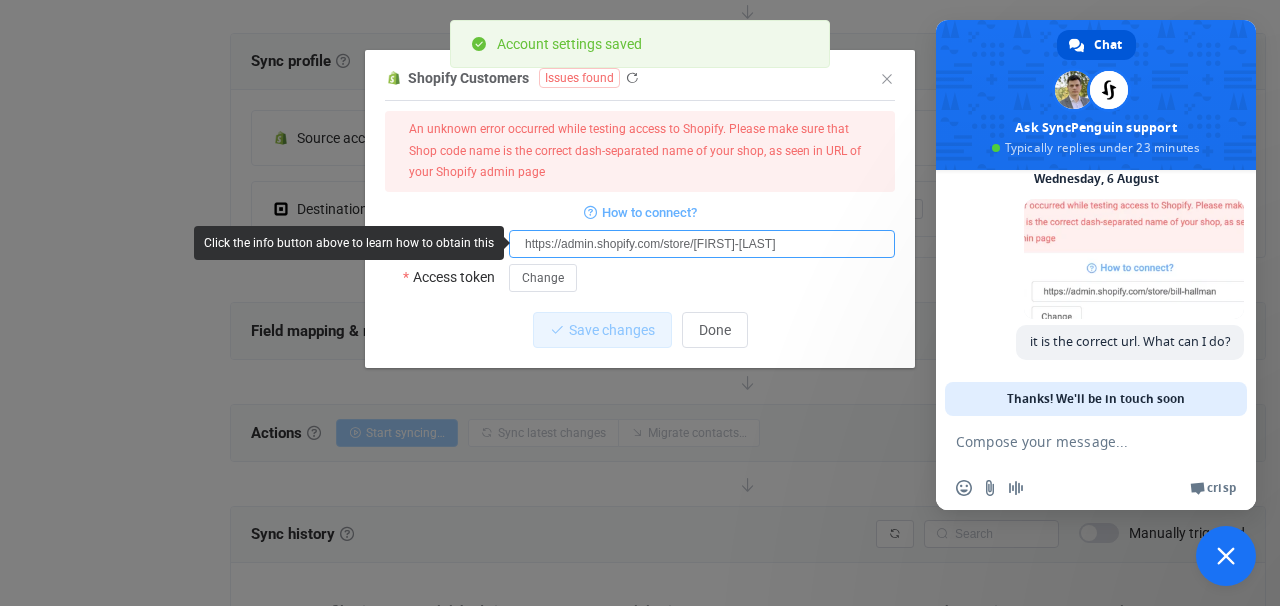 click on "https://admin.shopify.com/store/bill-hallmanshop" at bounding box center [702, 244] 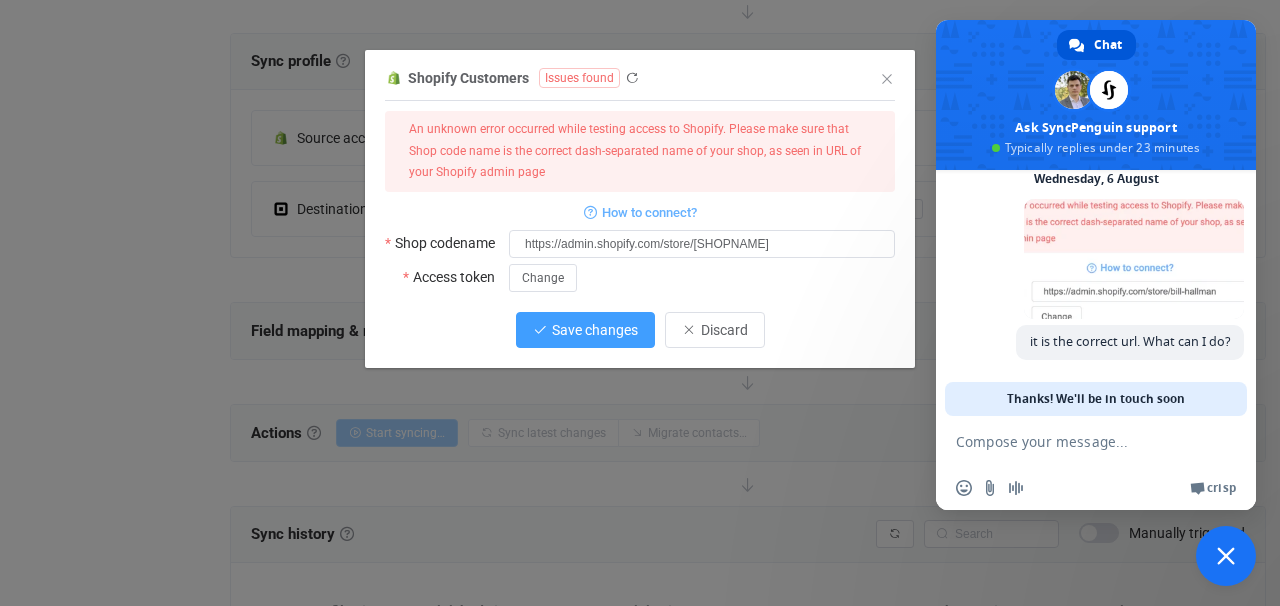 click at bounding box center [540, 330] 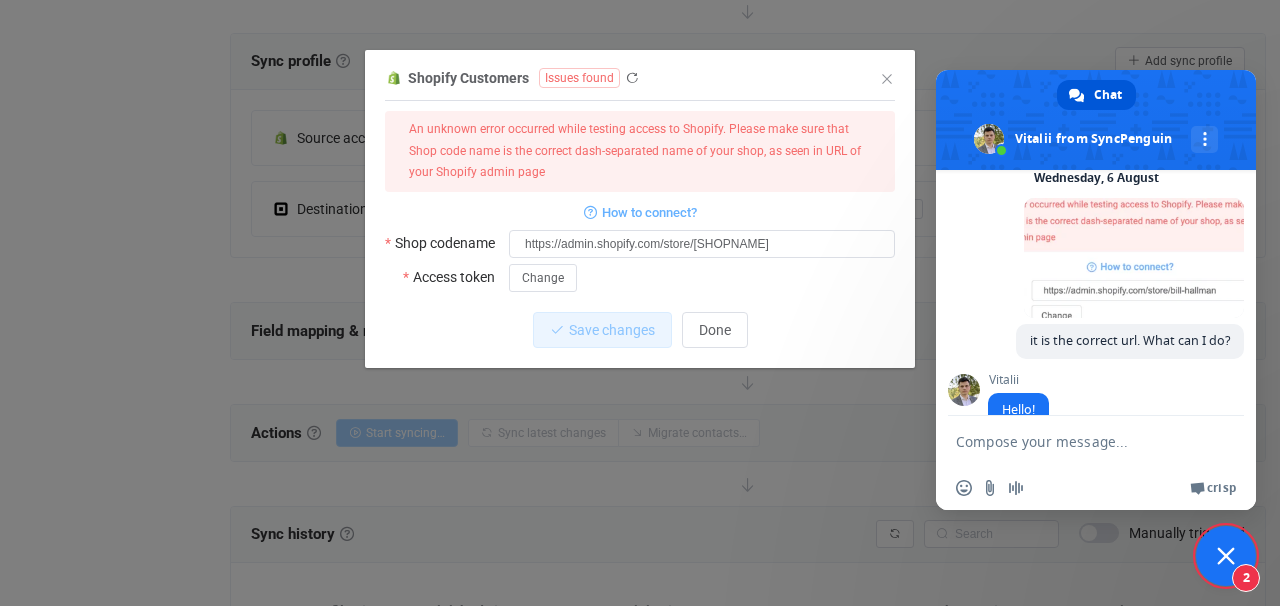 scroll, scrollTop: 262, scrollLeft: 0, axis: vertical 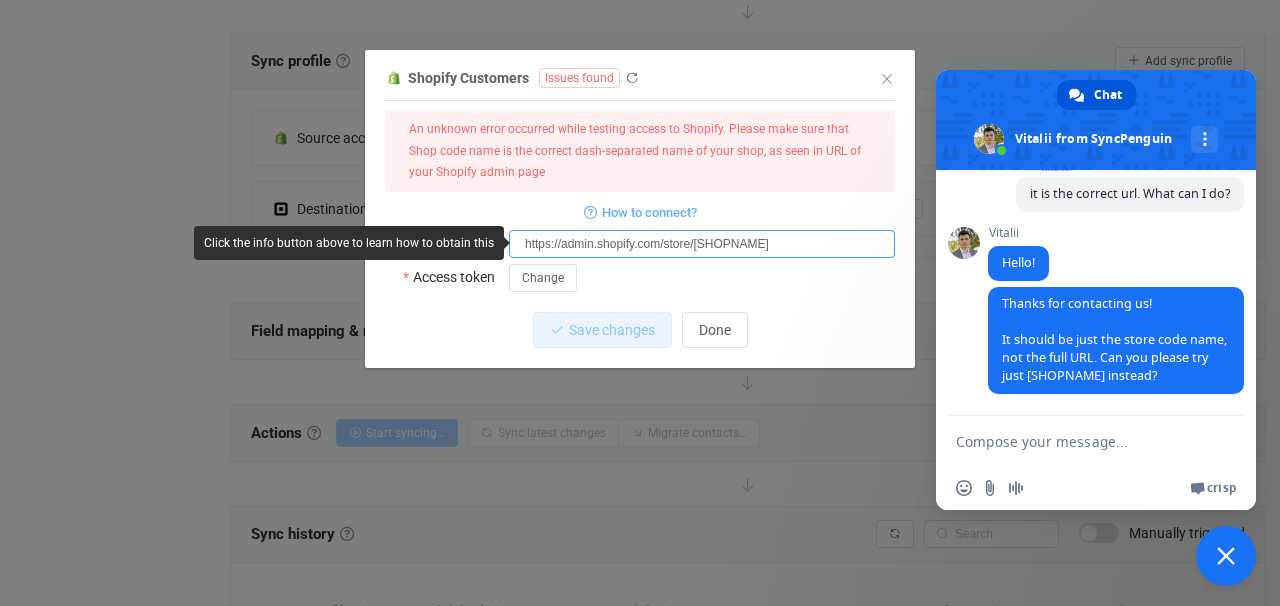 drag, startPoint x: 693, startPoint y: 242, endPoint x: 481, endPoint y: 237, distance: 212.05896 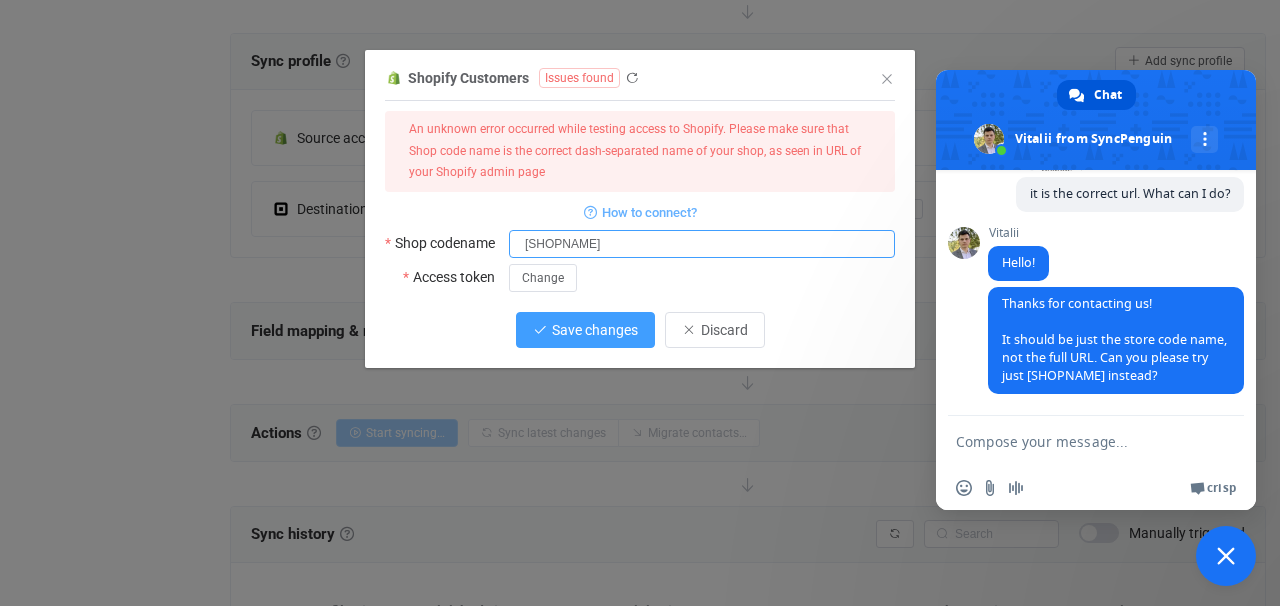 type on "bill-hallman" 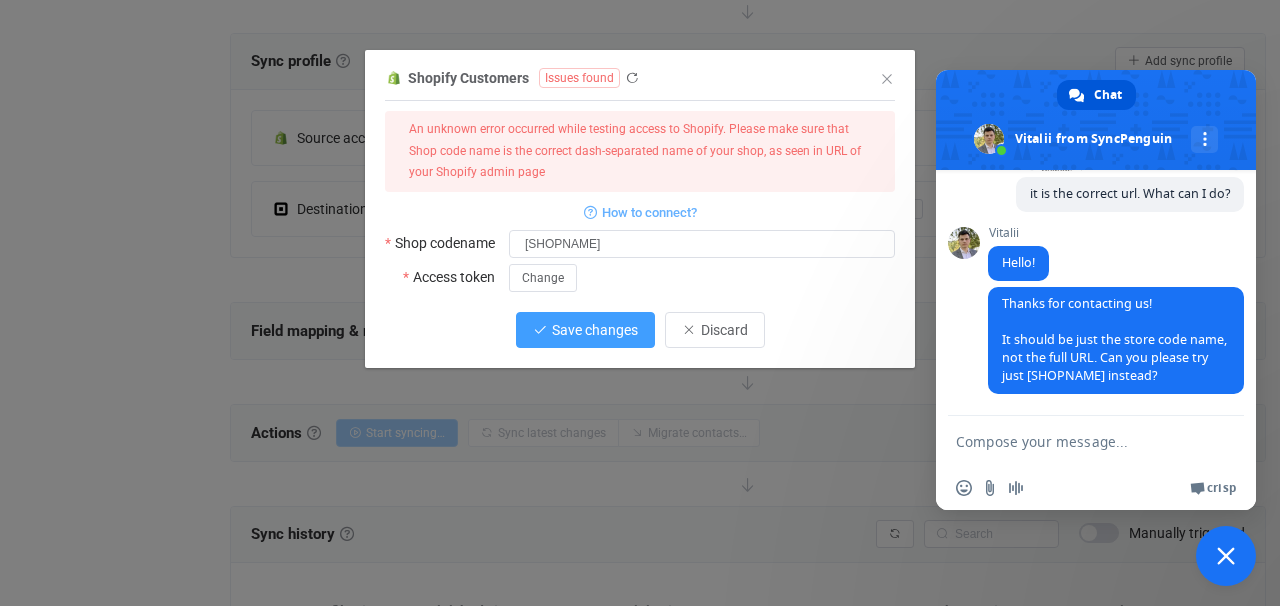click on "Save changes" at bounding box center [595, 330] 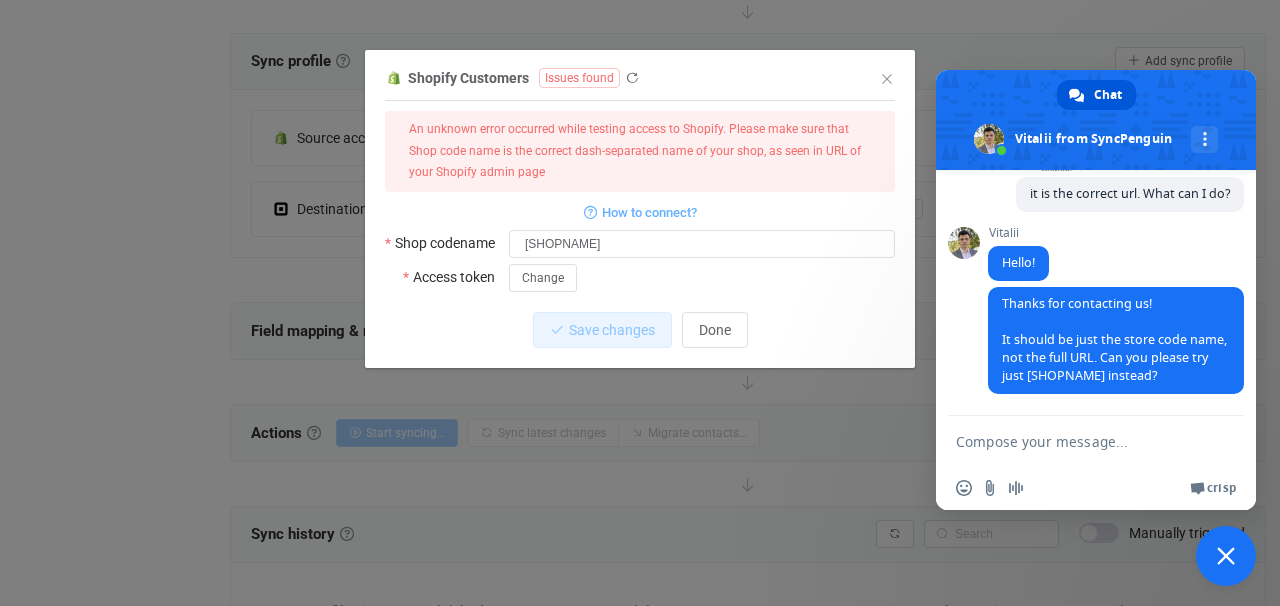 click at bounding box center (1076, 441) 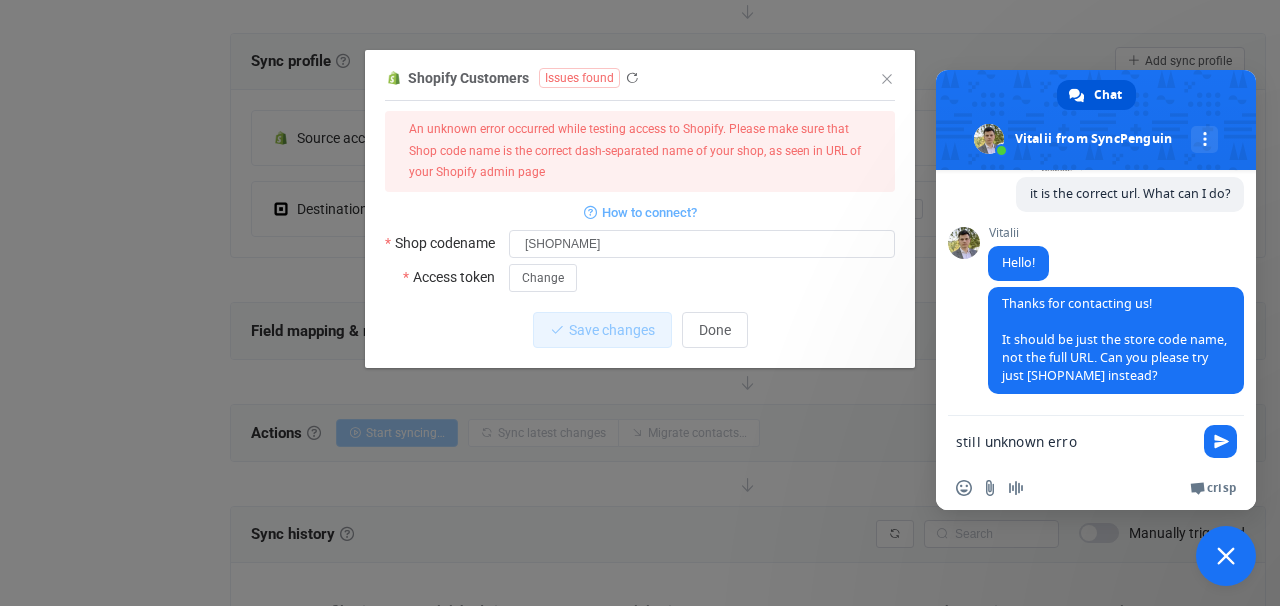 type on "still unknown error" 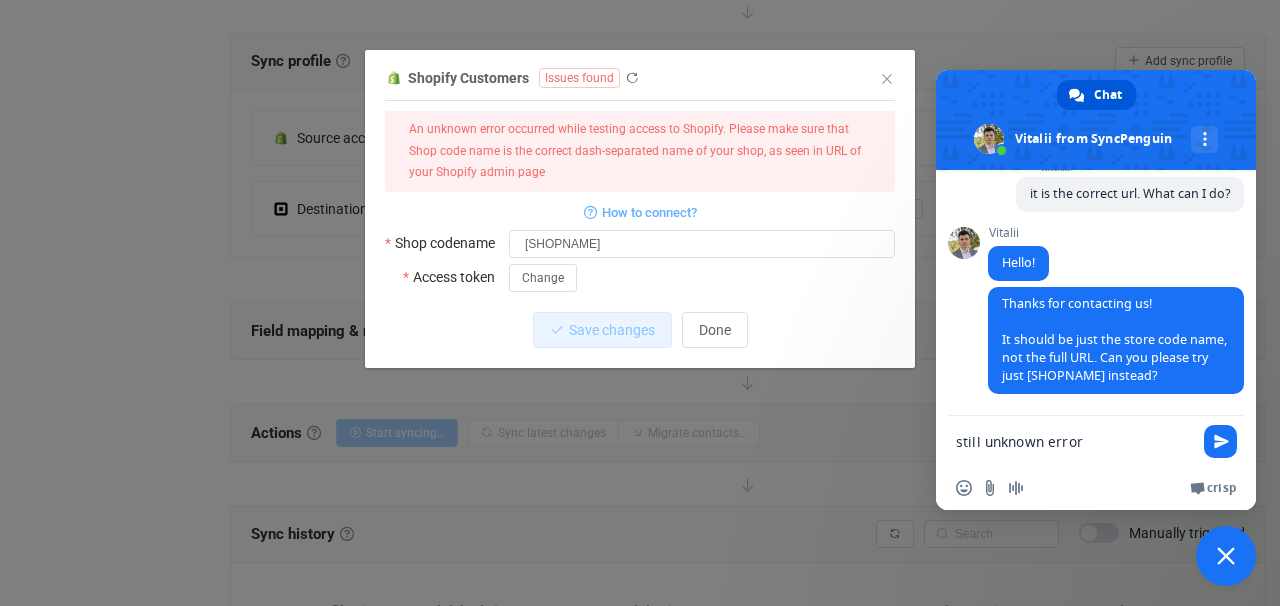 type 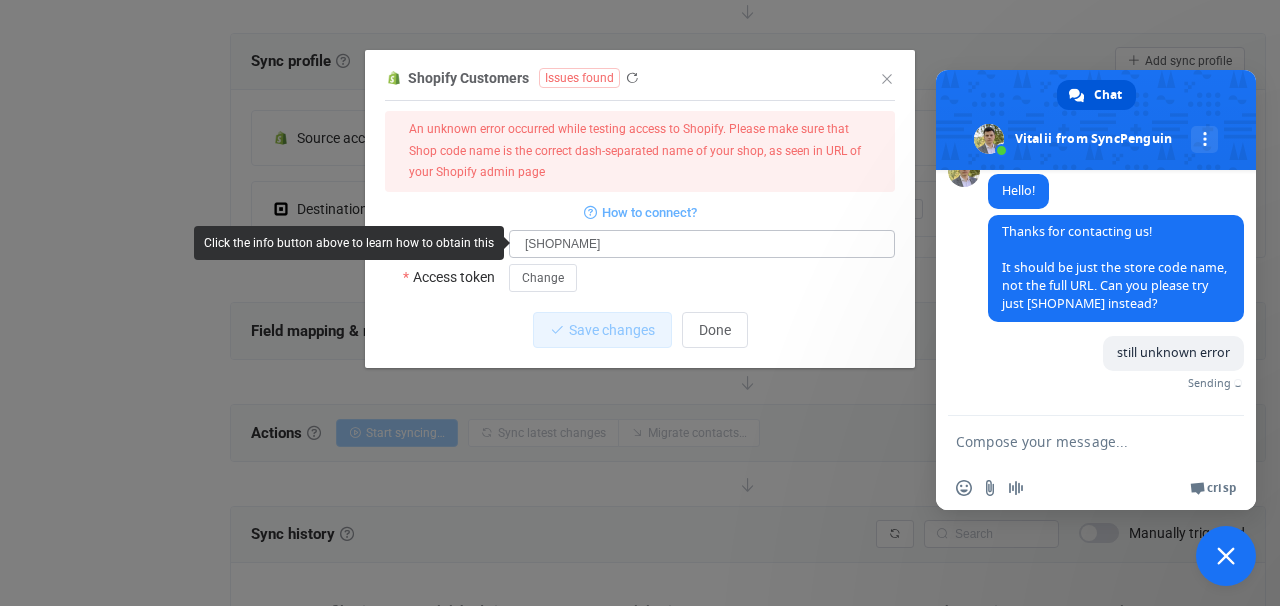 scroll, scrollTop: 312, scrollLeft: 0, axis: vertical 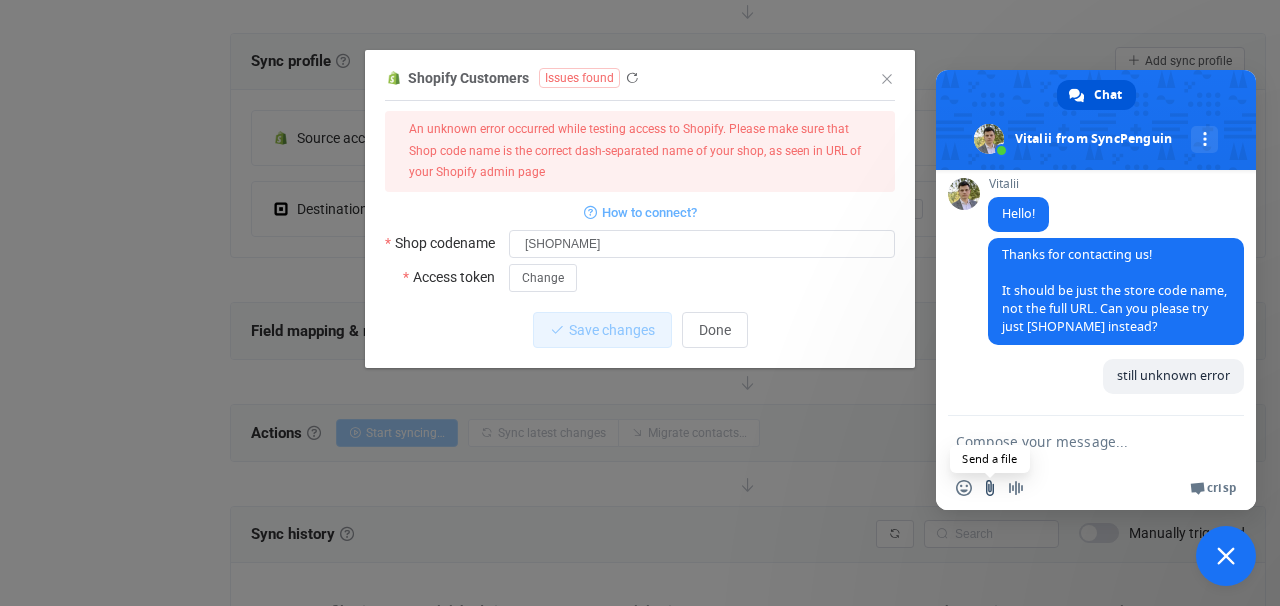 click at bounding box center (990, 488) 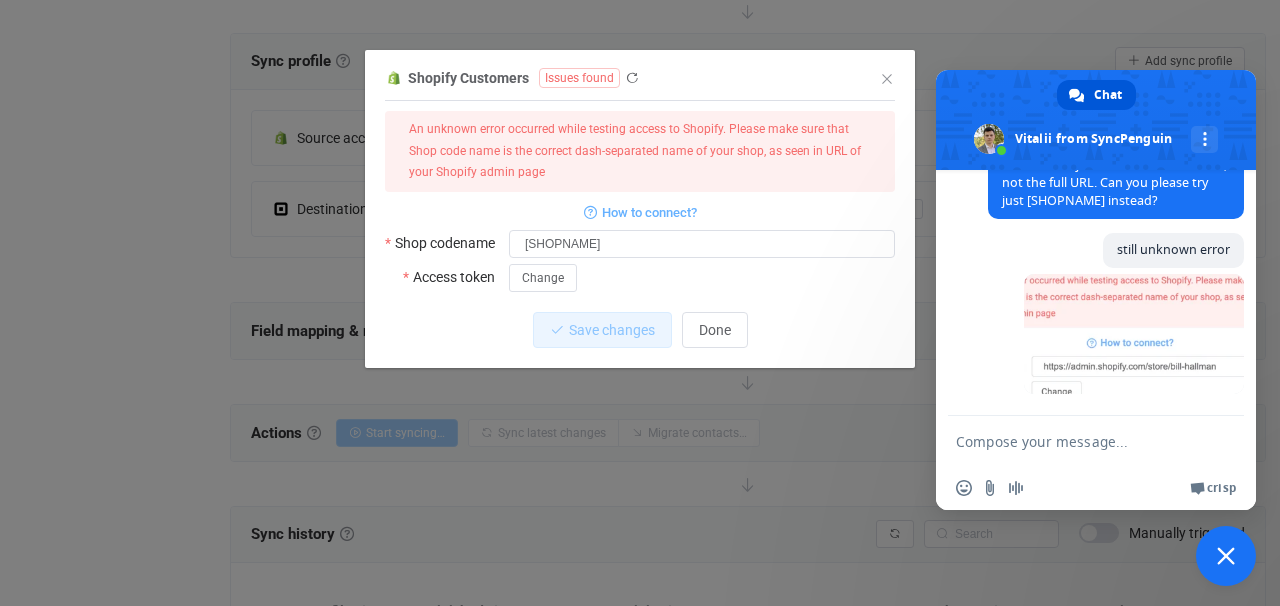 scroll, scrollTop: 438, scrollLeft: 0, axis: vertical 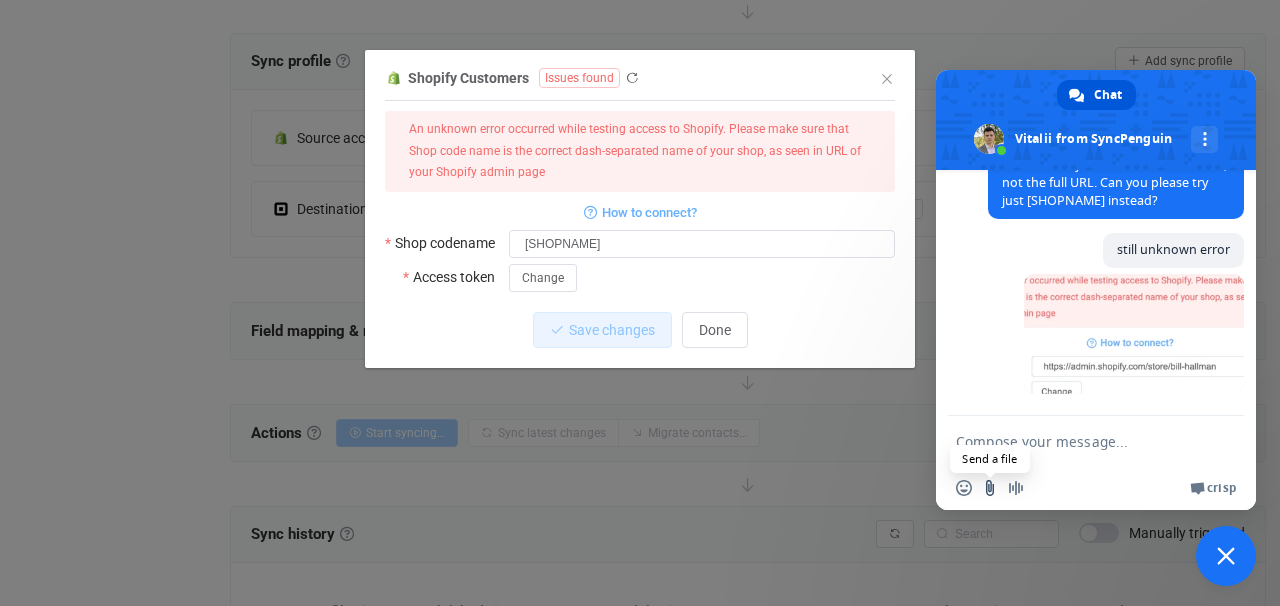 click at bounding box center [990, 488] 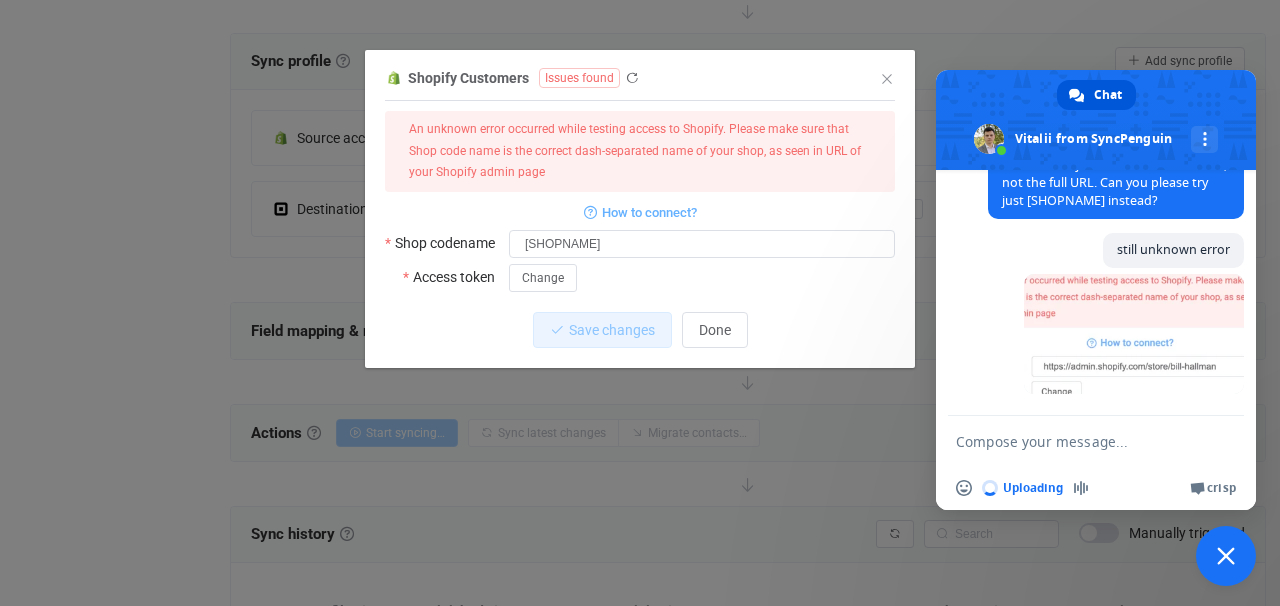 type 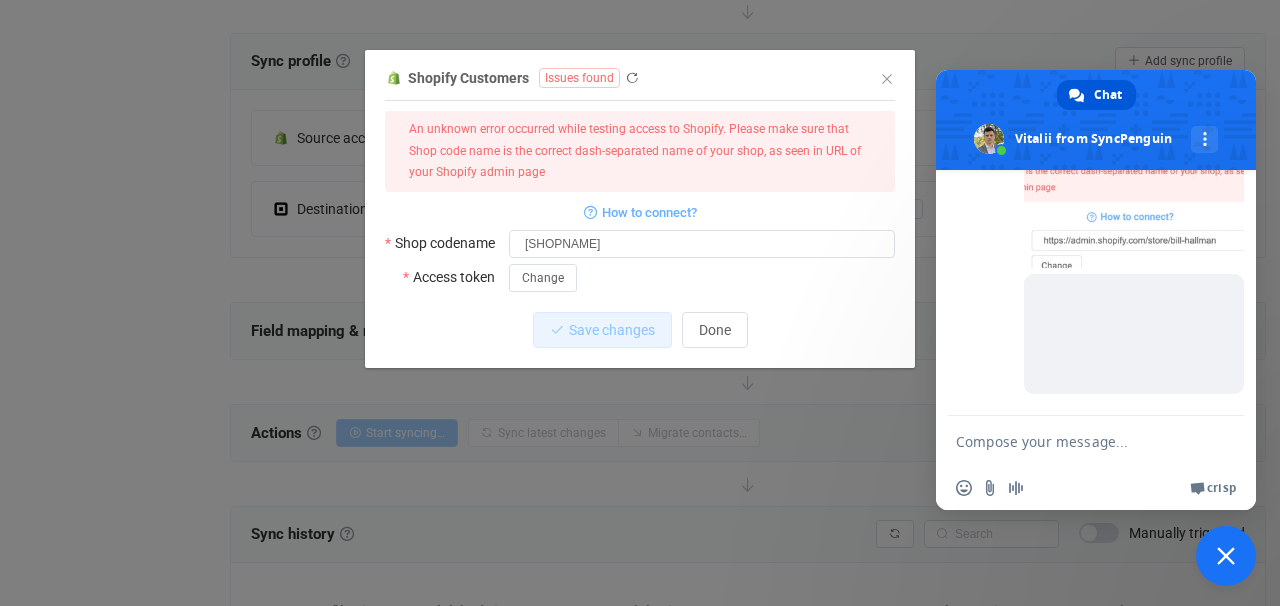 scroll, scrollTop: 564, scrollLeft: 0, axis: vertical 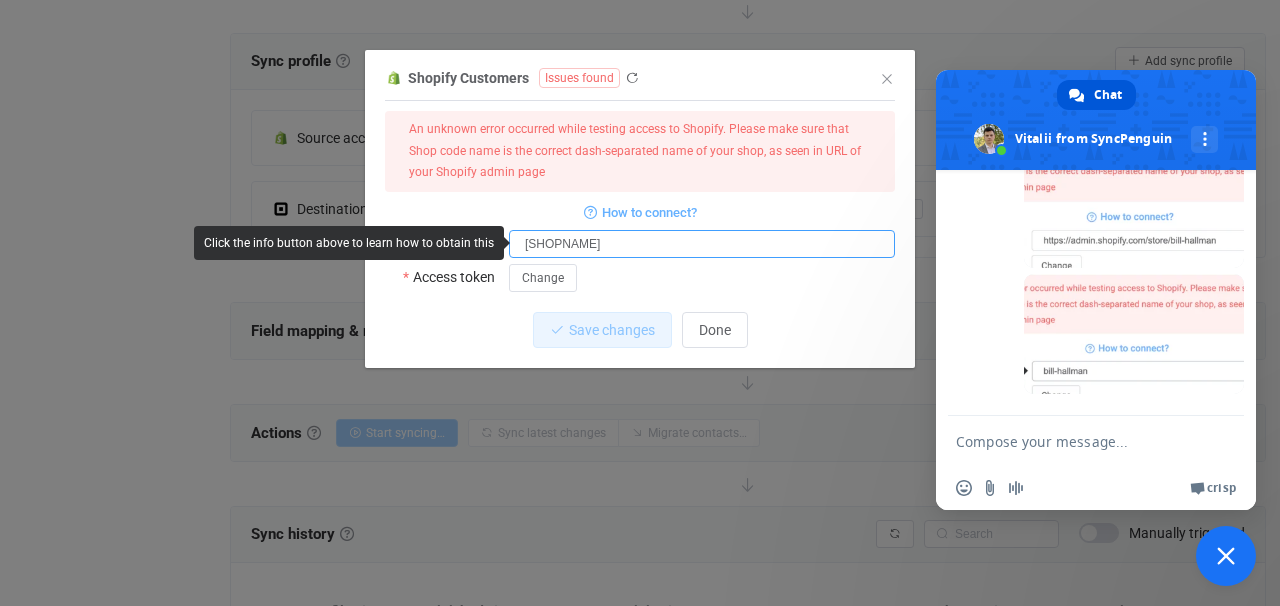 click on "bill-hallman" at bounding box center [702, 244] 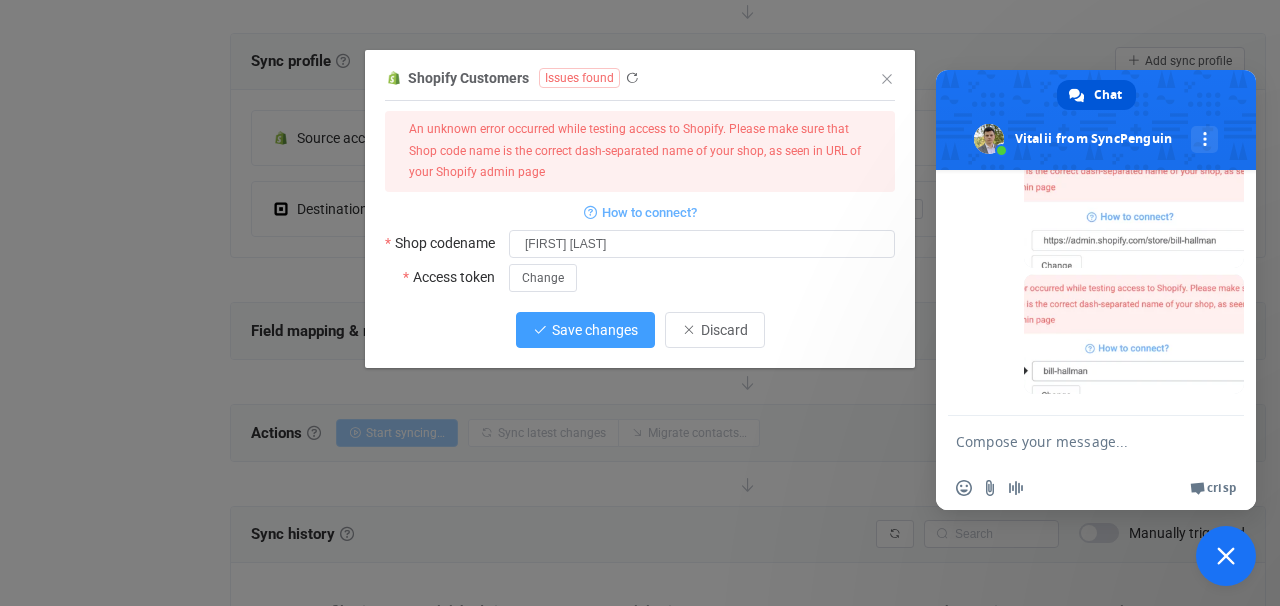 click on "Save changes" at bounding box center [585, 330] 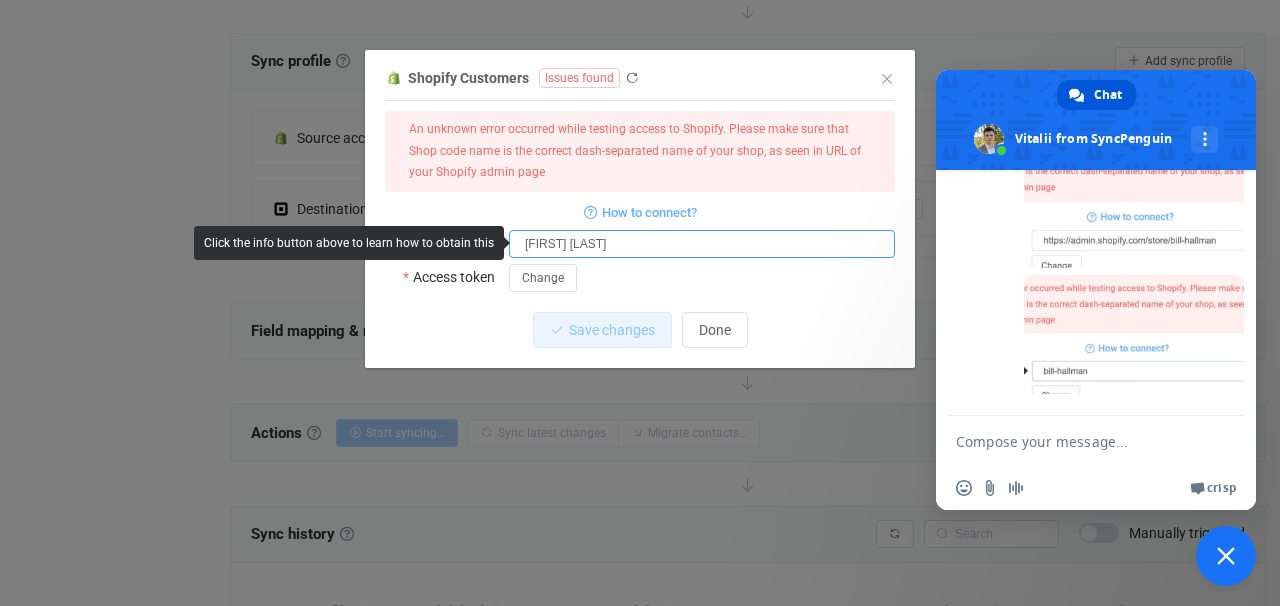 click on "billhallman" at bounding box center (702, 244) 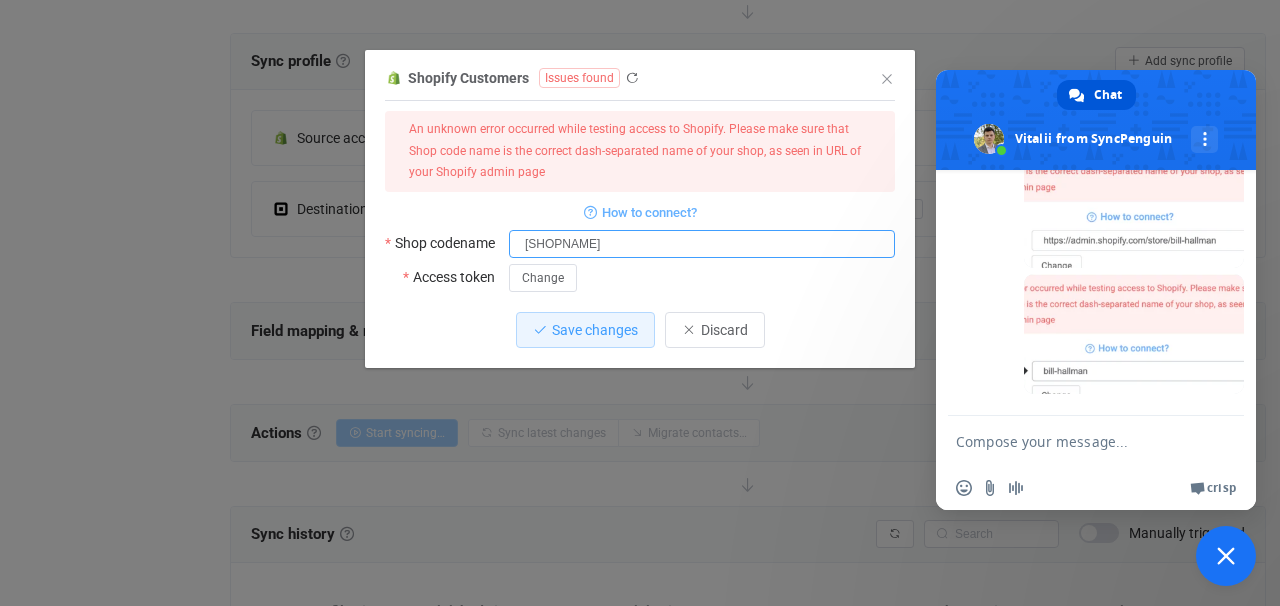 scroll, scrollTop: 0, scrollLeft: 0, axis: both 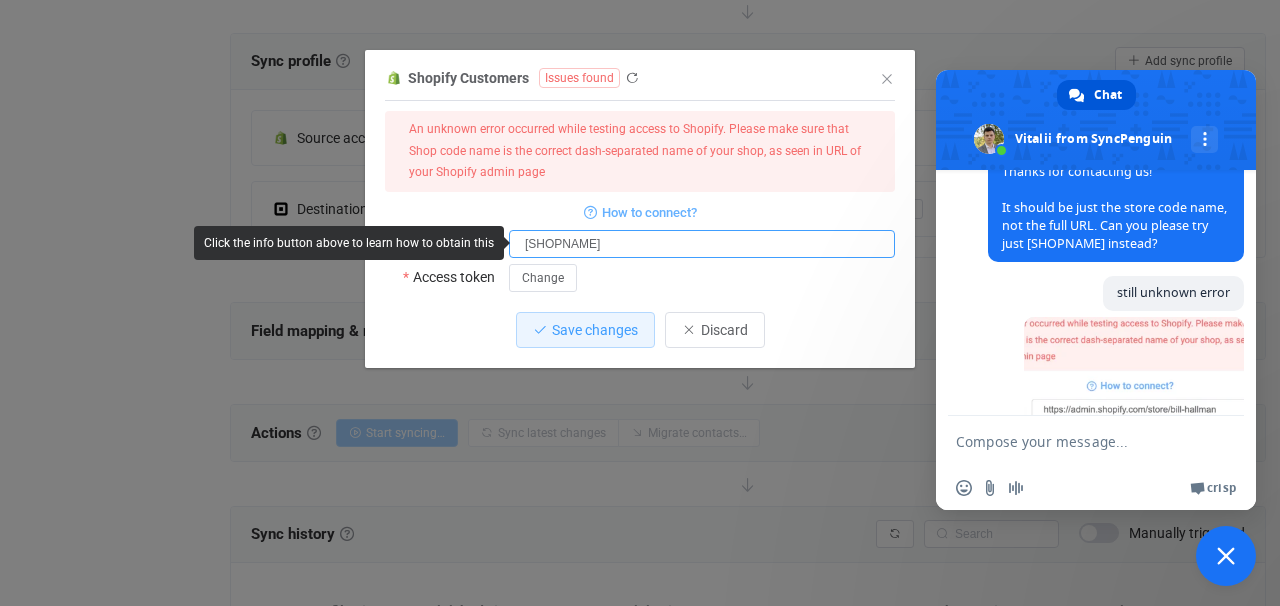 drag, startPoint x: 630, startPoint y: 242, endPoint x: 496, endPoint y: 237, distance: 134.09325 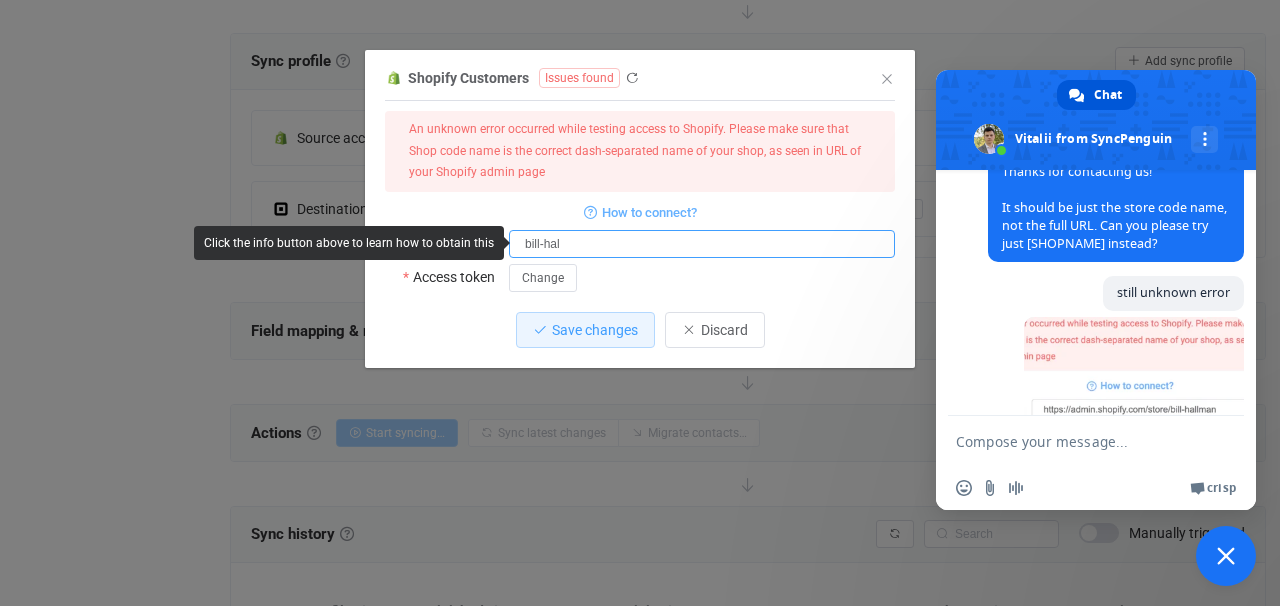 type on "bill-hallman" 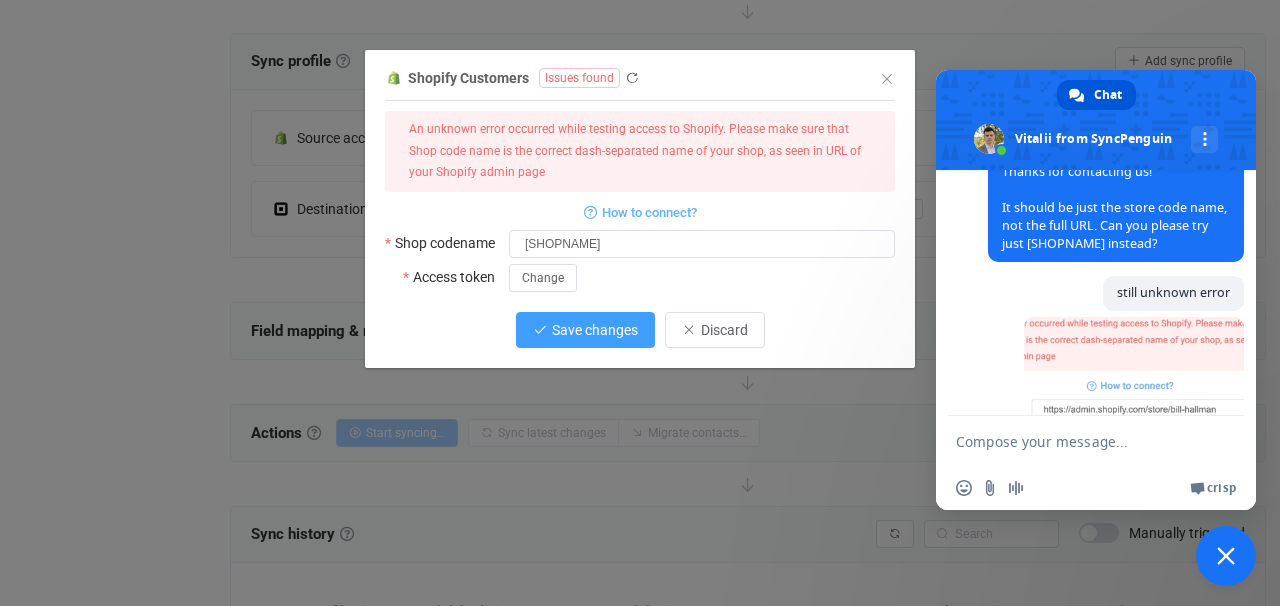 click on "Save changes" at bounding box center [595, 330] 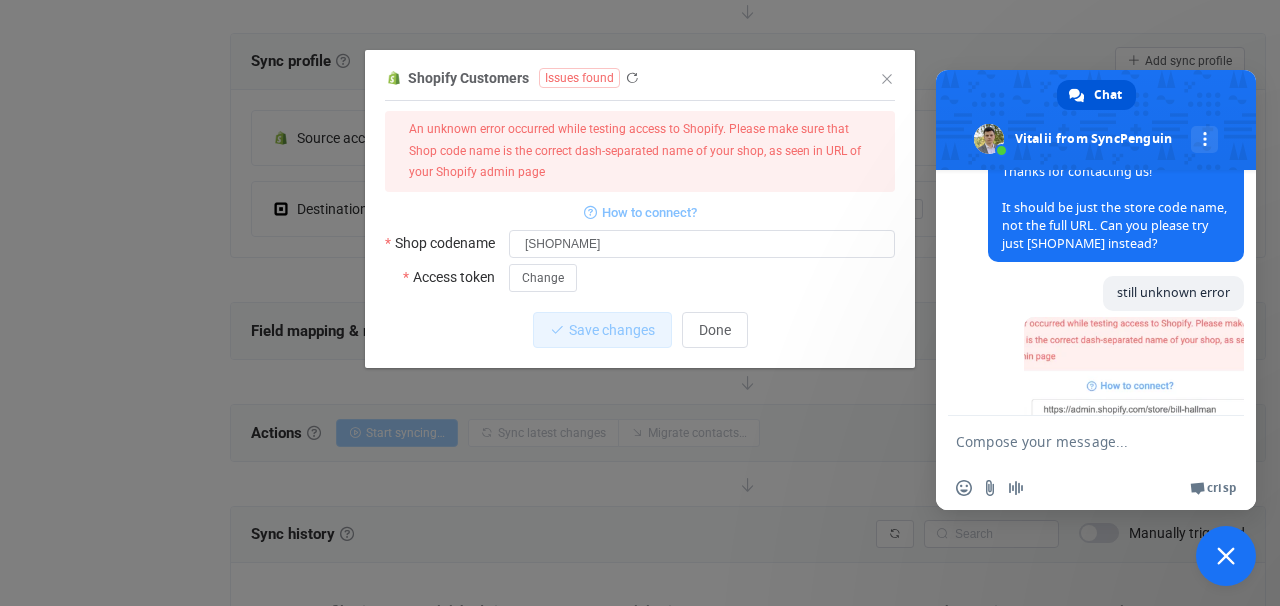 click on "How to connect?" at bounding box center [649, 212] 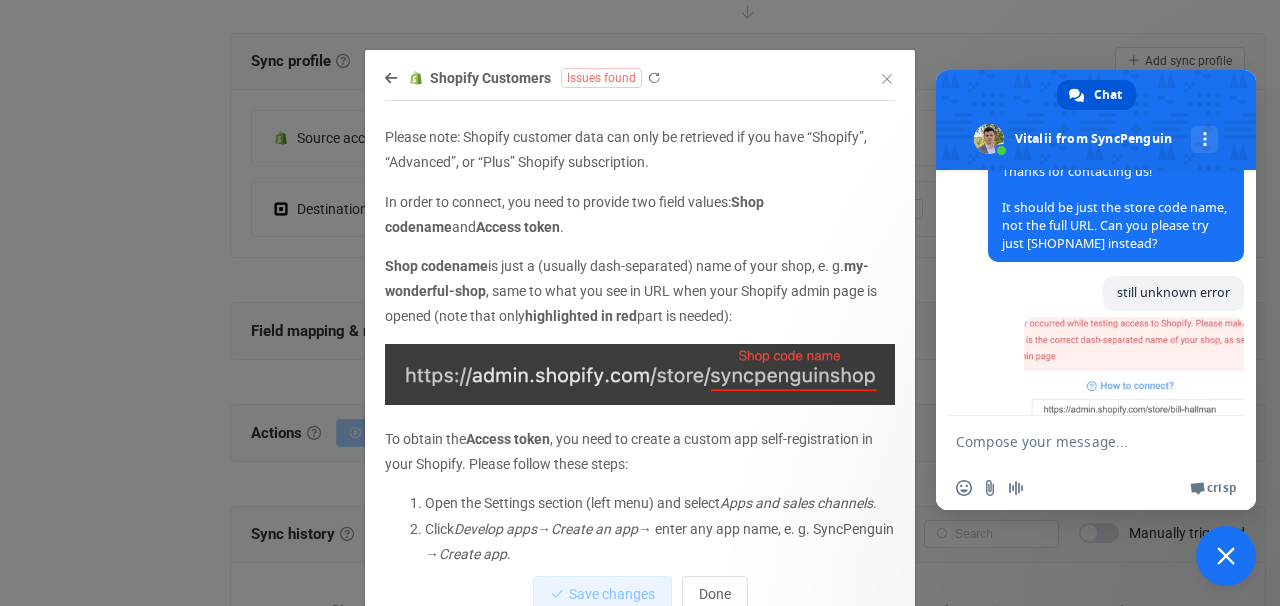 click on "my-wonderful-shop" at bounding box center (627, 278) 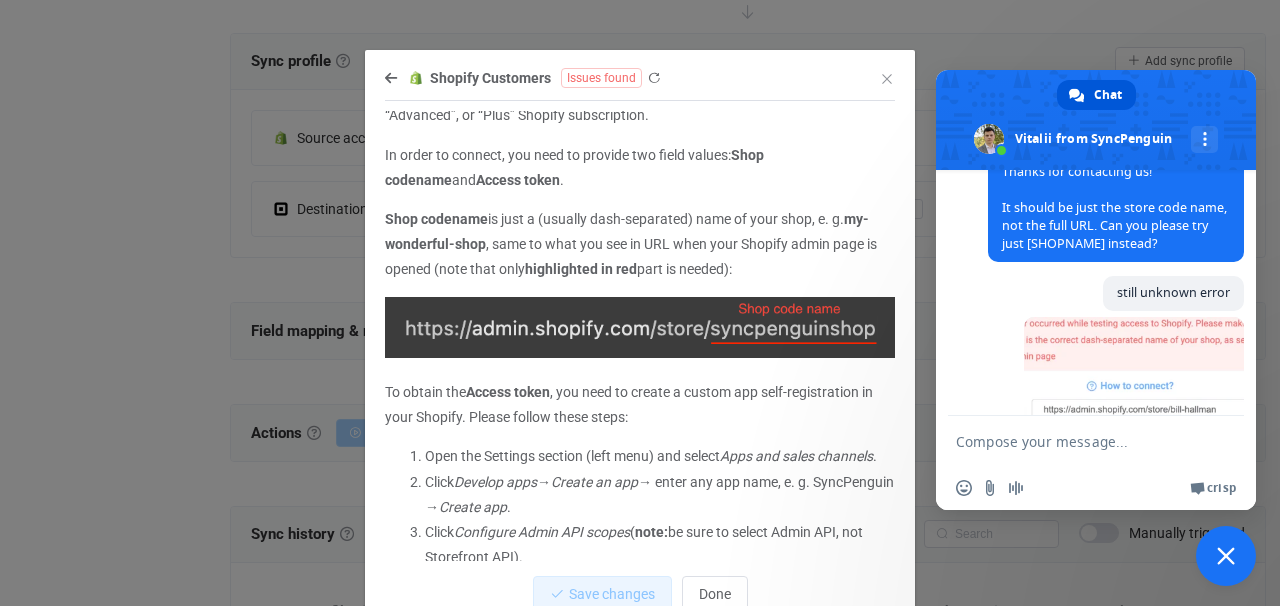 scroll, scrollTop: 48, scrollLeft: 0, axis: vertical 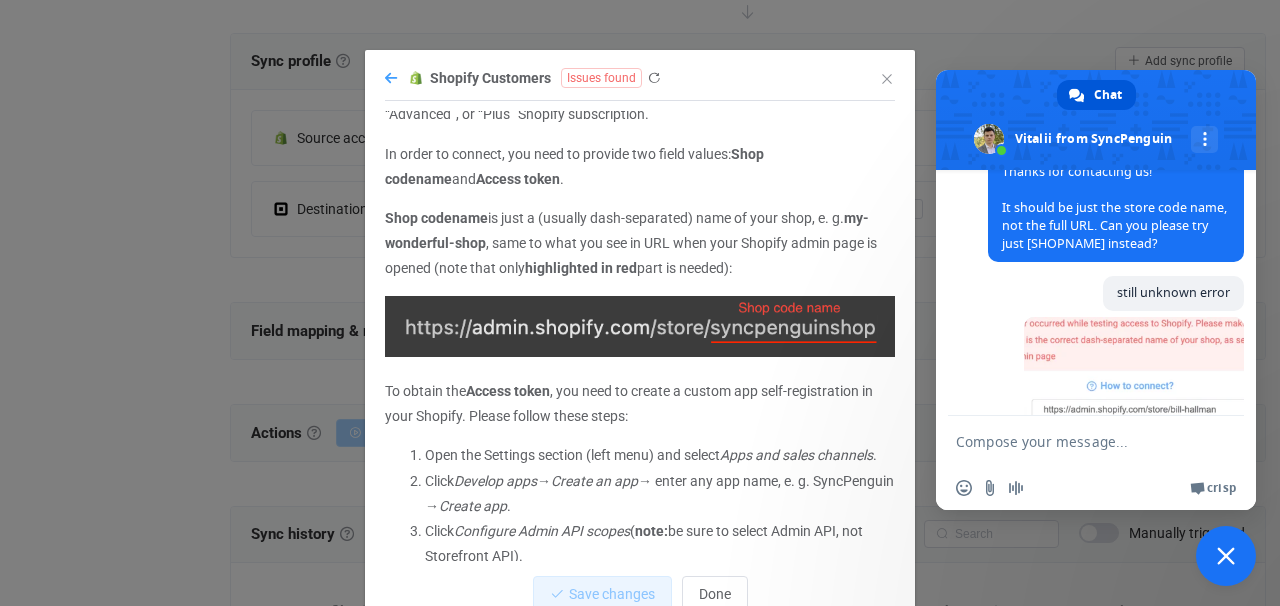 click at bounding box center (391, 78) 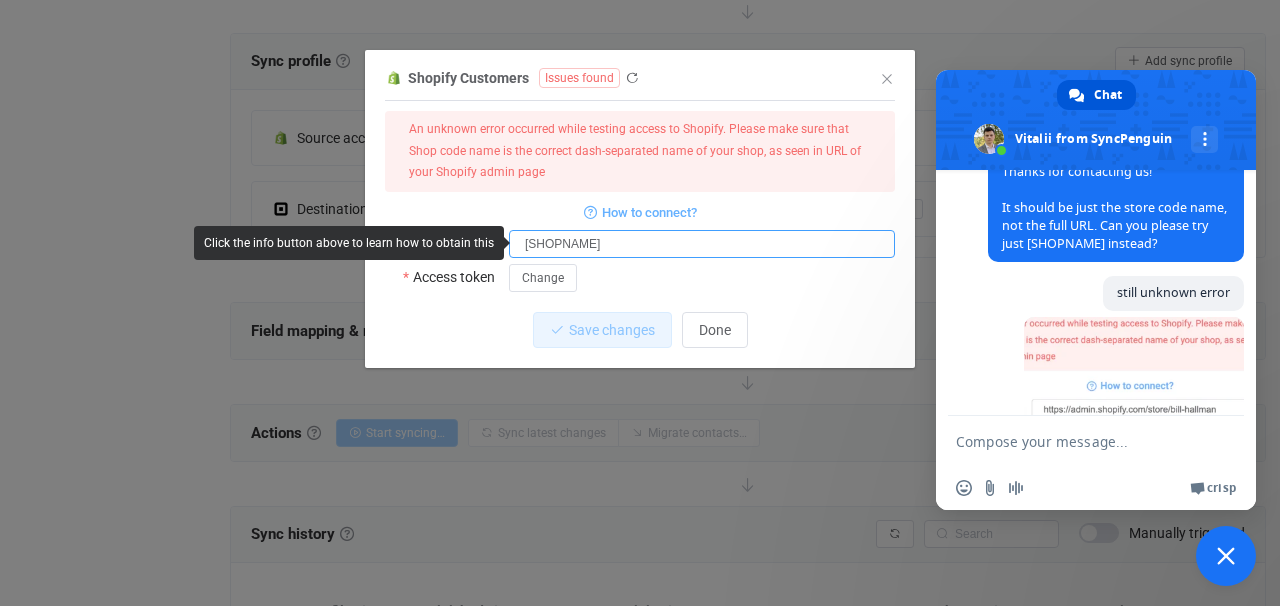 drag, startPoint x: 601, startPoint y: 244, endPoint x: 490, endPoint y: 238, distance: 111.16204 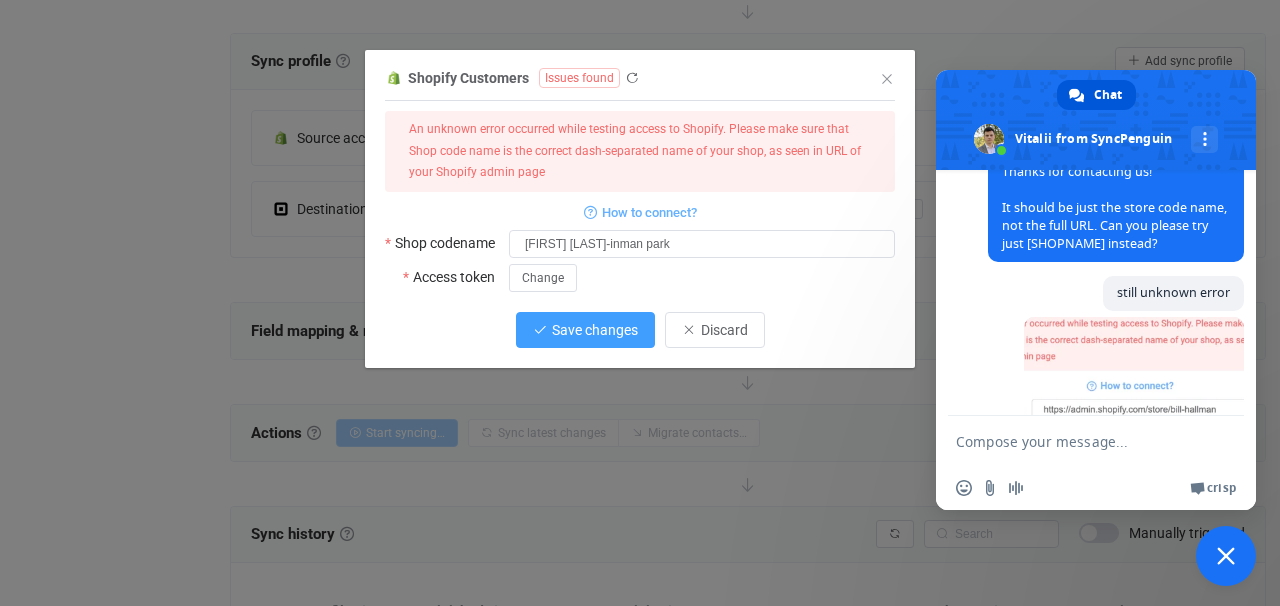 click on "Save changes" at bounding box center (595, 330) 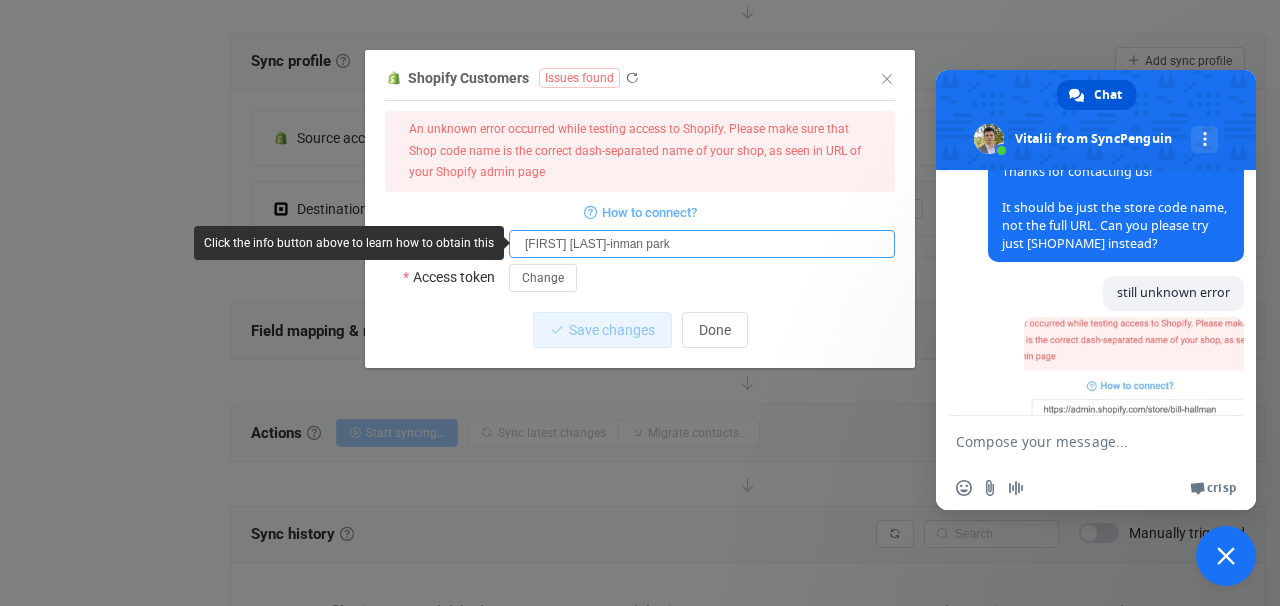 click on "billhallman-inman park" at bounding box center [702, 244] 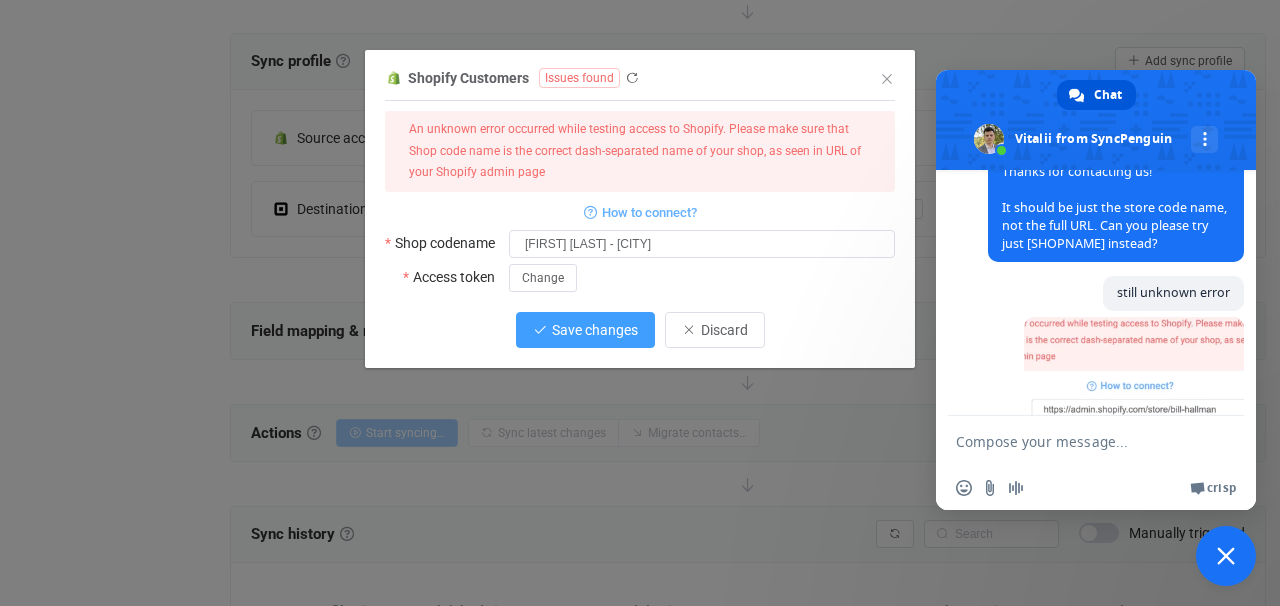 click on "Save changes" at bounding box center [595, 330] 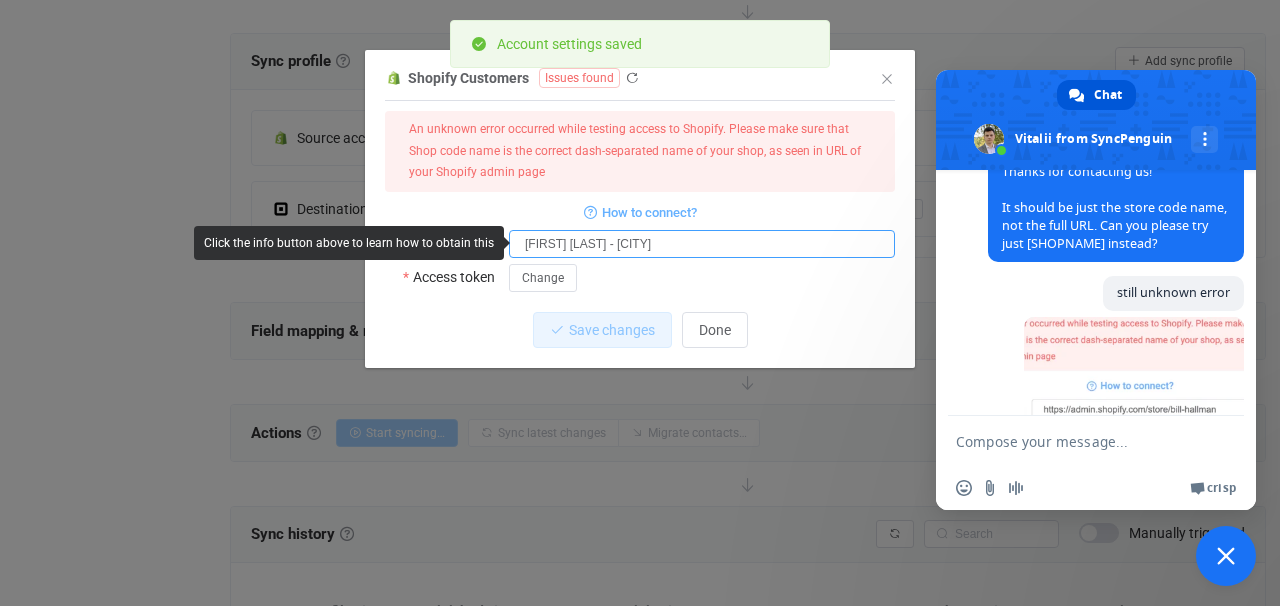 click on "Bill Hallman - inman park" at bounding box center [702, 244] 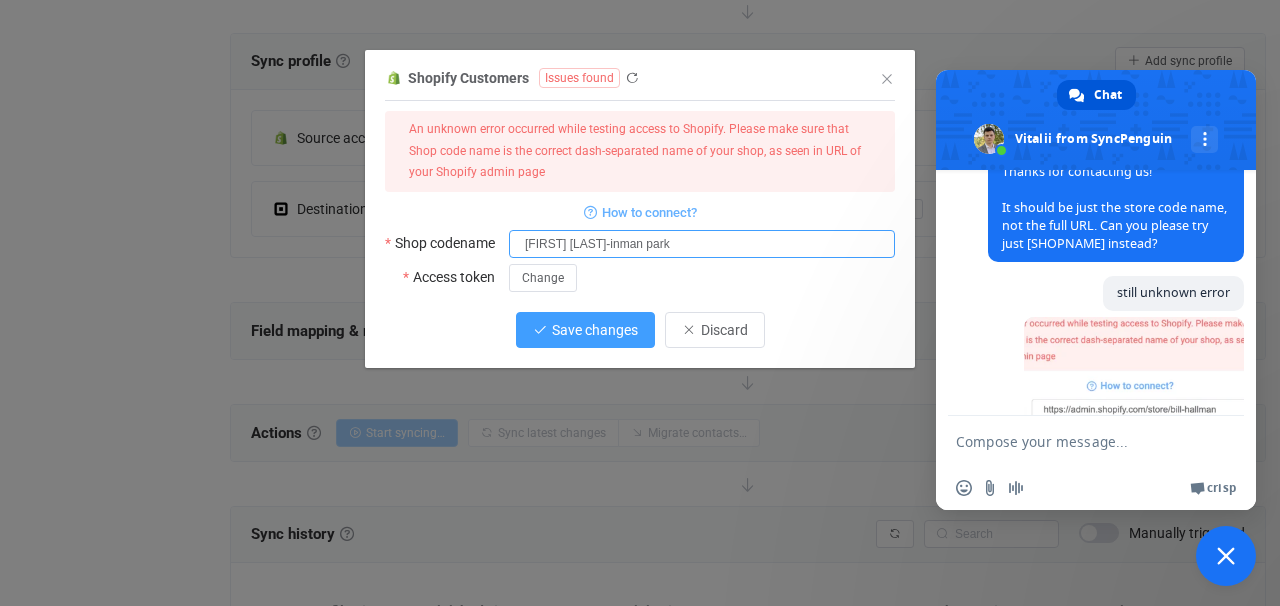type on "Bill Hallman-inman park" 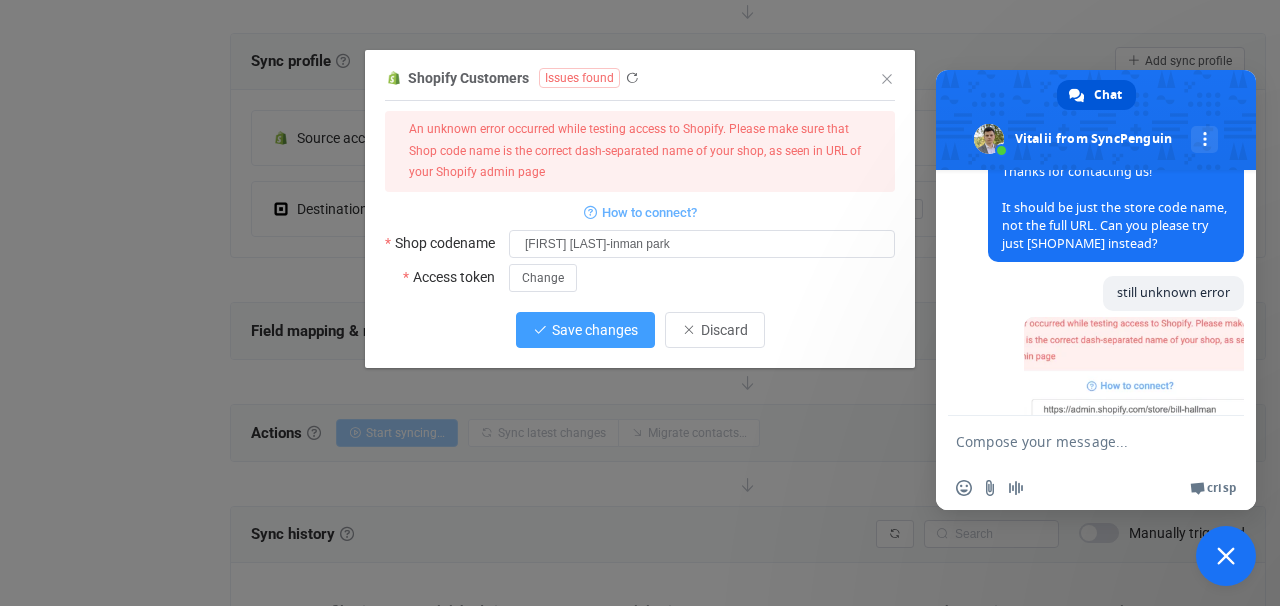 click on "Save changes" at bounding box center [595, 330] 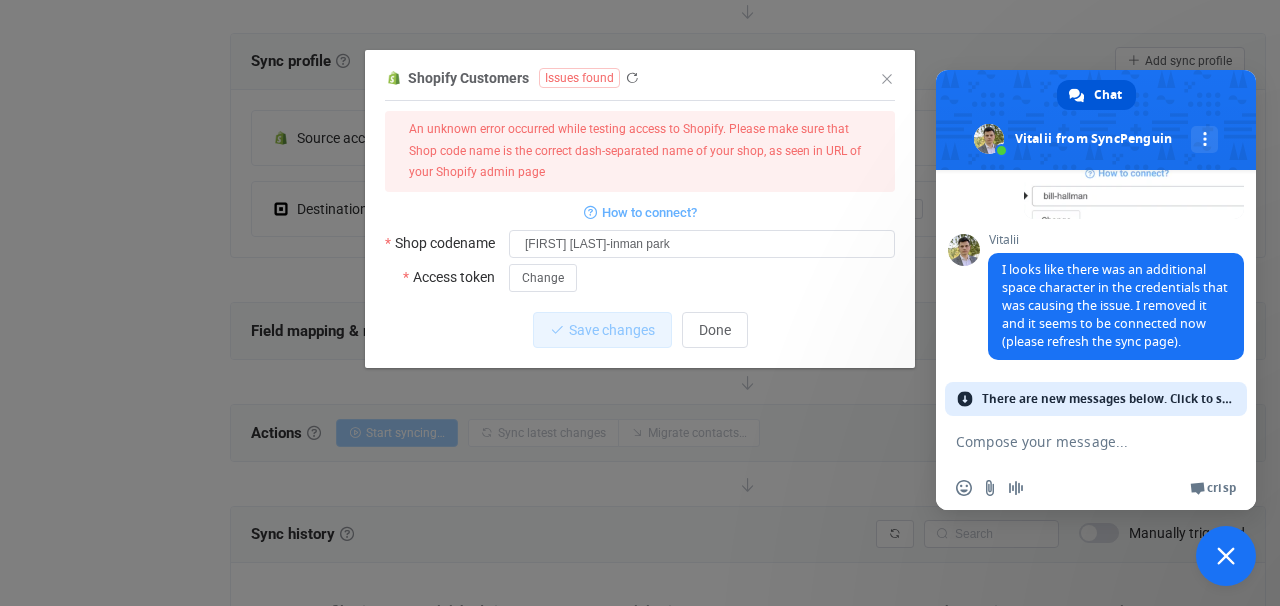 scroll, scrollTop: 729, scrollLeft: 0, axis: vertical 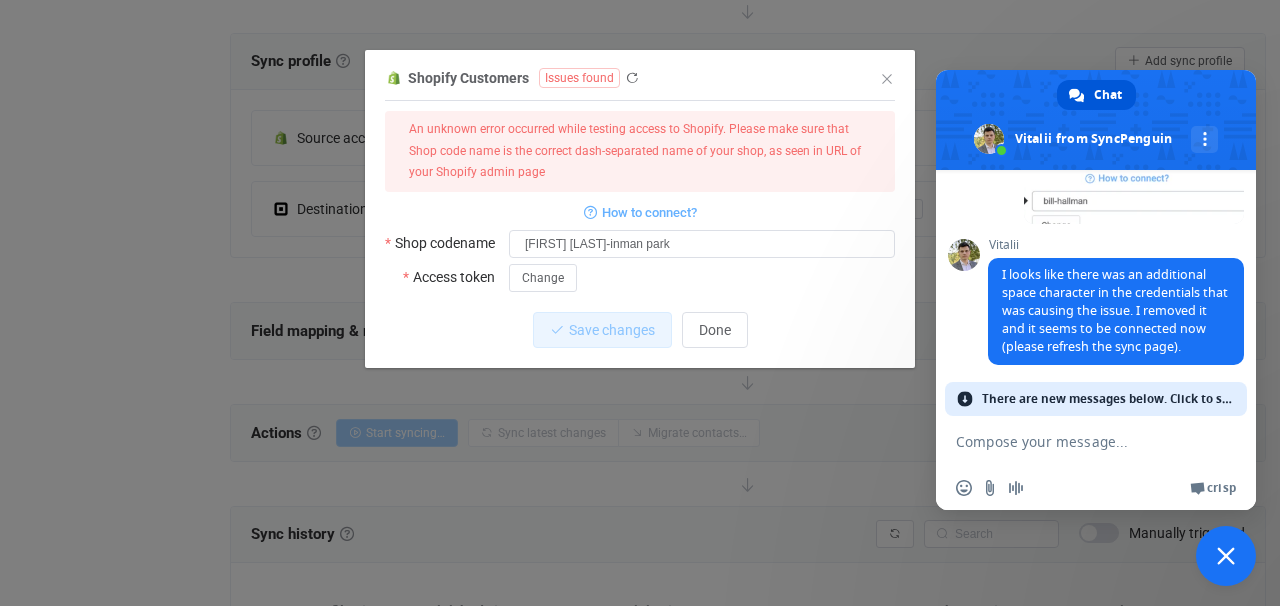 click on "There are new messages below. Click to see." at bounding box center [1109, 399] 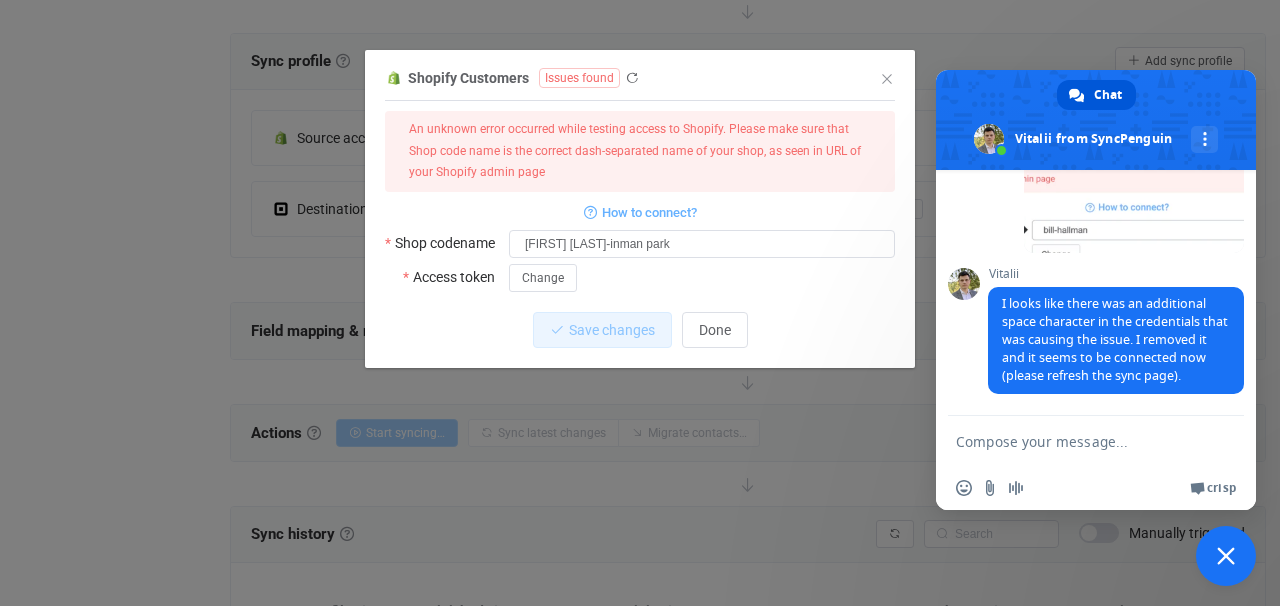 scroll, scrollTop: 707, scrollLeft: 0, axis: vertical 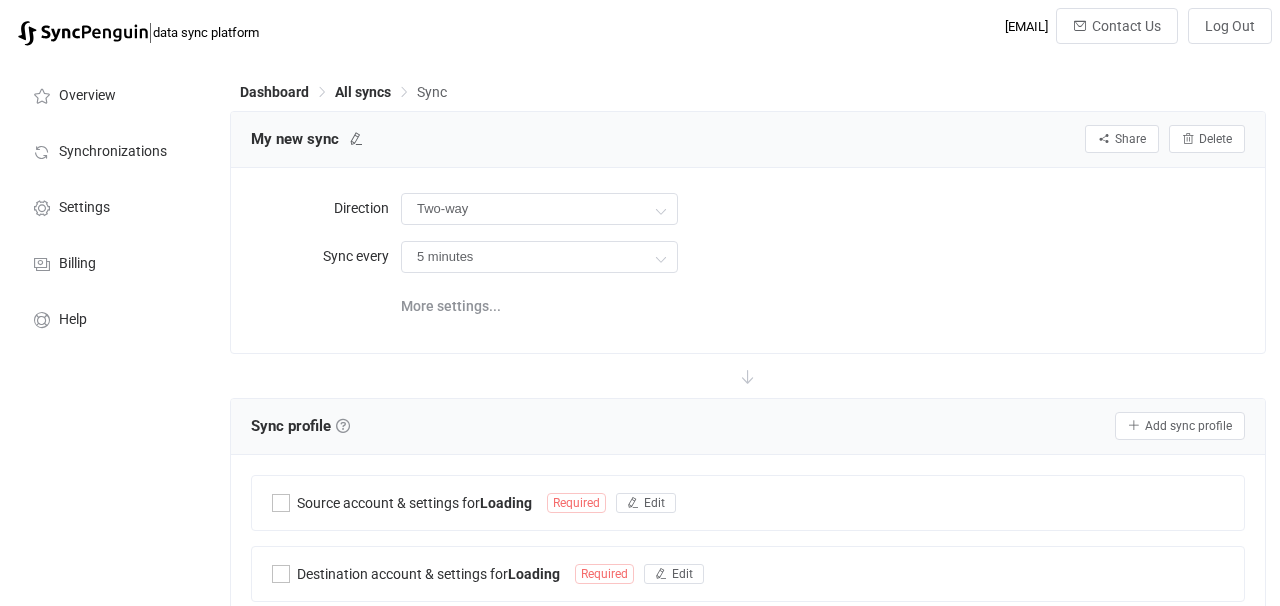 type on "Shopify → Square" 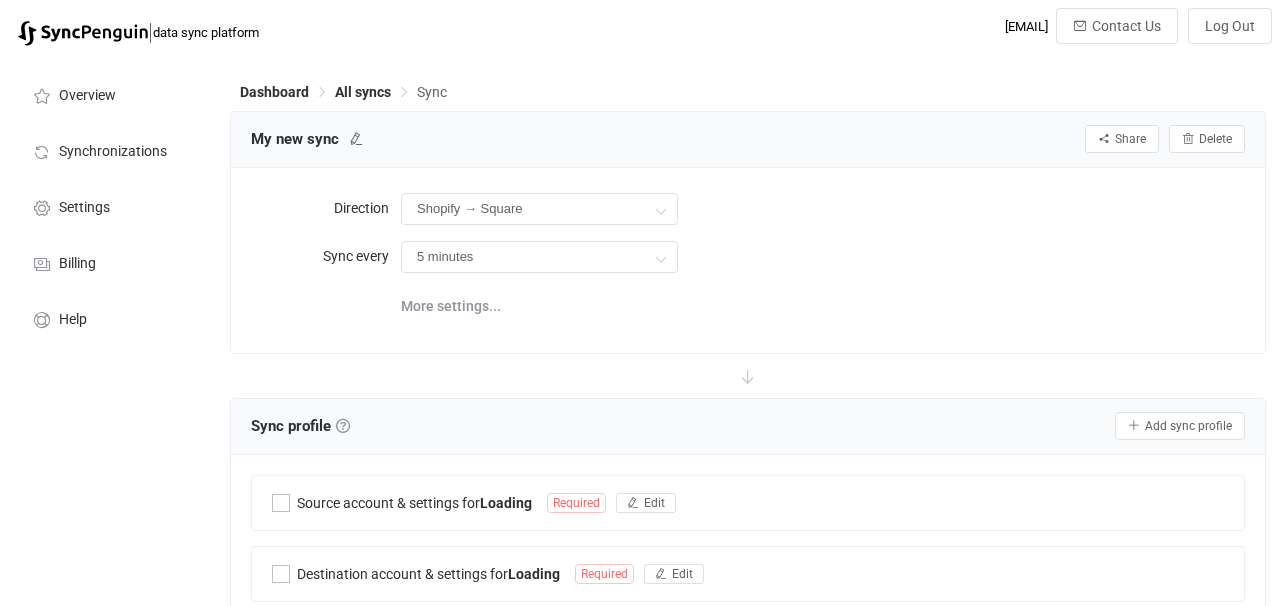 type on "10 minutes" 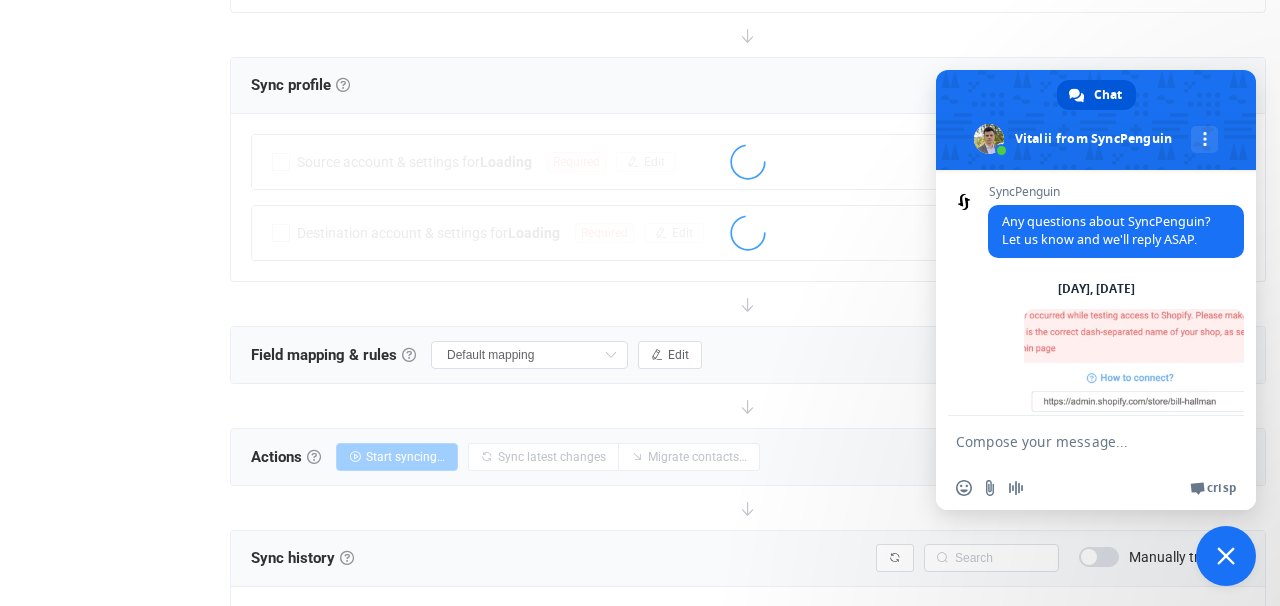 scroll, scrollTop: 389, scrollLeft: 0, axis: vertical 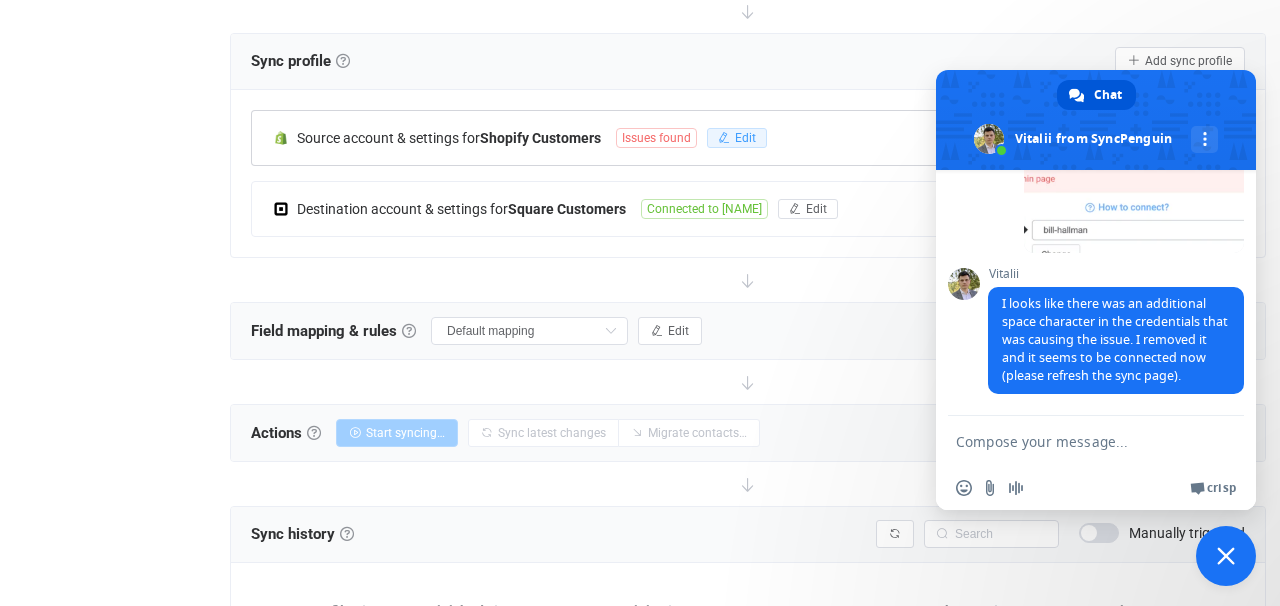 click at bounding box center [724, 138] 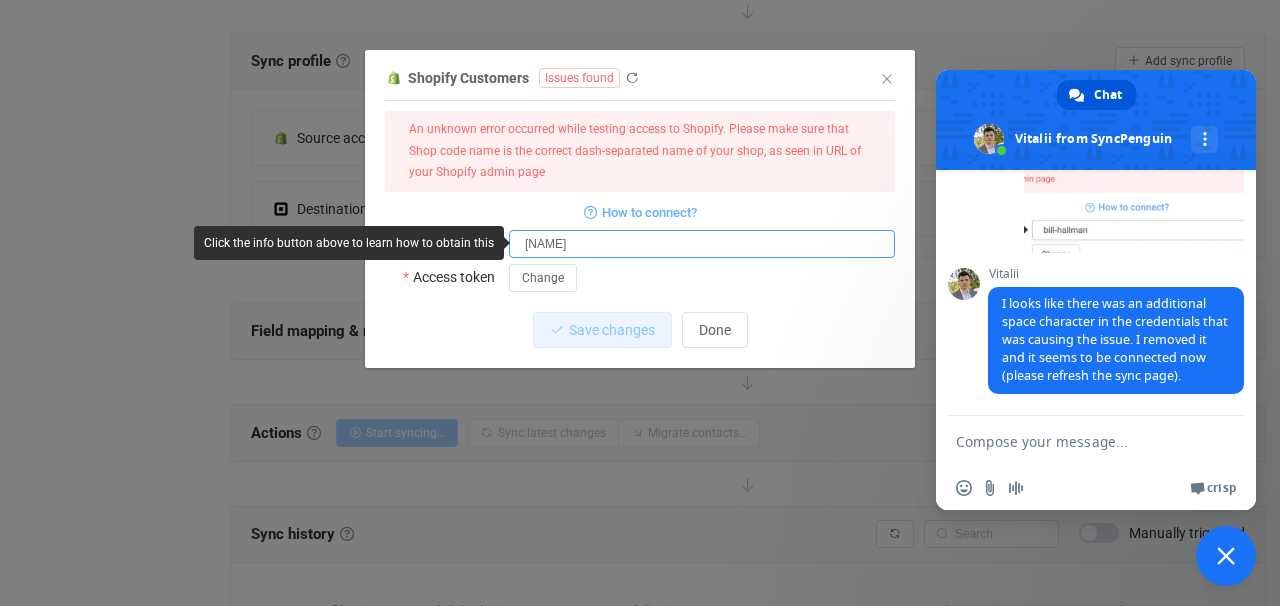drag, startPoint x: 664, startPoint y: 241, endPoint x: 485, endPoint y: 250, distance: 179.22612 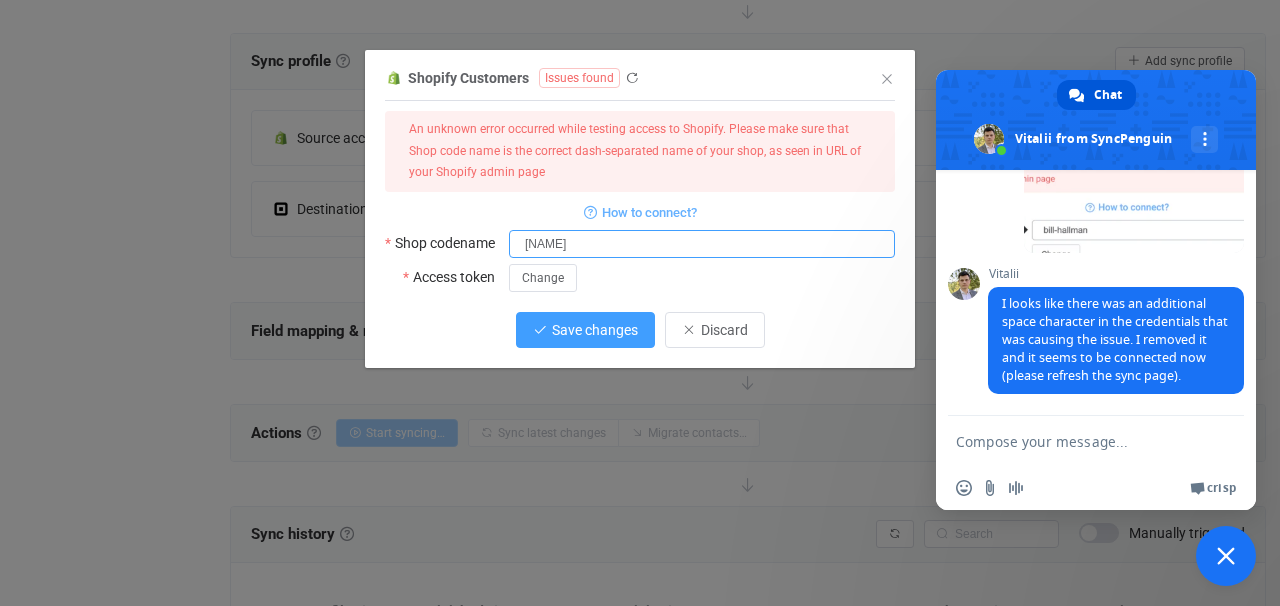 type on "[SHOPNAME]" 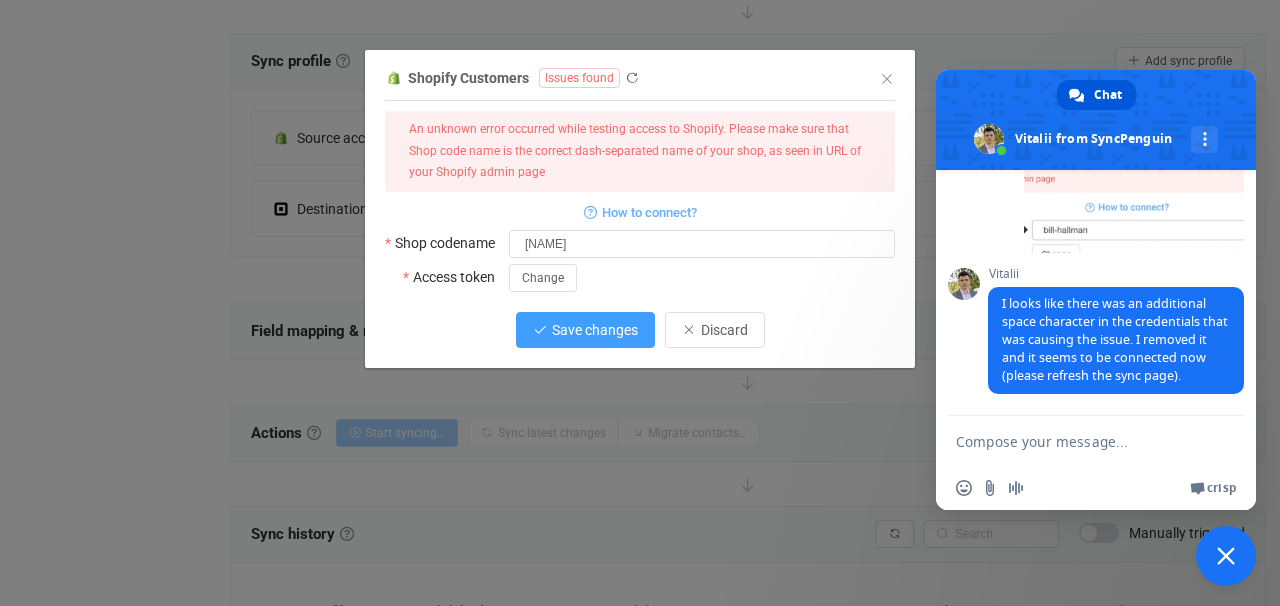 click on "Save changes" at bounding box center [595, 330] 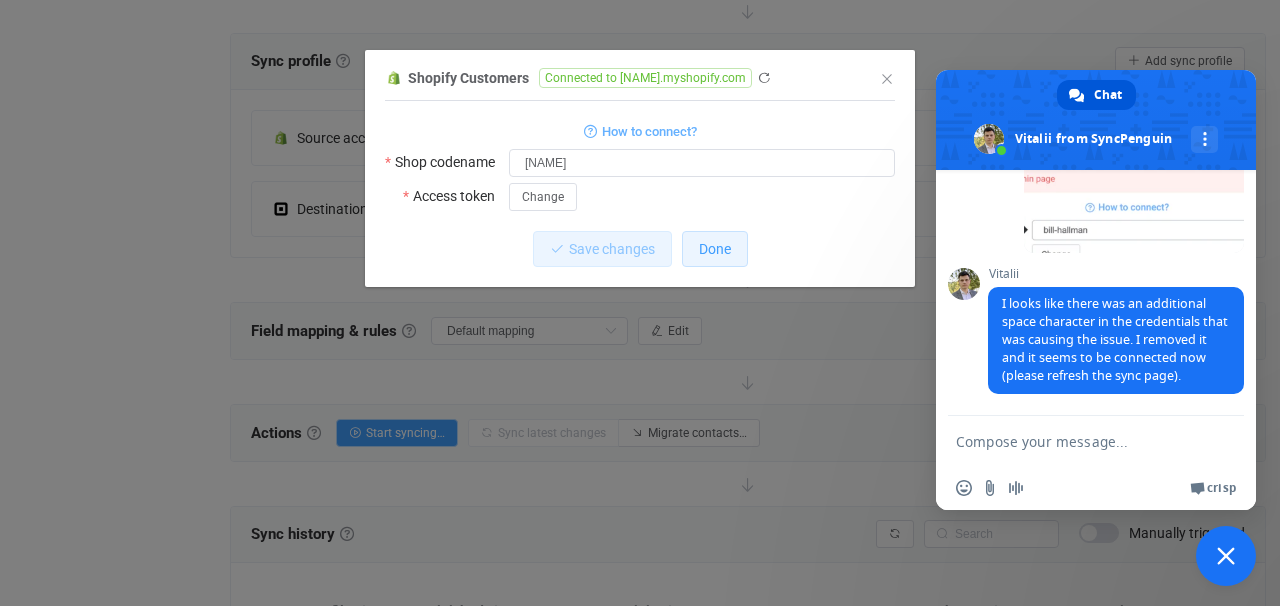 click on "Done" at bounding box center (715, 249) 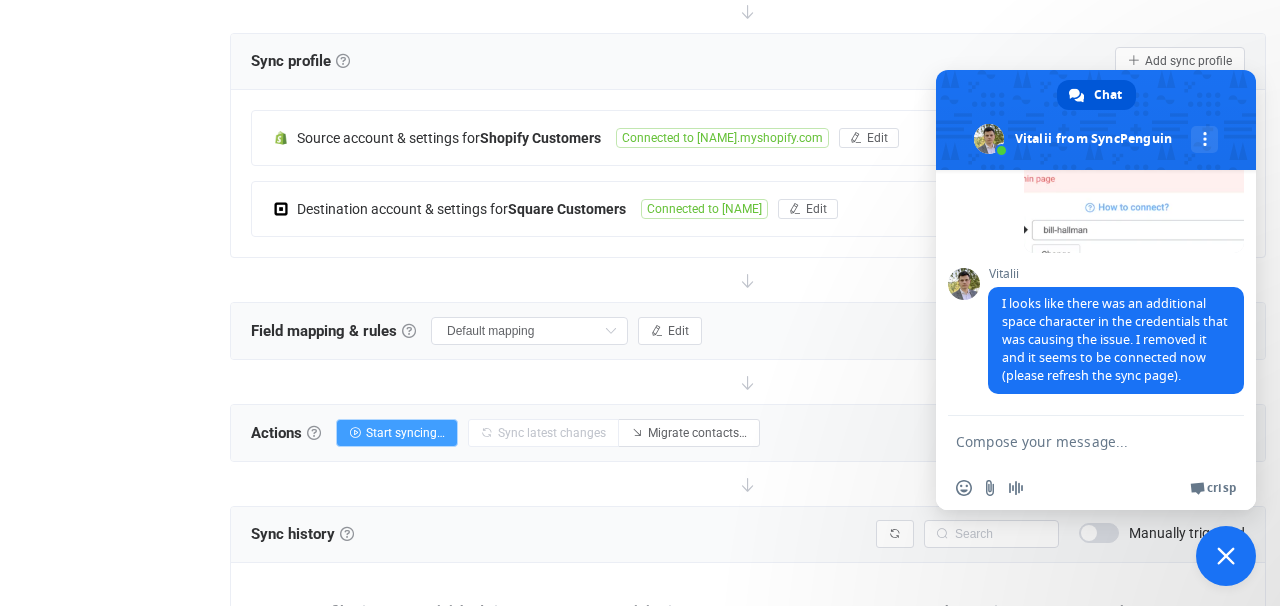 click at bounding box center (1076, 441) 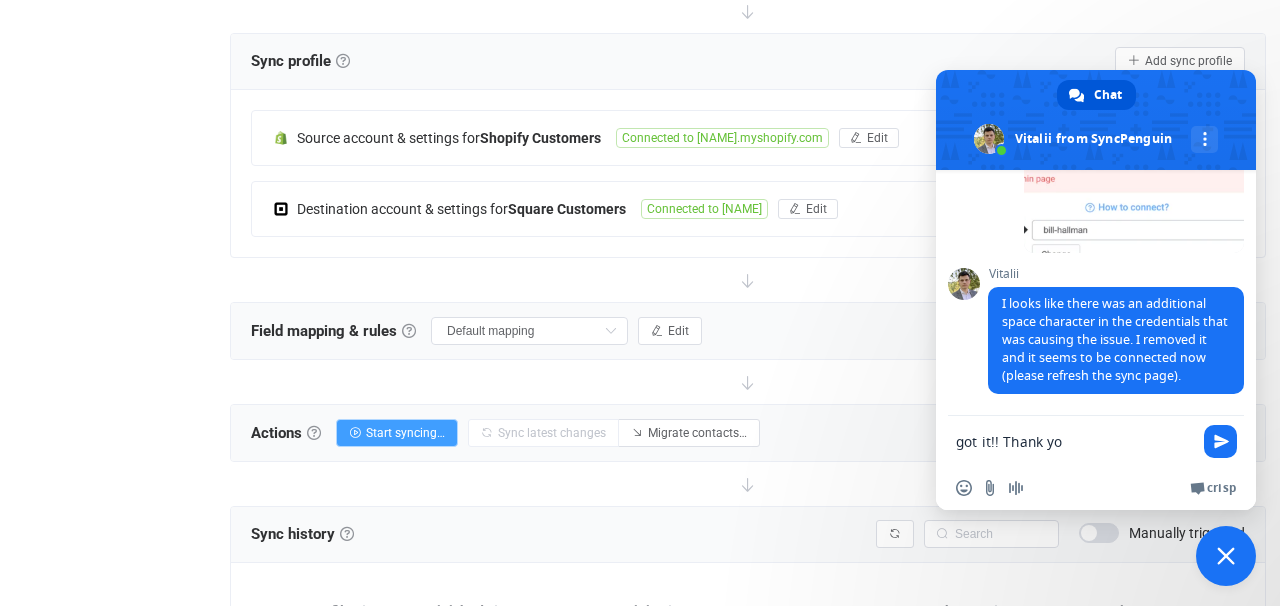 type on "got it!! Thank you" 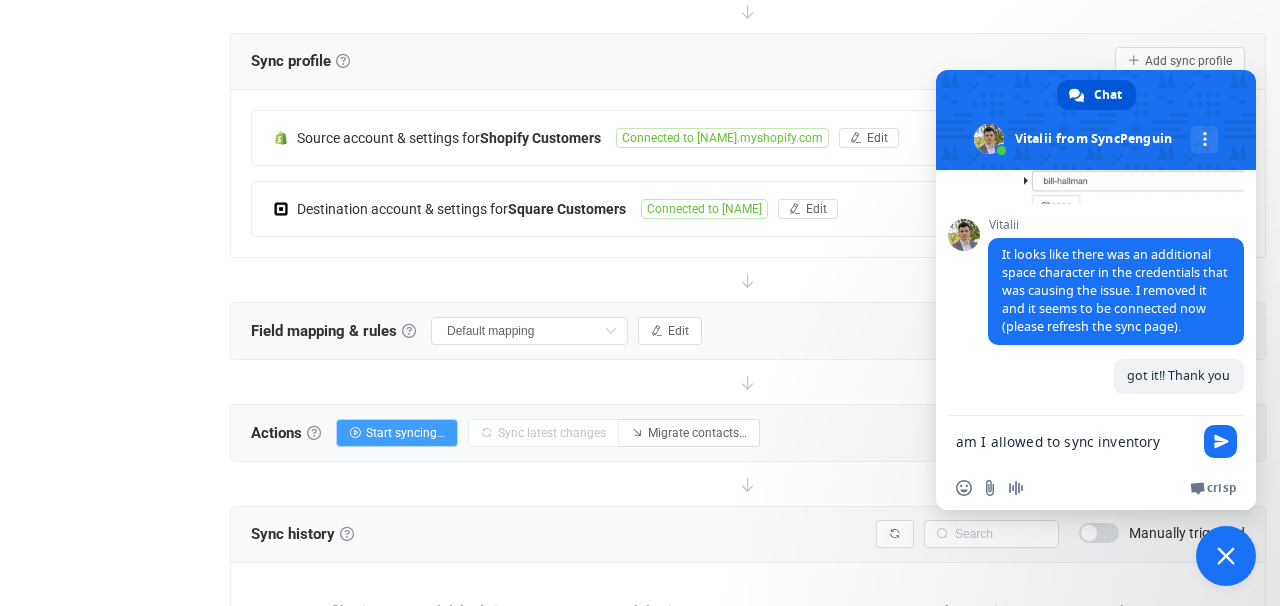 scroll, scrollTop: 775, scrollLeft: 0, axis: vertical 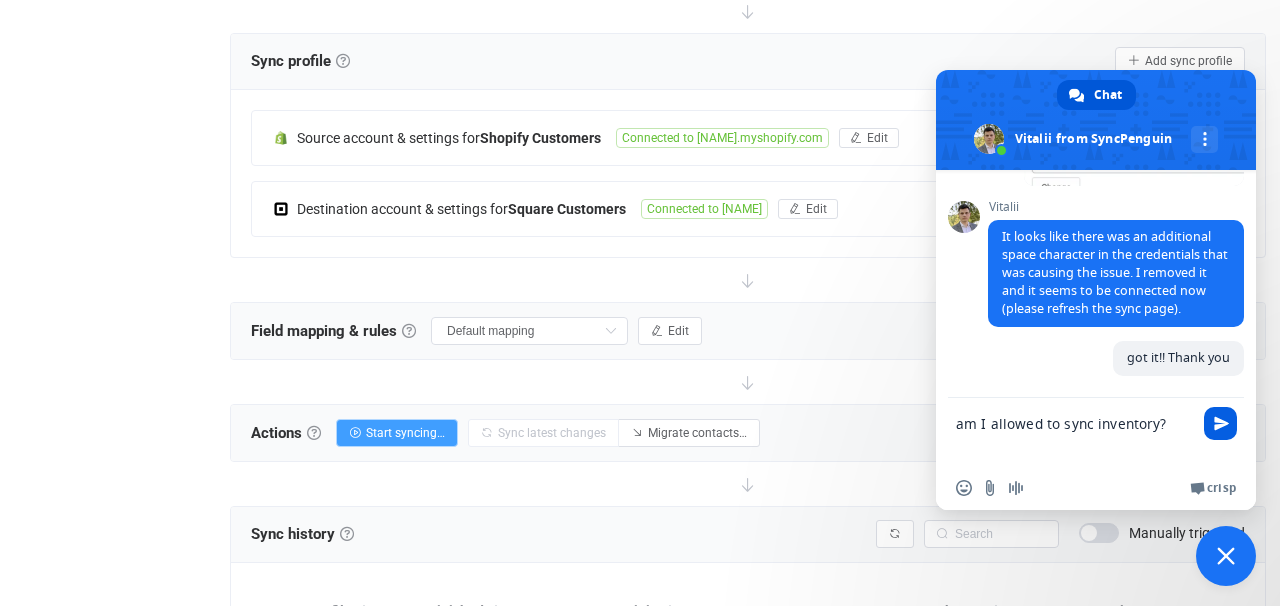 type on "am I allowed to sync inventory?" 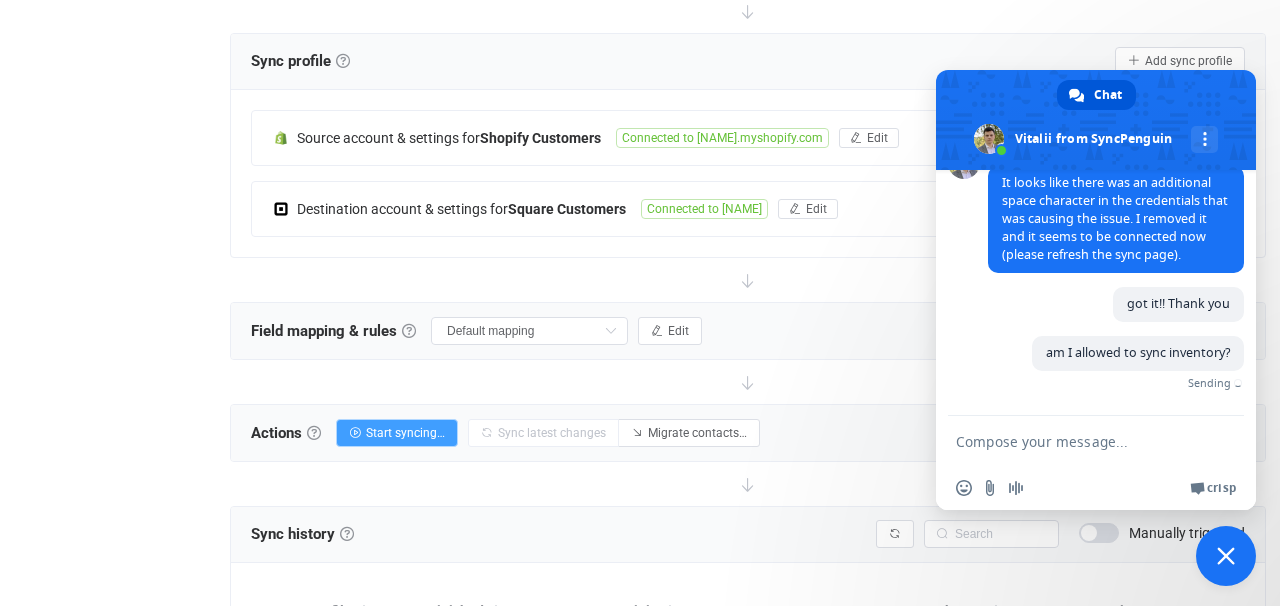 scroll, scrollTop: 798, scrollLeft: 0, axis: vertical 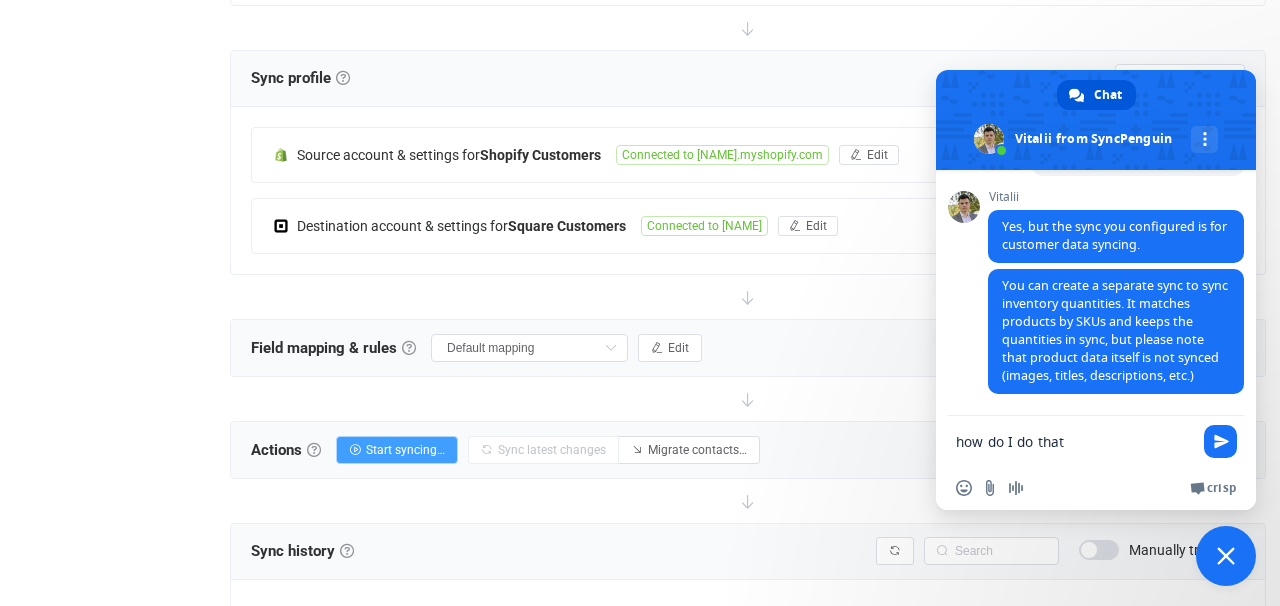 type on "how do I do that?" 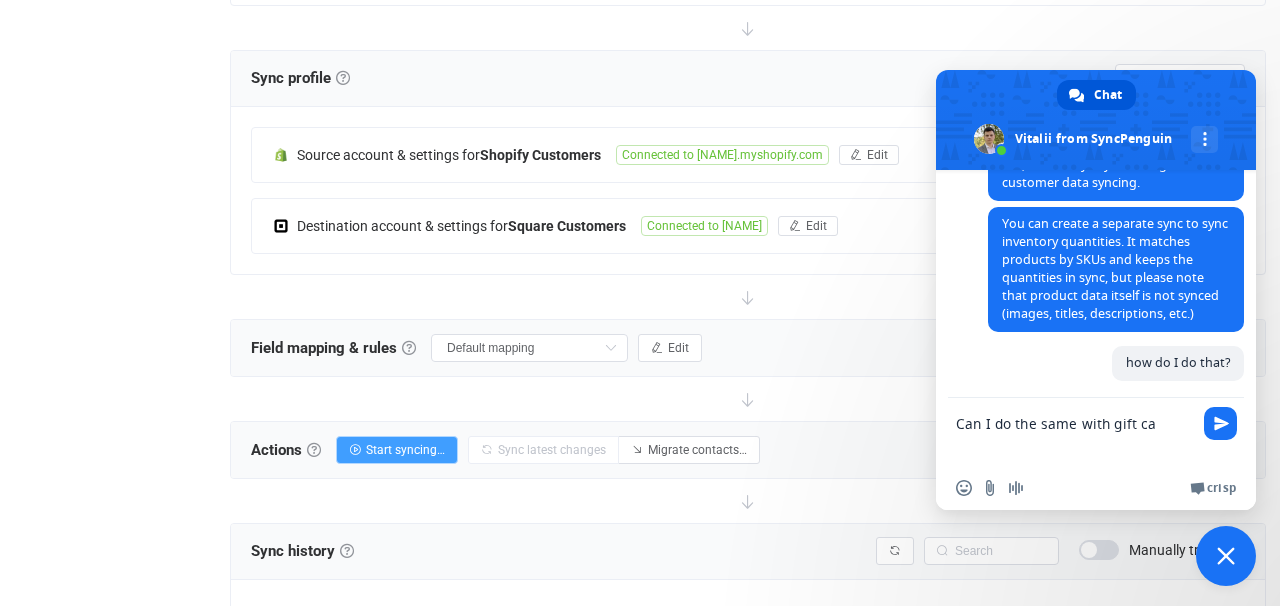 scroll, scrollTop: 1088, scrollLeft: 0, axis: vertical 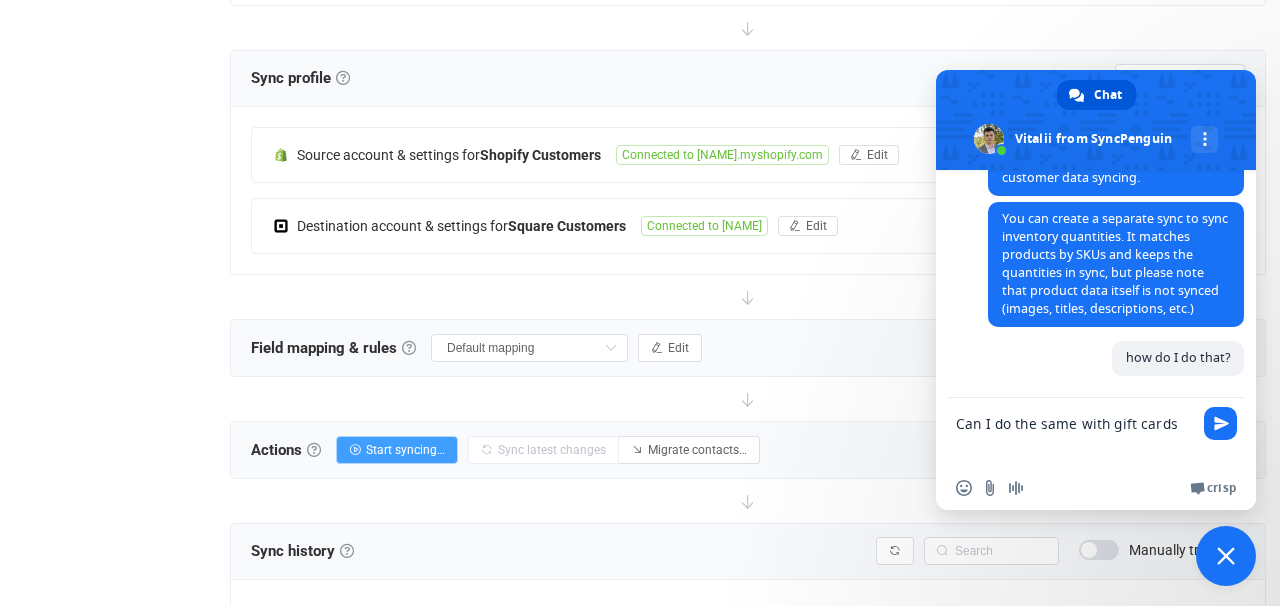 type on "Can I do the same with gift cards?" 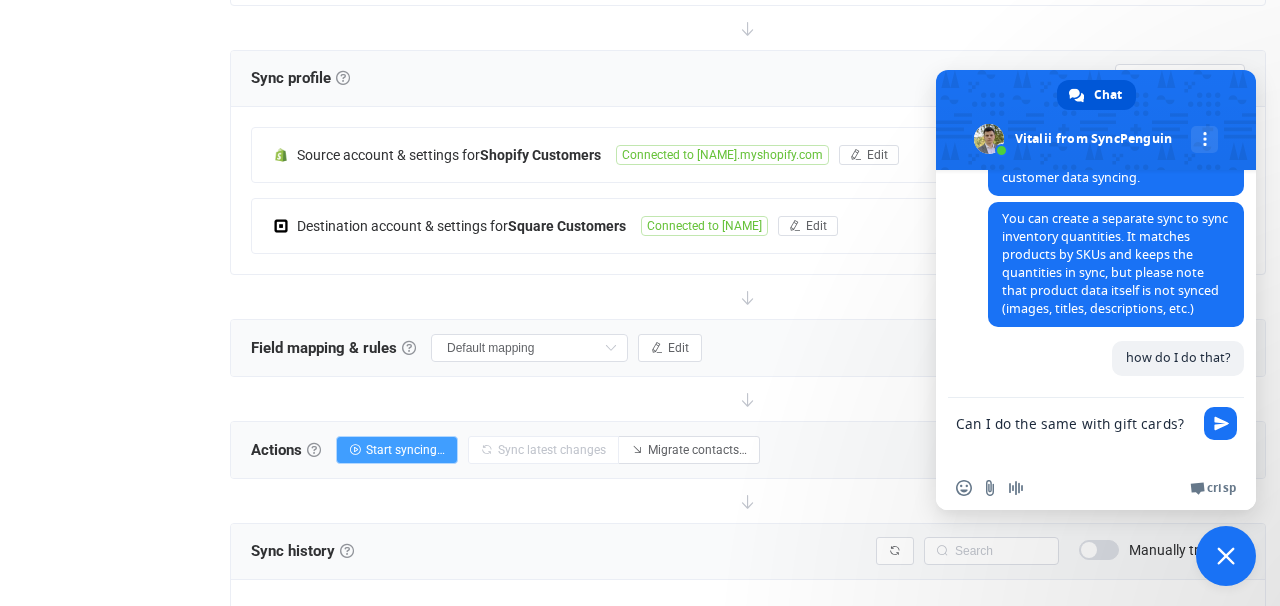 type 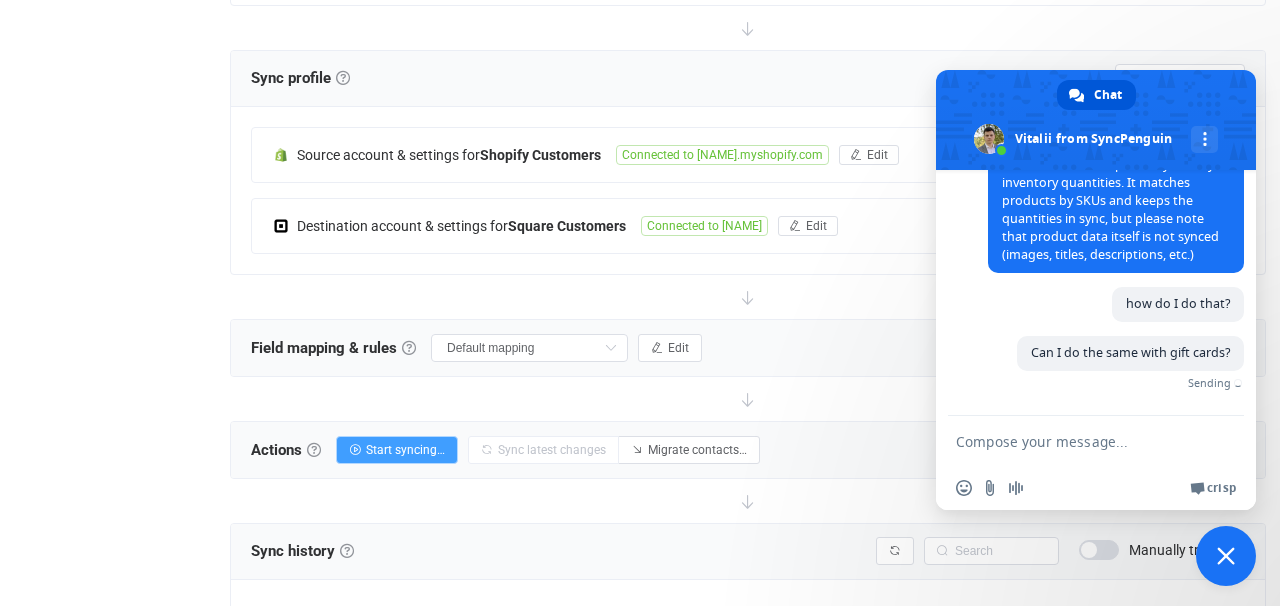 scroll, scrollTop: 1111, scrollLeft: 0, axis: vertical 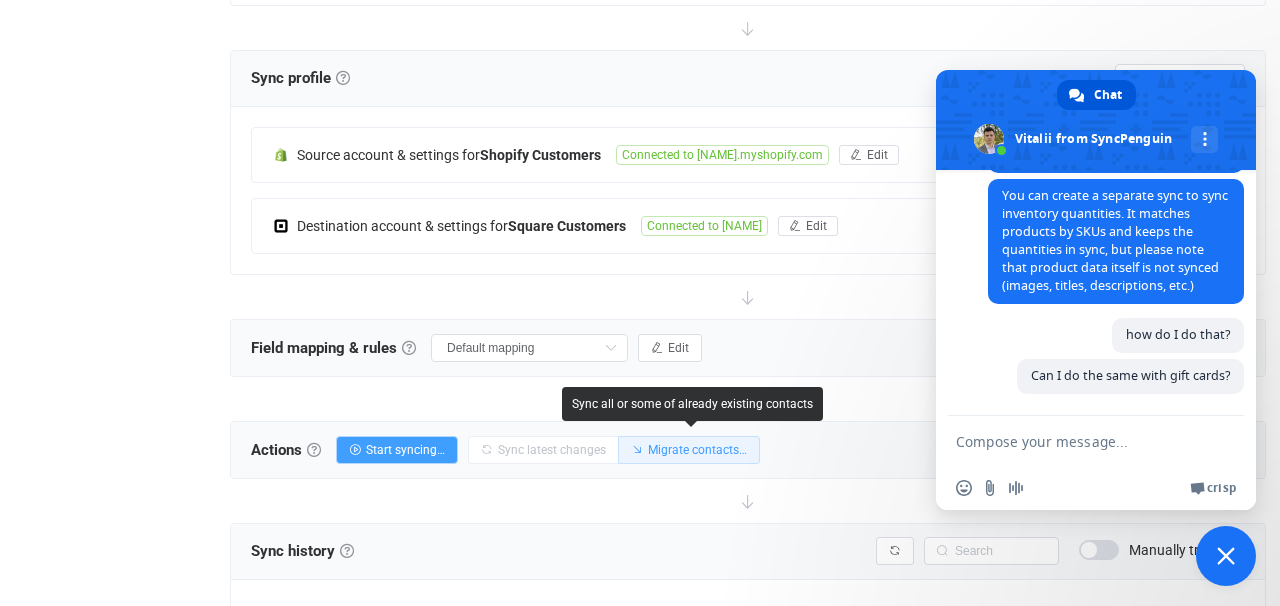 click on "Migrate contacts…" at bounding box center [697, 450] 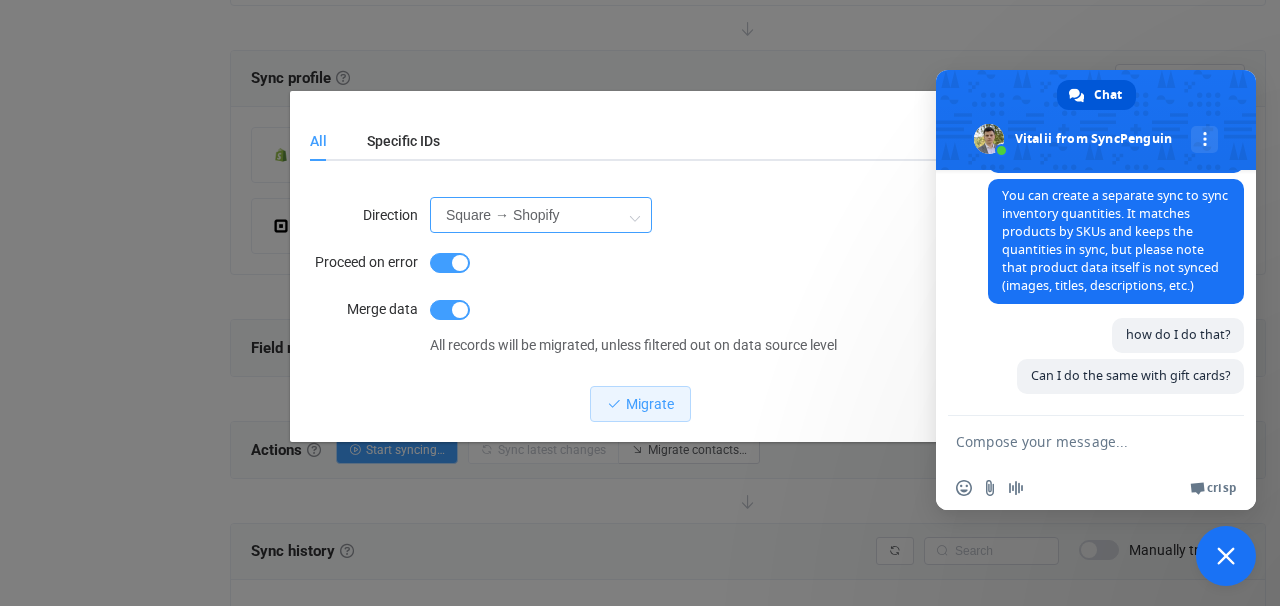 click on "Square → Shopify" at bounding box center (541, 215) 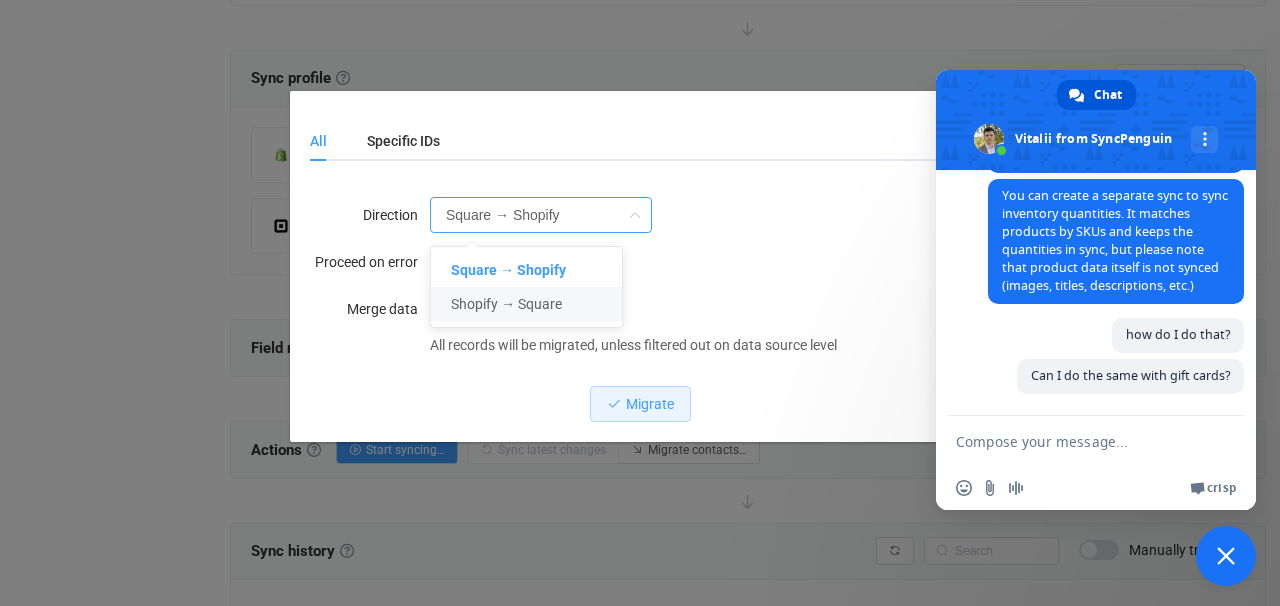 click on "Shopify → Square" at bounding box center [506, 304] 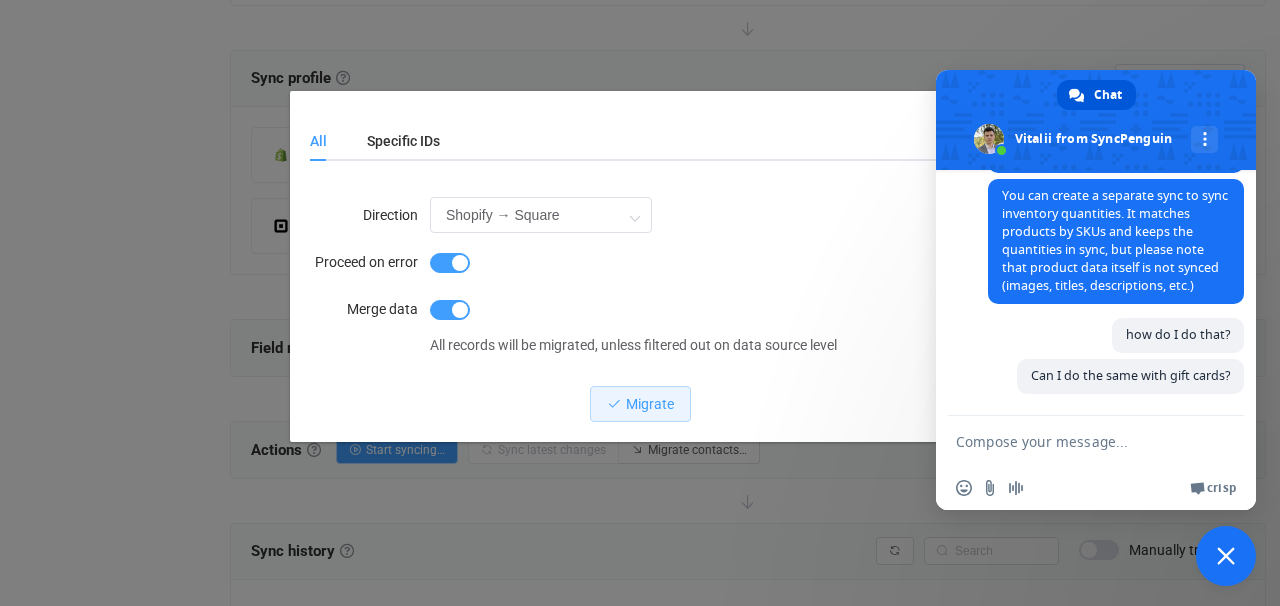 click on "All Specific IDs Direction Shopify → Square Proceed on error Merge data All records will be migrated, unless filtered out on data source level Migrate Direction Shopify → Square Square → Shopify Shopify → Square Proceed on error Merge data IDs 1   Separate IDs using any number of spaces, newlines or commas Migrate" at bounding box center [640, 303] 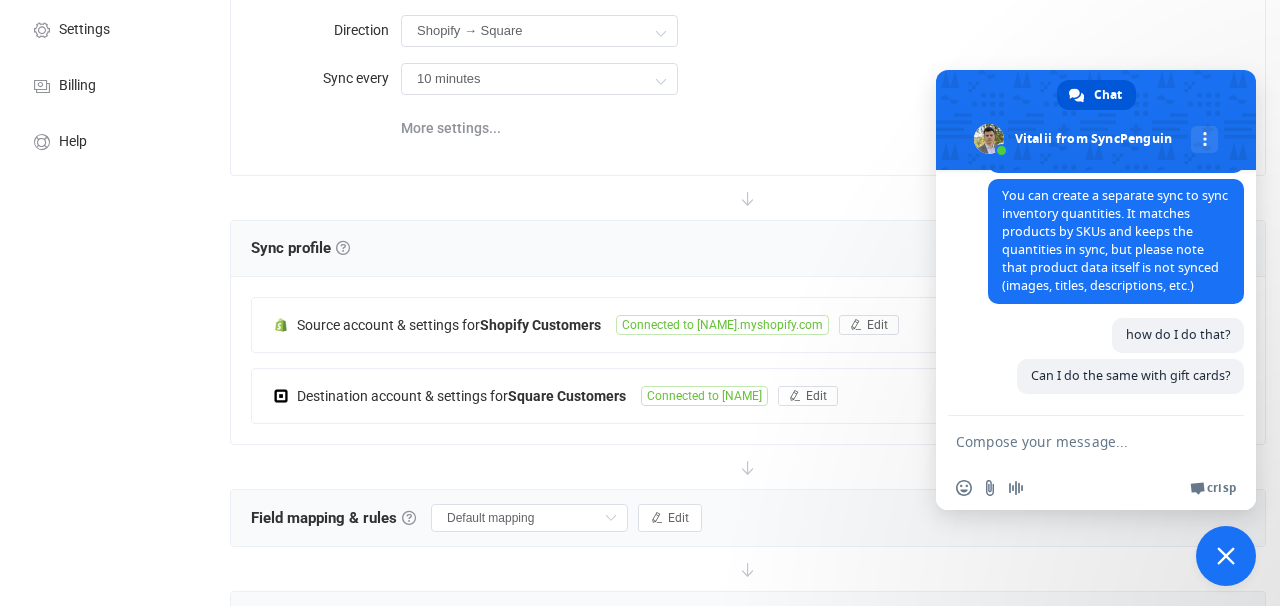 scroll, scrollTop: 0, scrollLeft: 0, axis: both 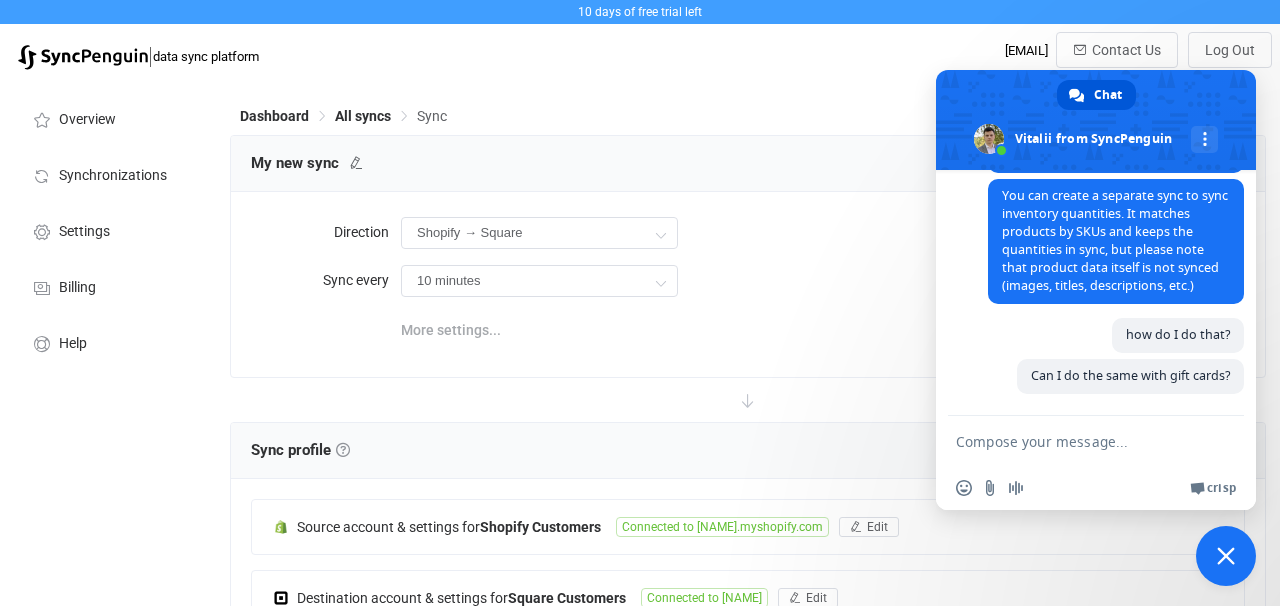 click on "More settings..." at bounding box center (451, 330) 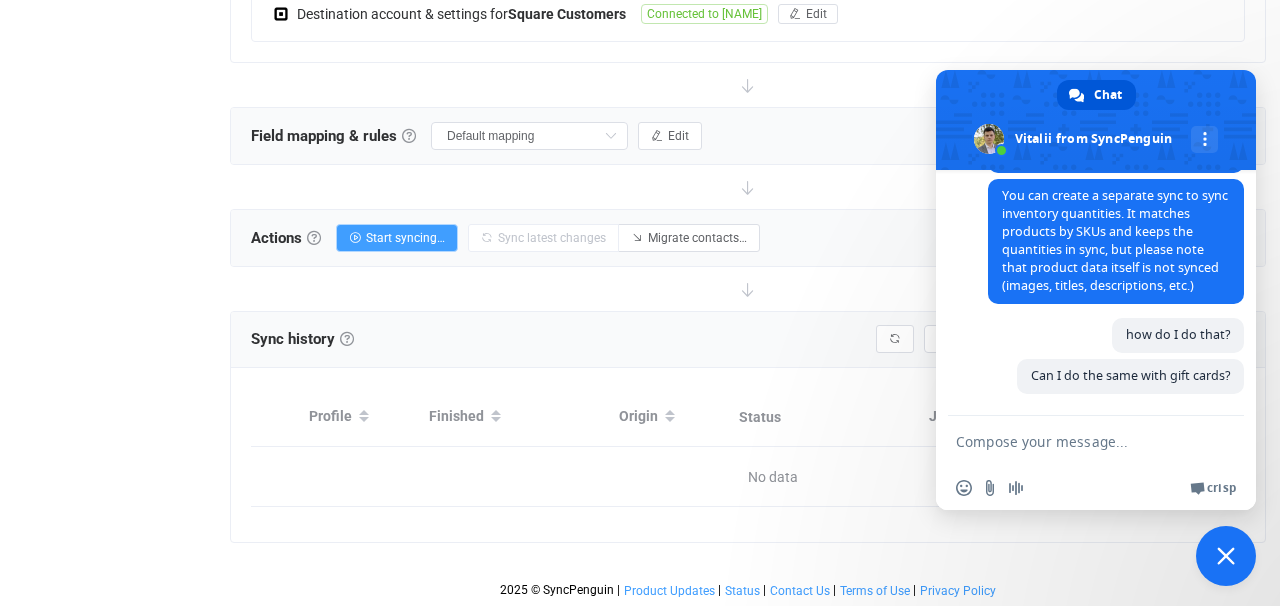 scroll, scrollTop: 0, scrollLeft: 0, axis: both 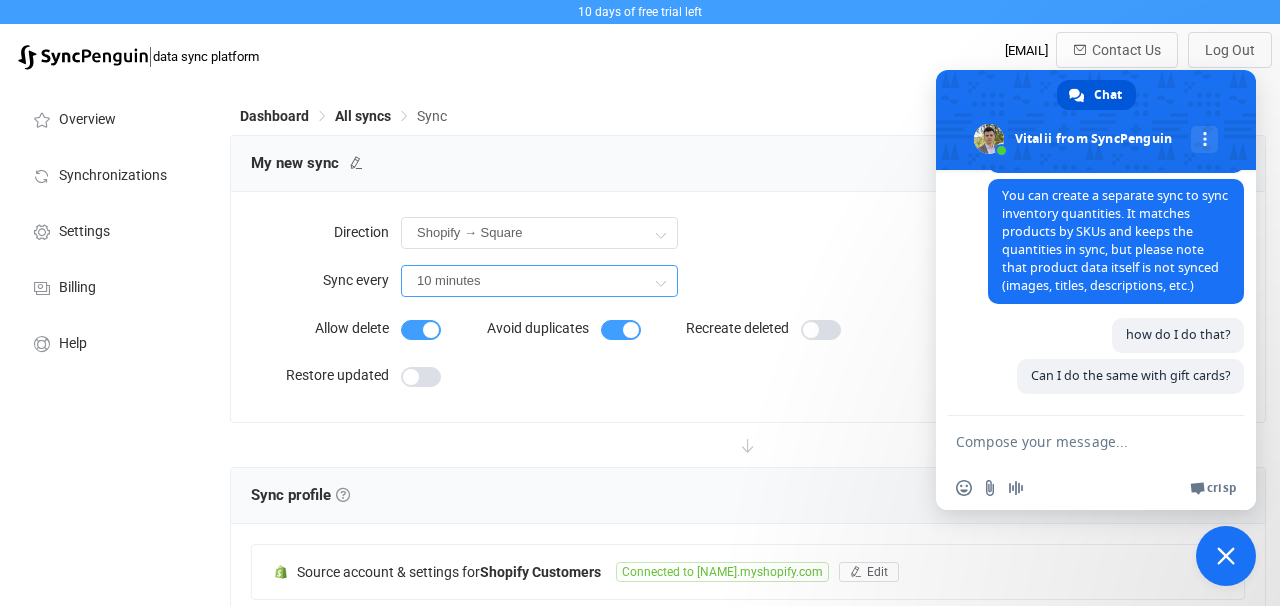 click on "10 minutes" at bounding box center [539, 281] 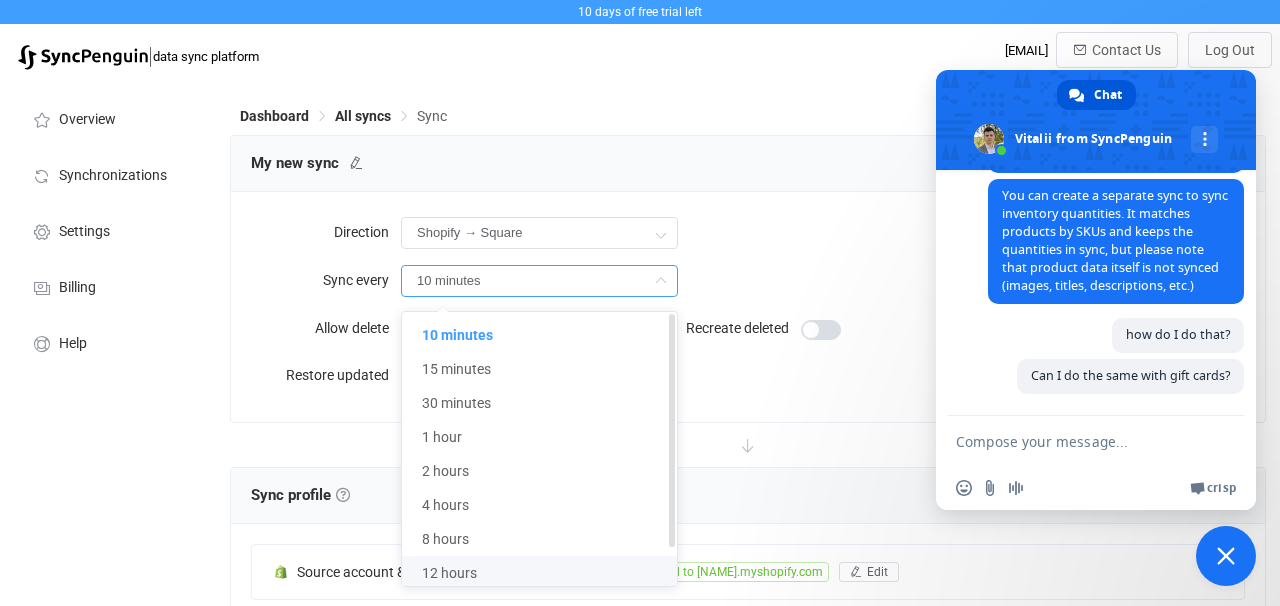 scroll, scrollTop: 44, scrollLeft: 0, axis: vertical 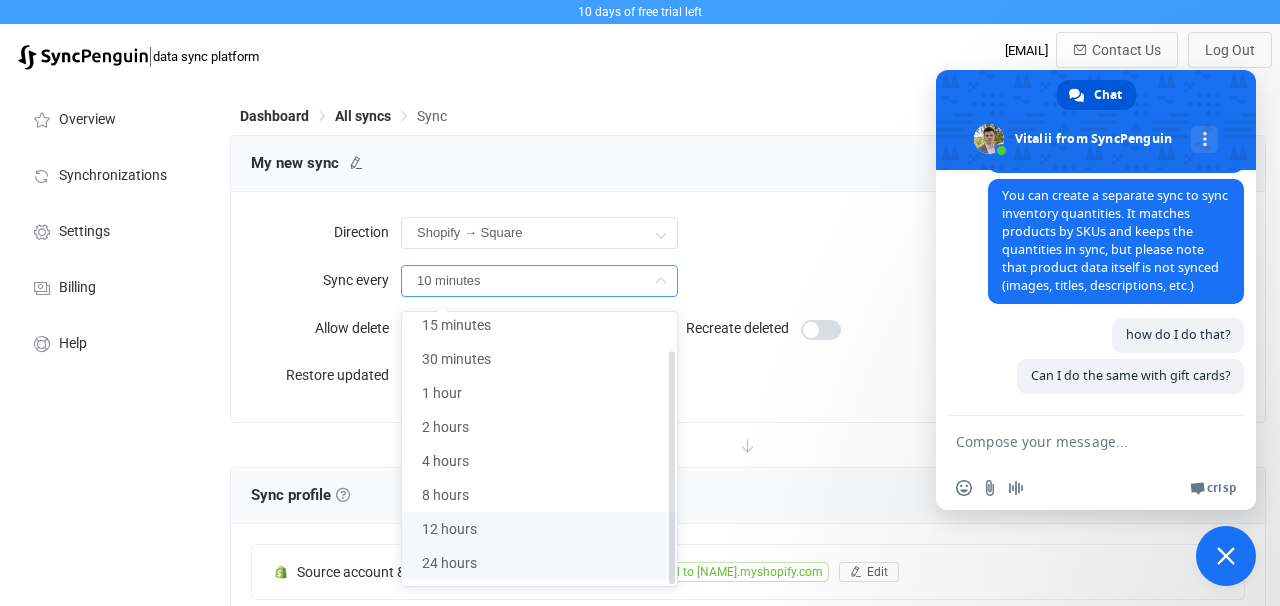 click on "24 hours" at bounding box center (539, 563) 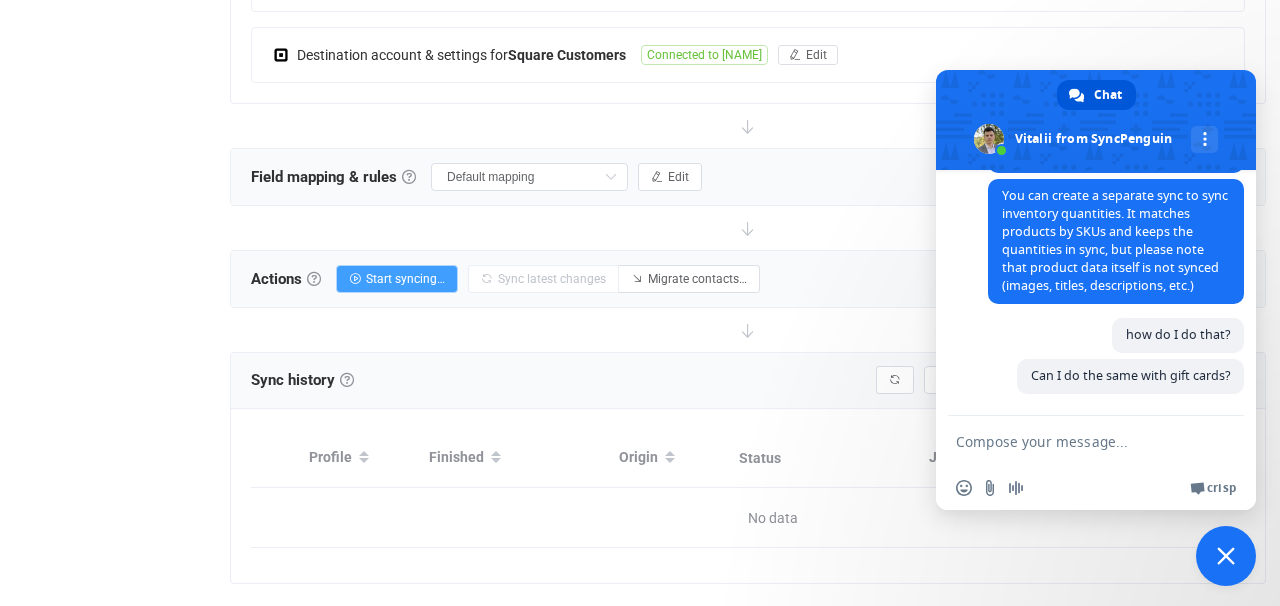 scroll, scrollTop: 0, scrollLeft: 0, axis: both 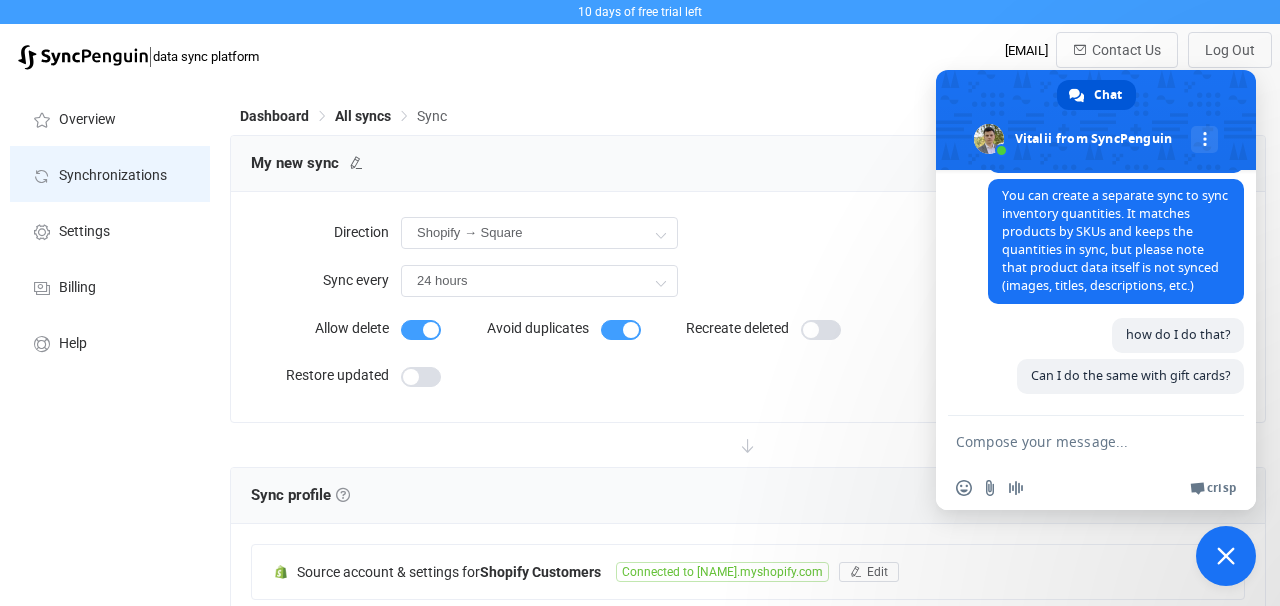 click on "Synchronizations" at bounding box center (113, 176) 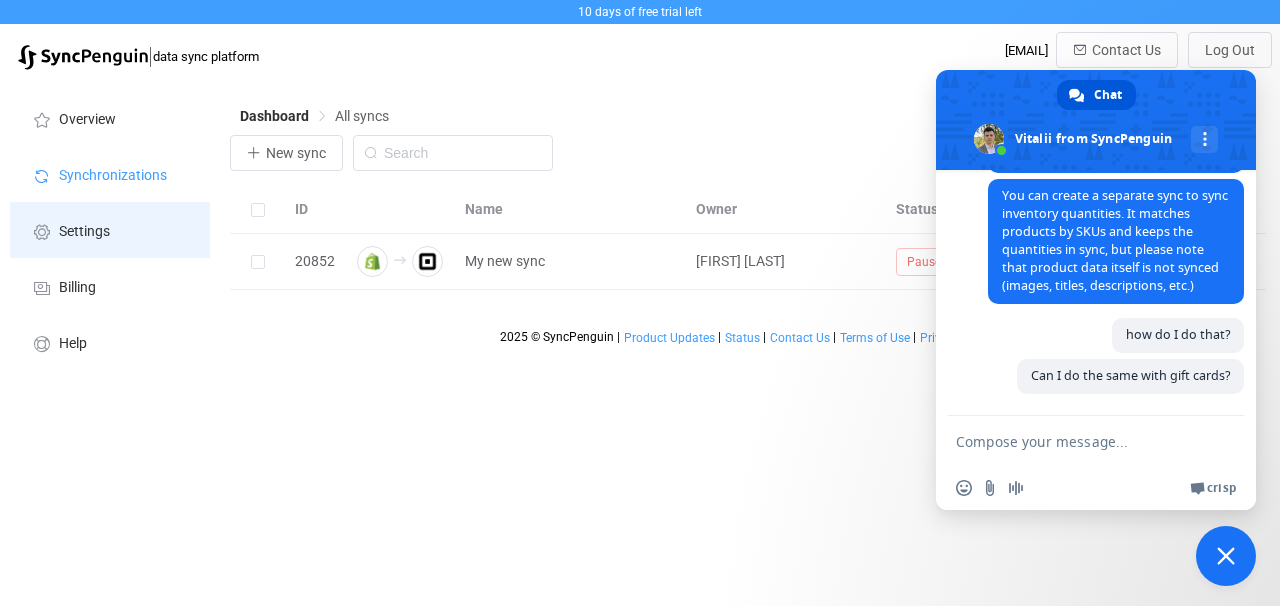 click on "Settings" at bounding box center [110, 230] 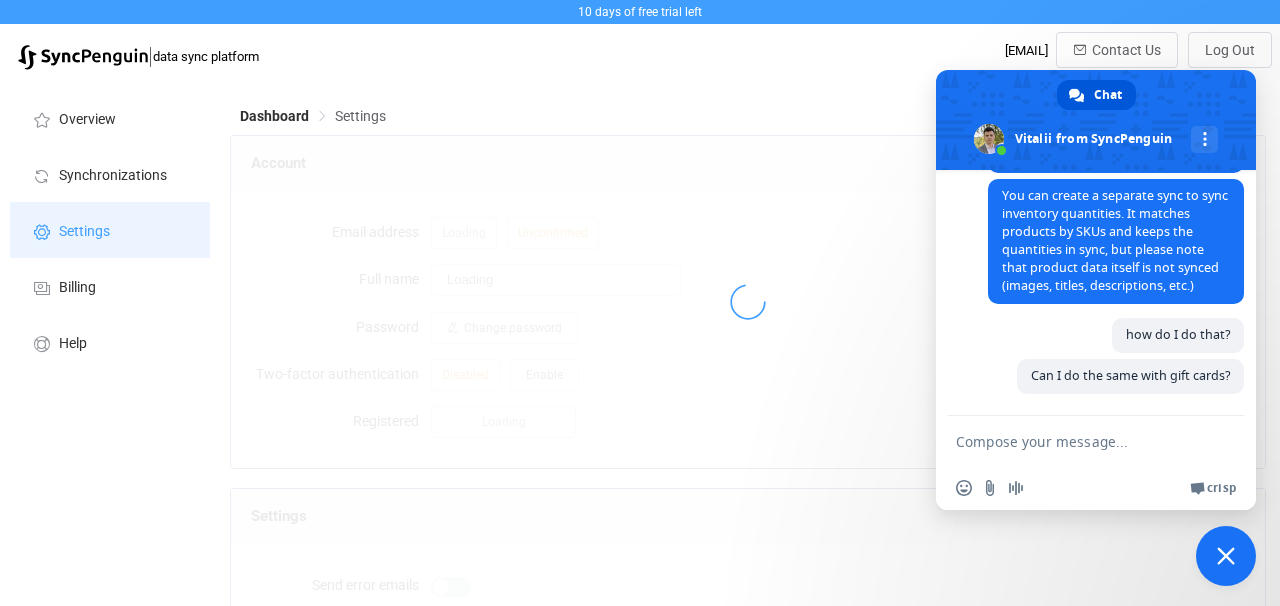 type on "nancy hallman" 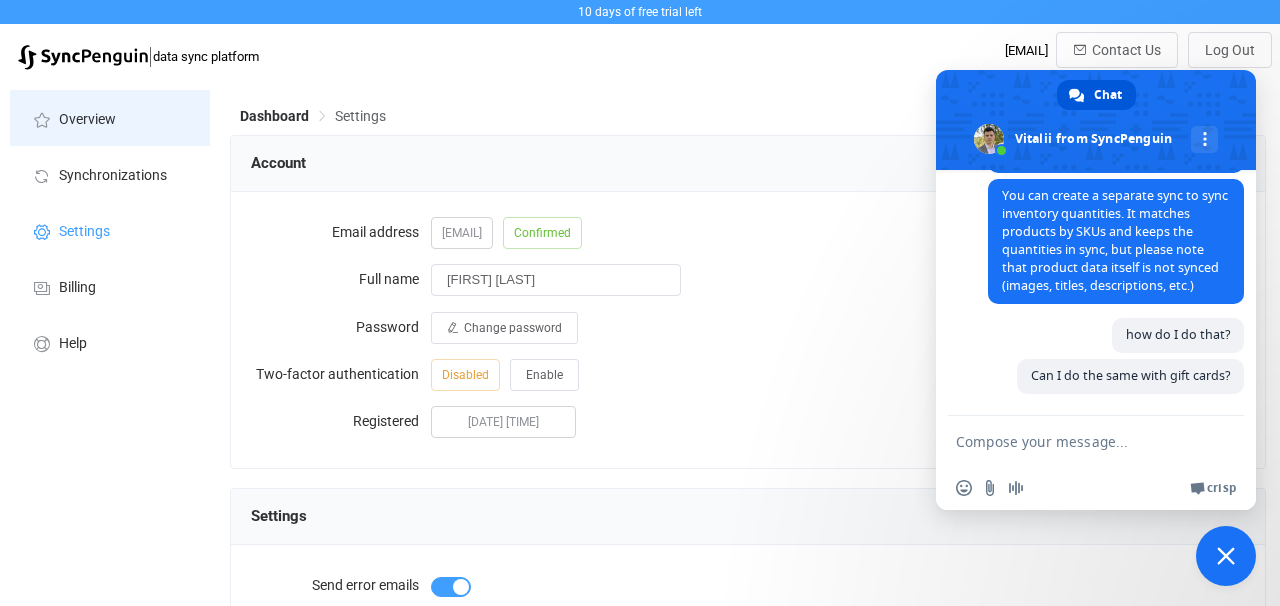 click on "Overview" at bounding box center (87, 120) 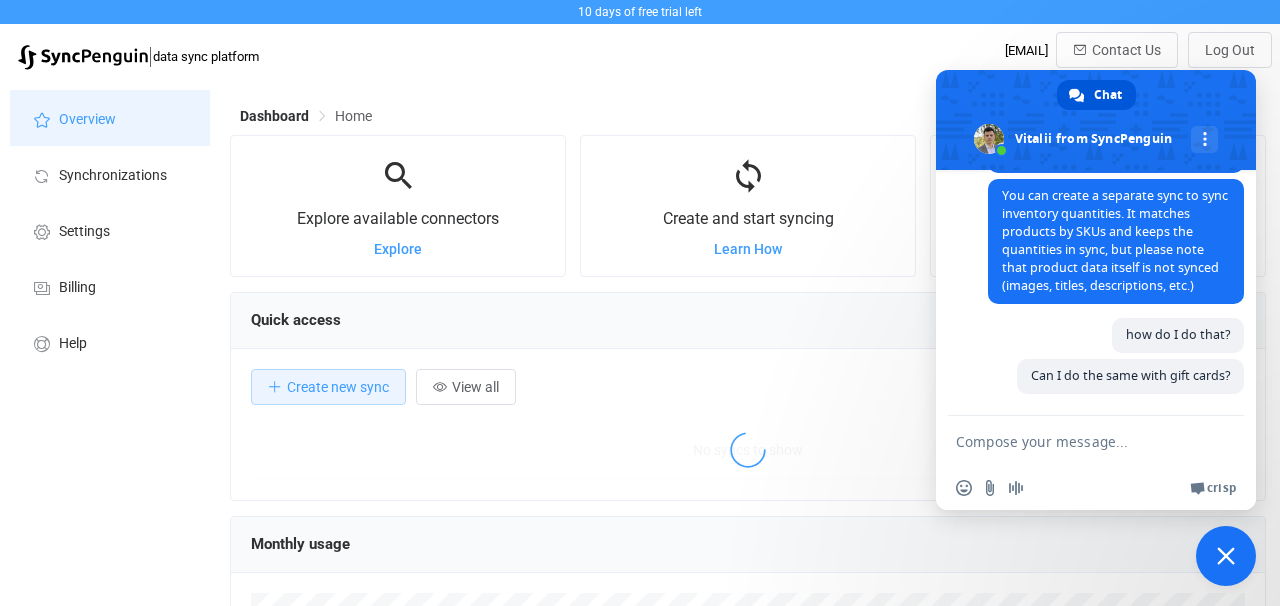 scroll, scrollTop: 999612, scrollLeft: 998964, axis: both 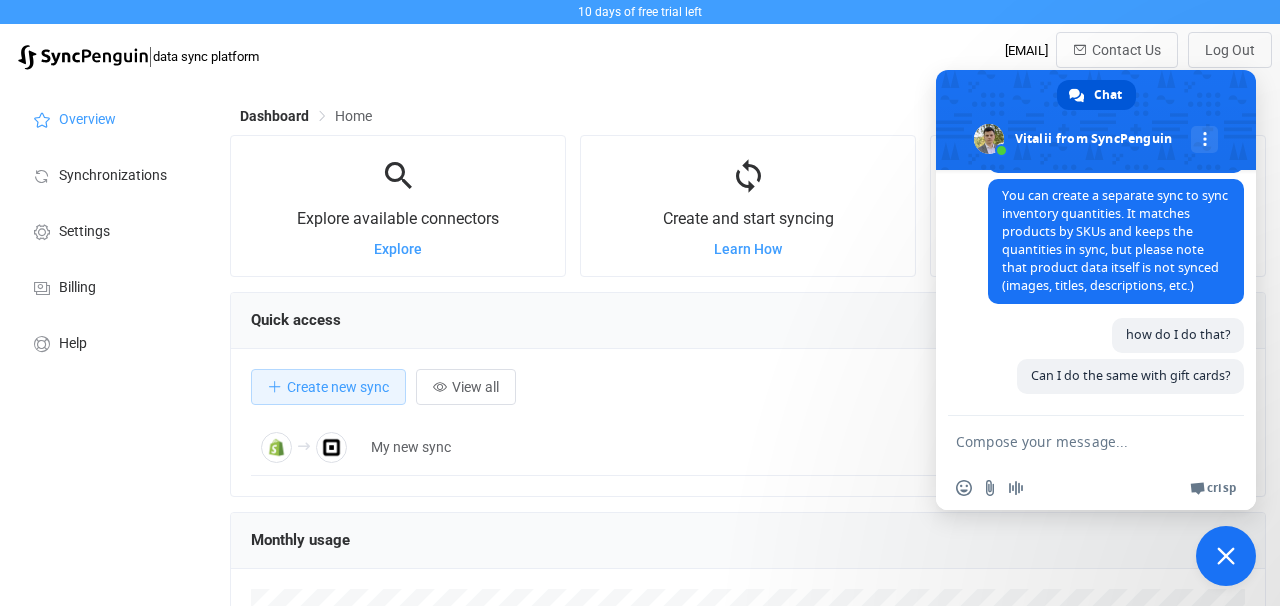 drag, startPoint x: 963, startPoint y: 92, endPoint x: 1005, endPoint y: 177, distance: 94.81033 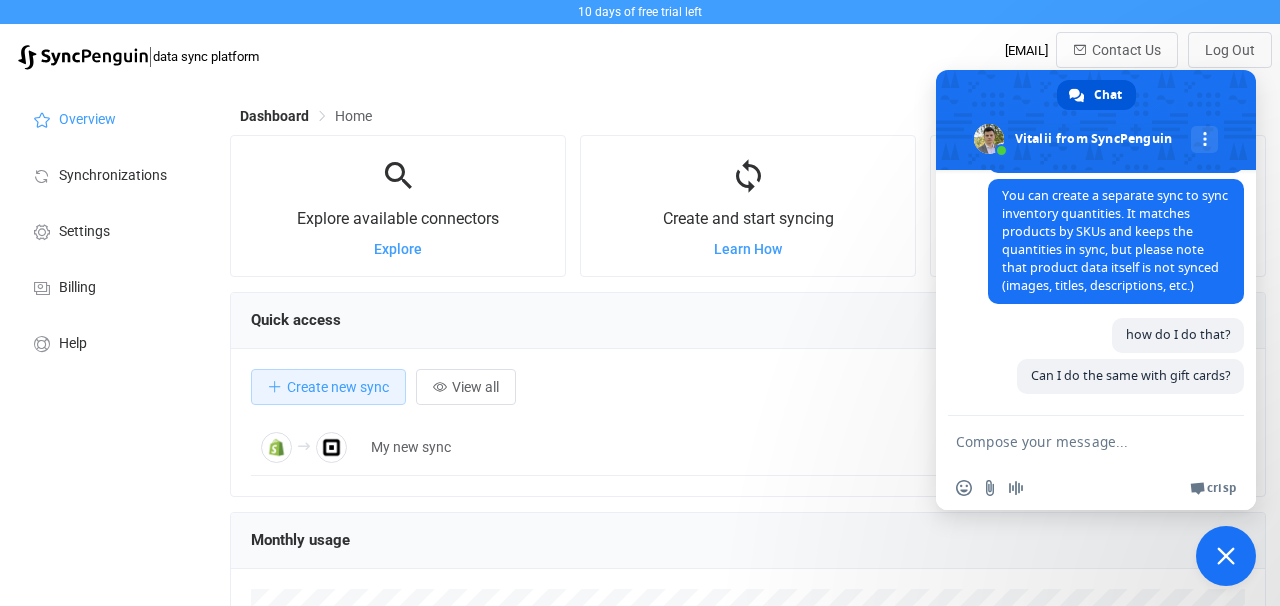 click on "Dashboard Home Explore available connectors Explore Create and start syncing Learn How Add custom rules or filters Learn How Explore Explore Sync Learn How Customize Learn How Quick access Create new sync View all My new sync Paused Open Monthly usage 2025 © SyncPenguin | Product Updates | Status | Contact Us | Terms of Use | Privacy Policy" at bounding box center (750, 577) 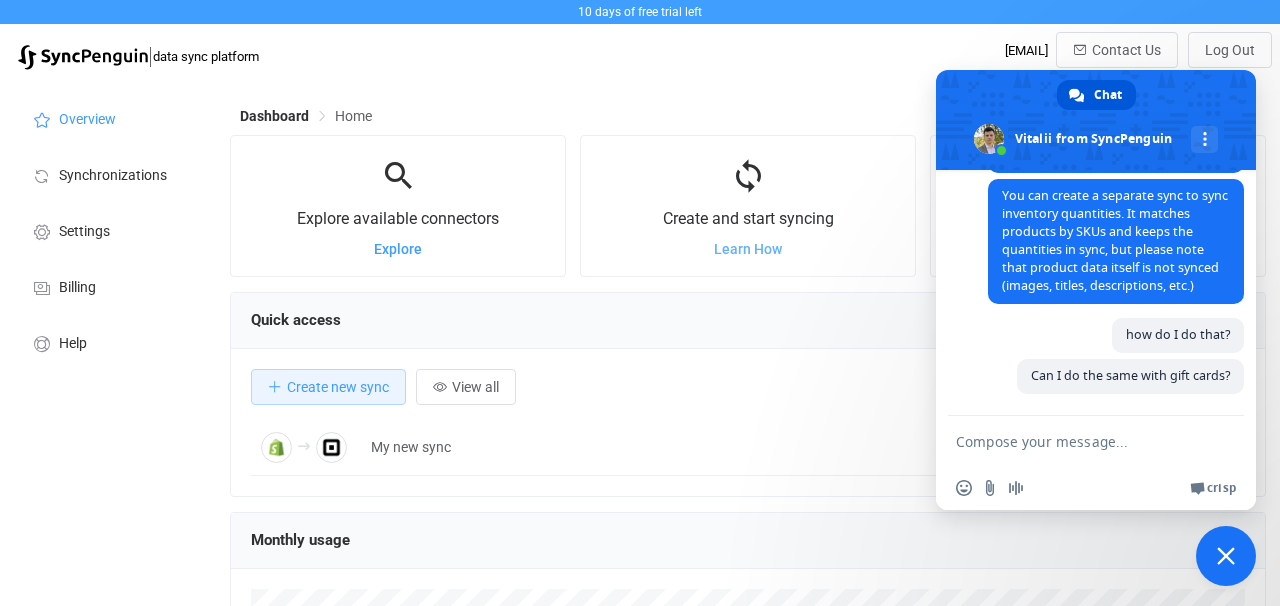 click on "Learn How" at bounding box center [748, 249] 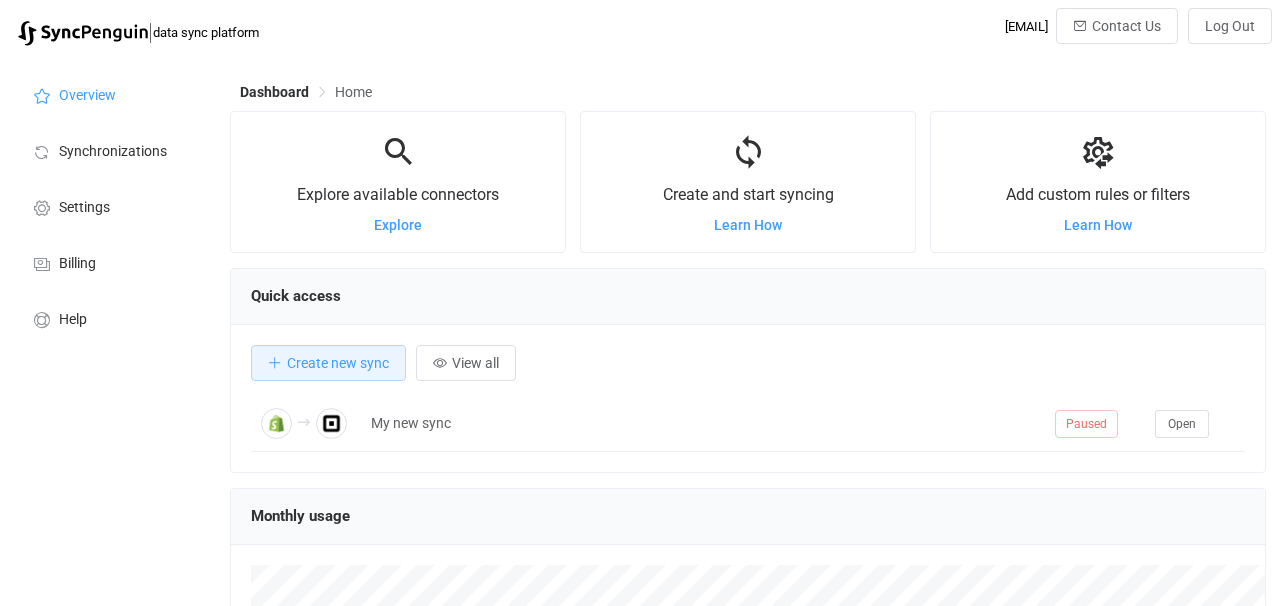 scroll, scrollTop: 0, scrollLeft: 0, axis: both 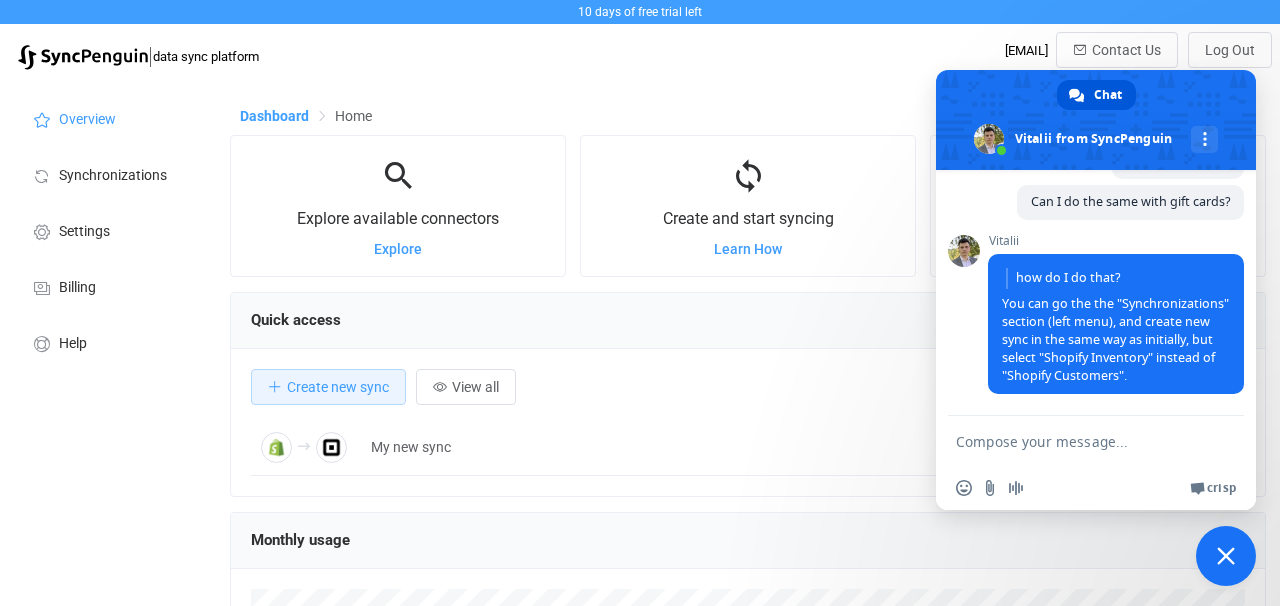 click on "Dashboard" at bounding box center (274, 116) 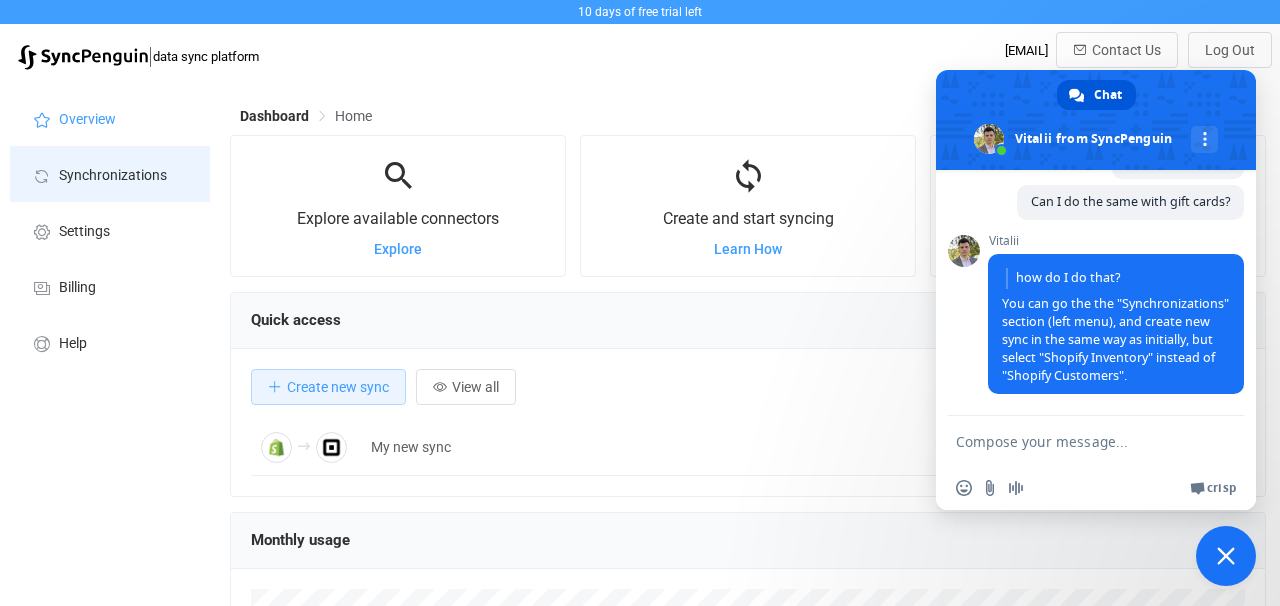 scroll, scrollTop: 1381, scrollLeft: 0, axis: vertical 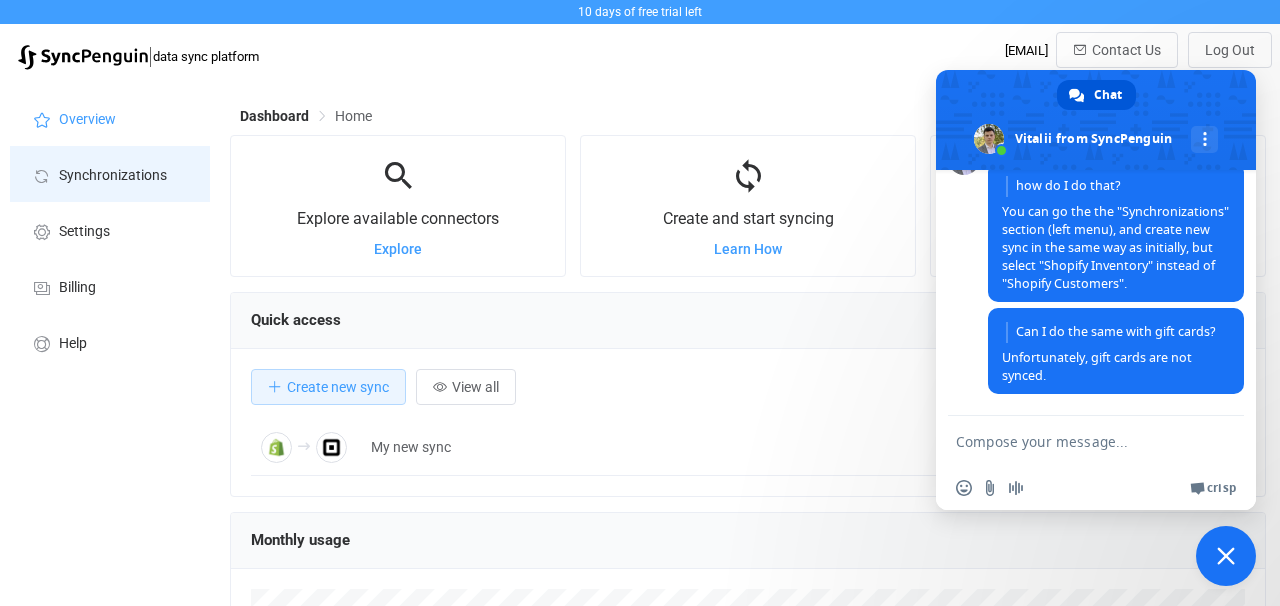 click on "Synchronizations" at bounding box center (113, 176) 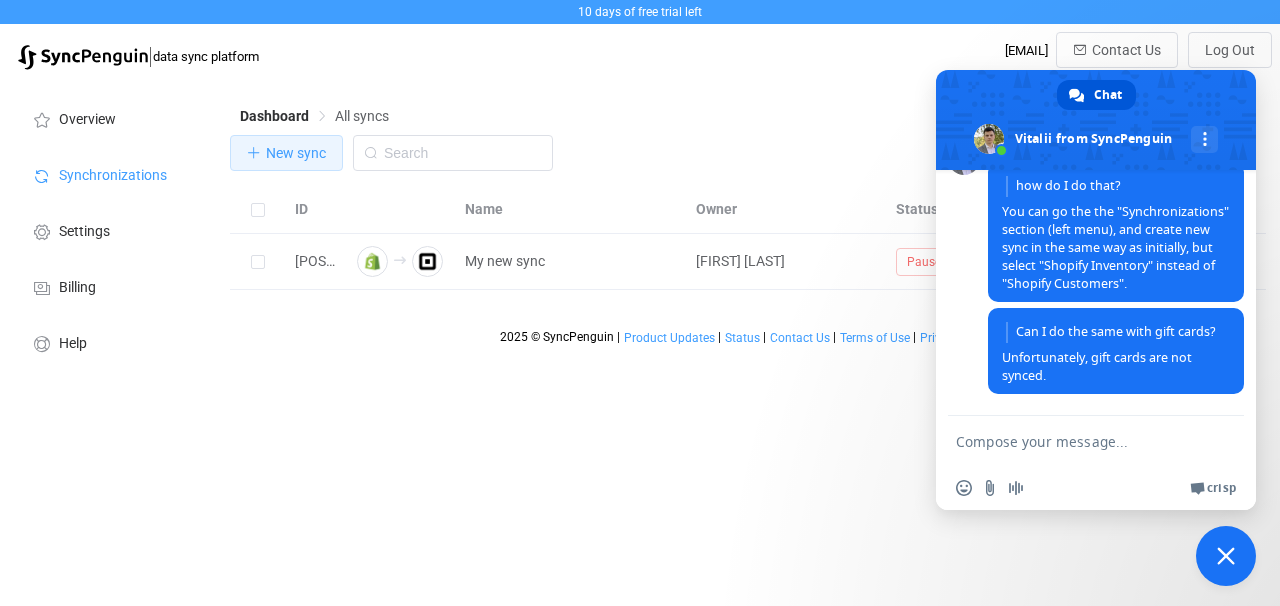 click on "New sync" at bounding box center [296, 153] 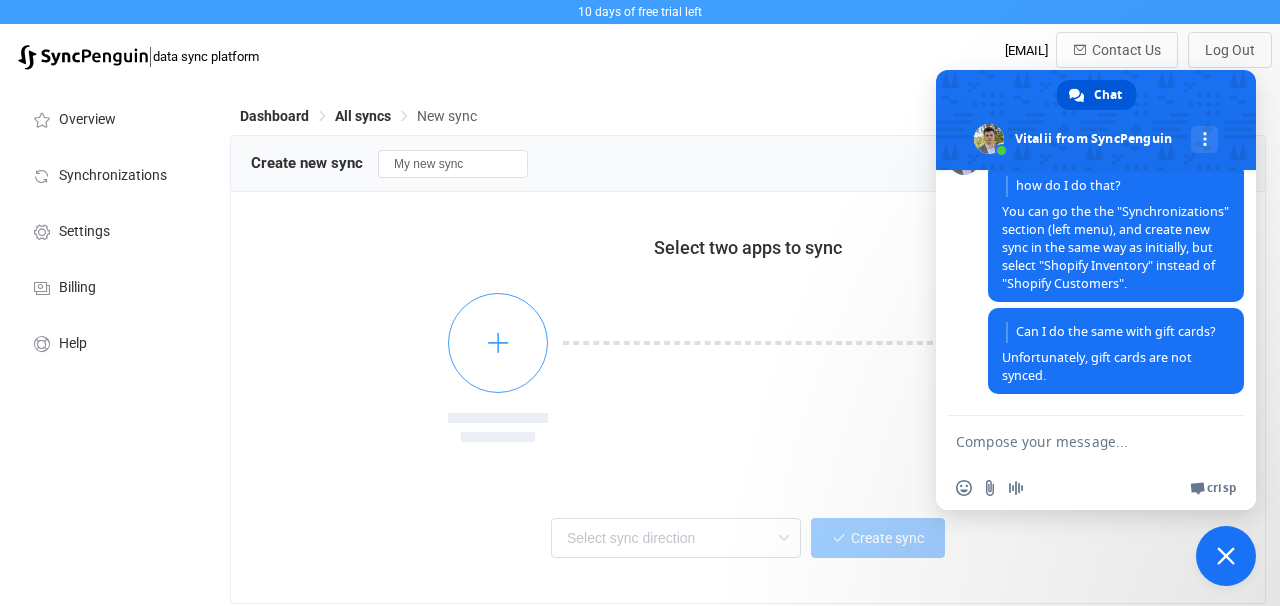 click at bounding box center [498, 343] 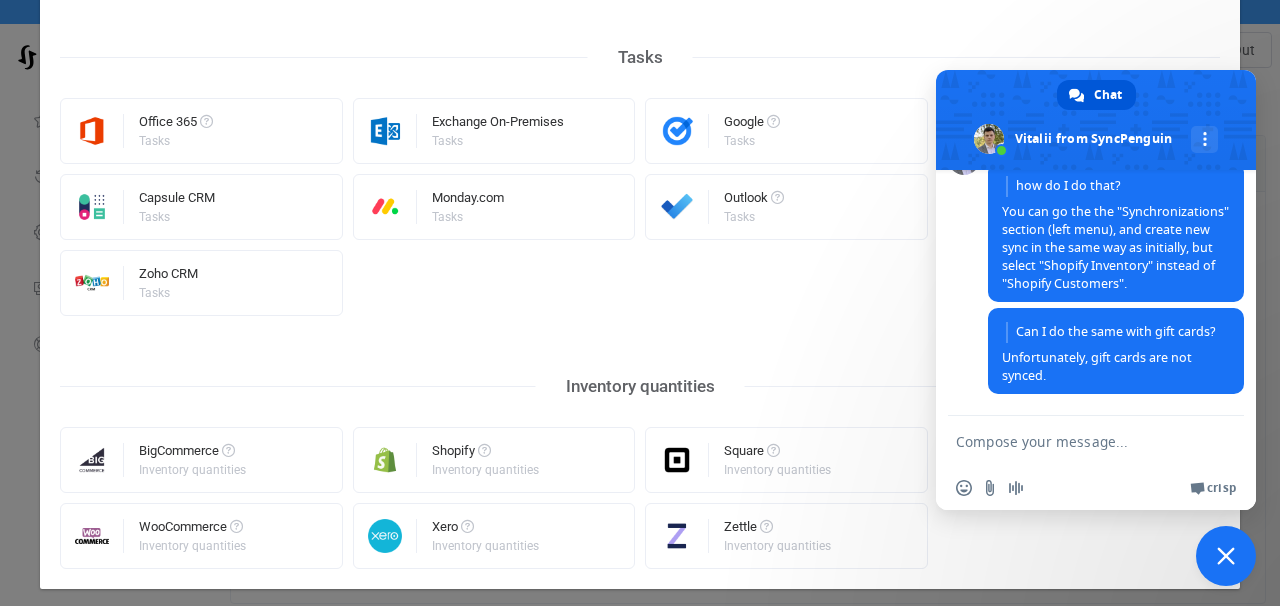 scroll, scrollTop: 1150, scrollLeft: 0, axis: vertical 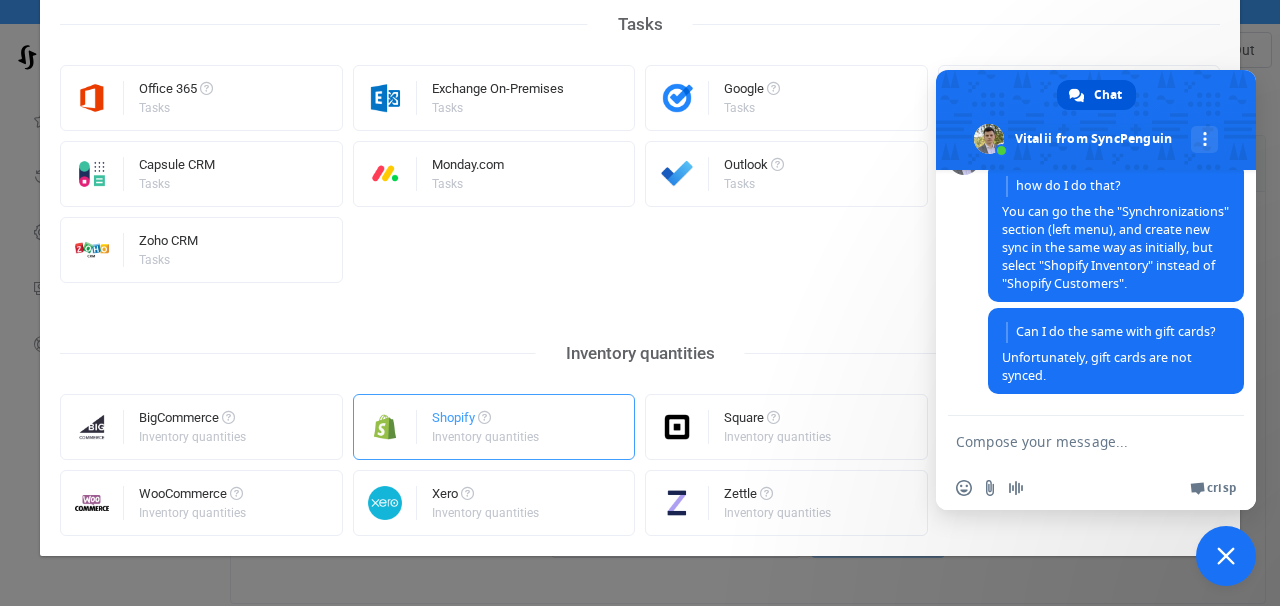 click on "Shopify" at bounding box center [487, 421] 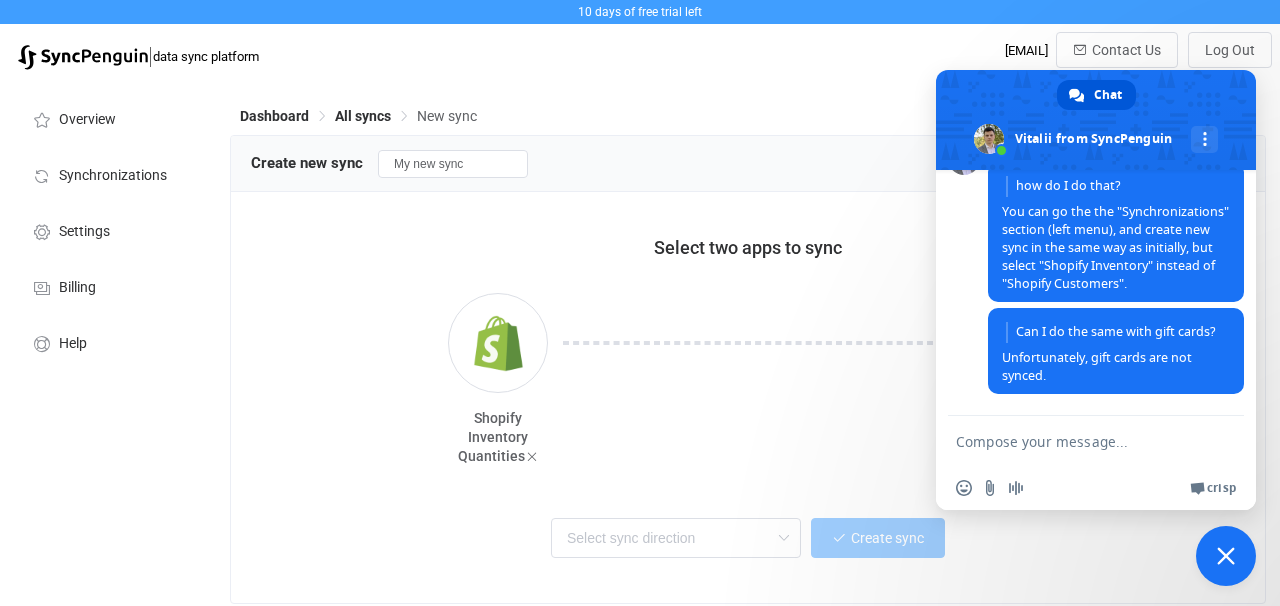 click at bounding box center [1076, 441] 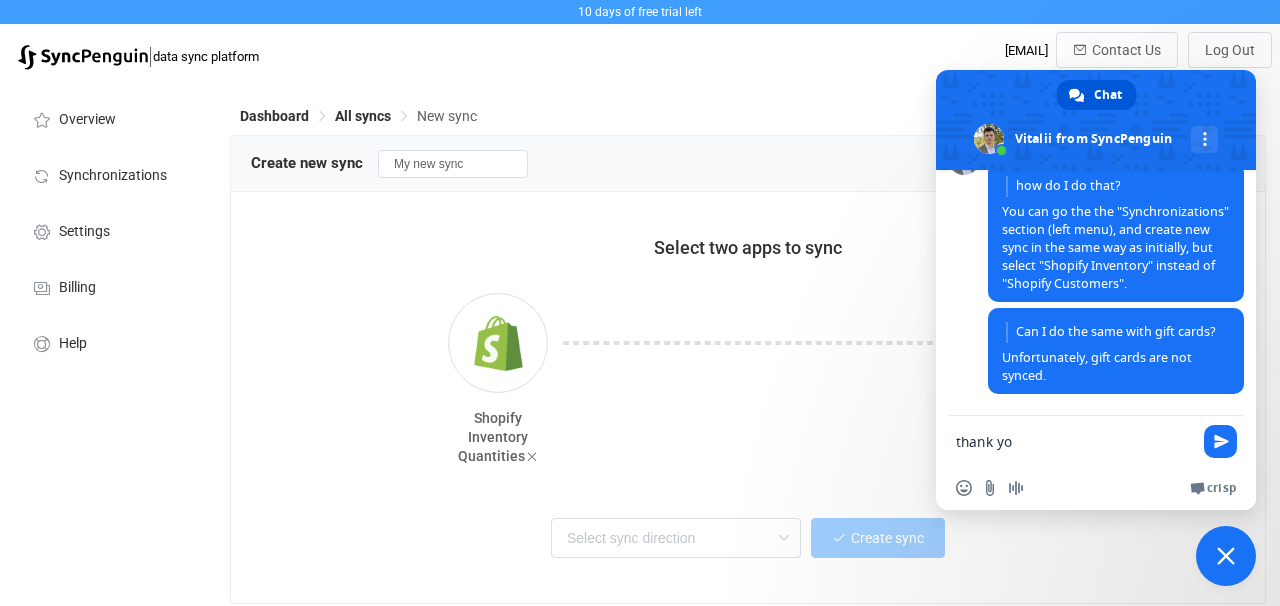 type on "thank you" 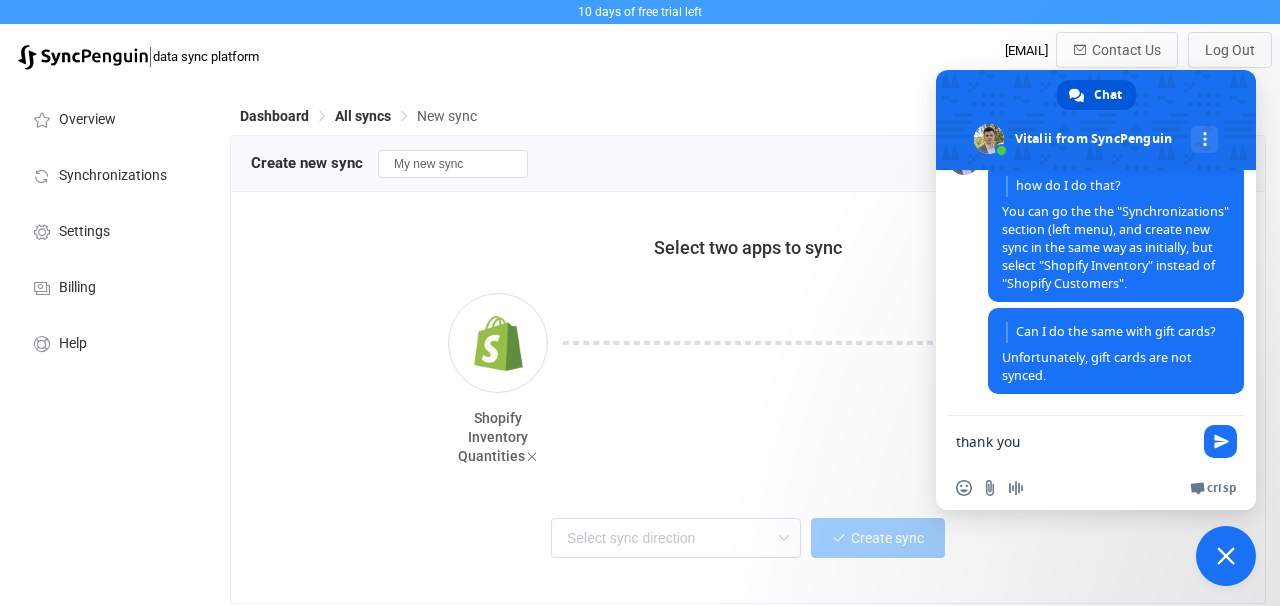 type 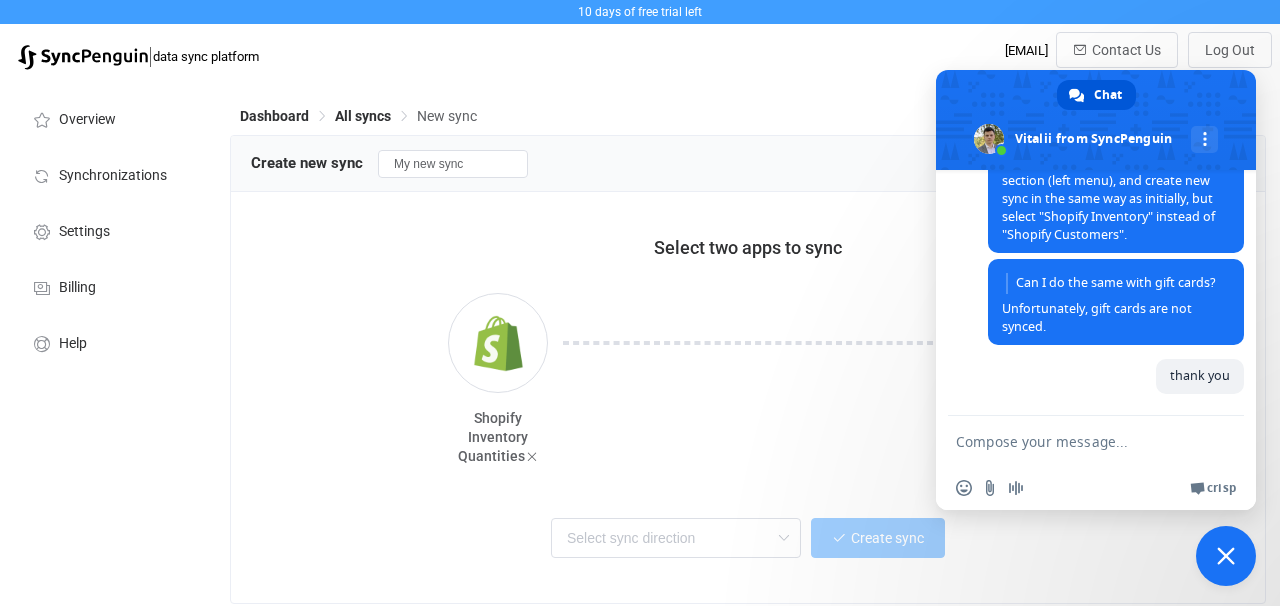 scroll, scrollTop: 1430, scrollLeft: 0, axis: vertical 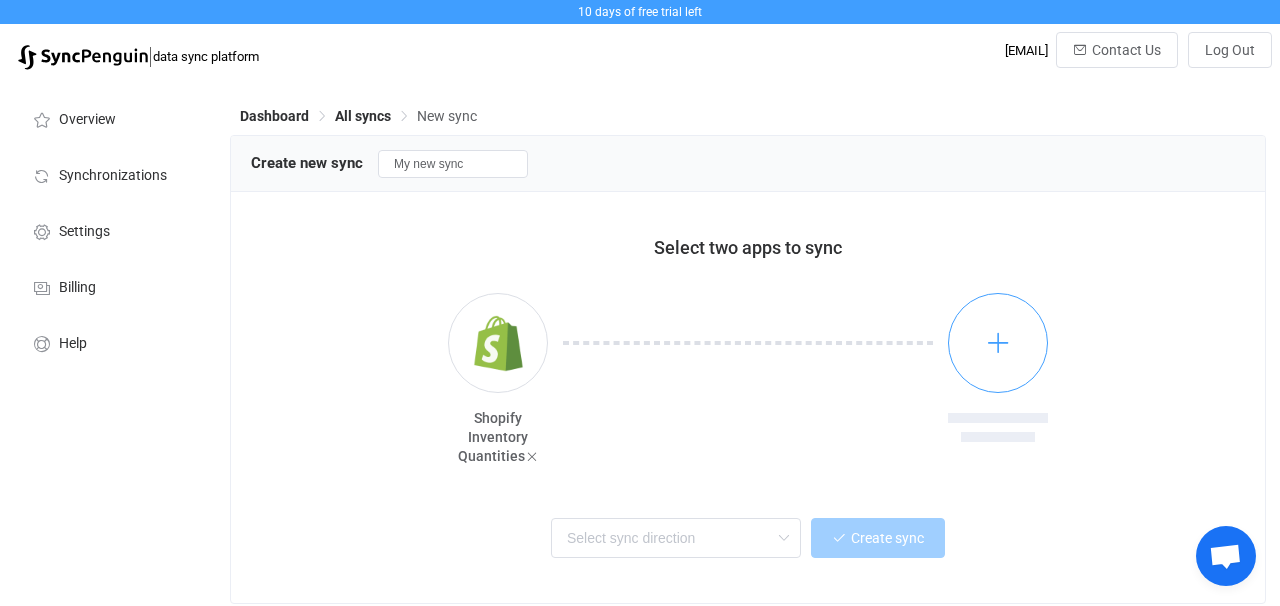 click at bounding box center (998, 343) 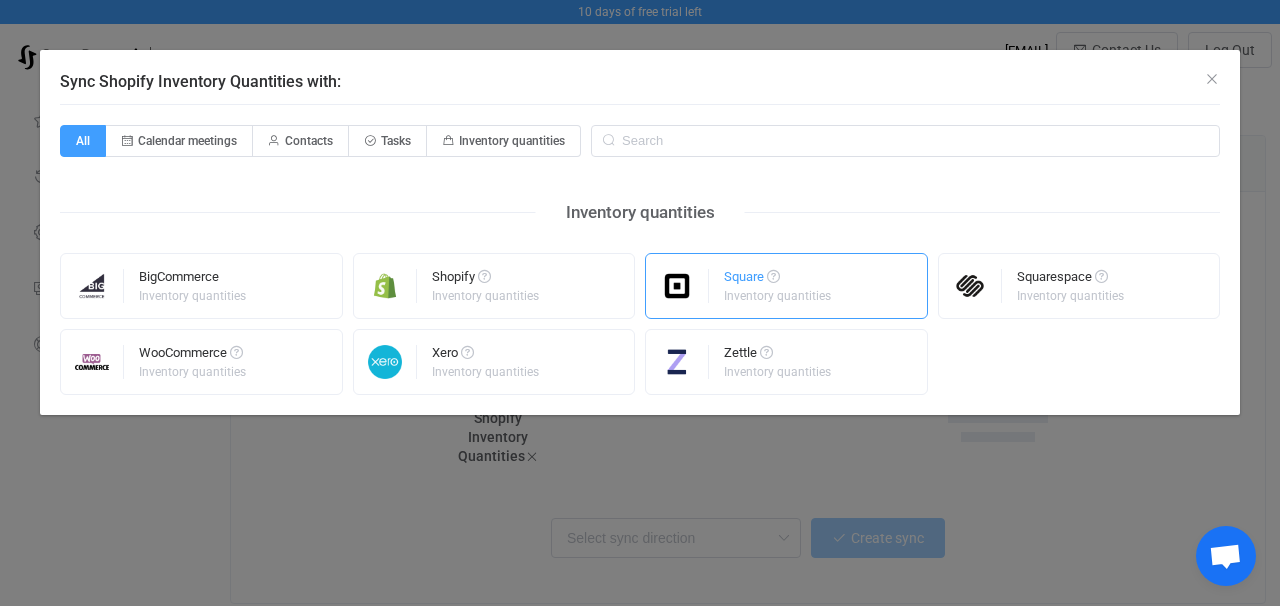 click on "Square" at bounding box center (779, 280) 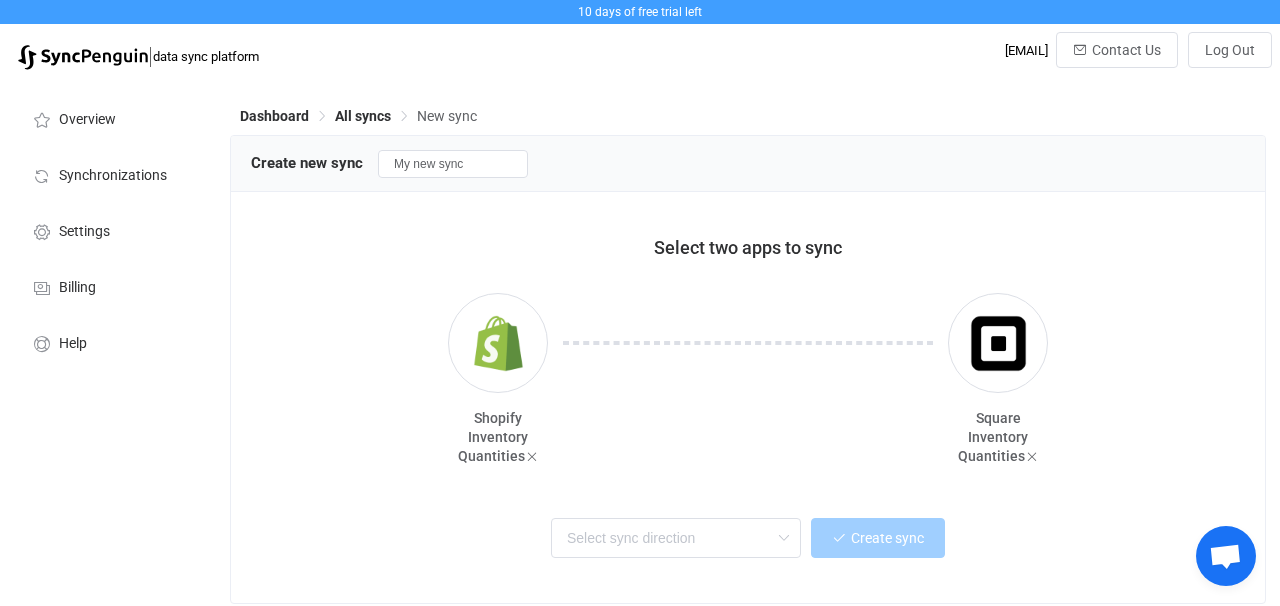 scroll, scrollTop: 64, scrollLeft: 0, axis: vertical 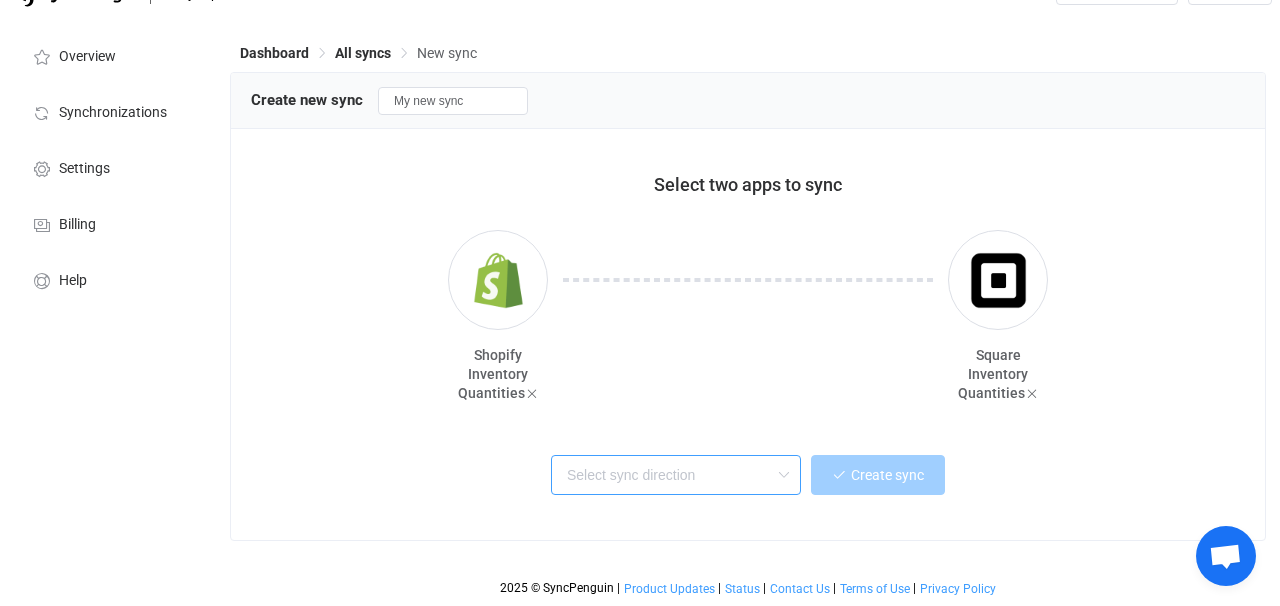 click at bounding box center [676, 475] 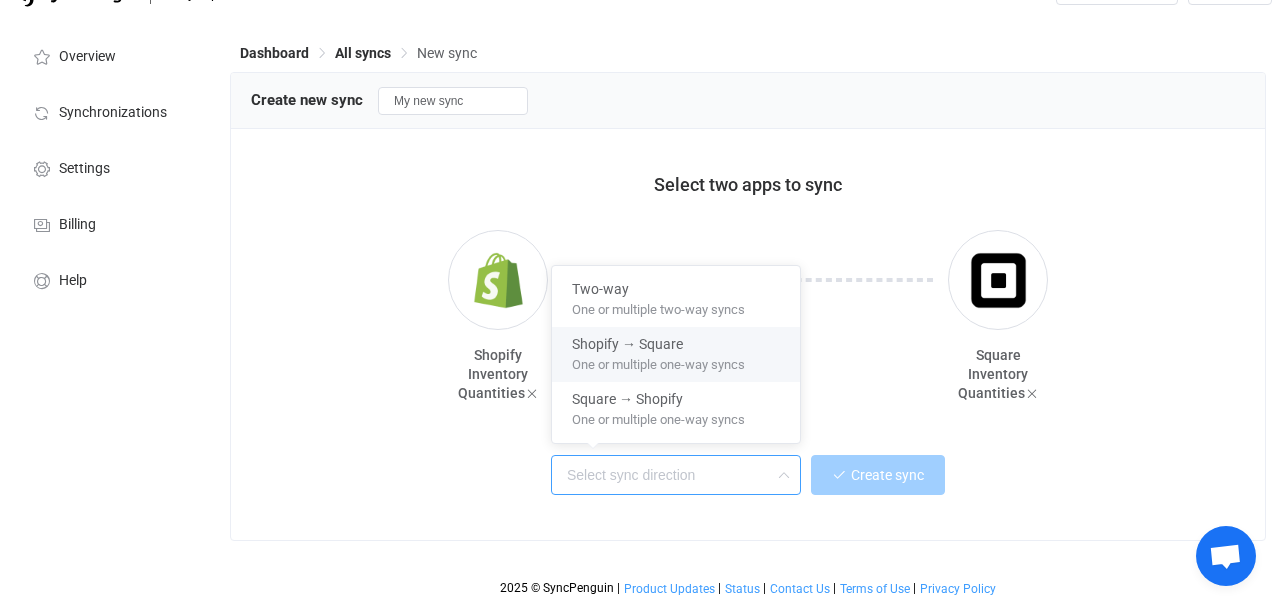 click on "Shopify → Square" at bounding box center (676, 340) 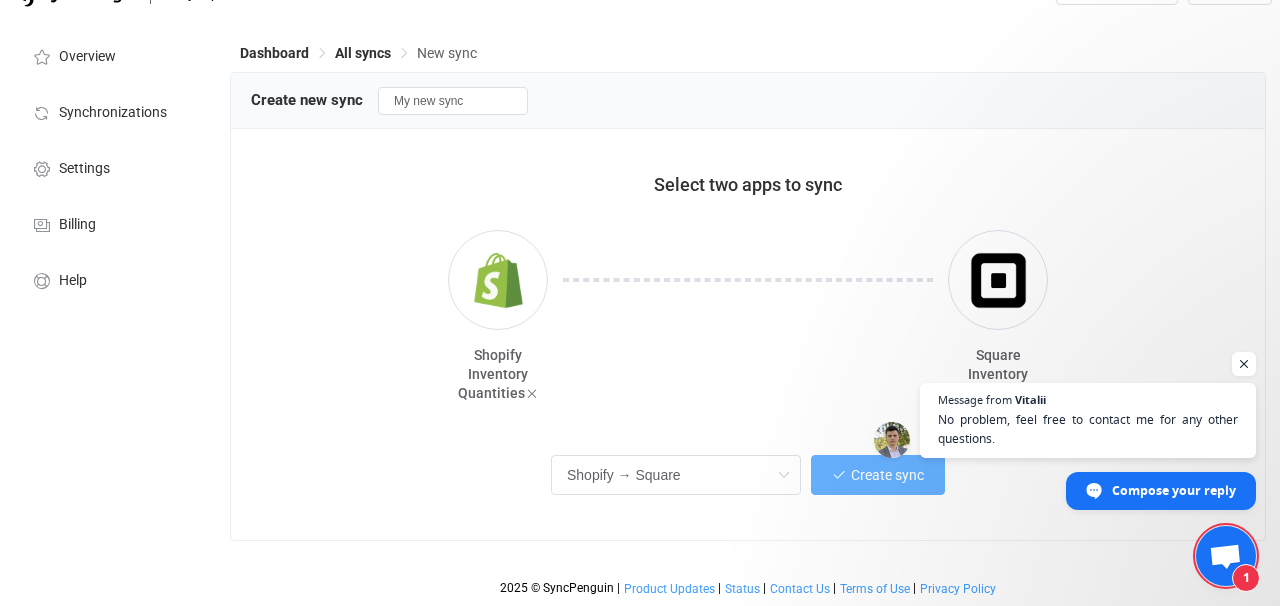 click on "Create sync" at bounding box center (887, 475) 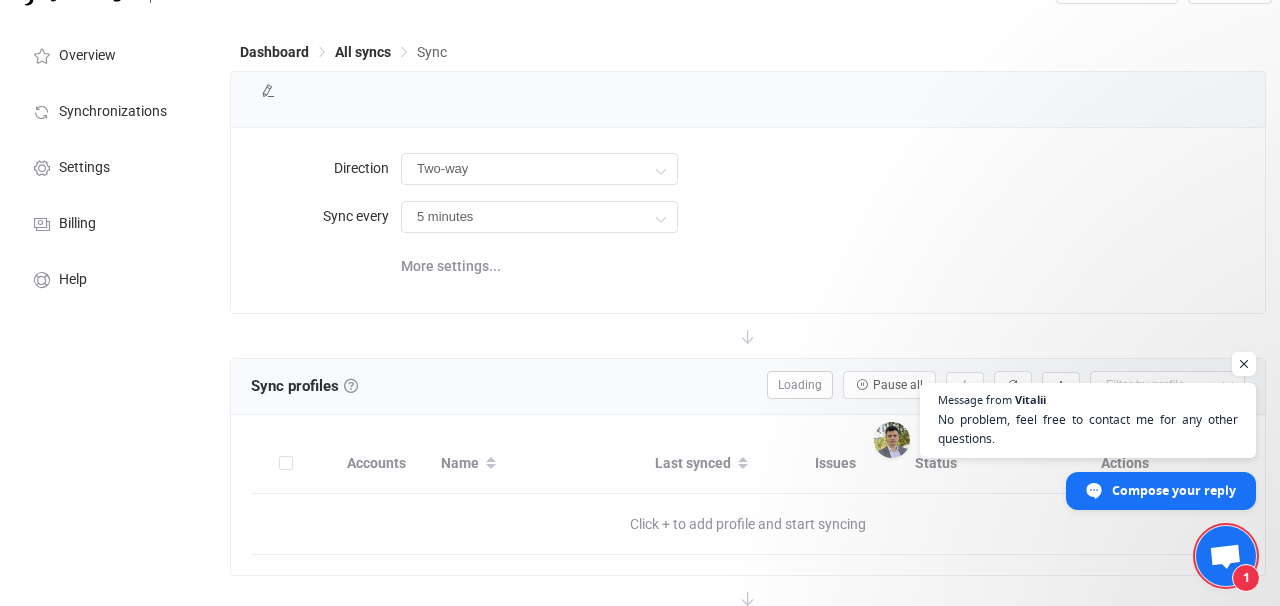 scroll, scrollTop: 0, scrollLeft: 0, axis: both 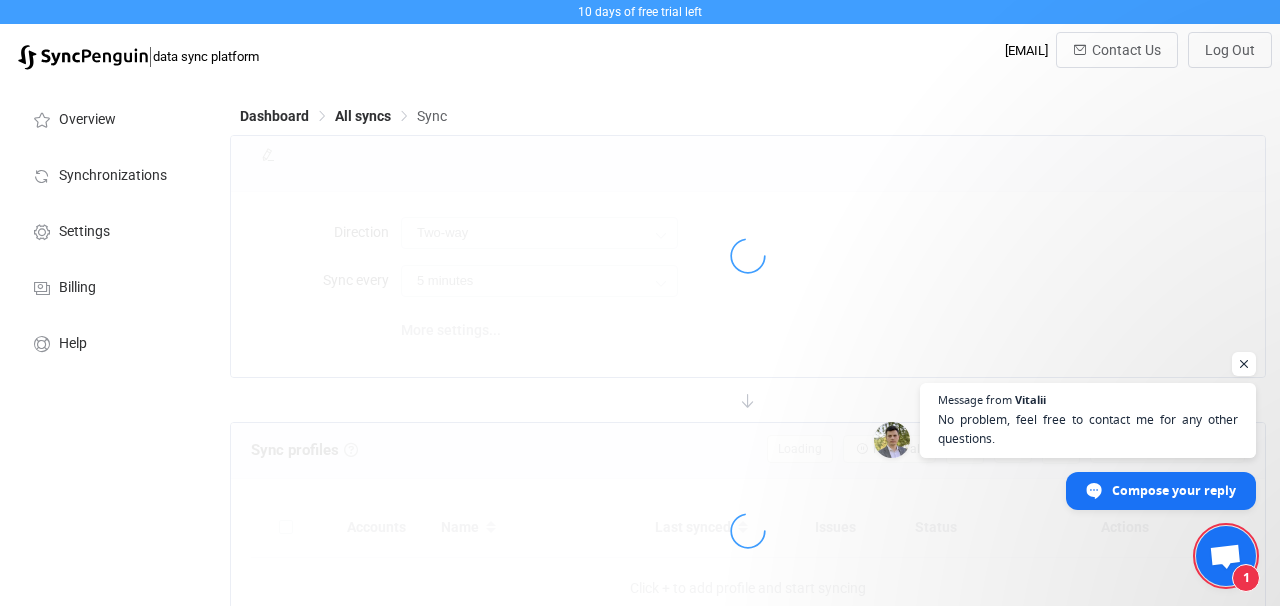 type on "Shopify → Square" 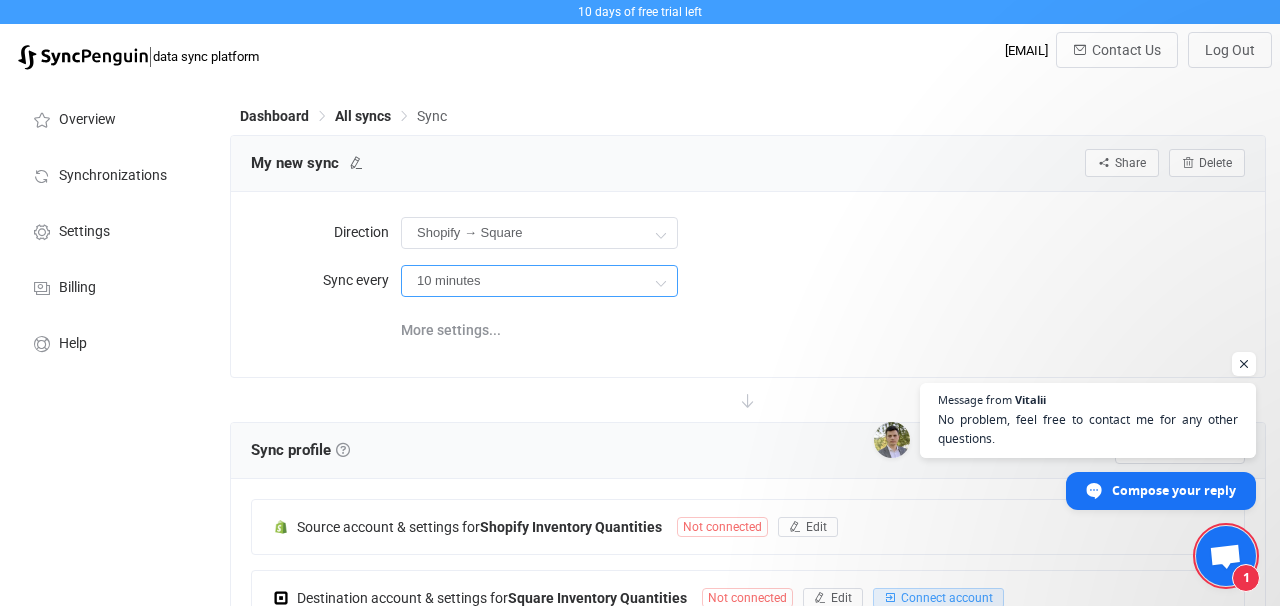 click on "10 minutes" at bounding box center (539, 281) 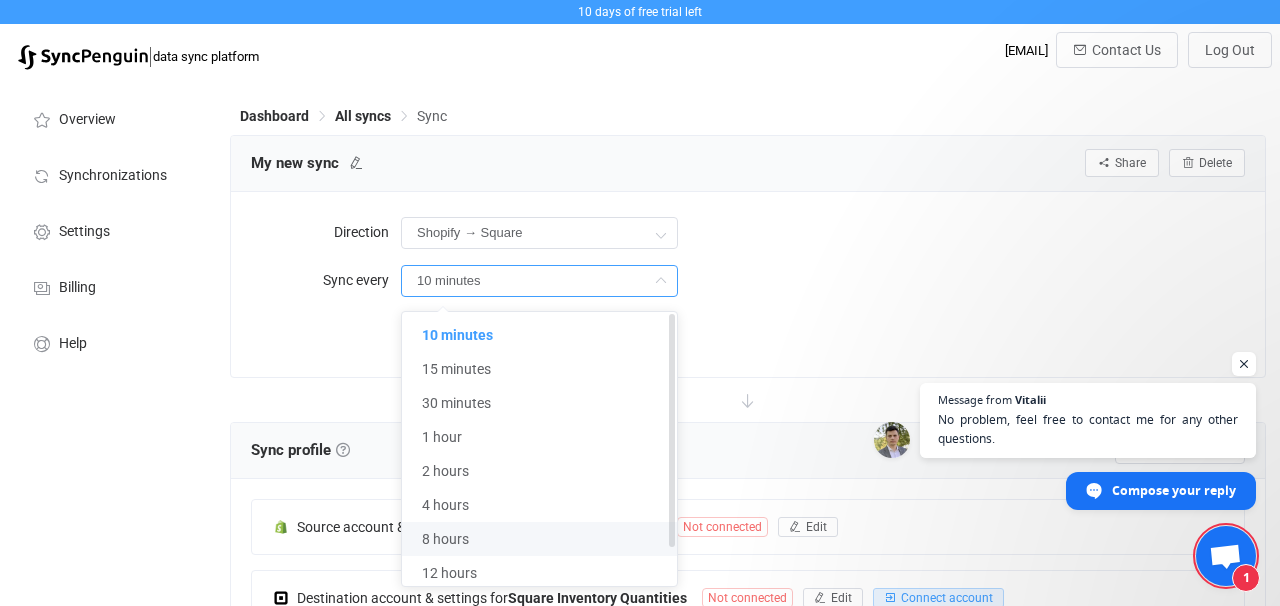 click on "8 hours" at bounding box center (539, 539) 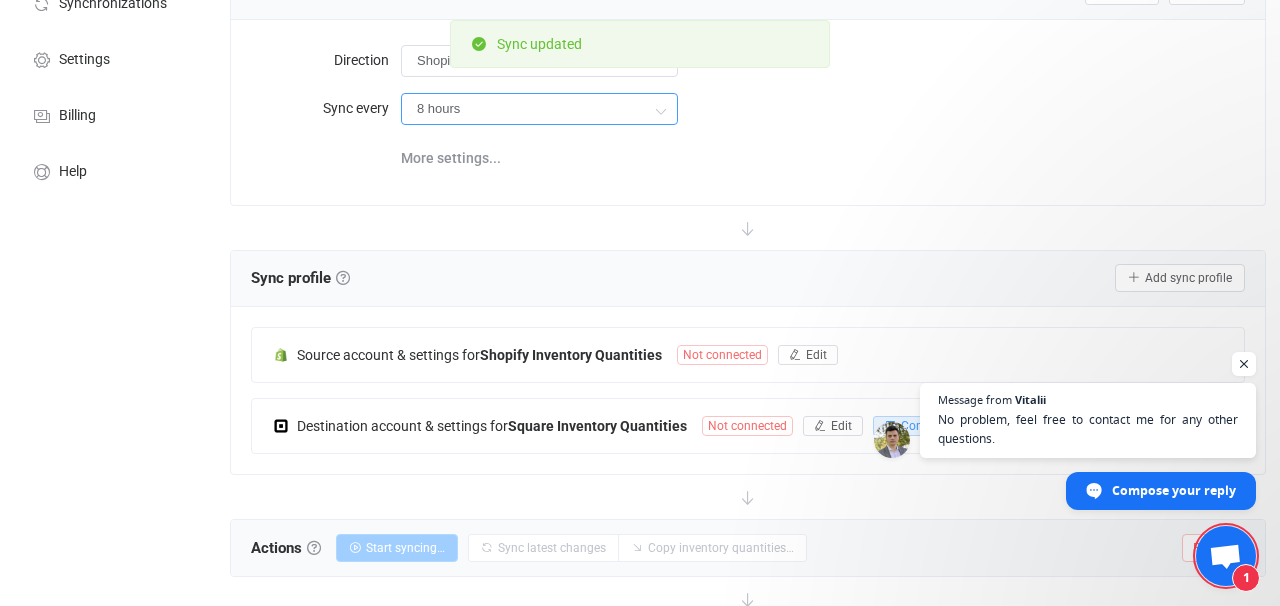scroll, scrollTop: 173, scrollLeft: 0, axis: vertical 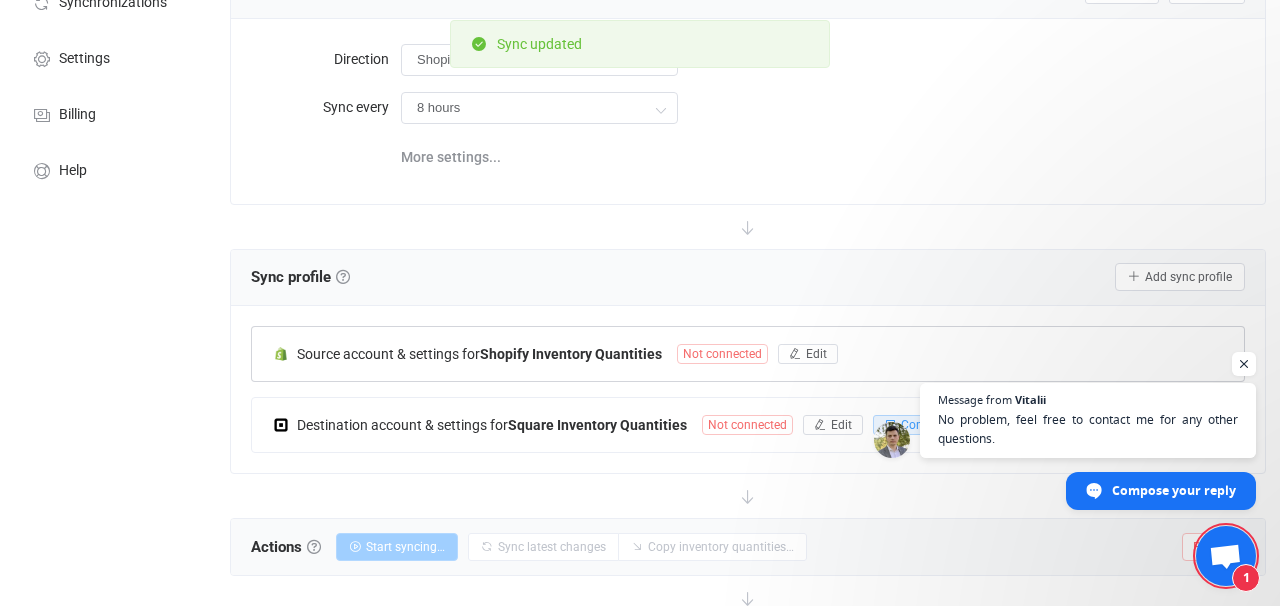 click on "Not connected" at bounding box center [722, 354] 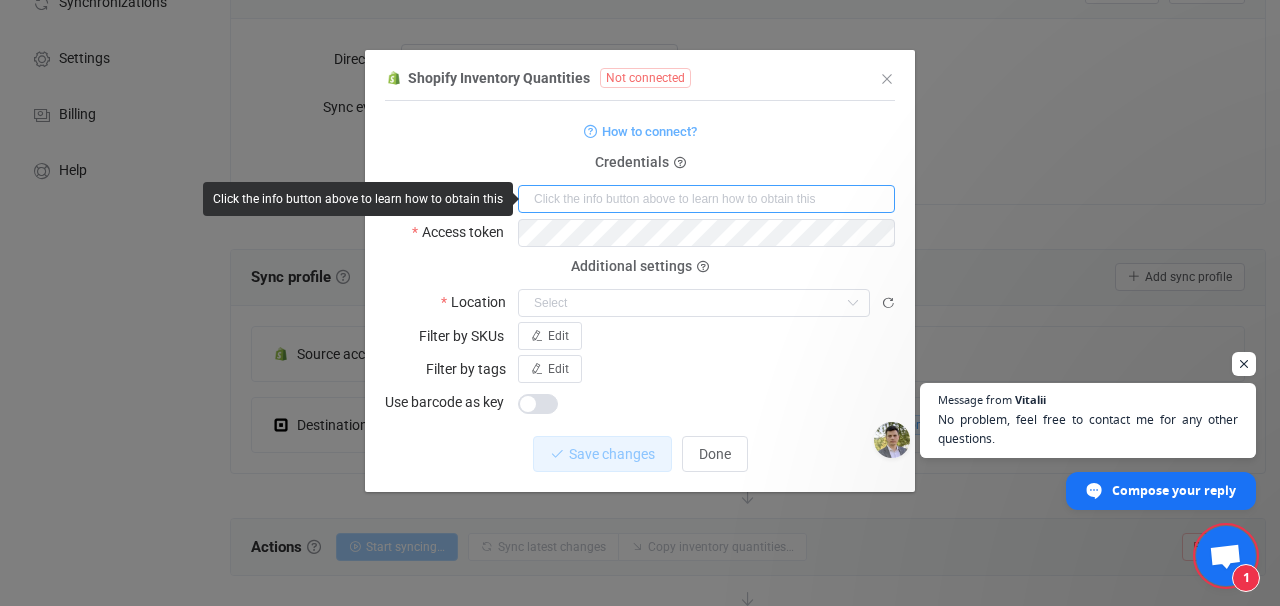 click at bounding box center [706, 199] 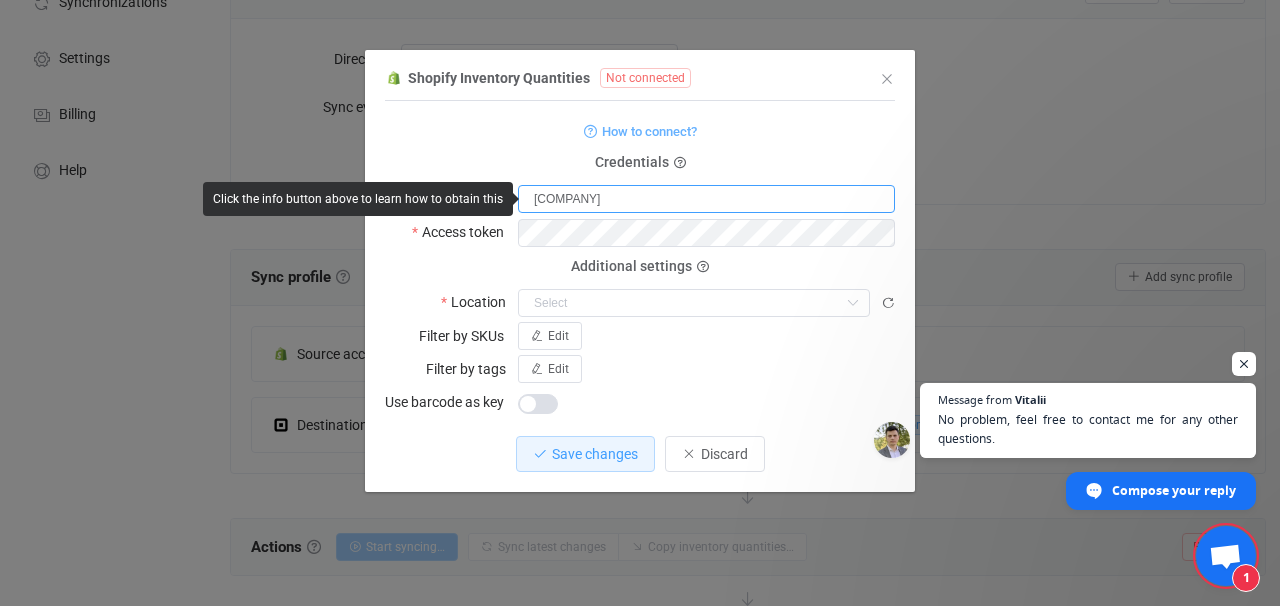 type on "[SHOPNAME]" 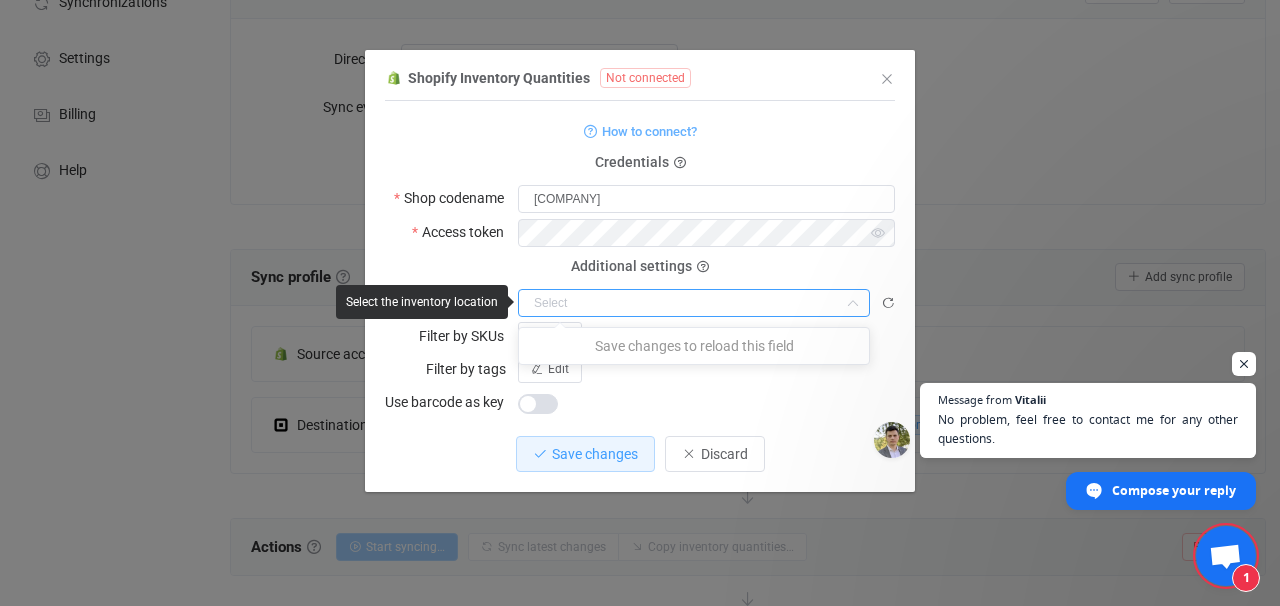 click at bounding box center [694, 303] 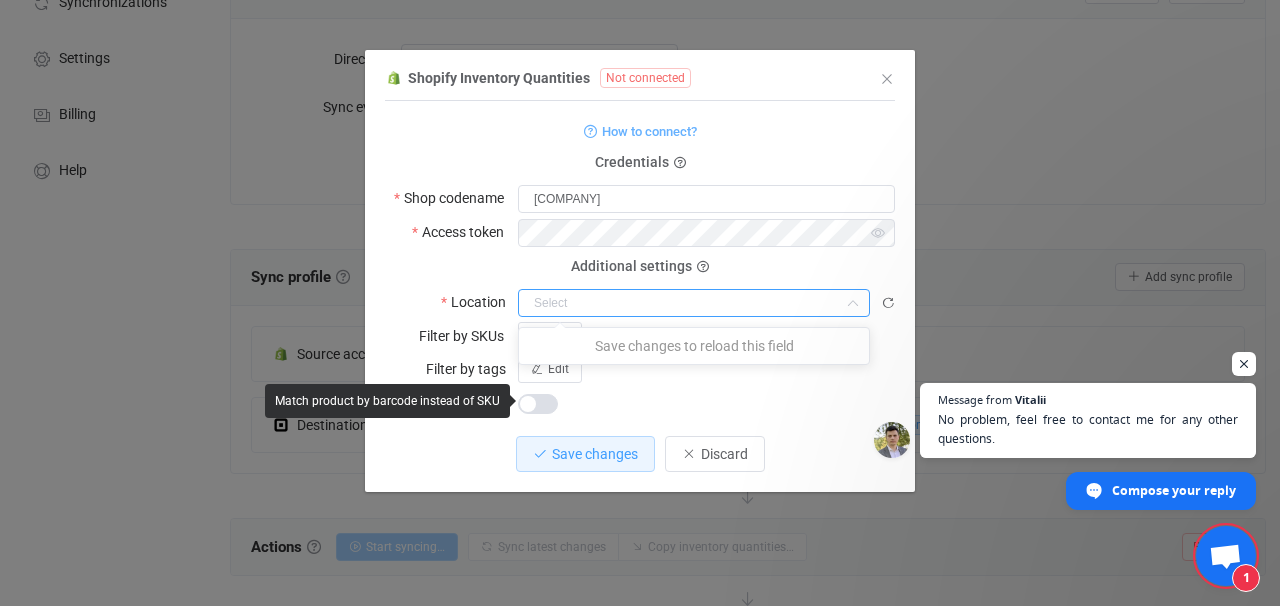click at bounding box center [706, 402] 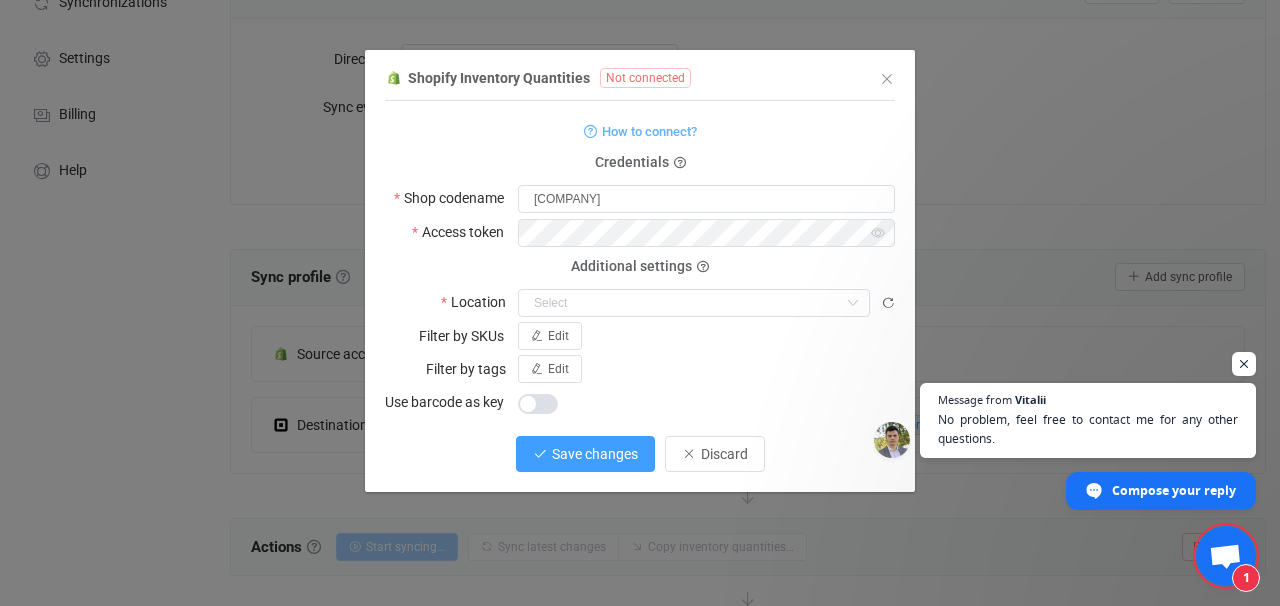 click on "Save changes" at bounding box center [585, 454] 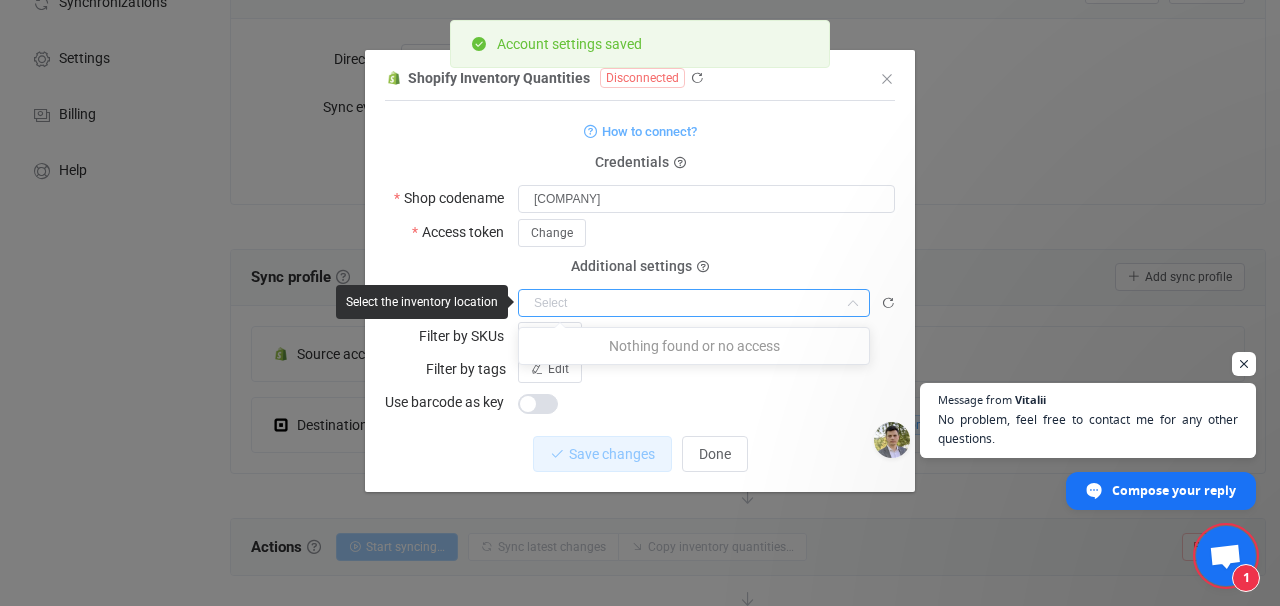 click at bounding box center [694, 303] 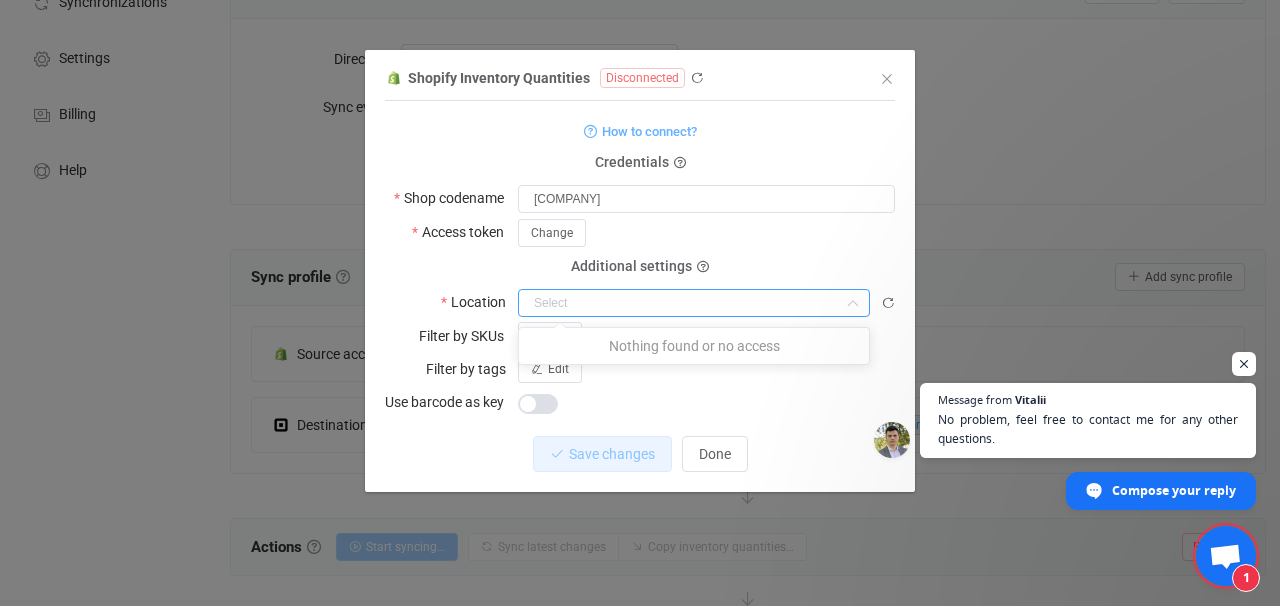 click at bounding box center [706, 402] 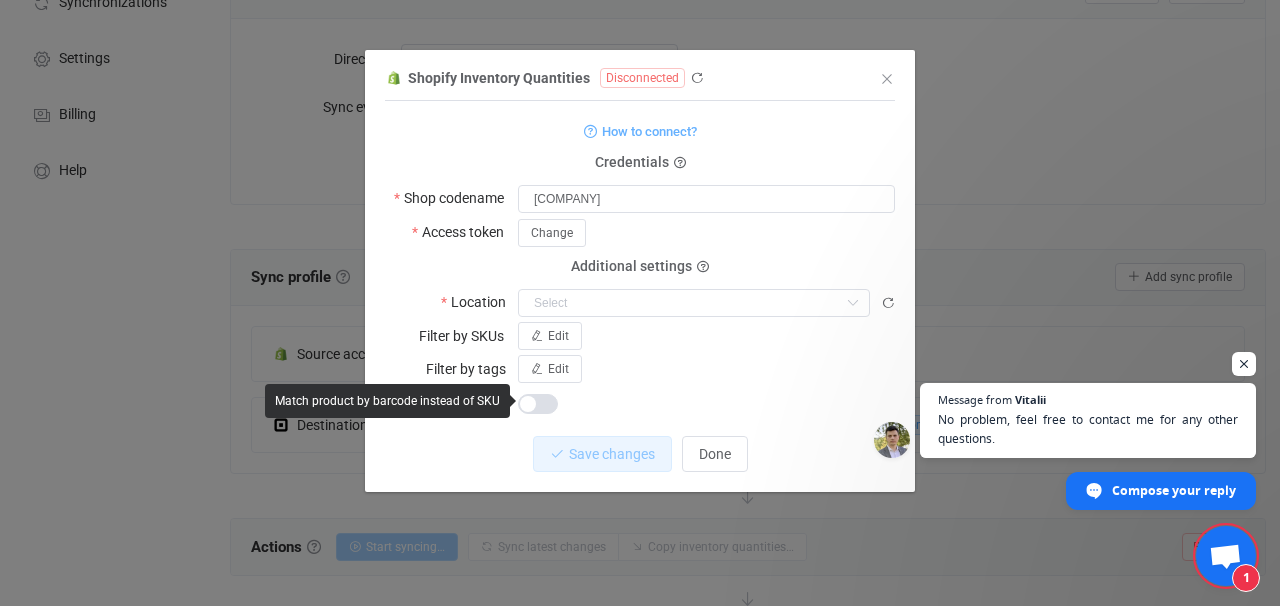 click at bounding box center [706, 402] 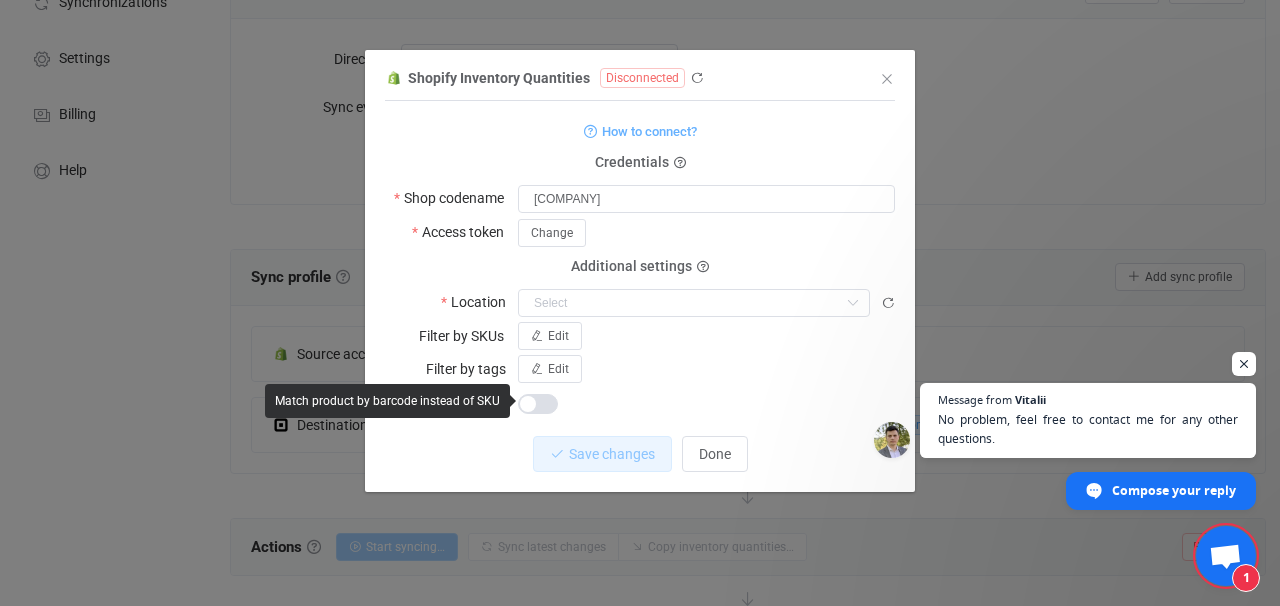 click at bounding box center (538, 404) 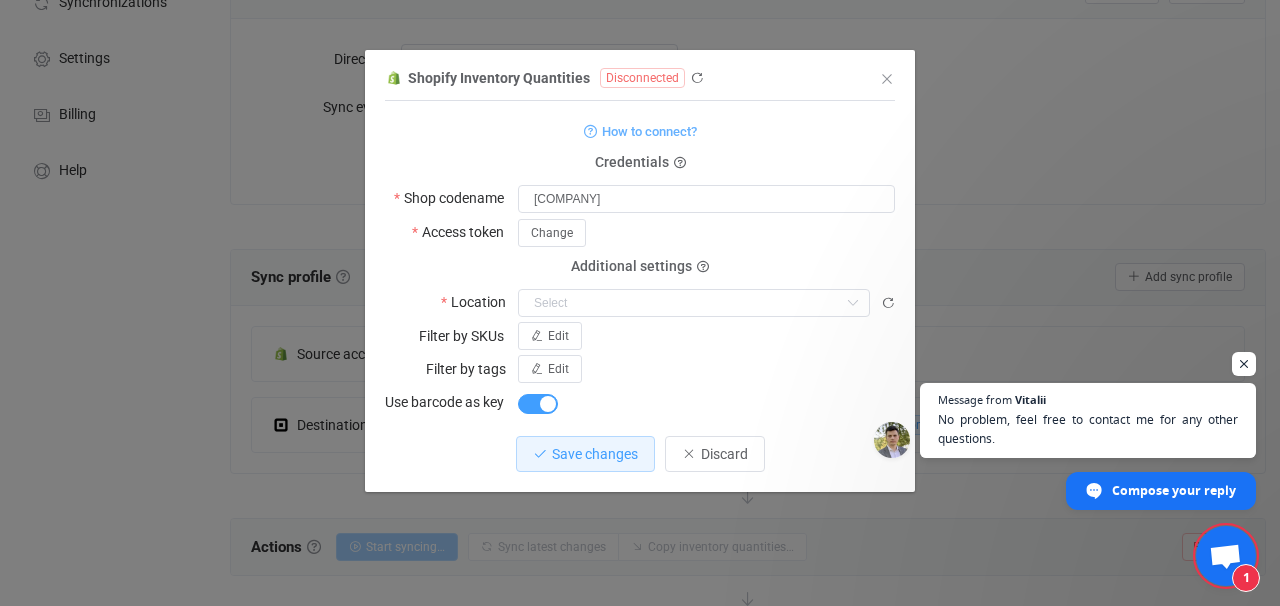 click on "How to connect?
Credentials Shop codename bill-hallman Access token Change Deprecated API Key Deprecated API Password Additional settings Location Filter by SKUs Edit Filter by tags Edit Use barcode as key" at bounding box center (640, 267) 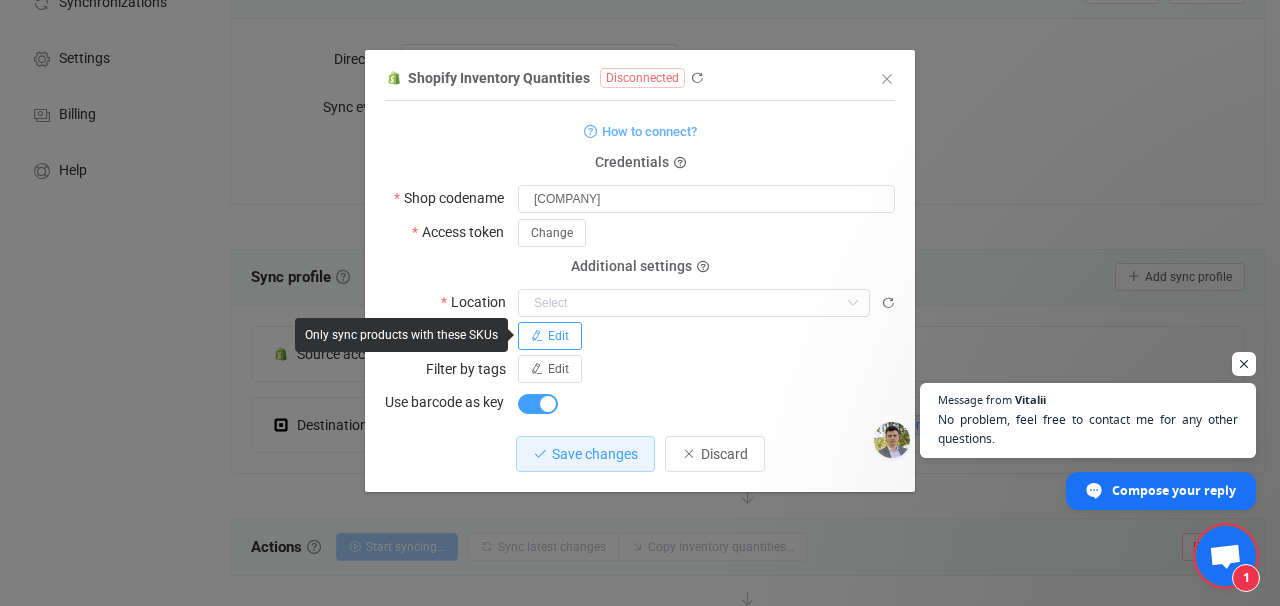 click on "Edit" at bounding box center [558, 336] 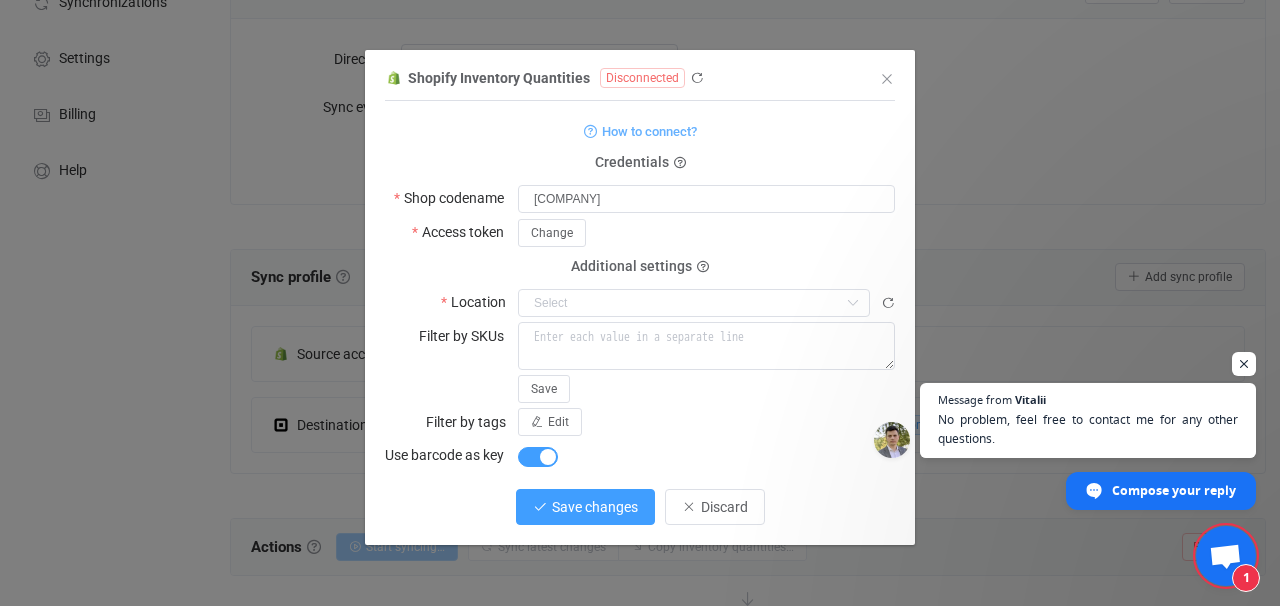 click on "Save changes" at bounding box center [595, 507] 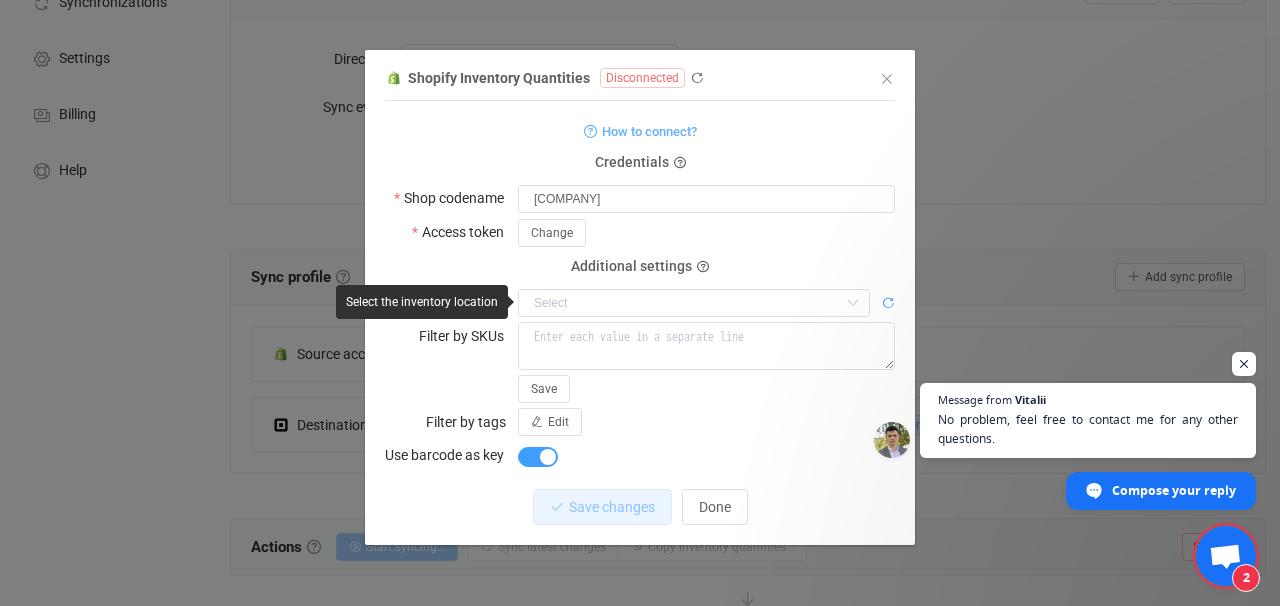 click at bounding box center [888, 303] 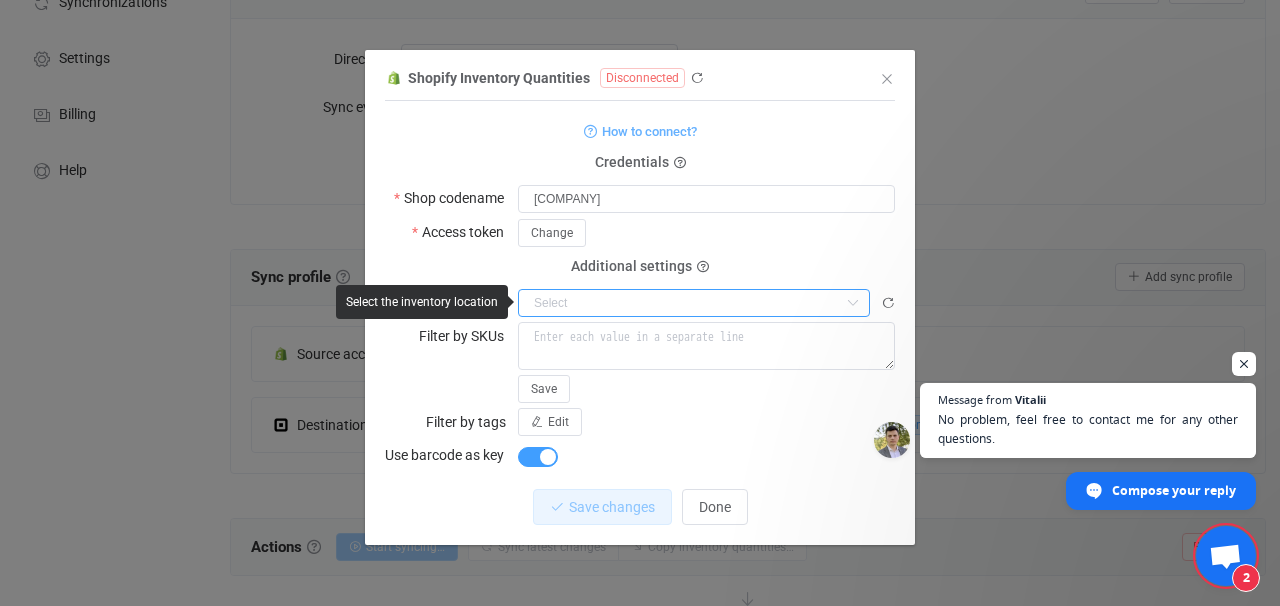 click at bounding box center [694, 303] 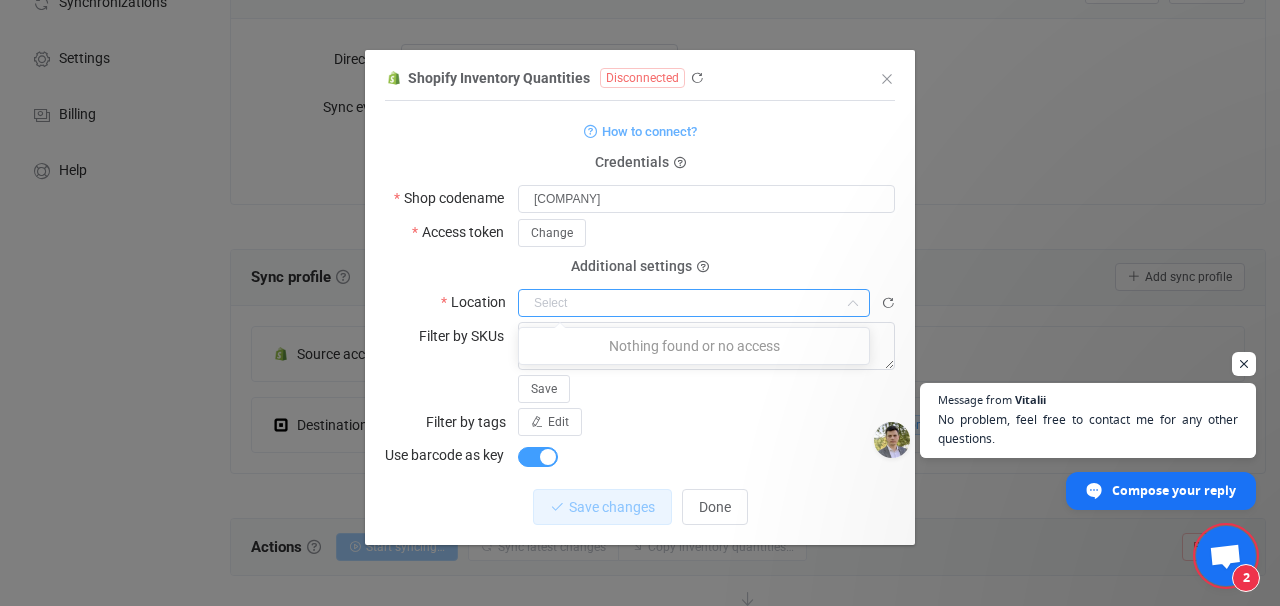 click on "Nothing found or no access" at bounding box center (694, 346) 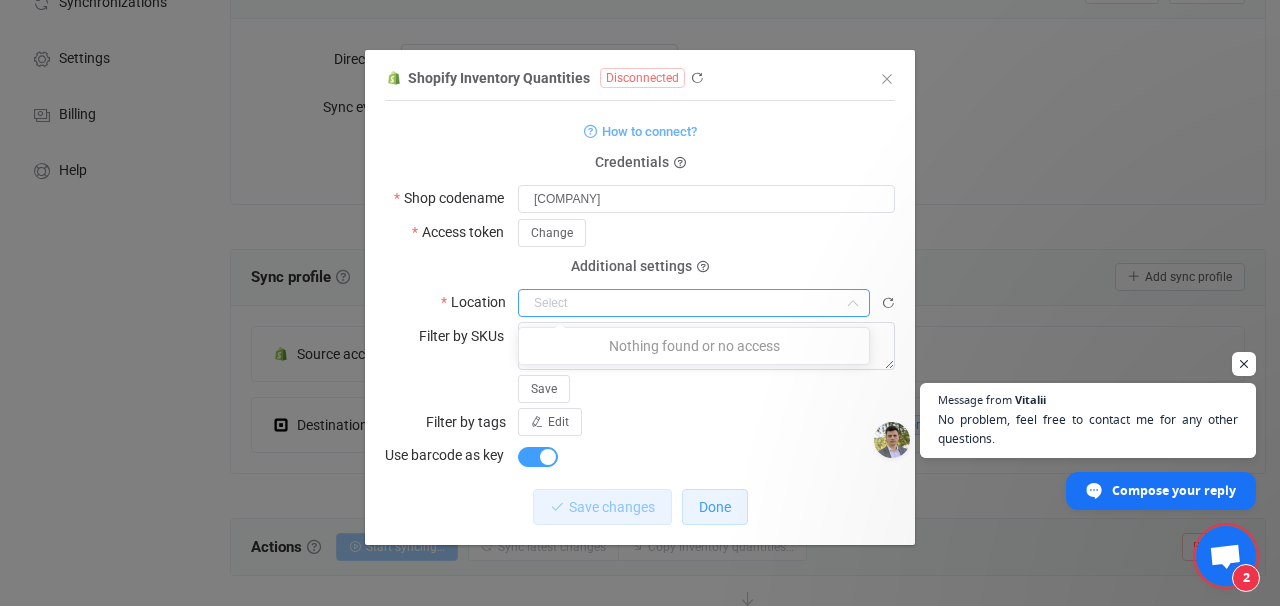 click on "Done" at bounding box center [715, 507] 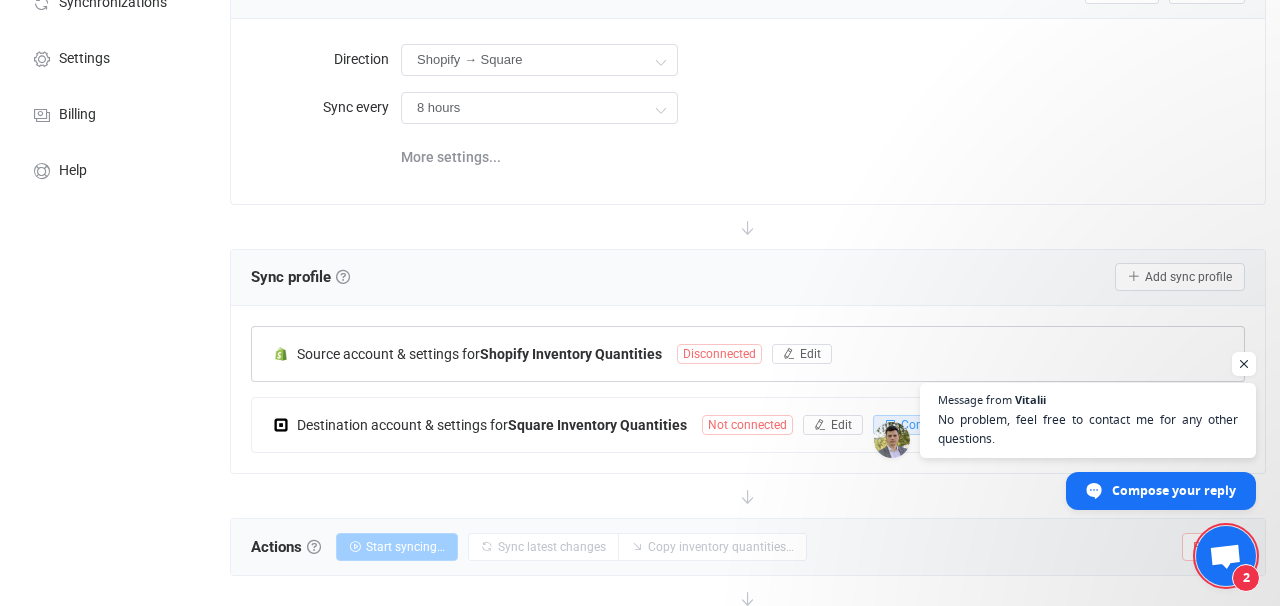 click on "Disconnected" at bounding box center [719, 354] 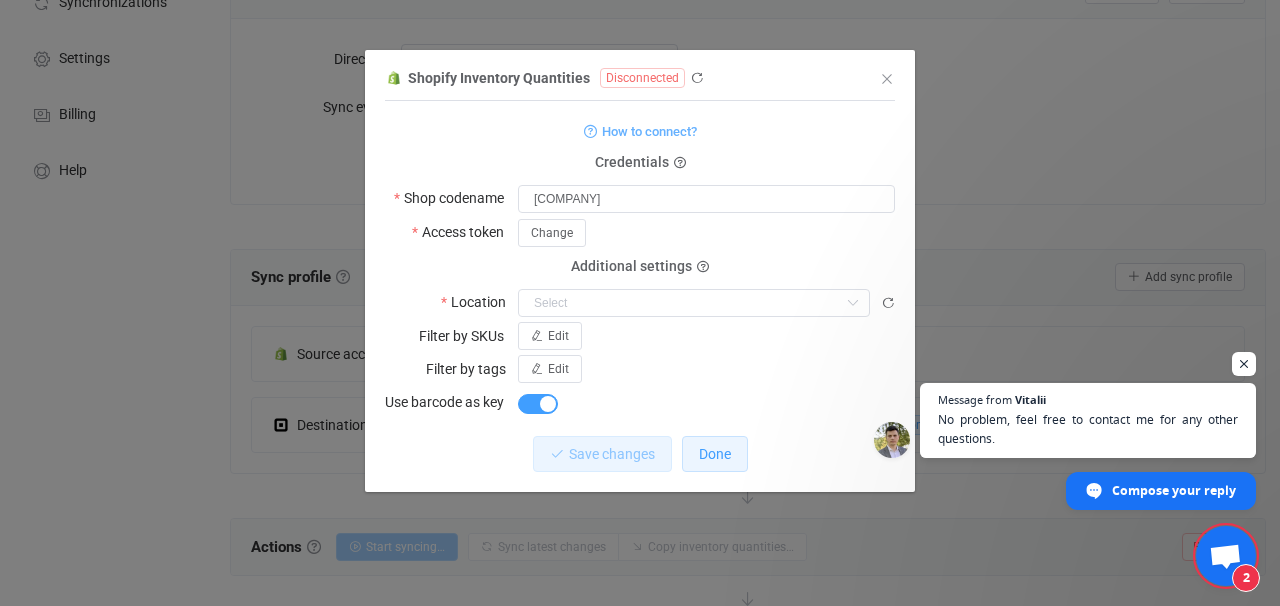 click on "Done" at bounding box center [715, 454] 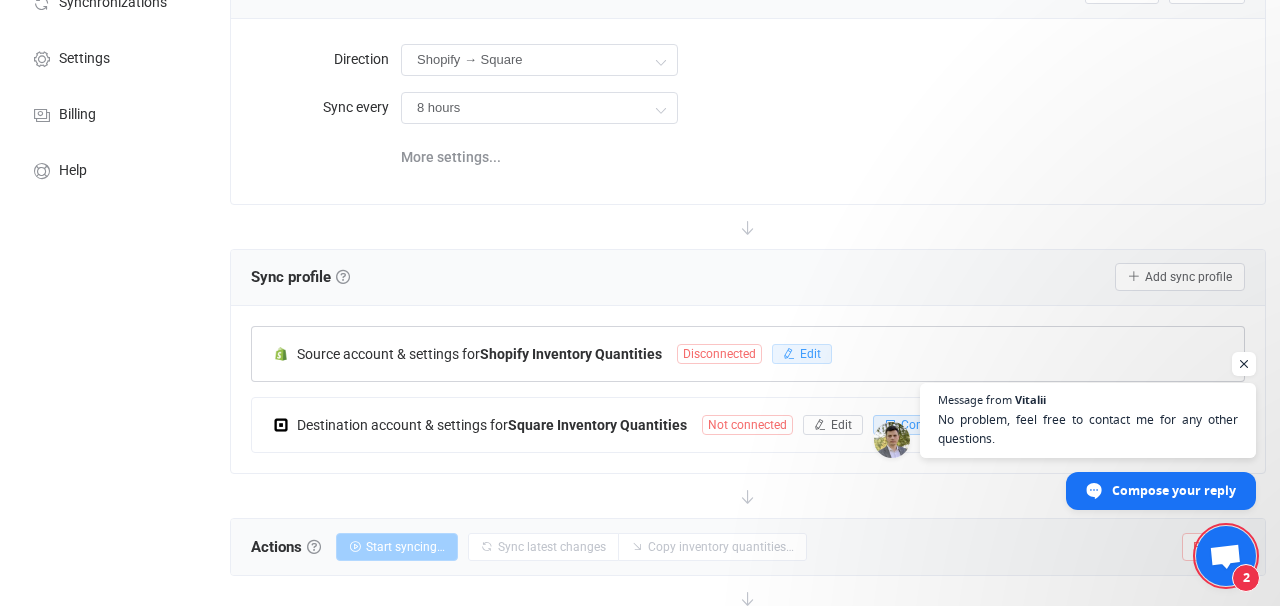 click on "Edit" at bounding box center [810, 354] 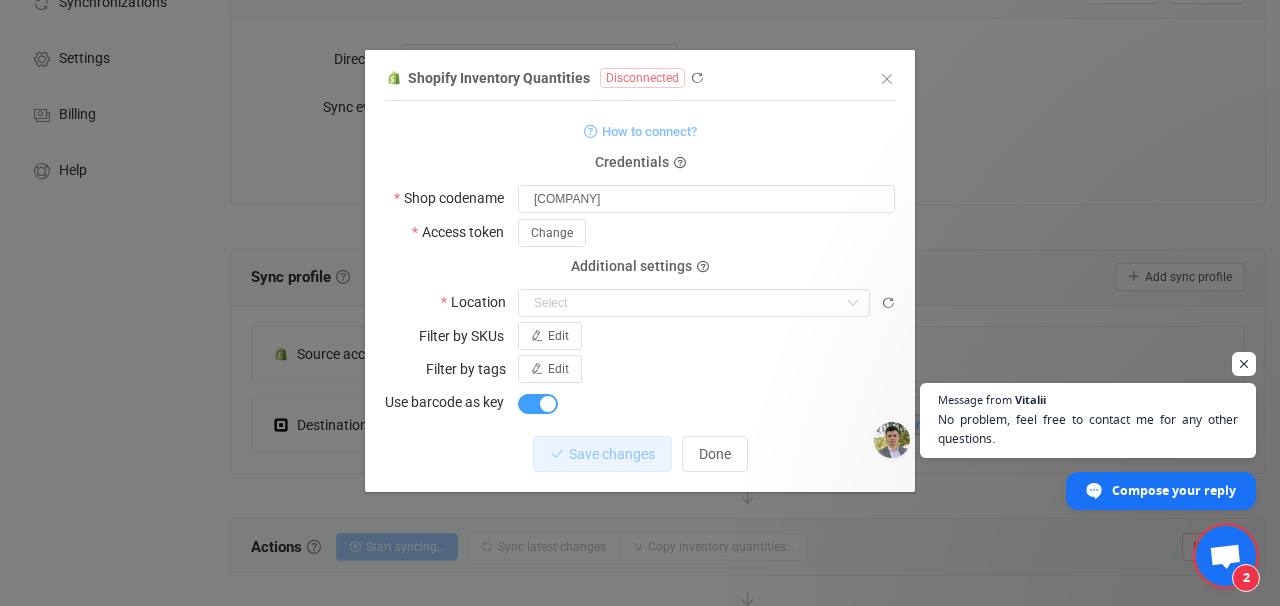 click on "How to connect?" at bounding box center [649, 131] 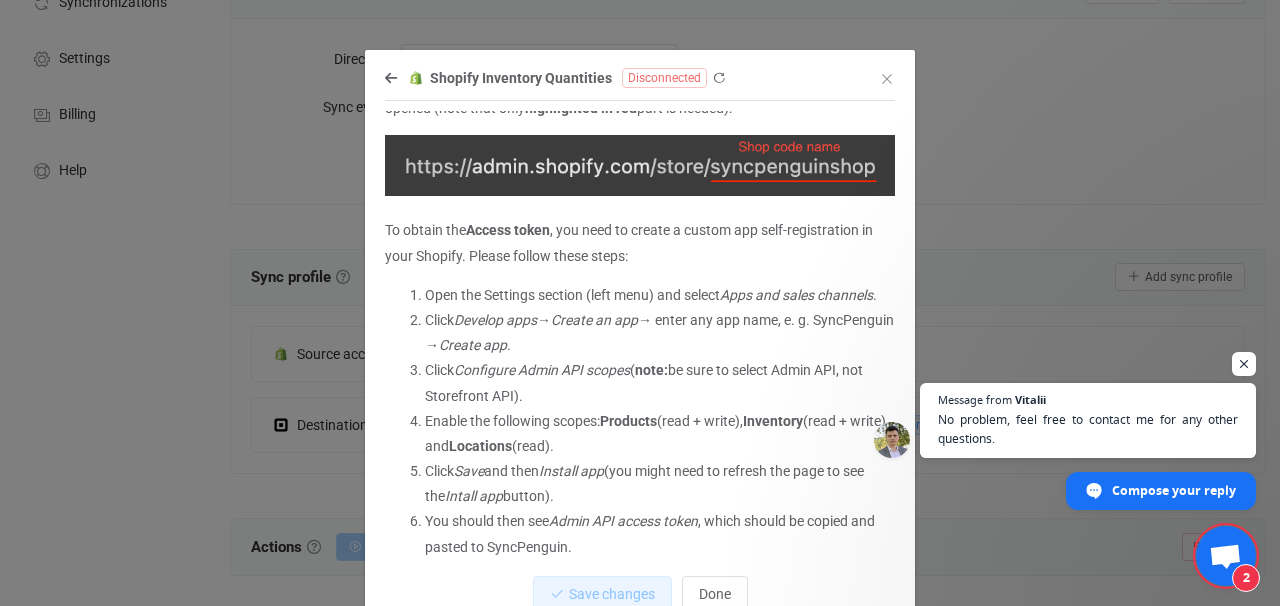 scroll, scrollTop: 120, scrollLeft: 0, axis: vertical 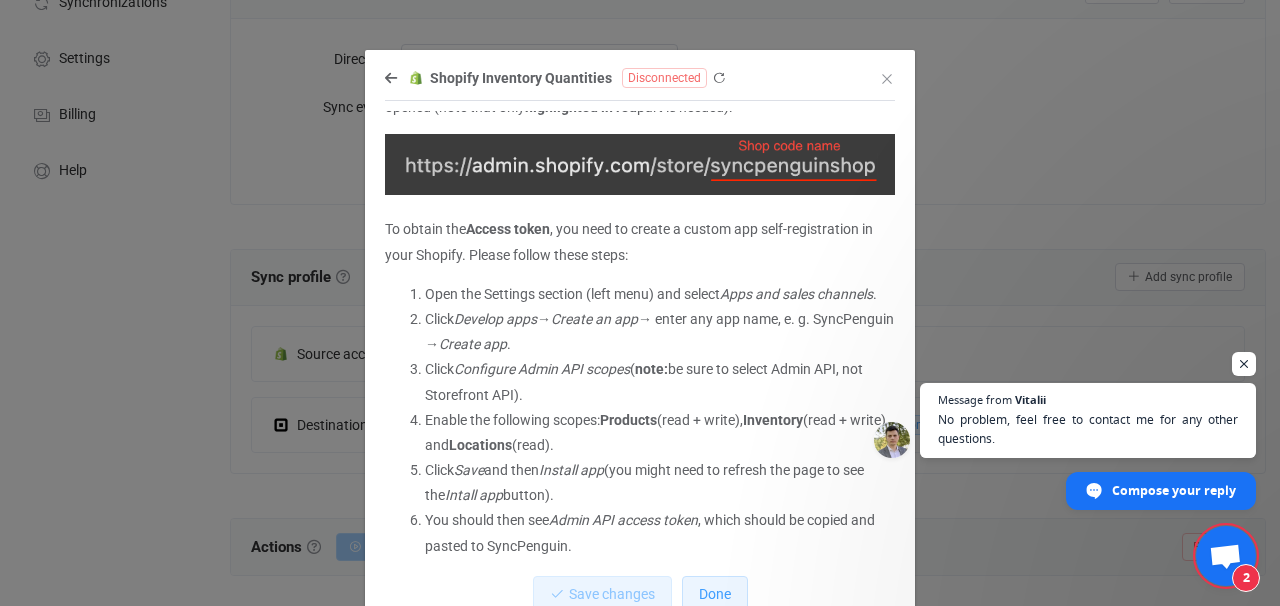 click on "Done" at bounding box center [715, 594] 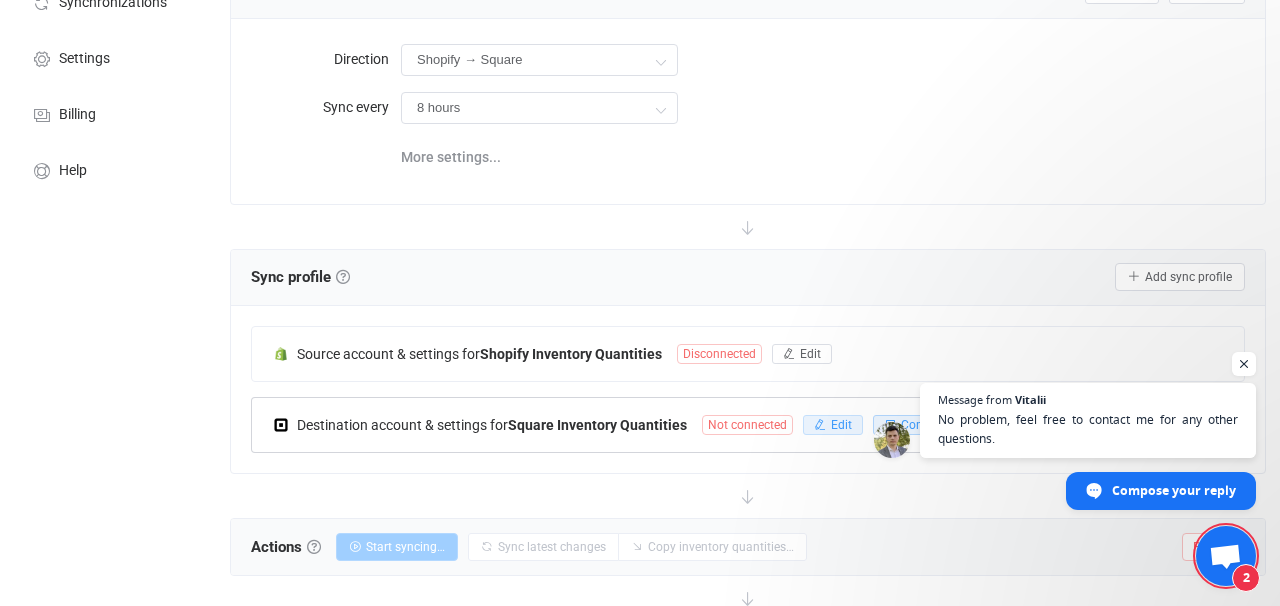 click on "Edit" at bounding box center [833, 425] 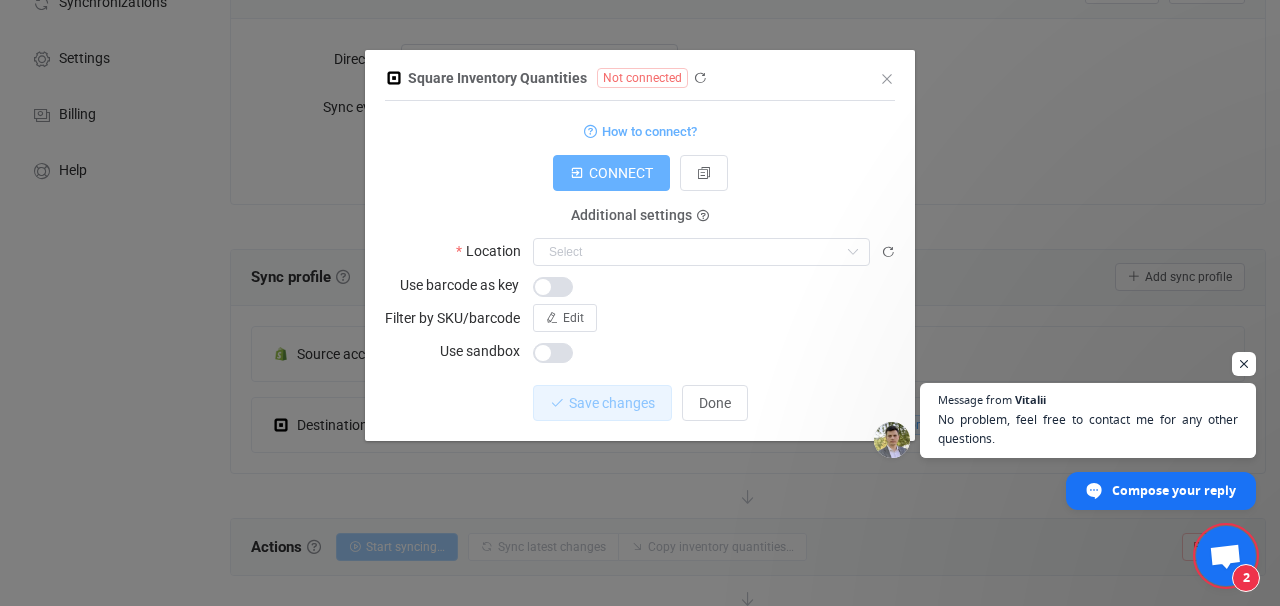 click on "CONNECT" at bounding box center [621, 173] 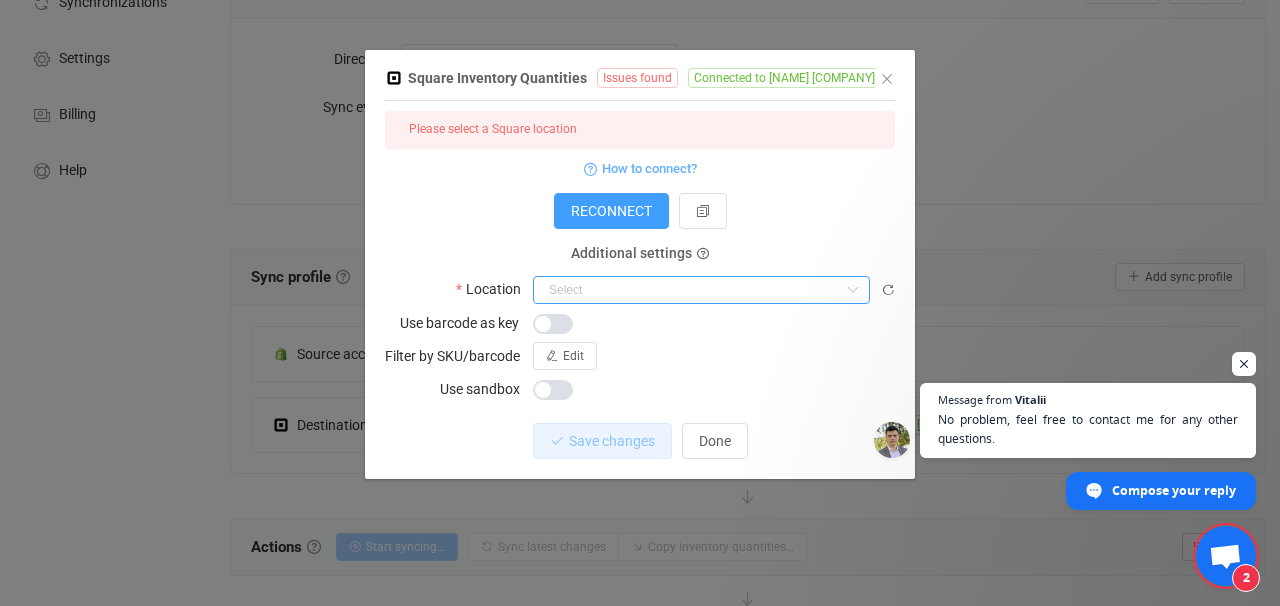 click at bounding box center (701, 290) 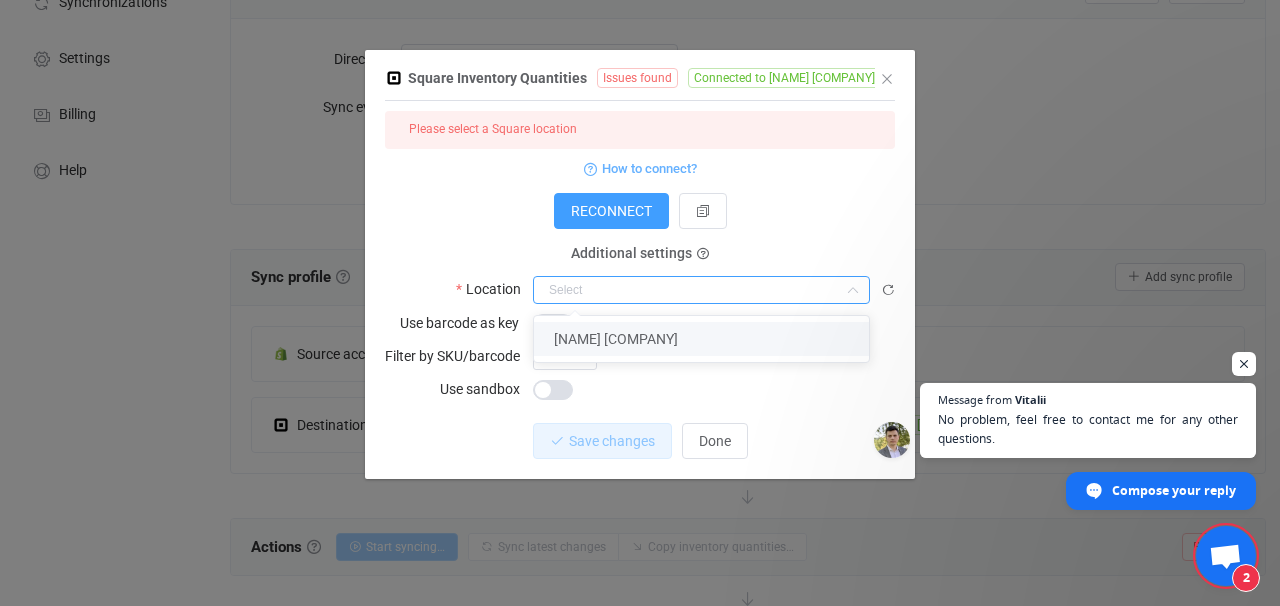 click on "Bill Hallman Boutique" at bounding box center [701, 339] 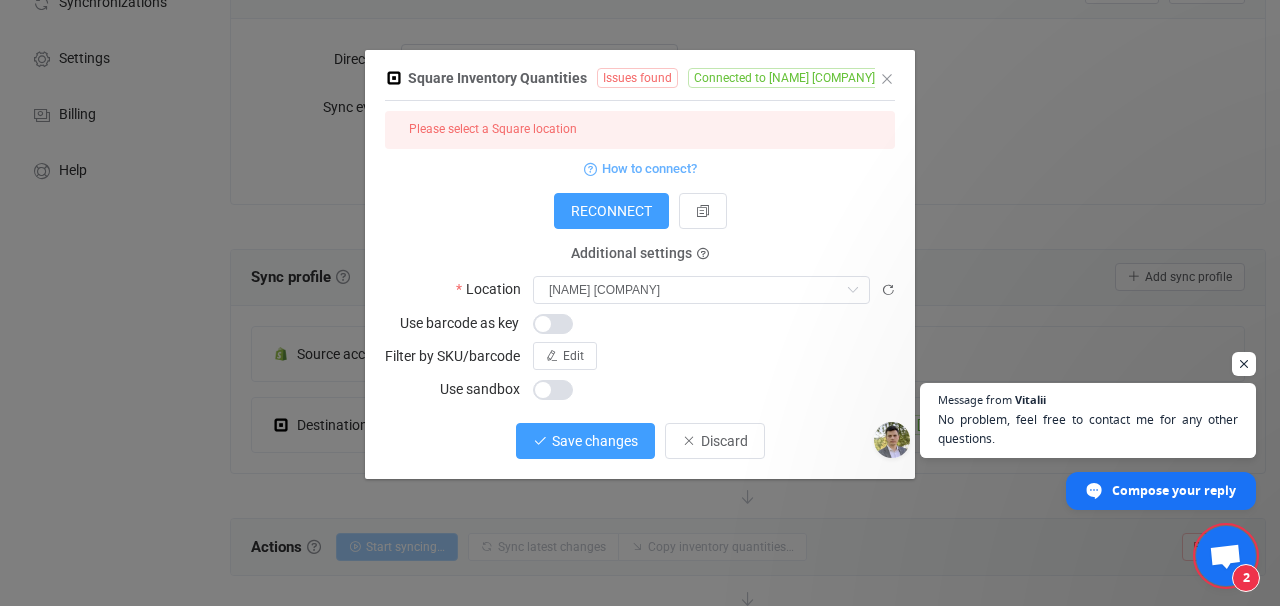 click on "Save changes" at bounding box center (585, 441) 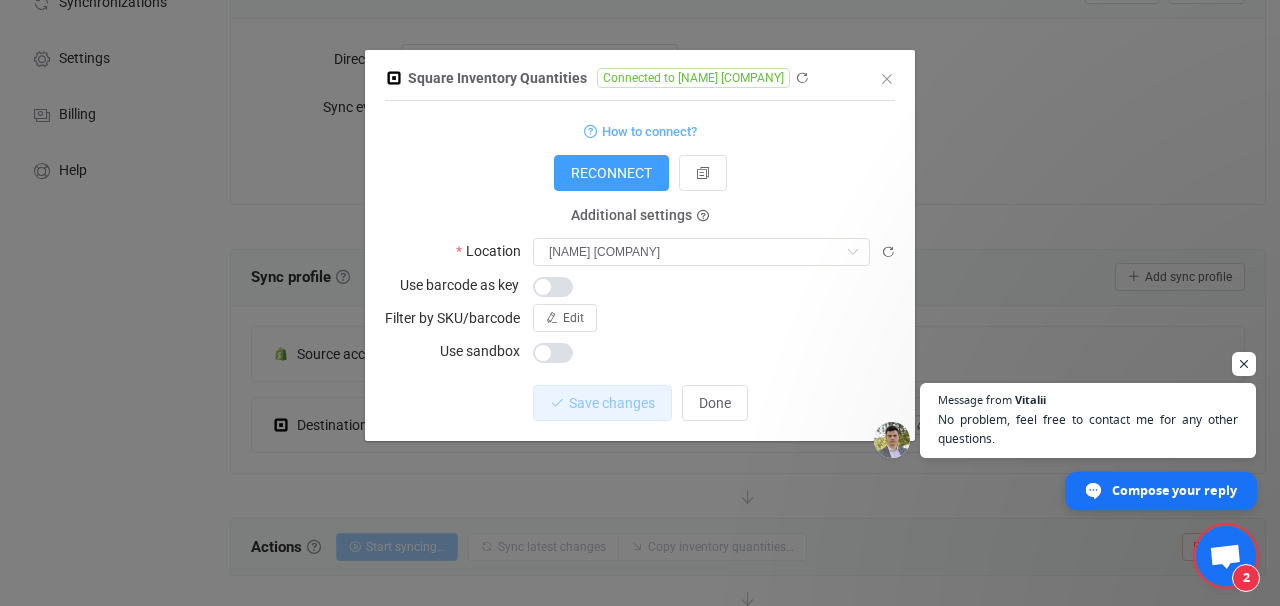click on "Compose your reply" at bounding box center [1174, 489] 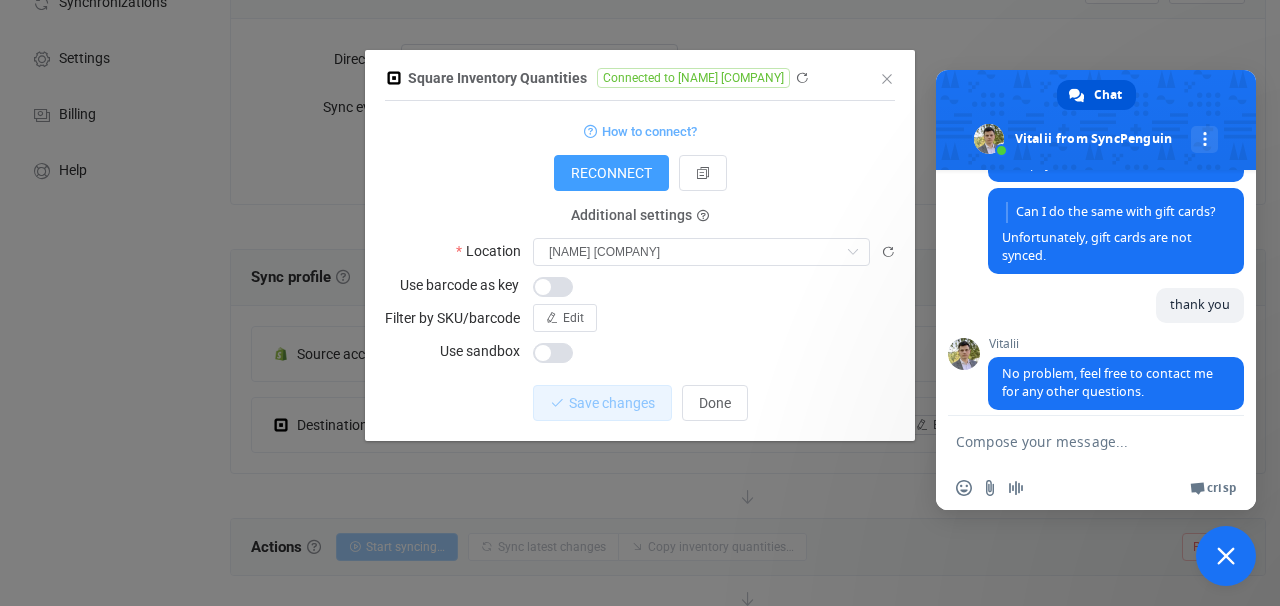 scroll, scrollTop: 1518, scrollLeft: 0, axis: vertical 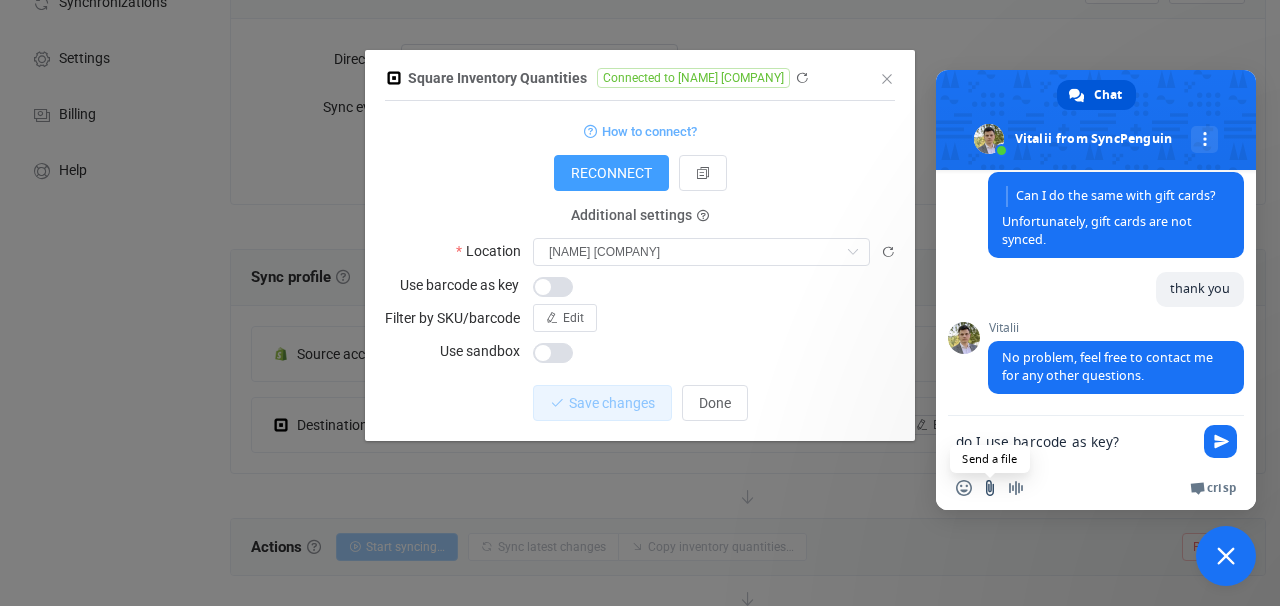 type on "do I use barcode as key?" 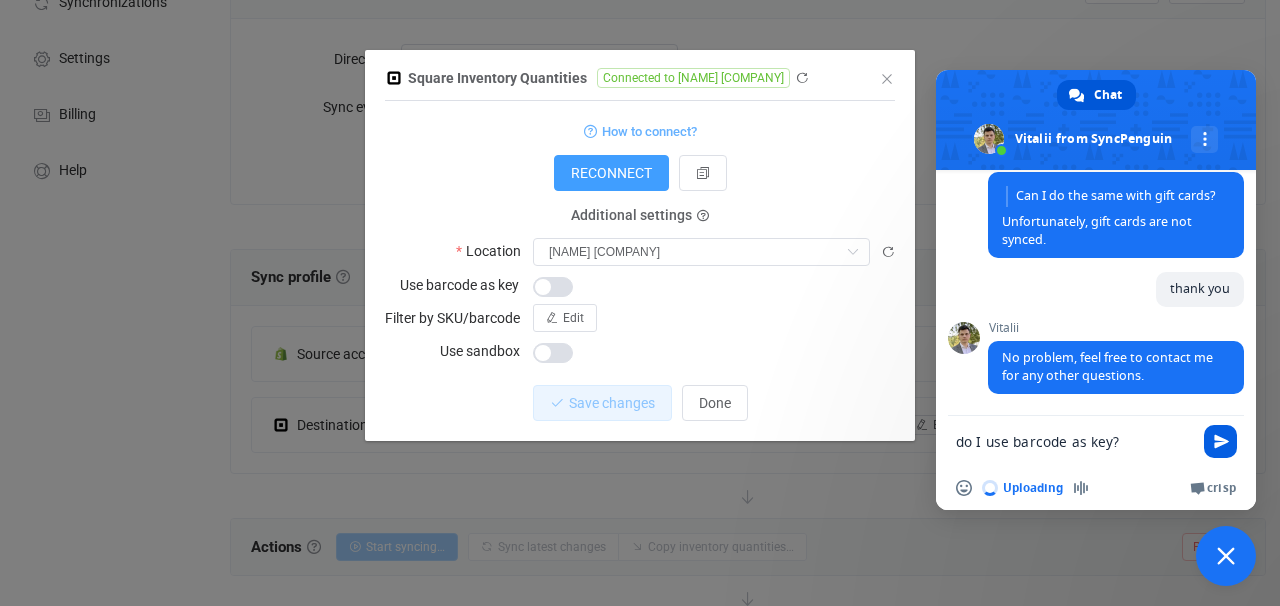 click at bounding box center [1221, 441] 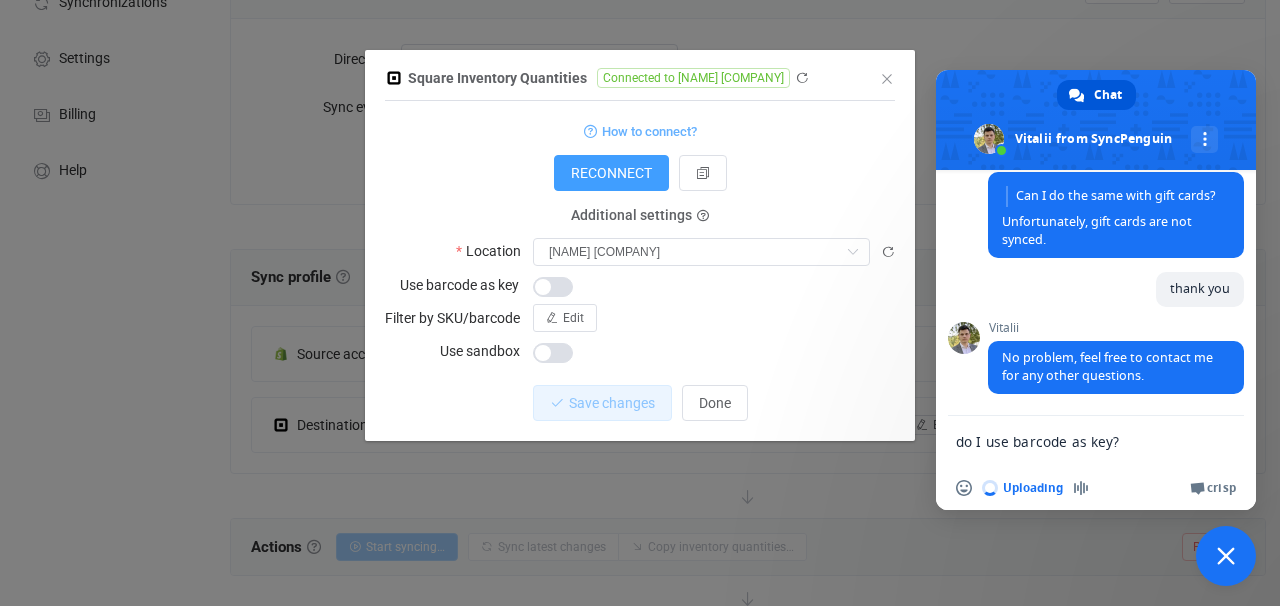 type 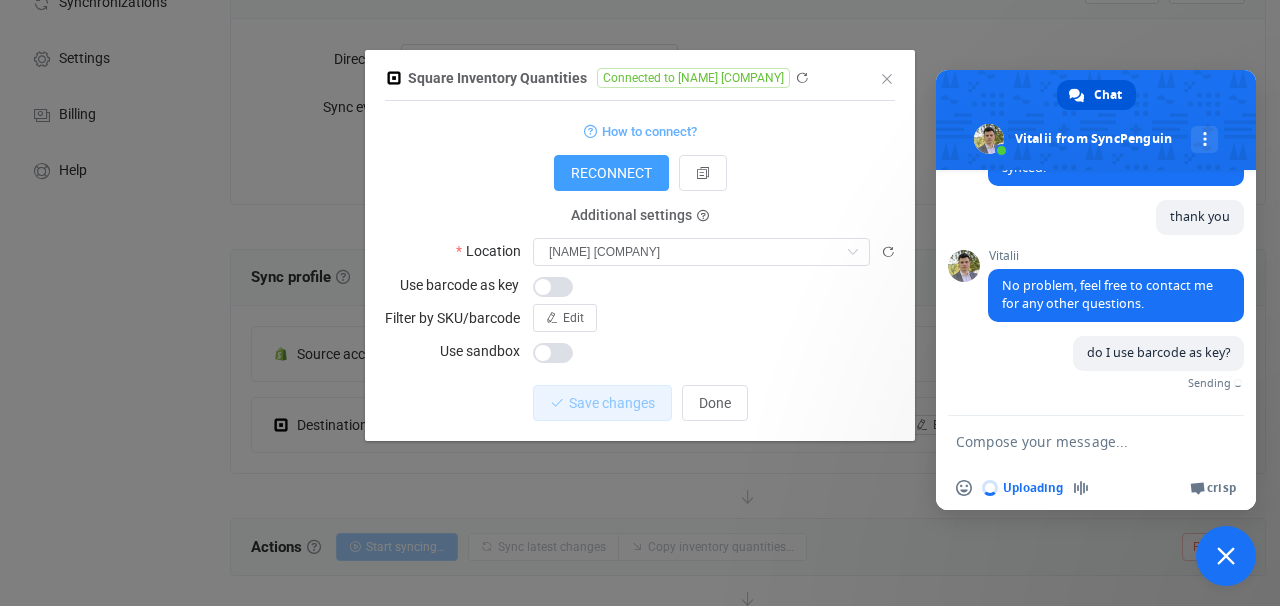 scroll, scrollTop: 1568, scrollLeft: 0, axis: vertical 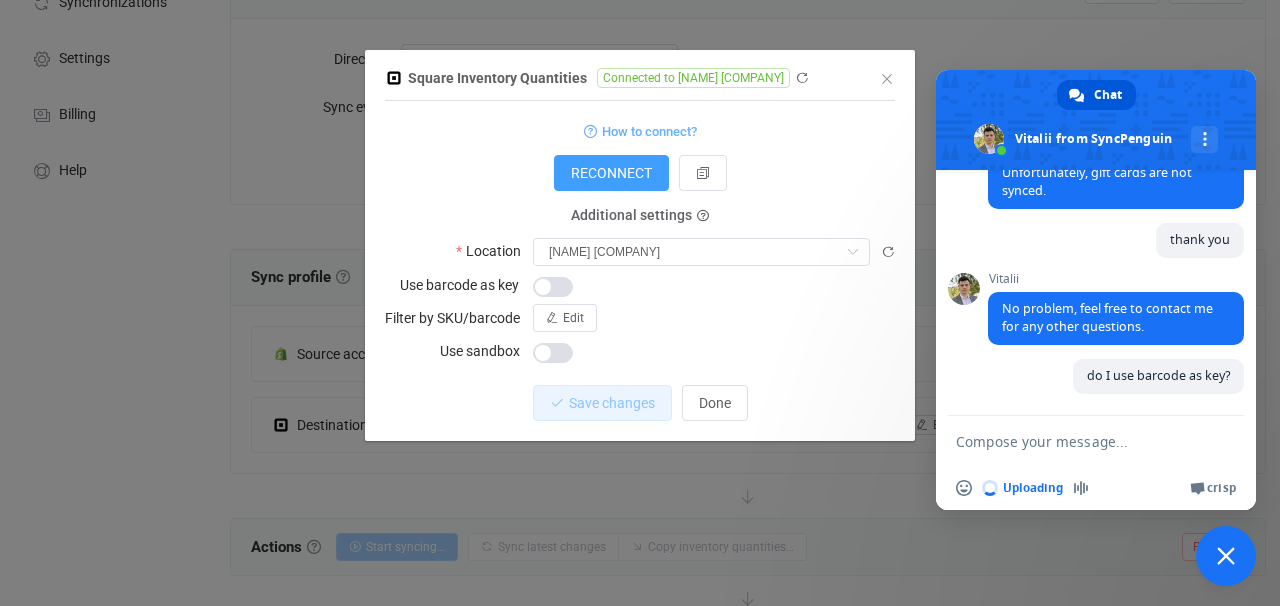 type 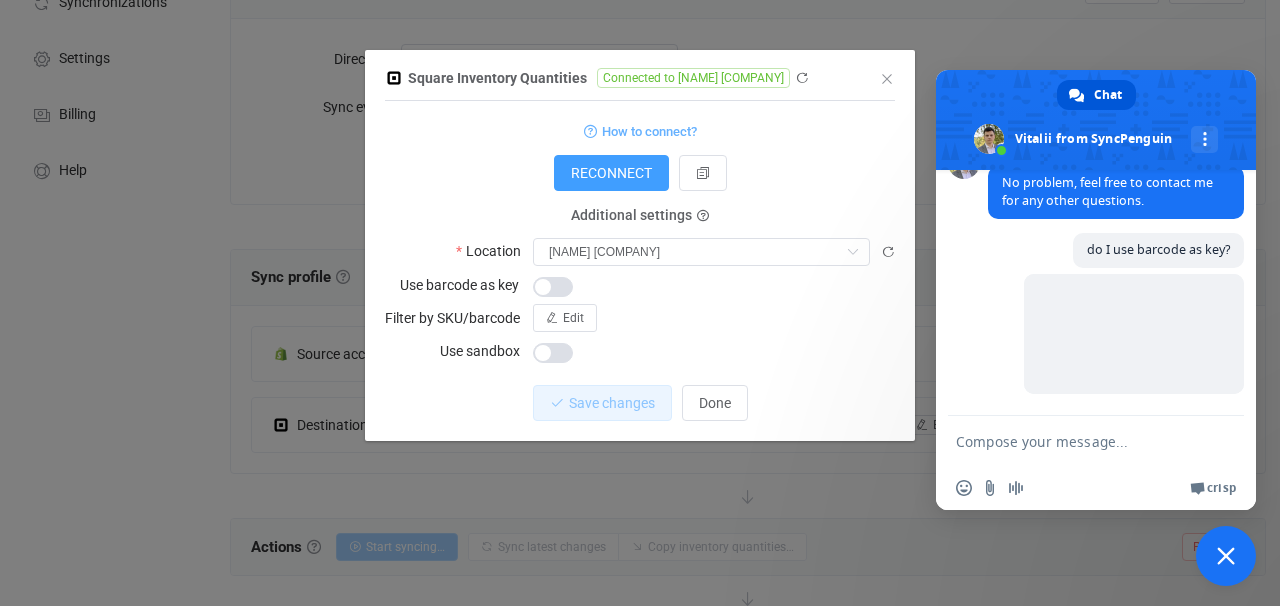 scroll, scrollTop: 1694, scrollLeft: 0, axis: vertical 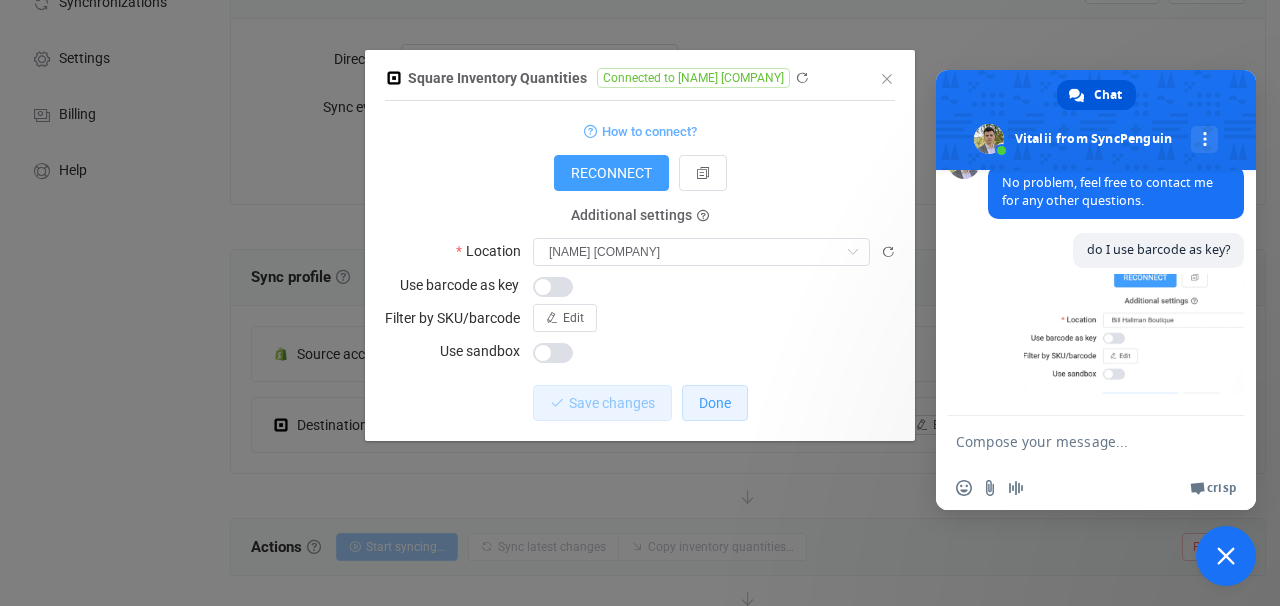 click on "Done" at bounding box center [715, 403] 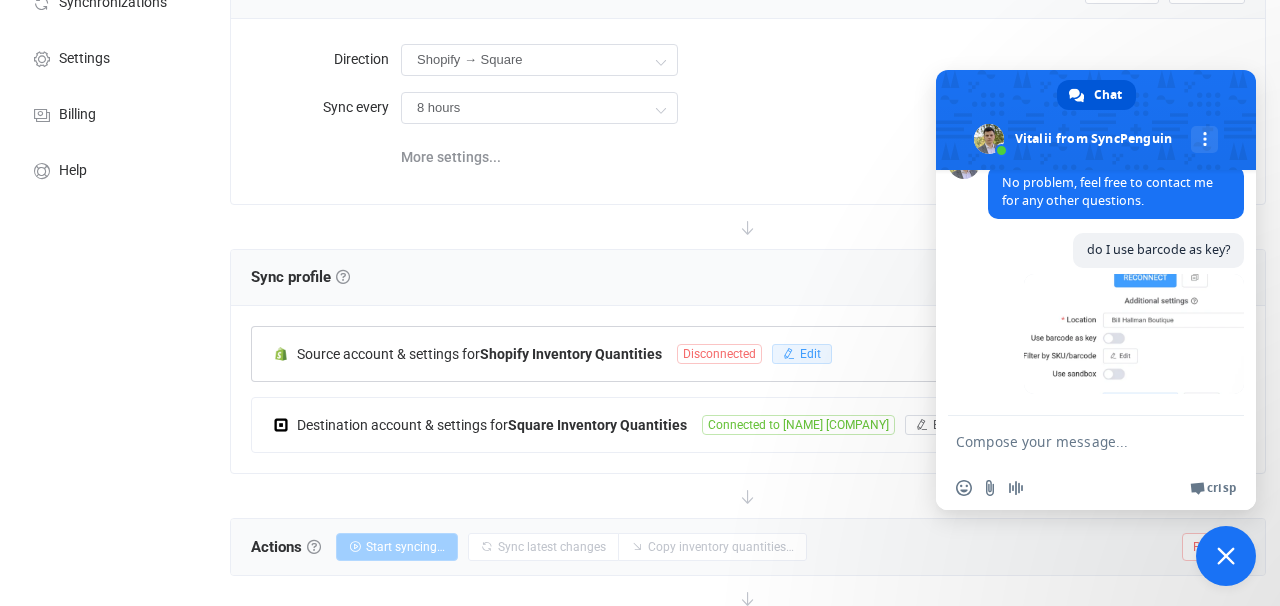 click at bounding box center [789, 354] 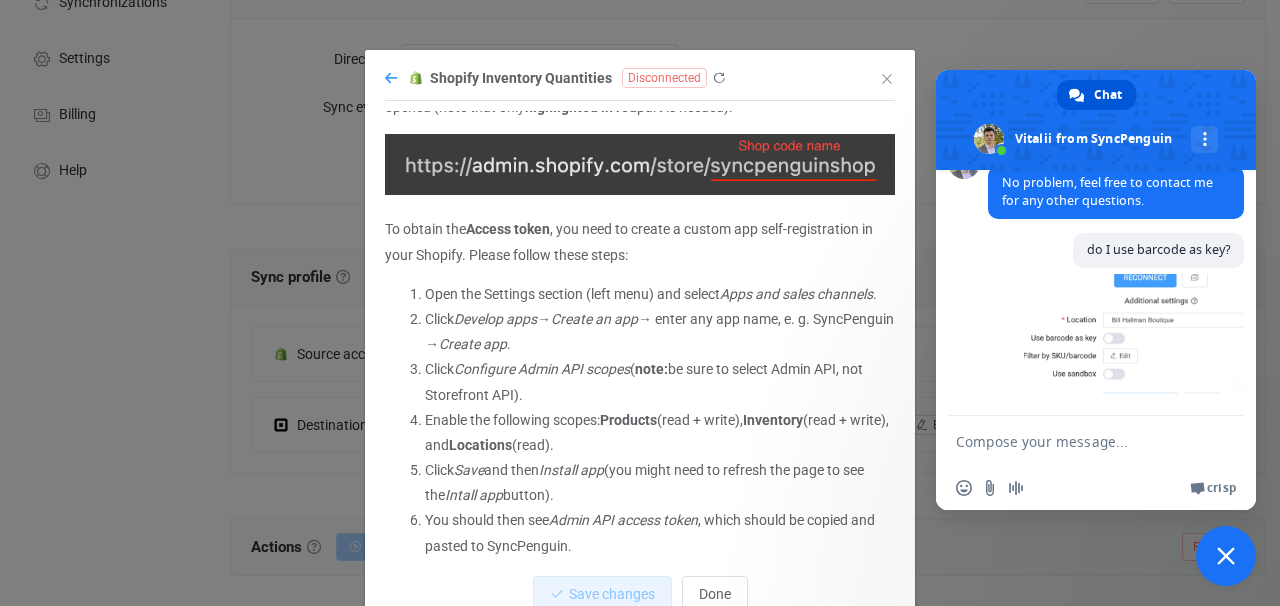 click at bounding box center [391, 78] 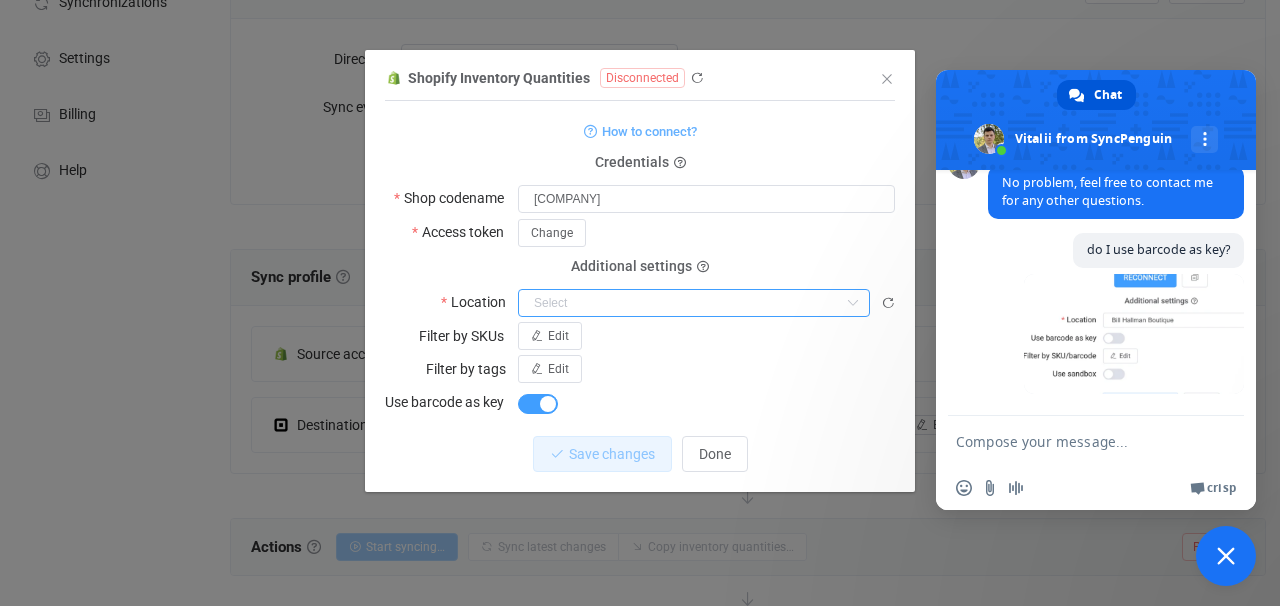 click at bounding box center [694, 303] 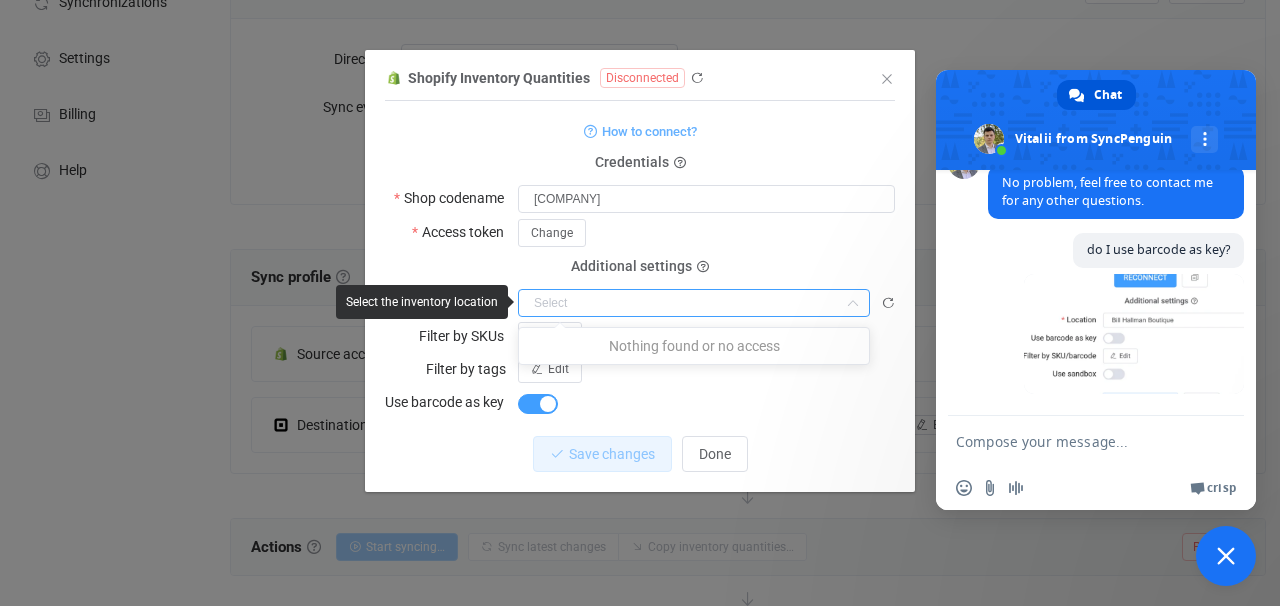 click at bounding box center (694, 303) 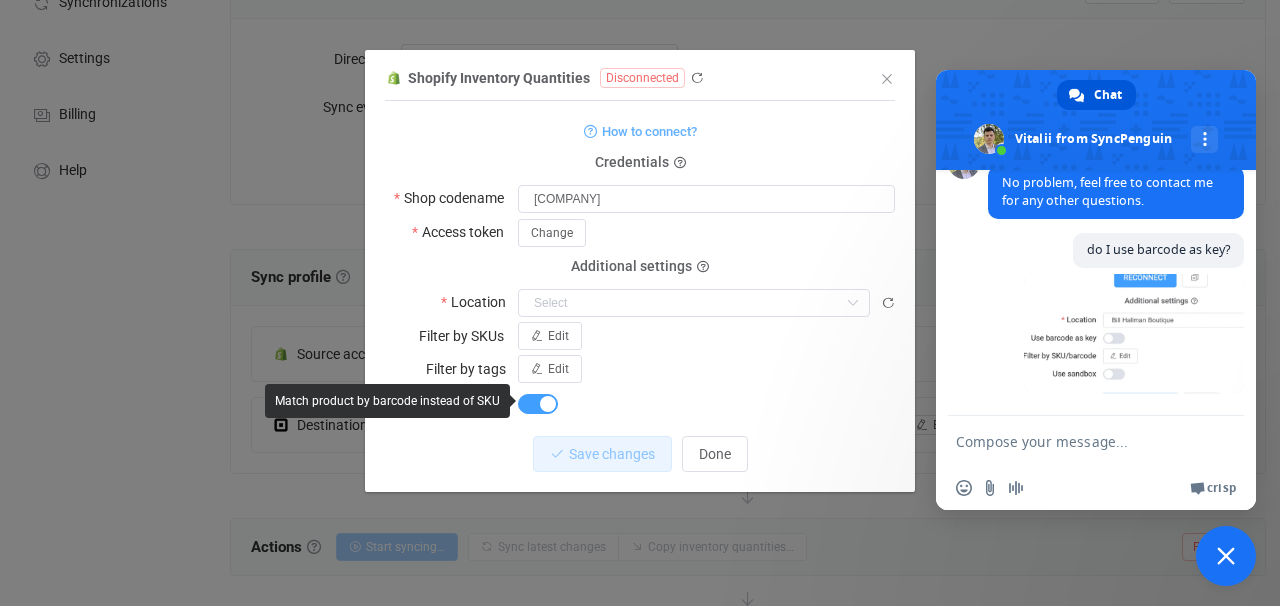 click at bounding box center [706, 402] 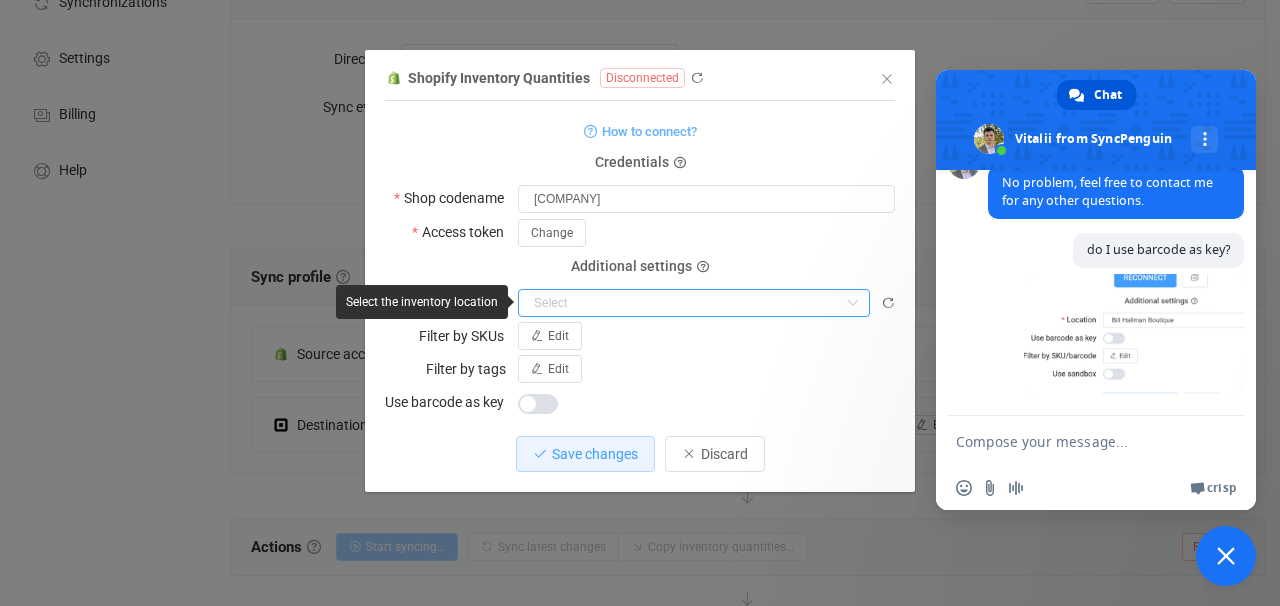 click at bounding box center (694, 303) 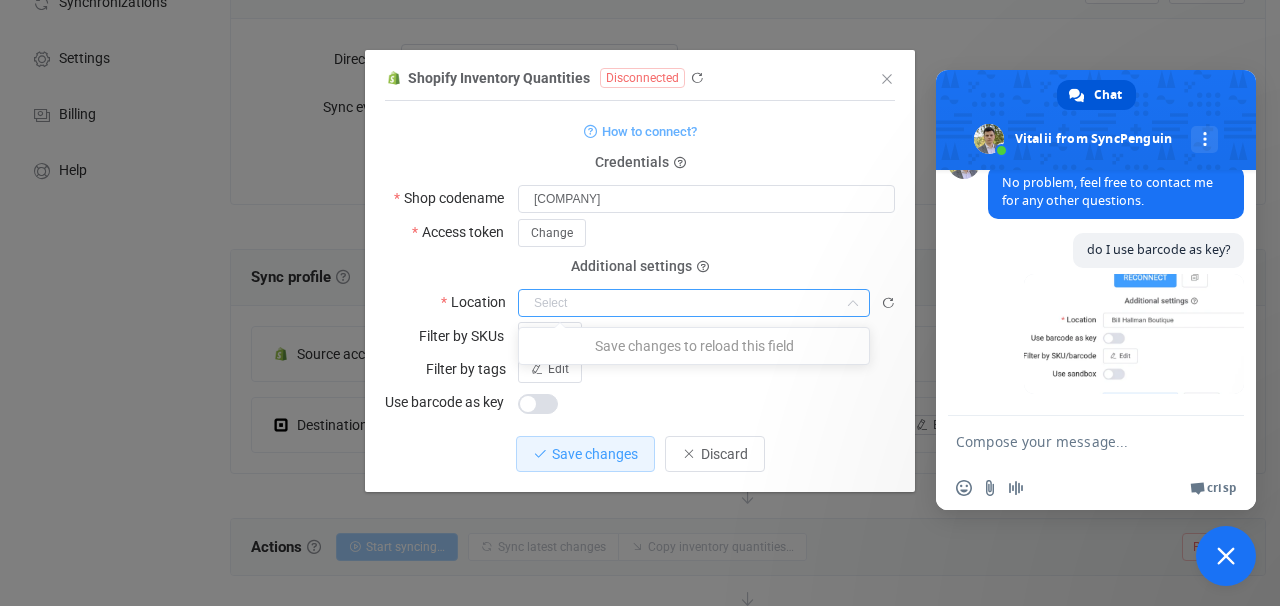 click at bounding box center (706, 402) 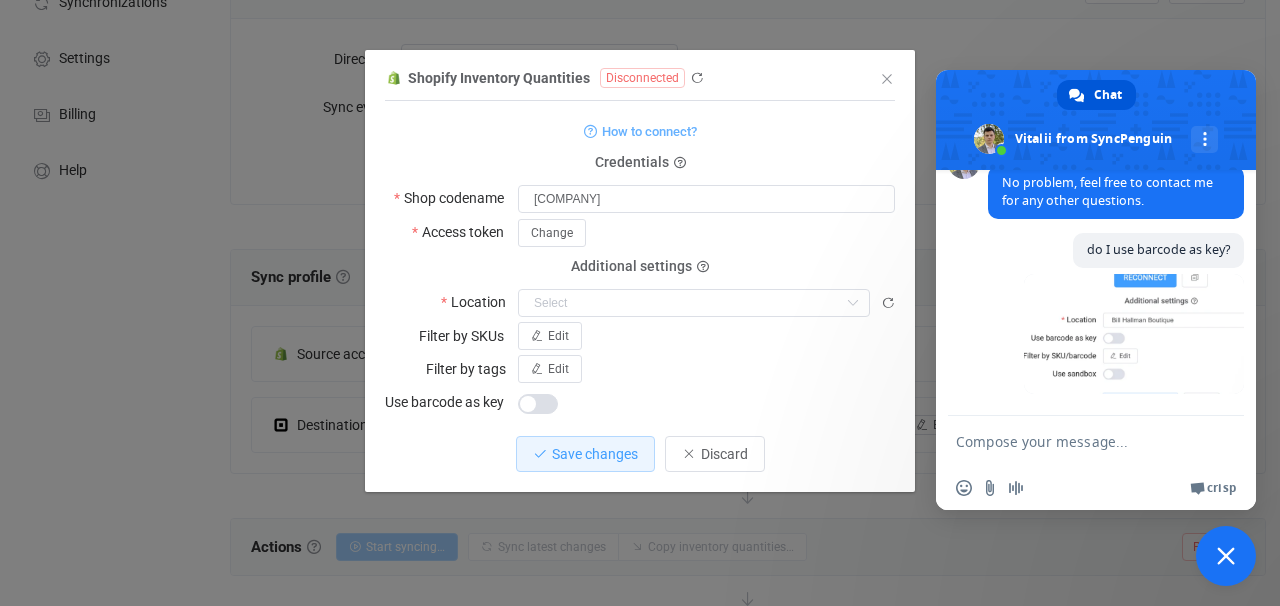 click at bounding box center (1076, 441) 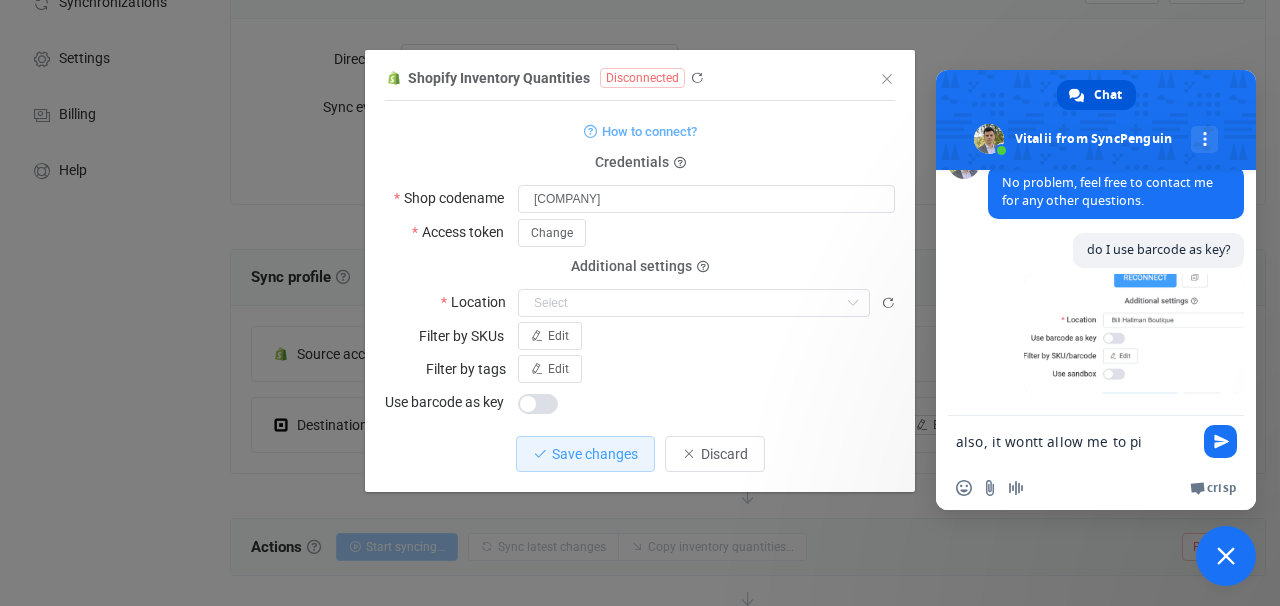 scroll, scrollTop: 1712, scrollLeft: 0, axis: vertical 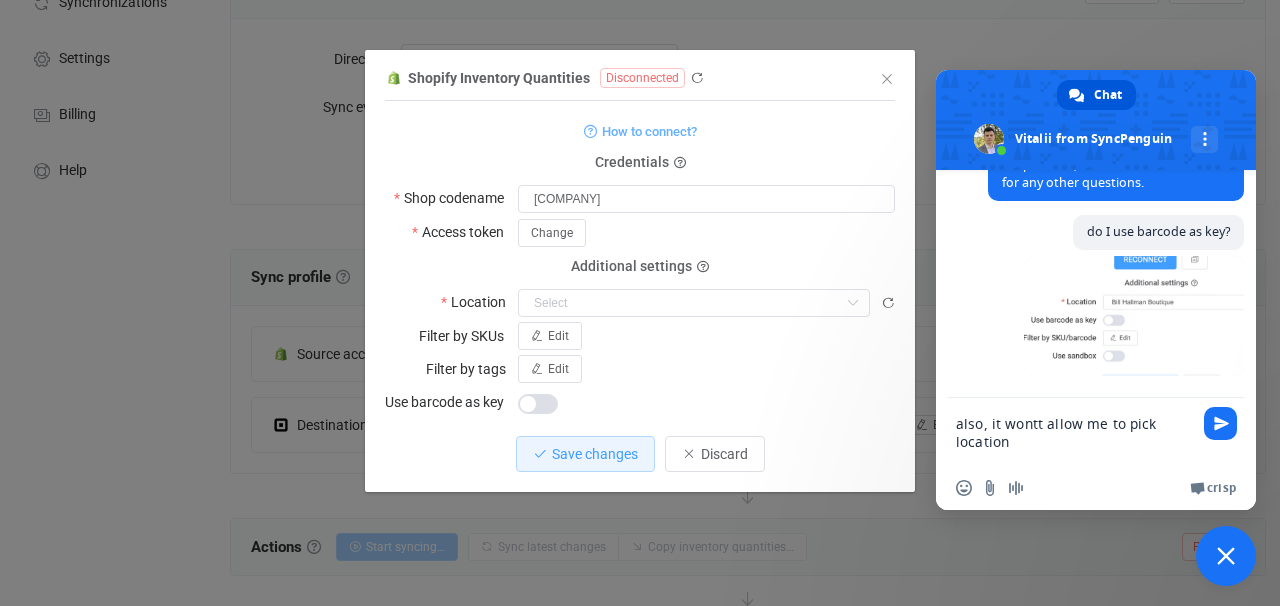 click on "also, it wontt allow me to pick location" at bounding box center [1076, 432] 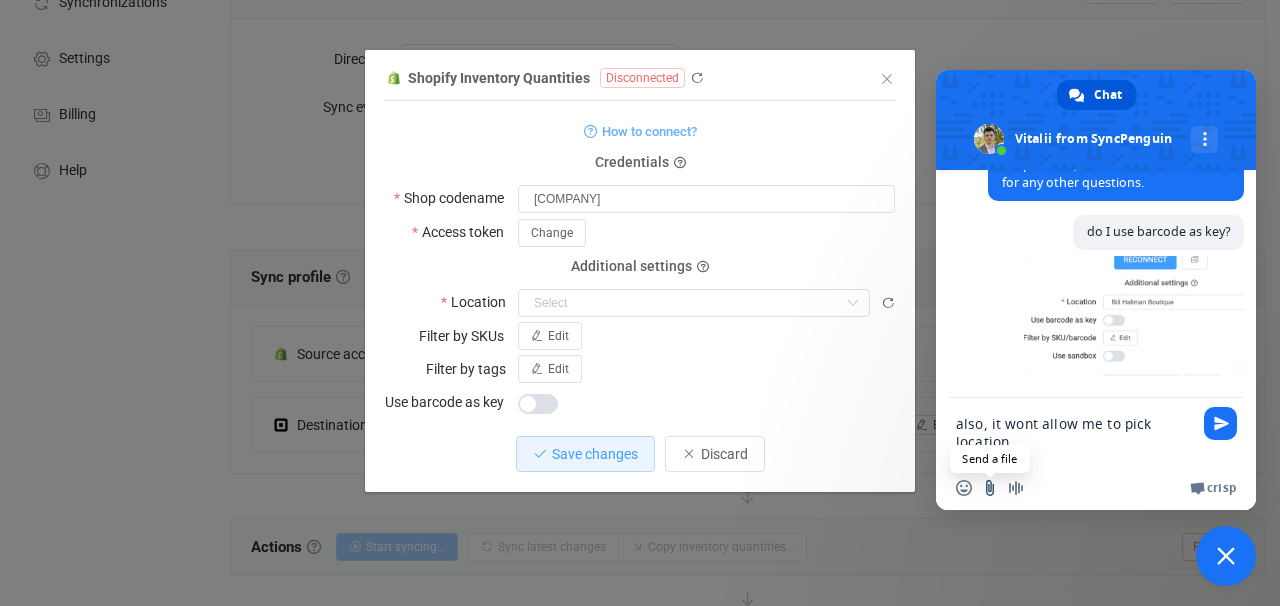 type on "also, it wont allow me to pick location" 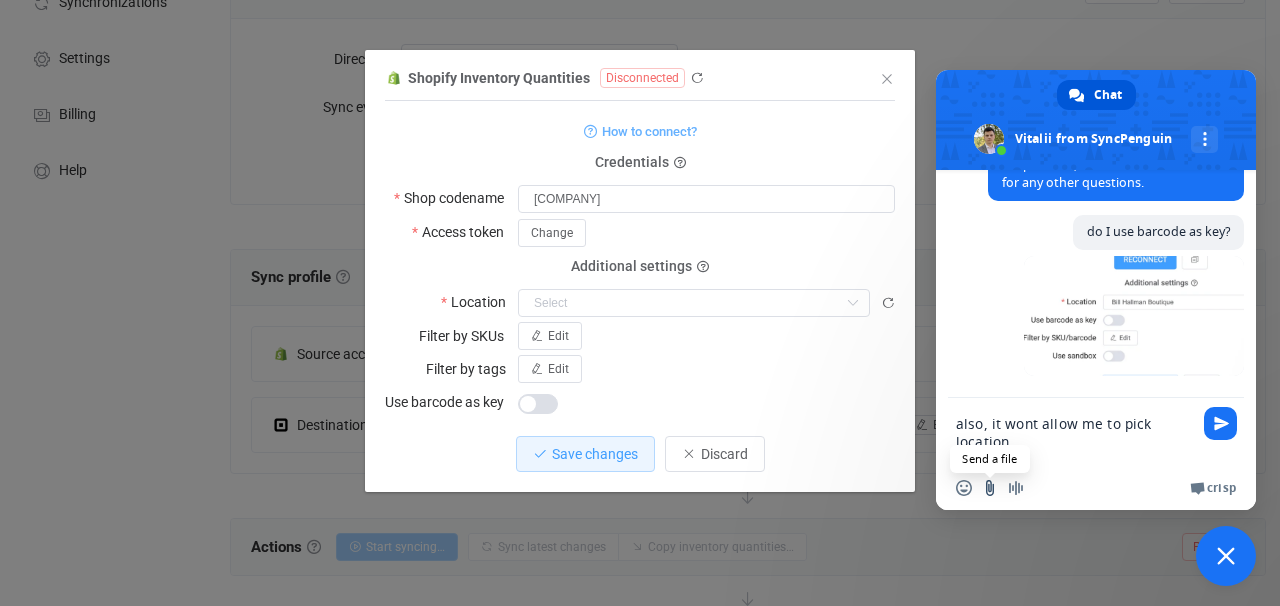 scroll, scrollTop: 1800, scrollLeft: 0, axis: vertical 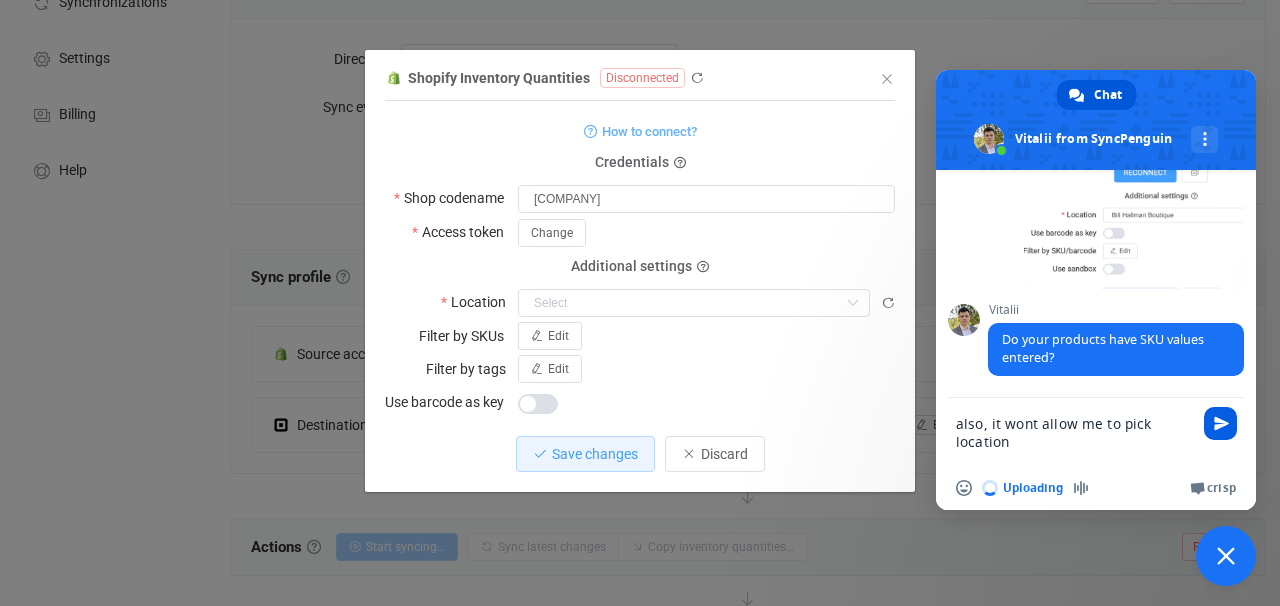 type 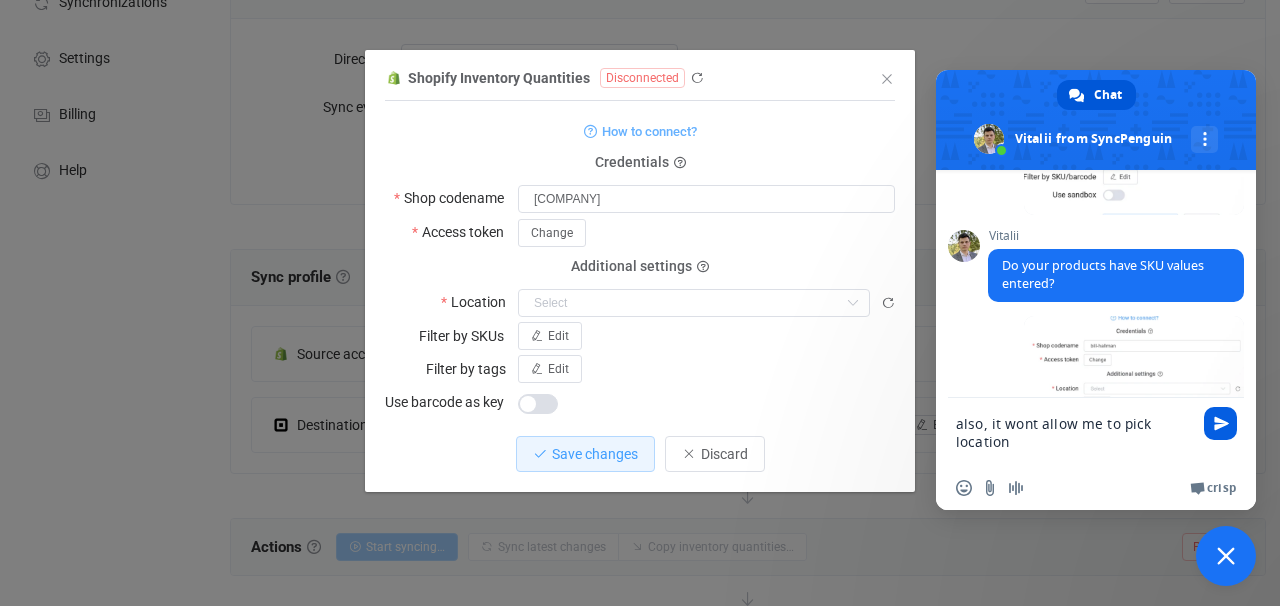 scroll, scrollTop: 1957, scrollLeft: 0, axis: vertical 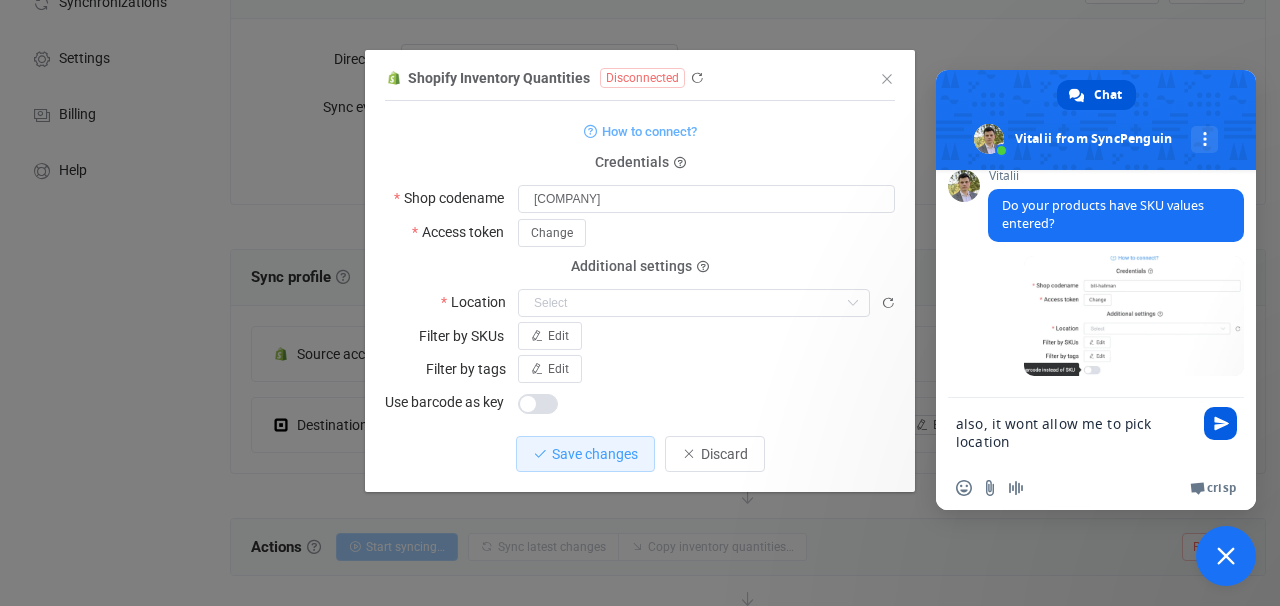 click at bounding box center [1221, 423] 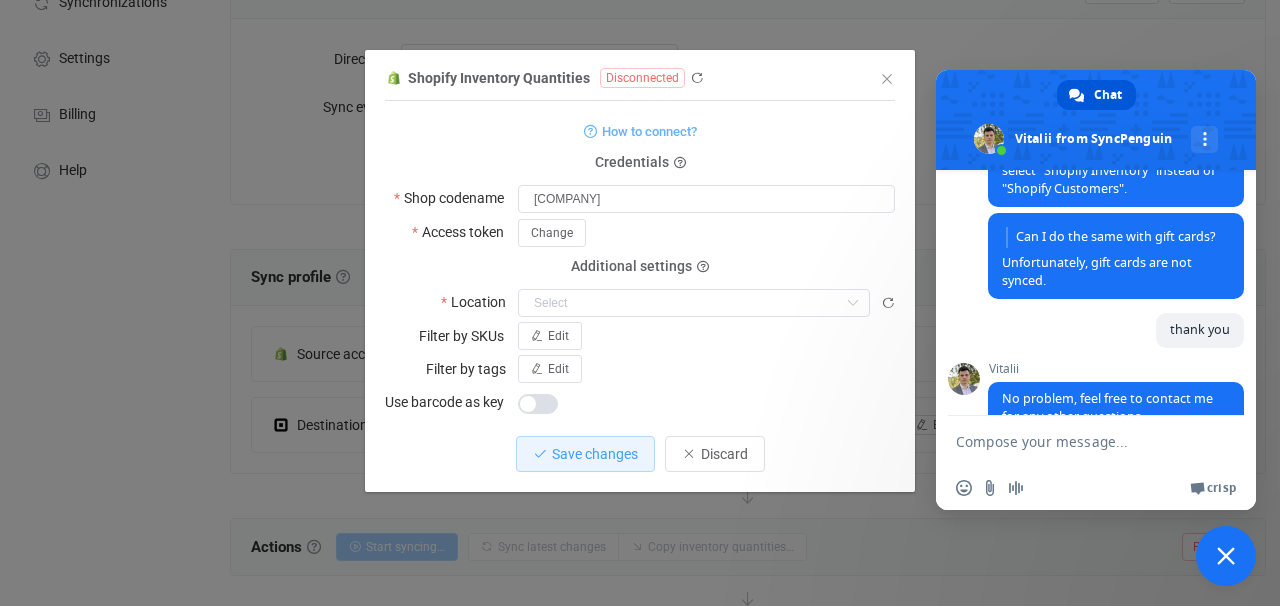 scroll, scrollTop: 1957, scrollLeft: 0, axis: vertical 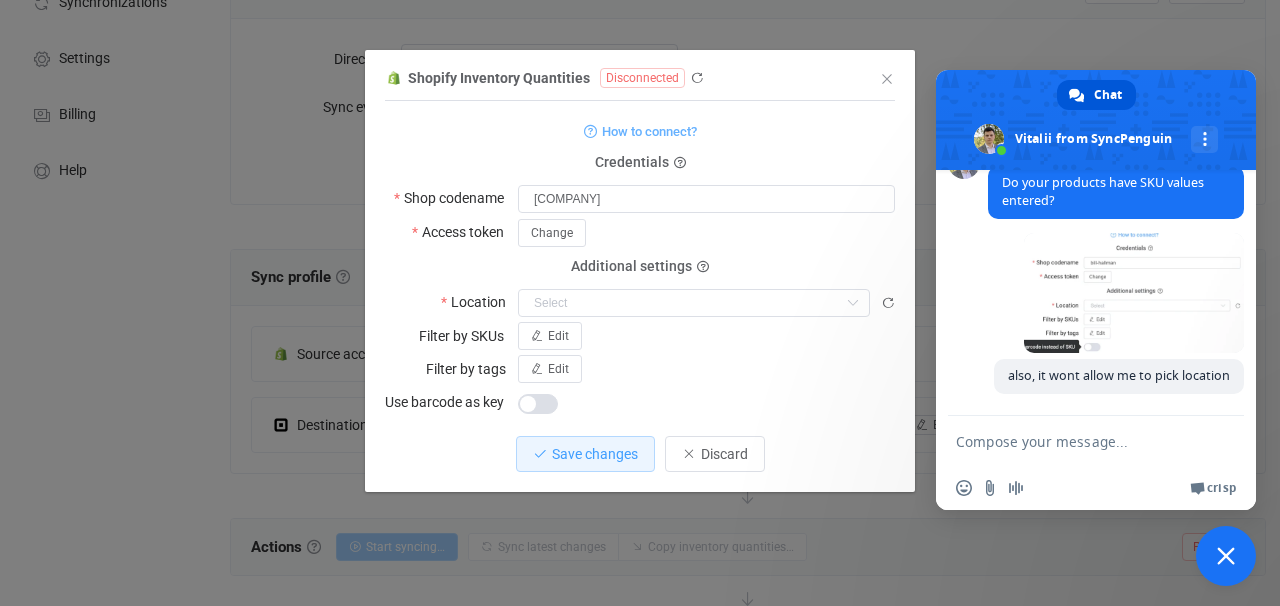 click at bounding box center (1076, 441) 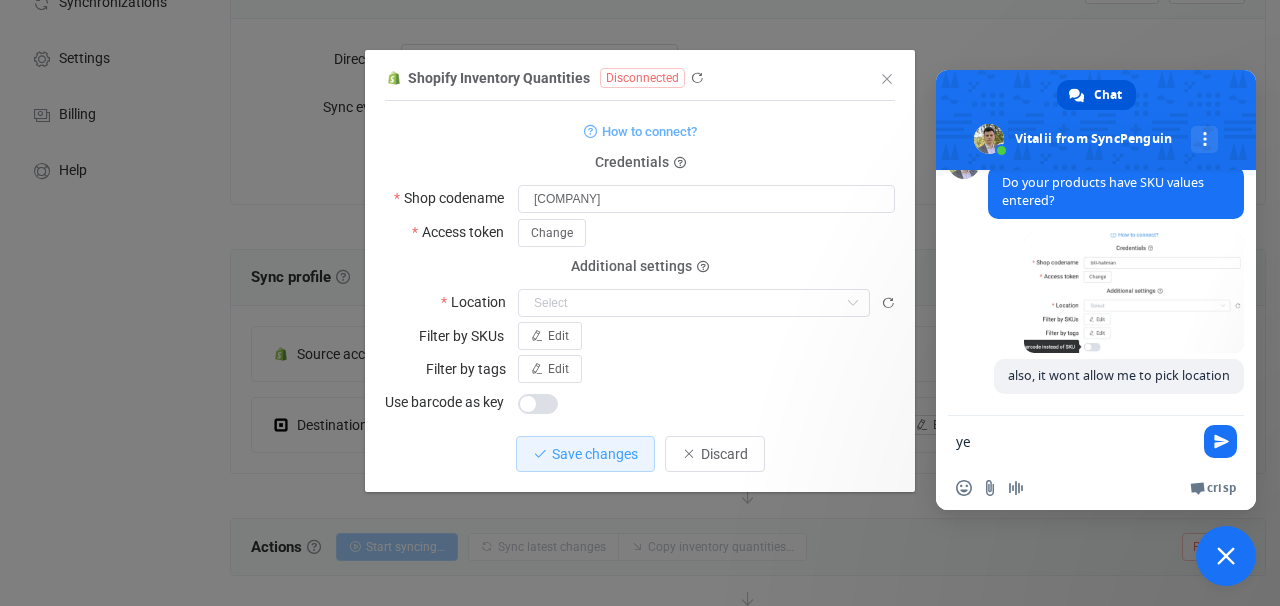 type on "yes" 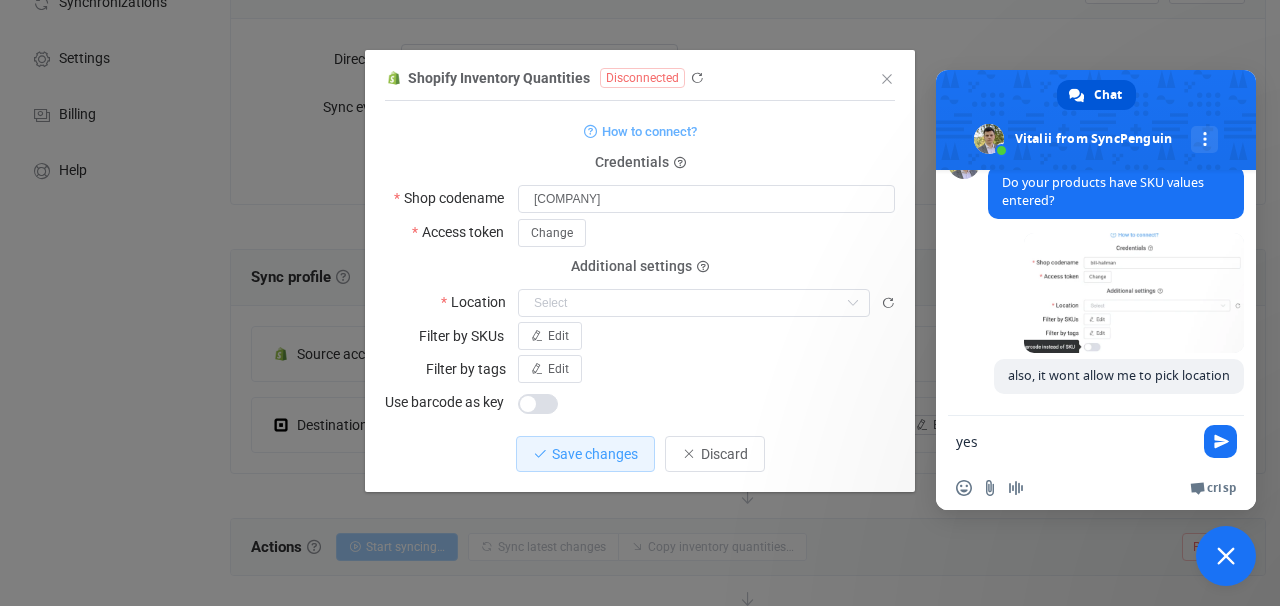type 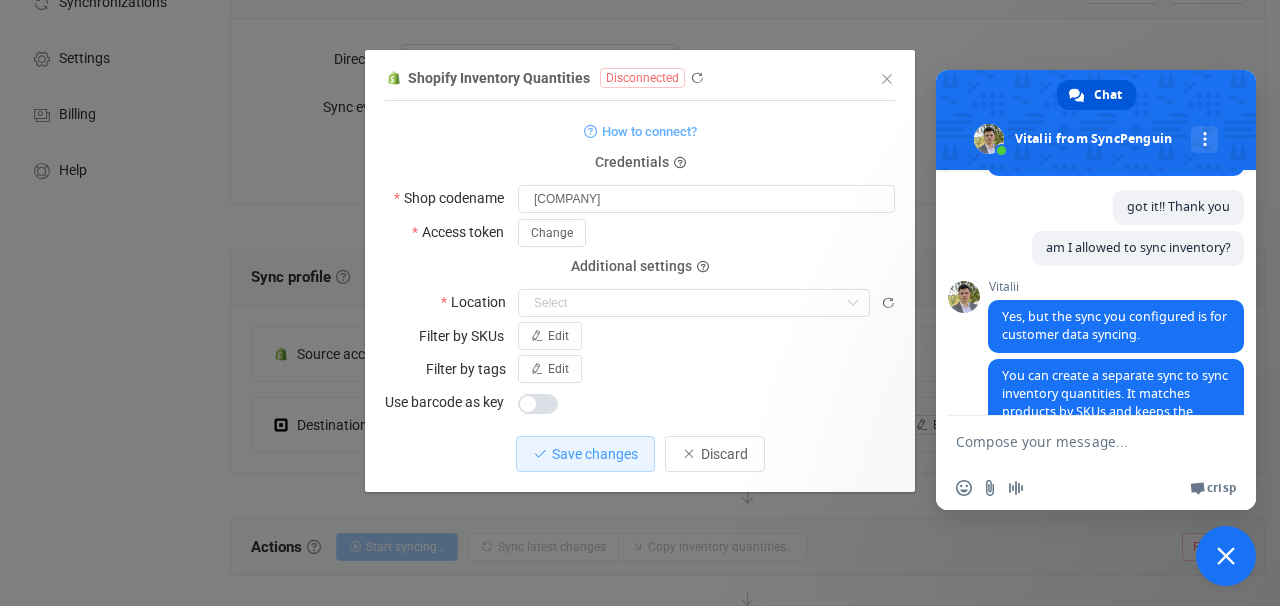 scroll, scrollTop: 2087, scrollLeft: 0, axis: vertical 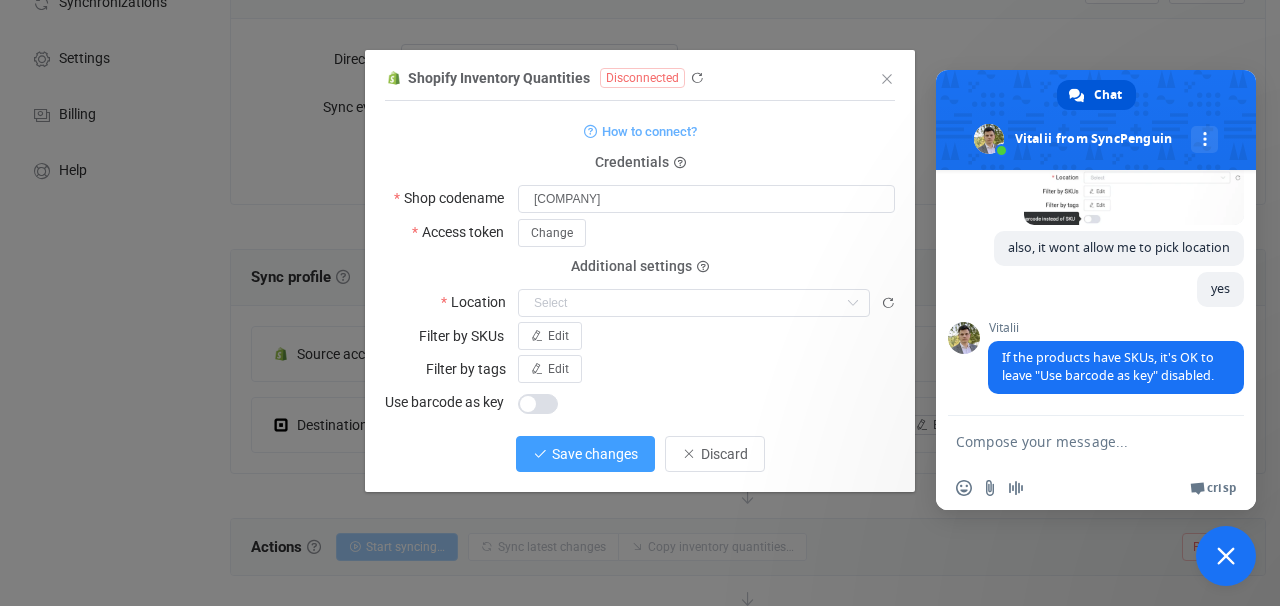 click on "Save changes" at bounding box center [595, 454] 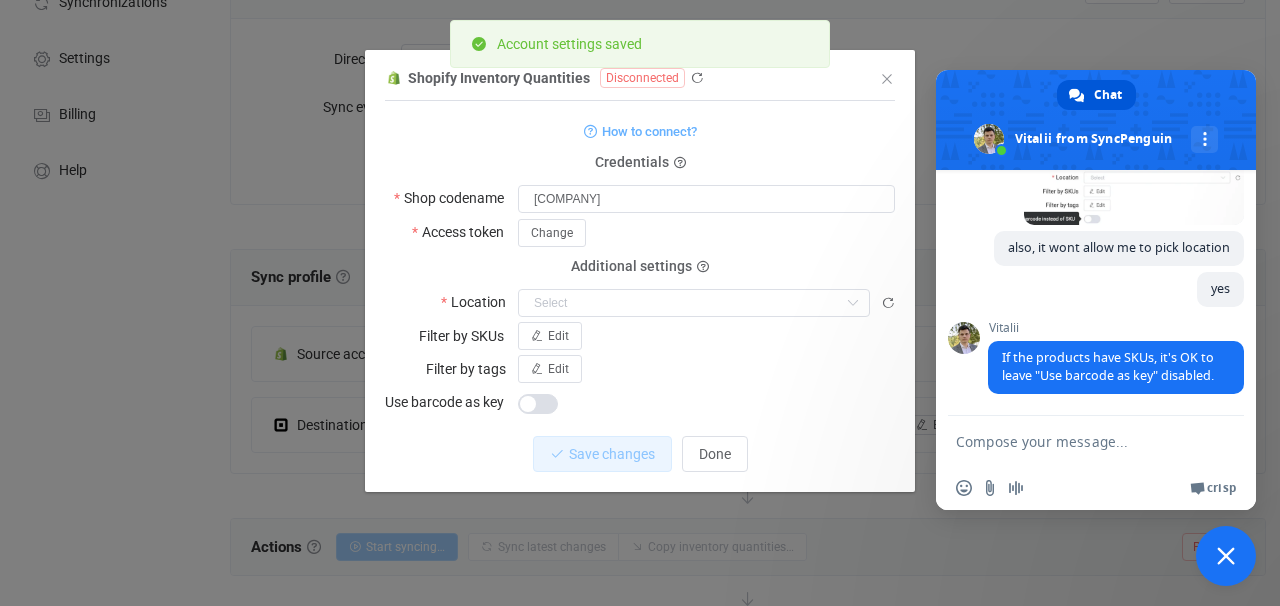 click on "Disconnected" at bounding box center (642, 78) 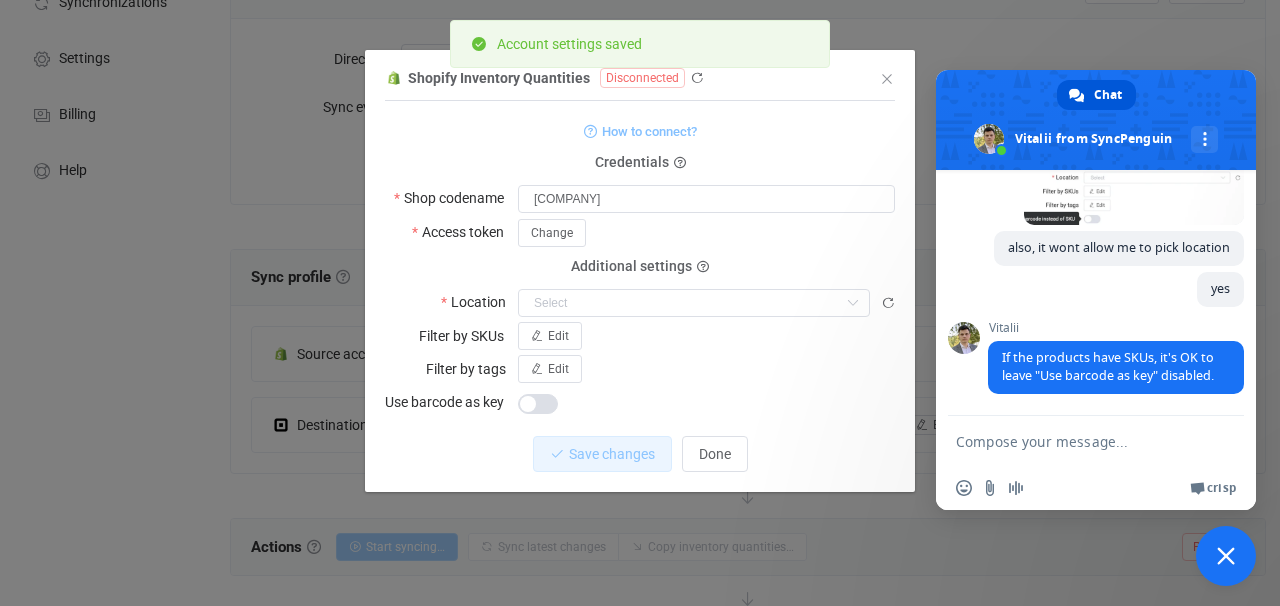 click on "How to connect?" at bounding box center (649, 131) 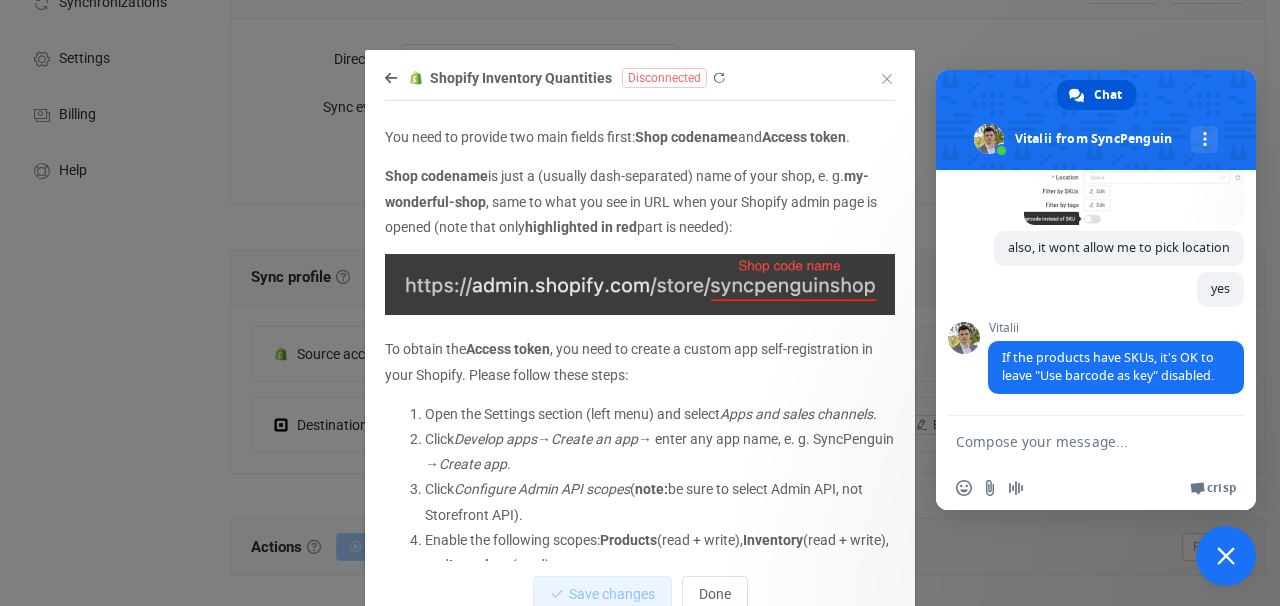 scroll, scrollTop: 171, scrollLeft: 0, axis: vertical 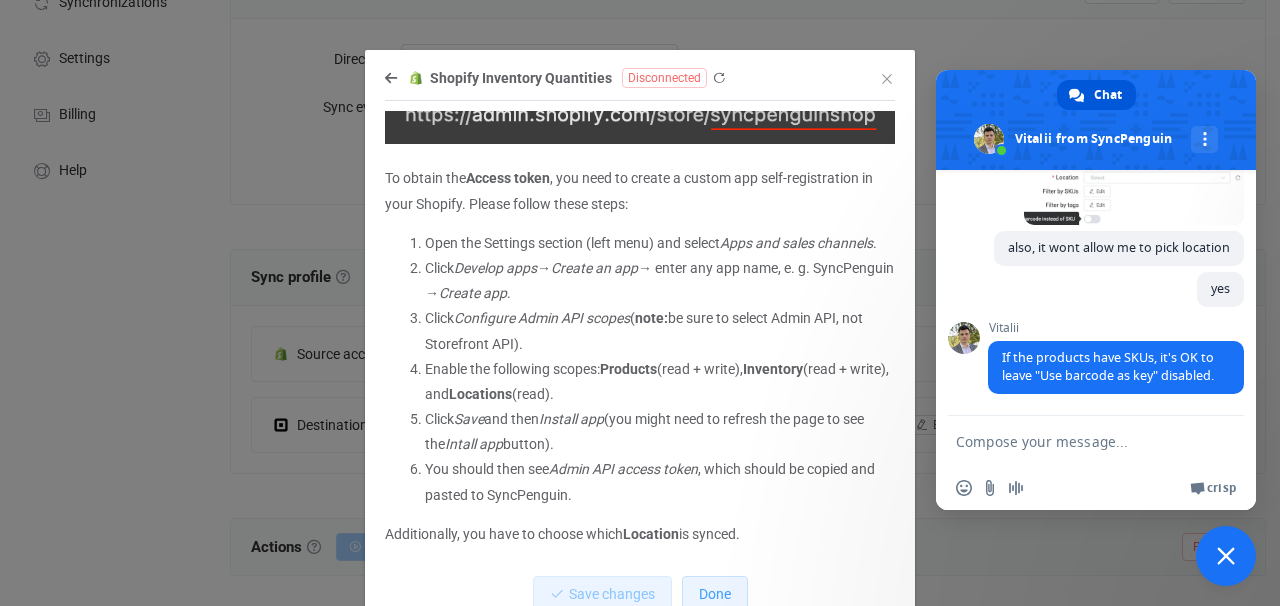 click on "Done" at bounding box center [715, 594] 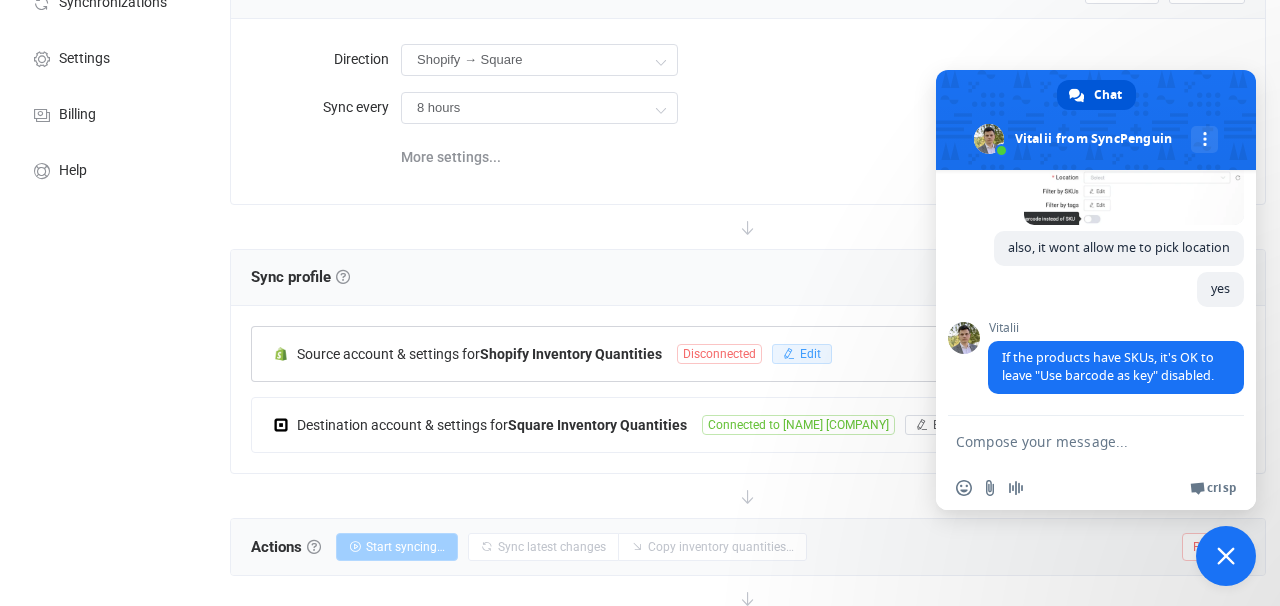 click at bounding box center (789, 354) 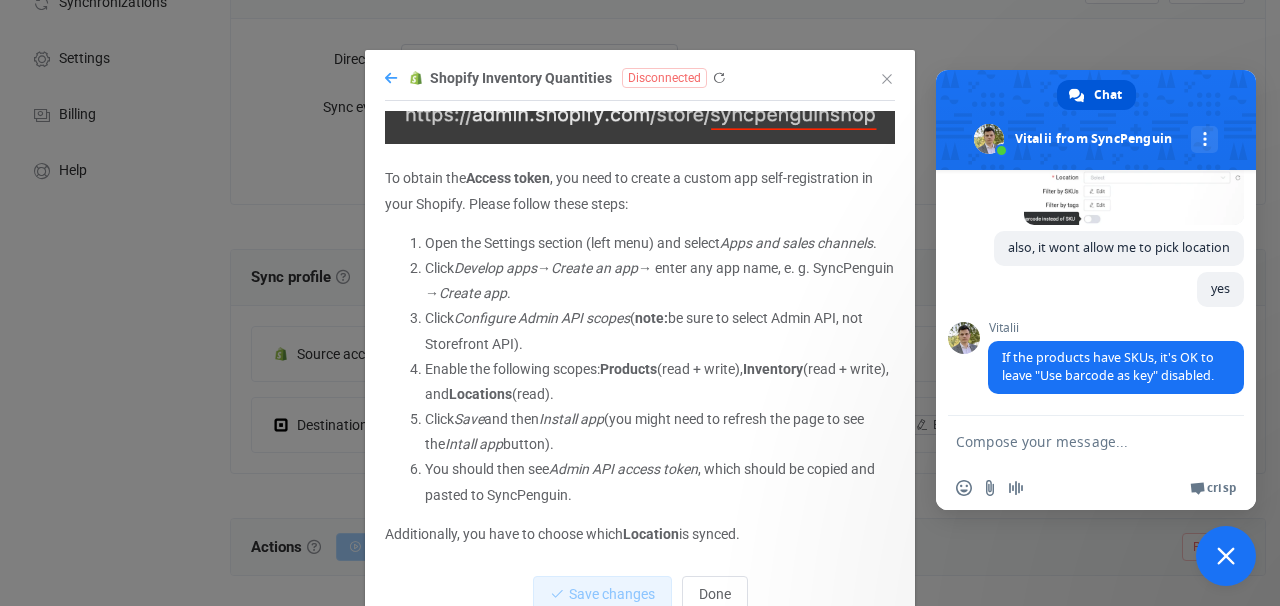 click at bounding box center [391, 78] 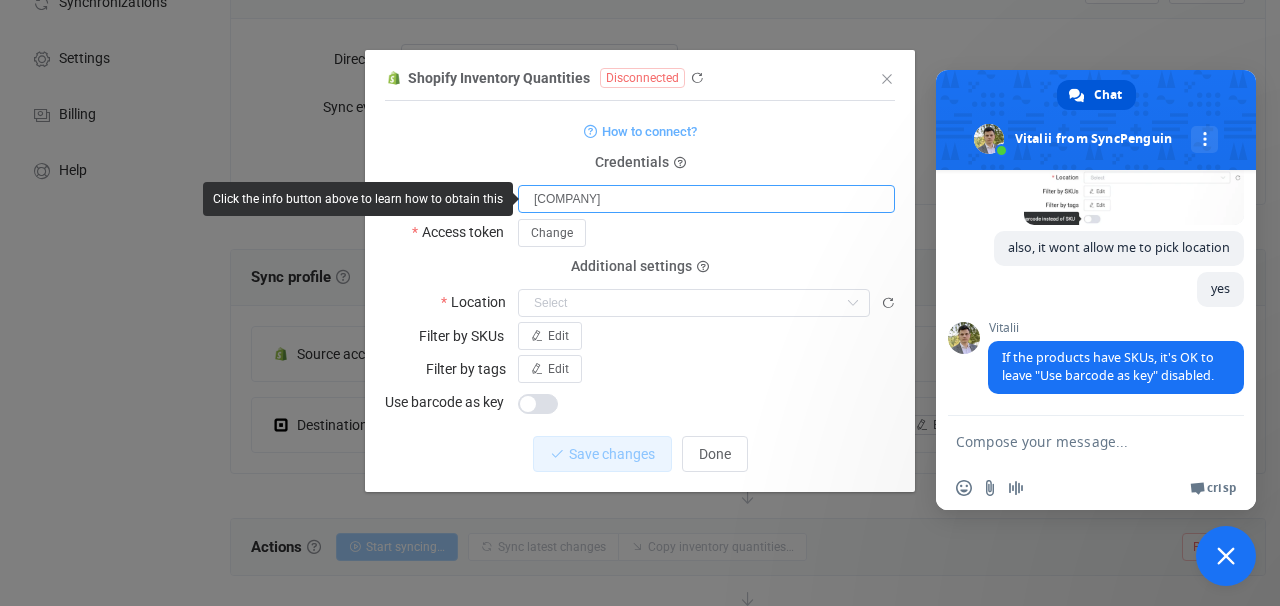 click on "bill-hallman" at bounding box center (706, 199) 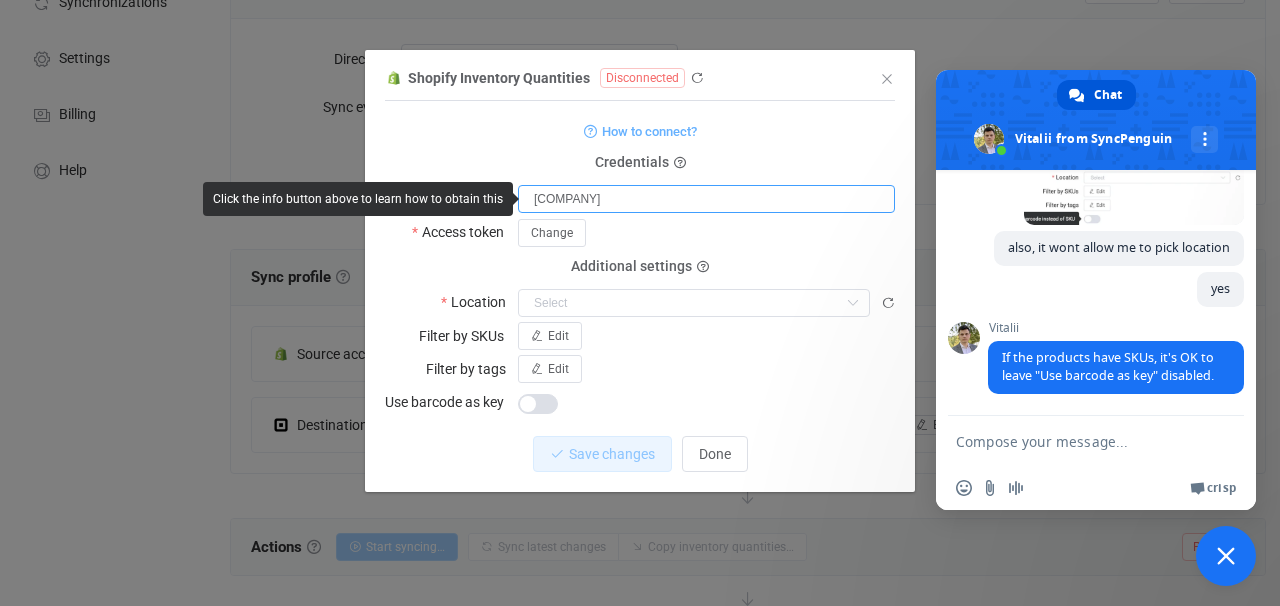click on "bill-hallman" at bounding box center (706, 199) 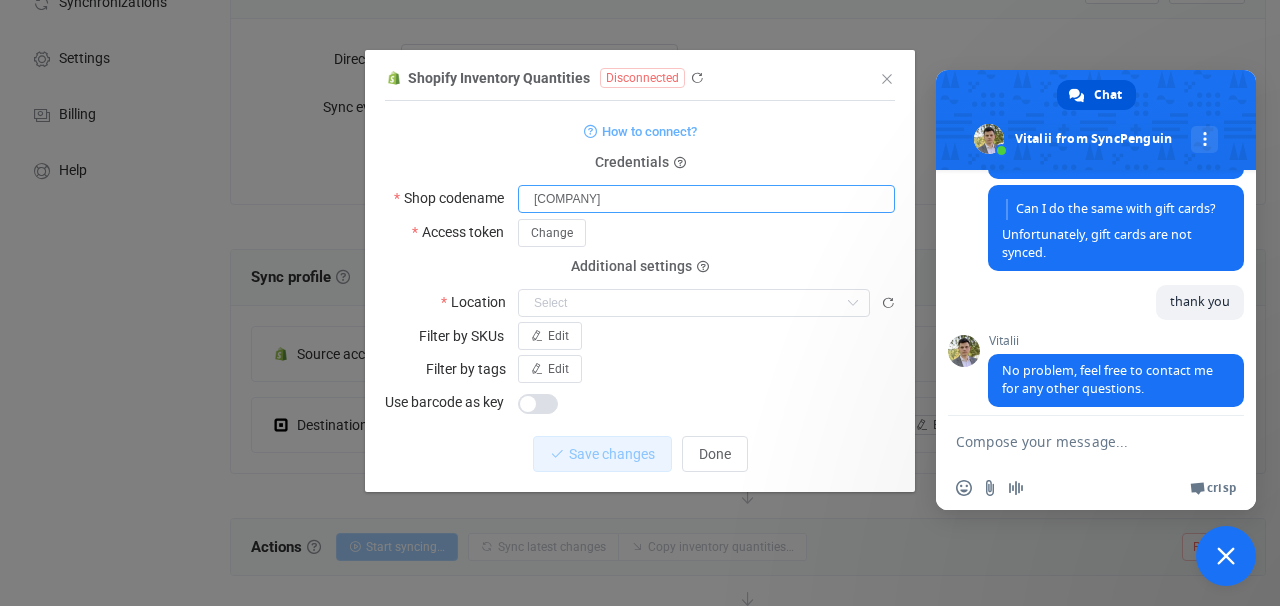 scroll, scrollTop: 2087, scrollLeft: 0, axis: vertical 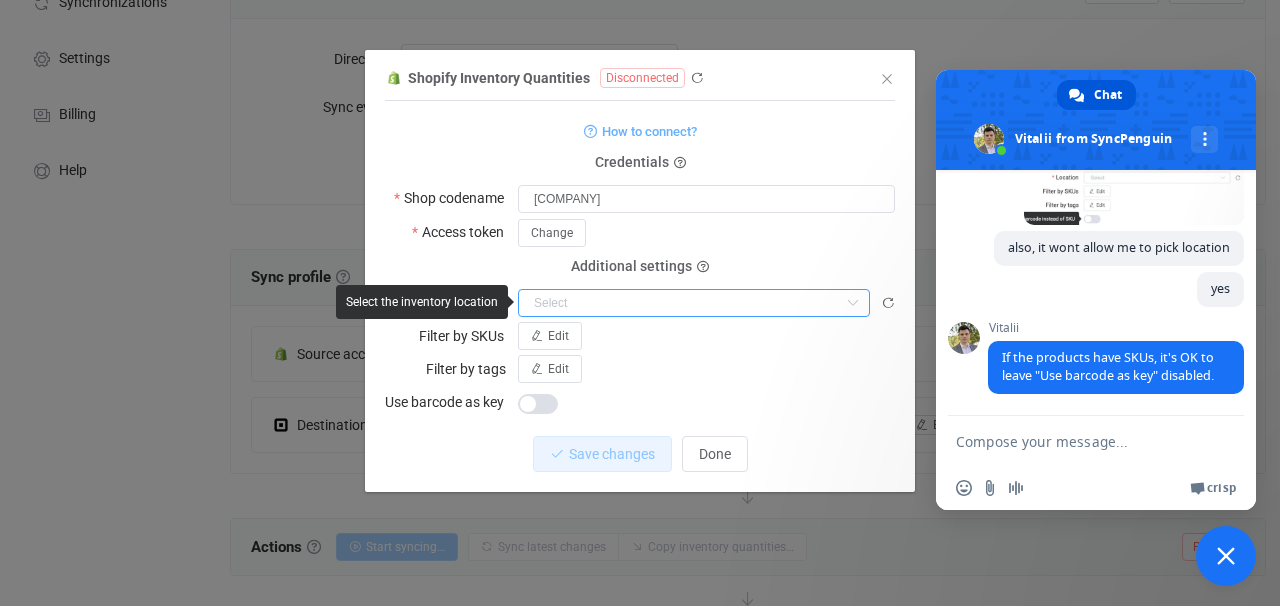 click at bounding box center (694, 303) 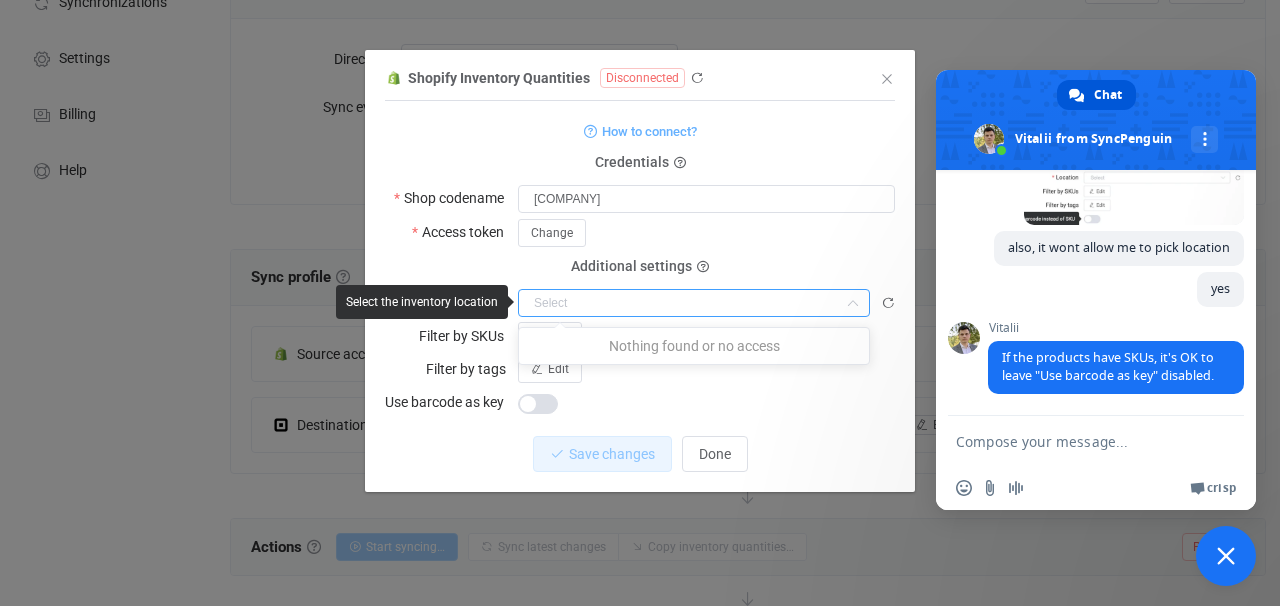 click at bounding box center (694, 303) 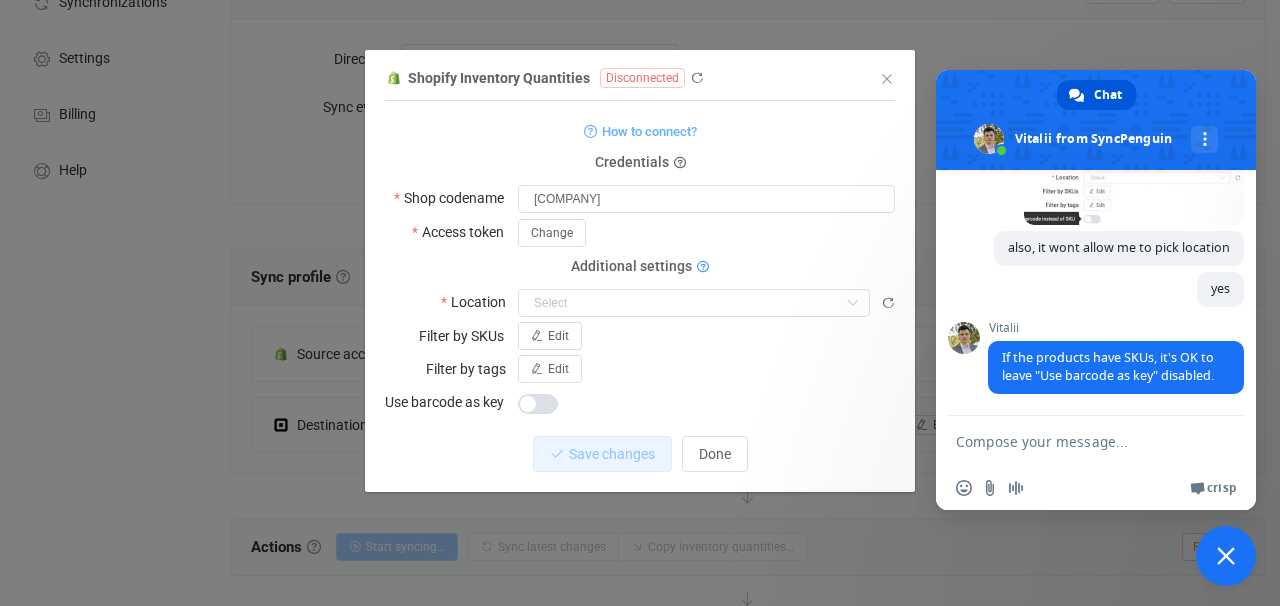 click at bounding box center [703, 268] 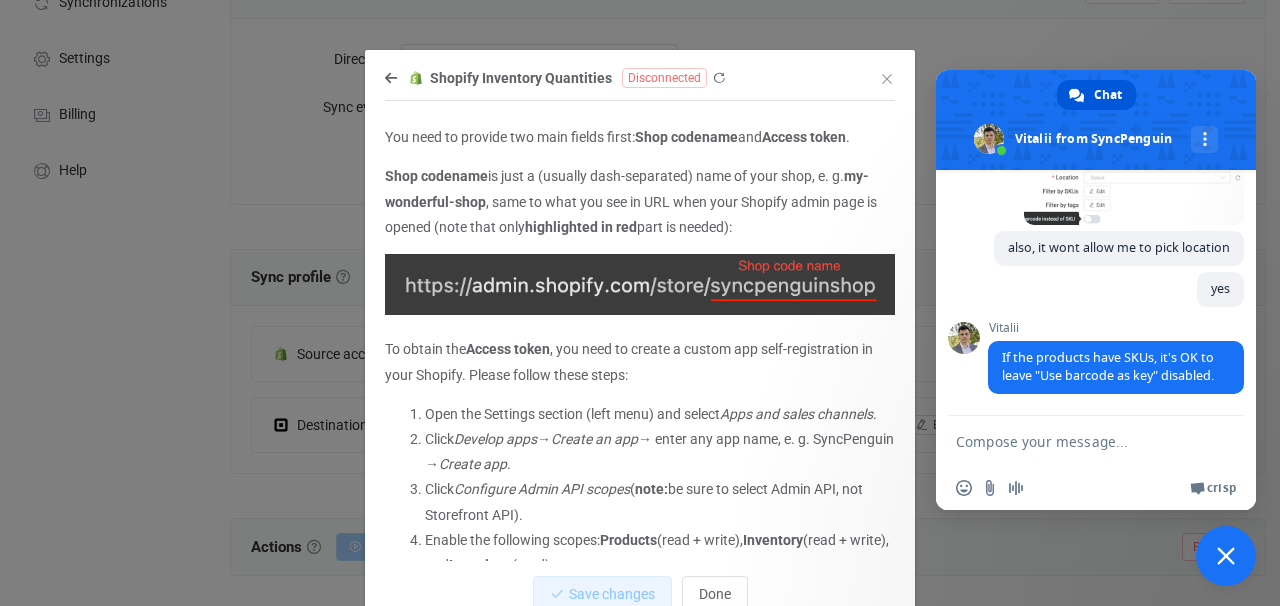 scroll, scrollTop: 171, scrollLeft: 0, axis: vertical 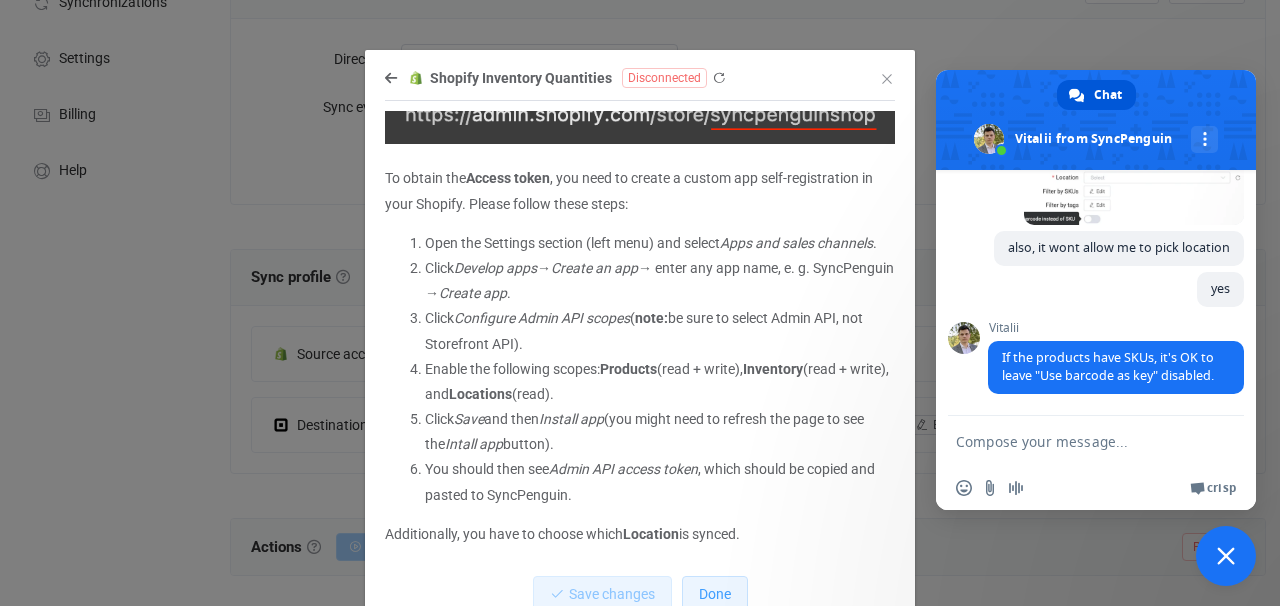 click on "Done" at bounding box center (715, 594) 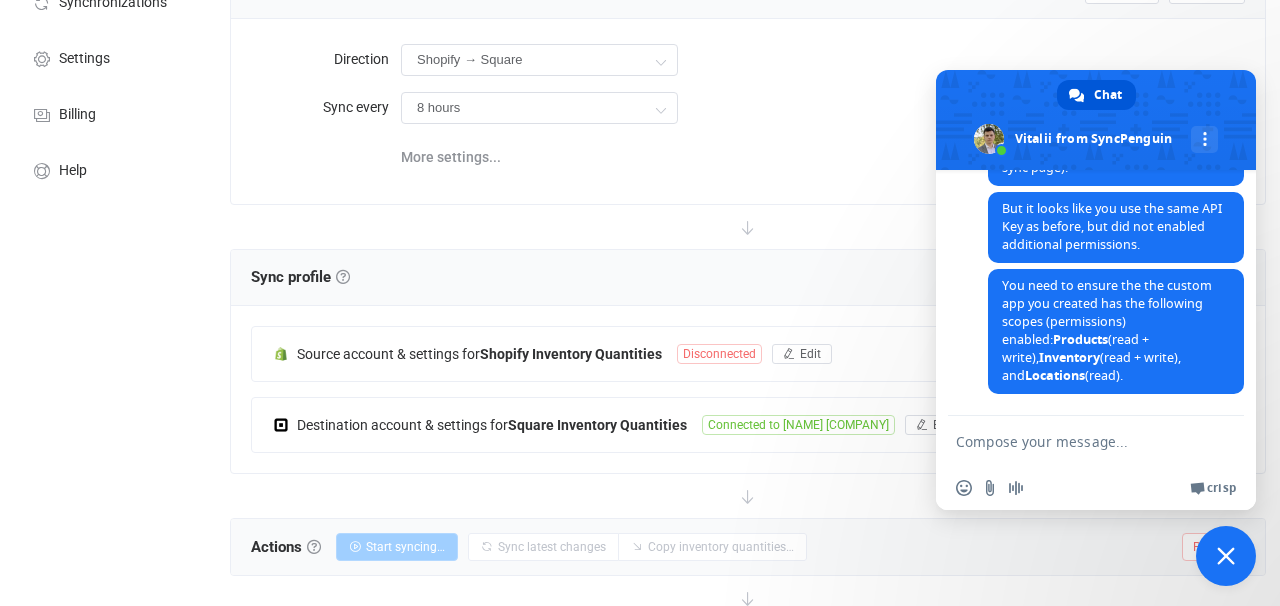 scroll, scrollTop: 2429, scrollLeft: 0, axis: vertical 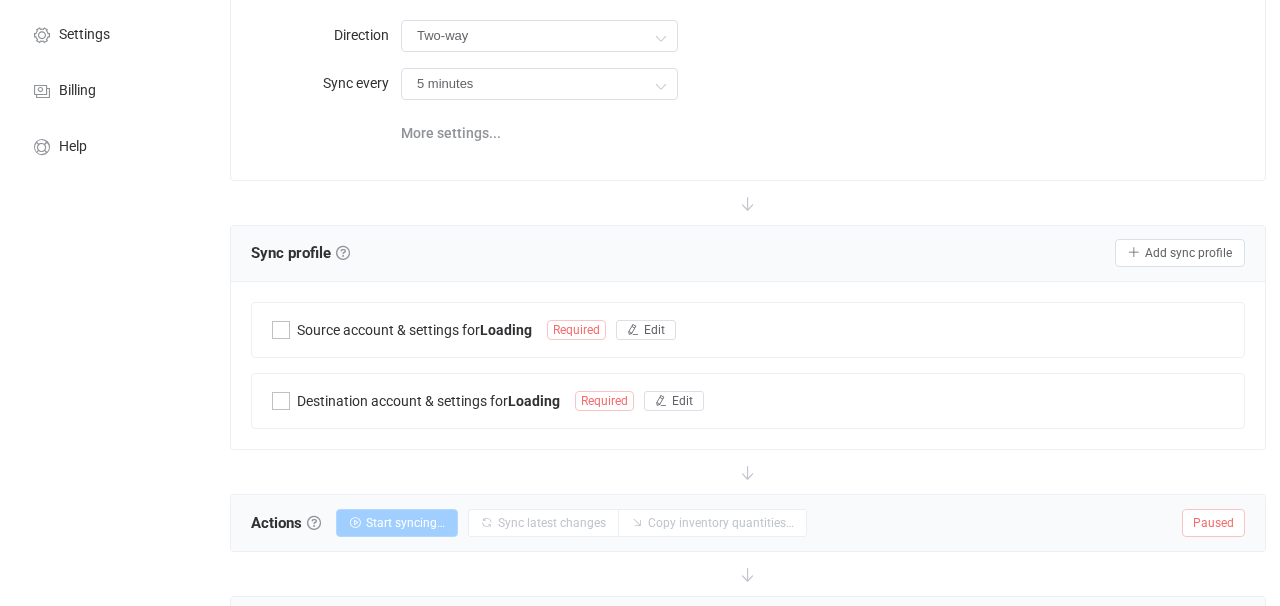 type on "Shopify → Square" 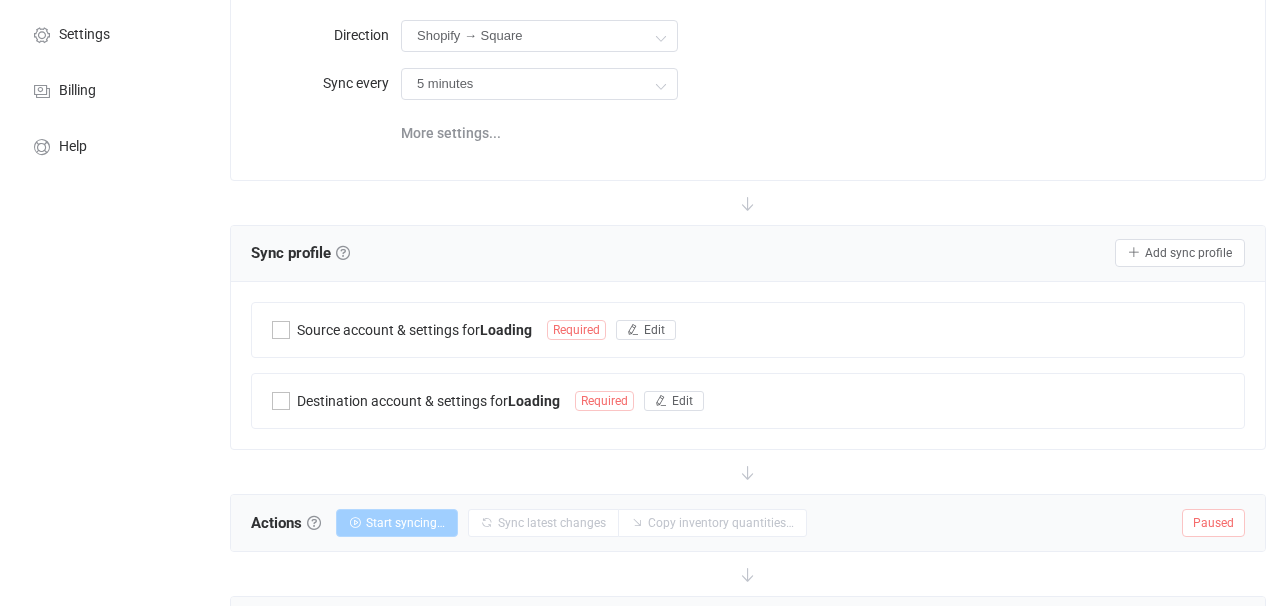 type on "8 hours" 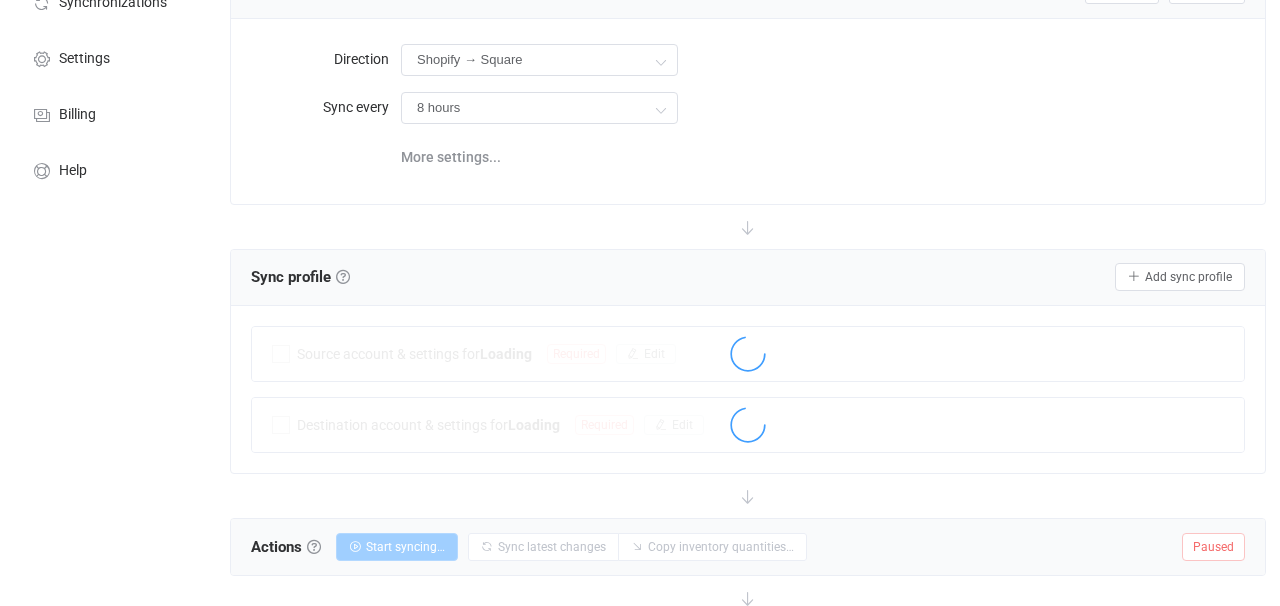 scroll, scrollTop: 197, scrollLeft: 0, axis: vertical 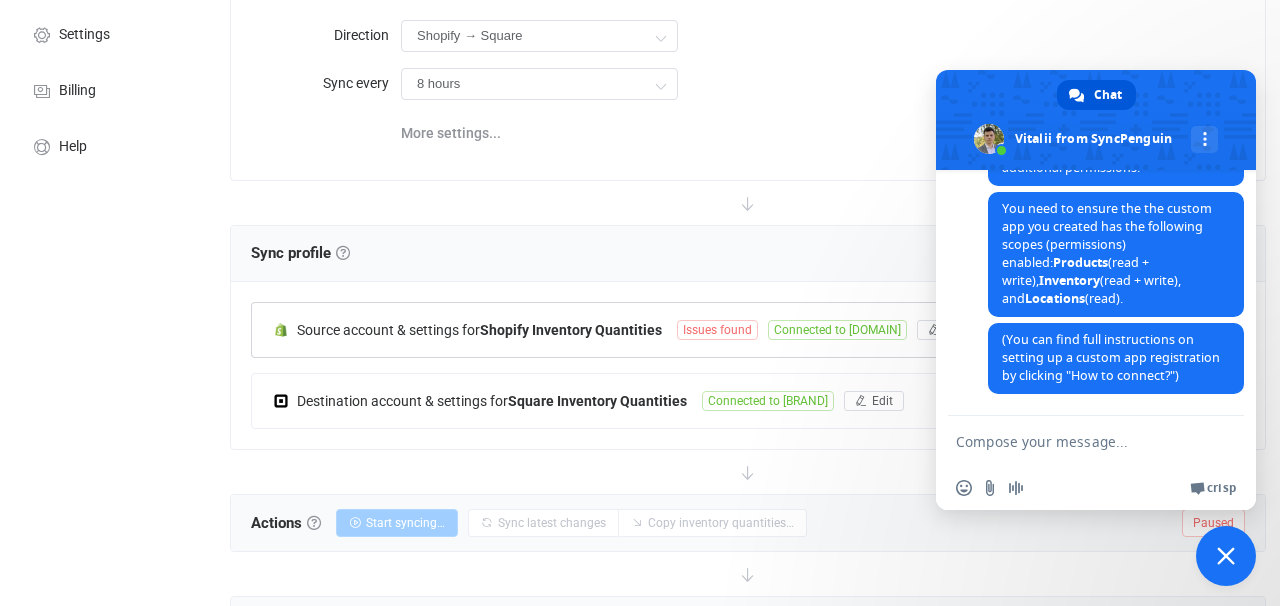 click on "Issues found" at bounding box center (717, 330) 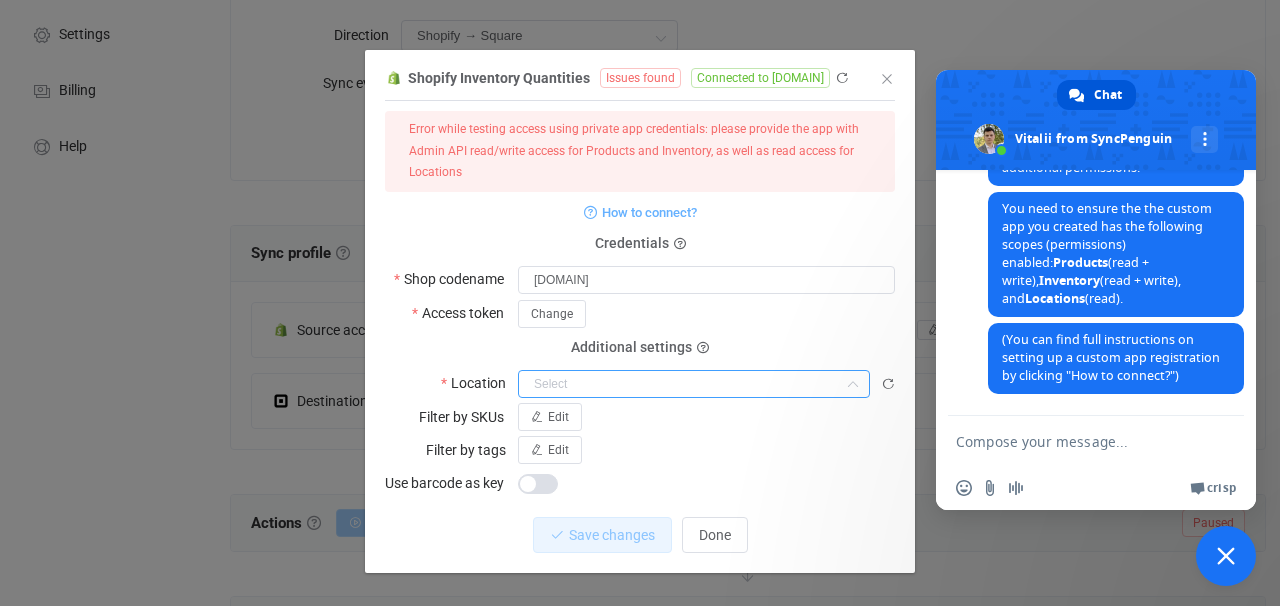 click at bounding box center [694, 384] 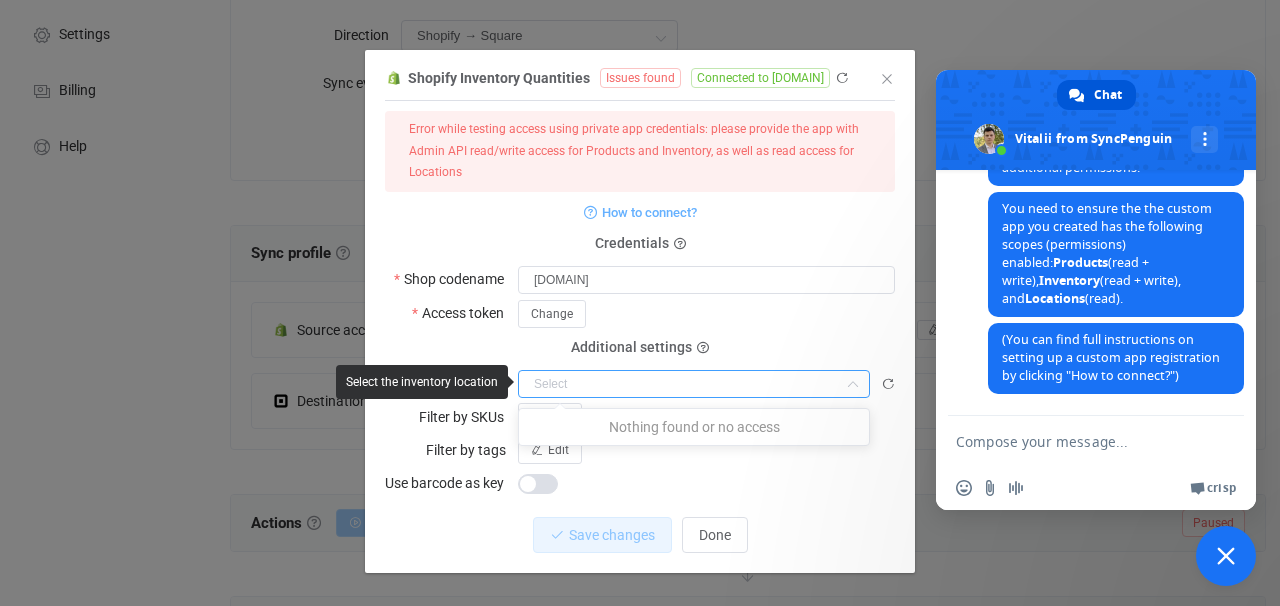 click at bounding box center [694, 384] 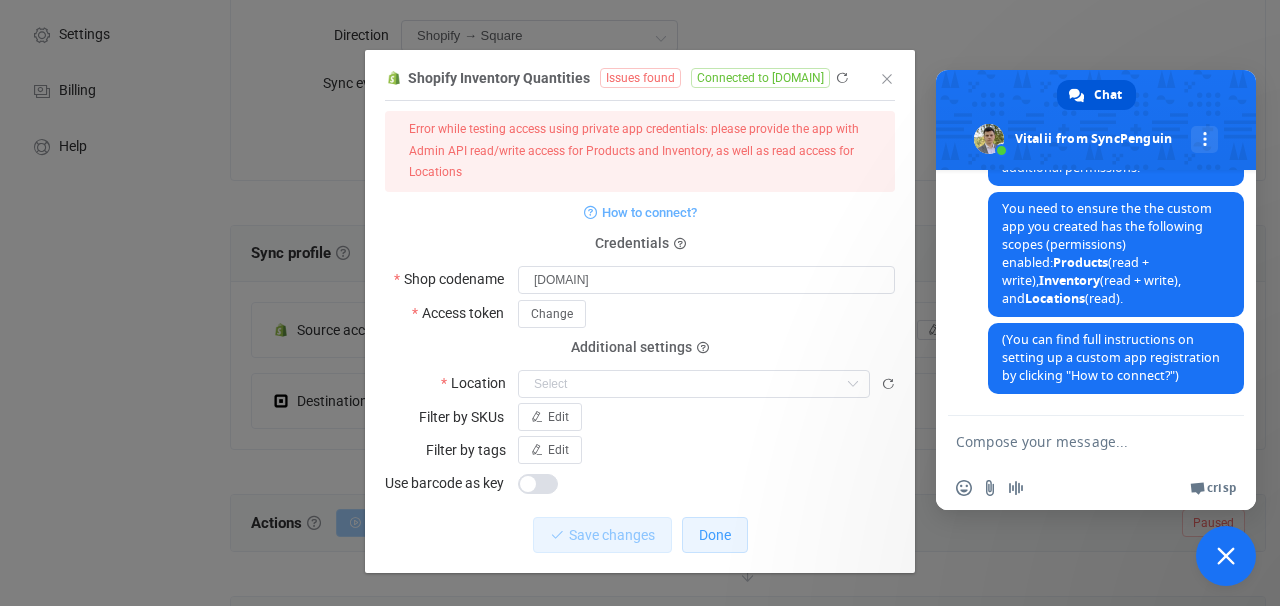 click on "Done" at bounding box center [715, 535] 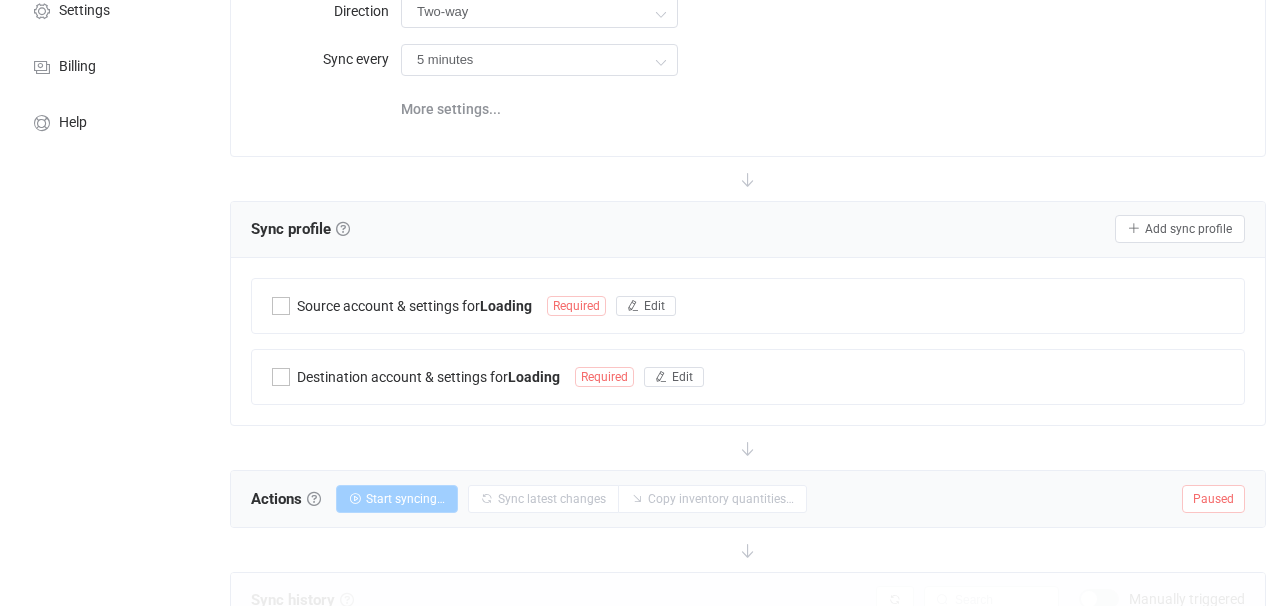 type on "Shopify → Square" 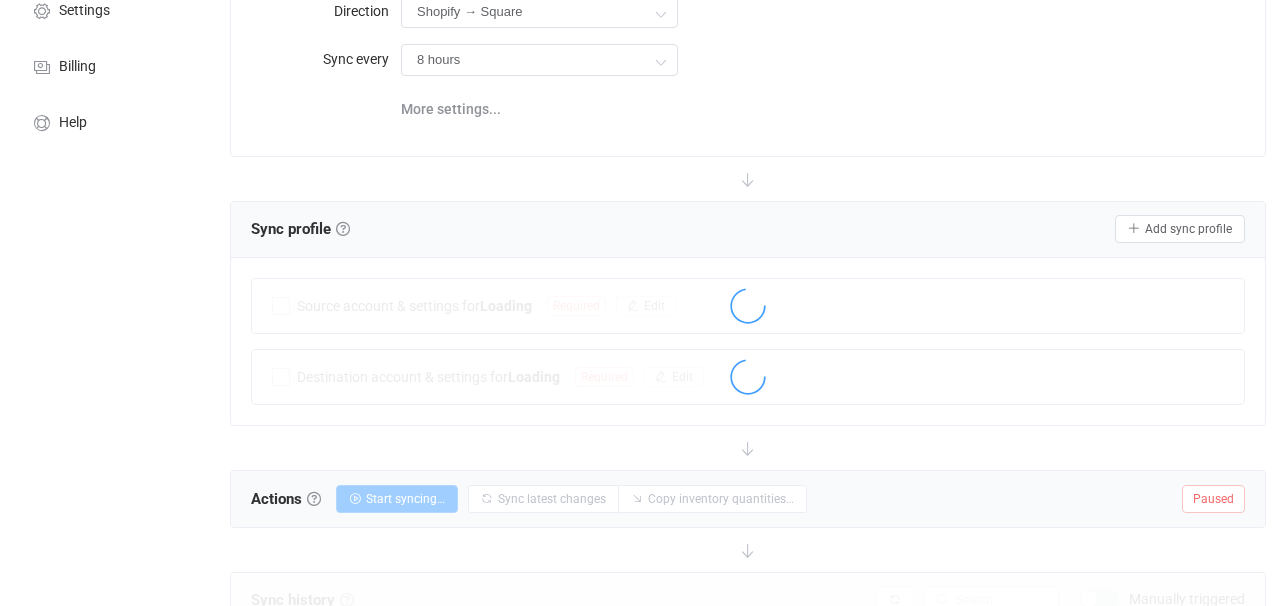 scroll, scrollTop: 197, scrollLeft: 0, axis: vertical 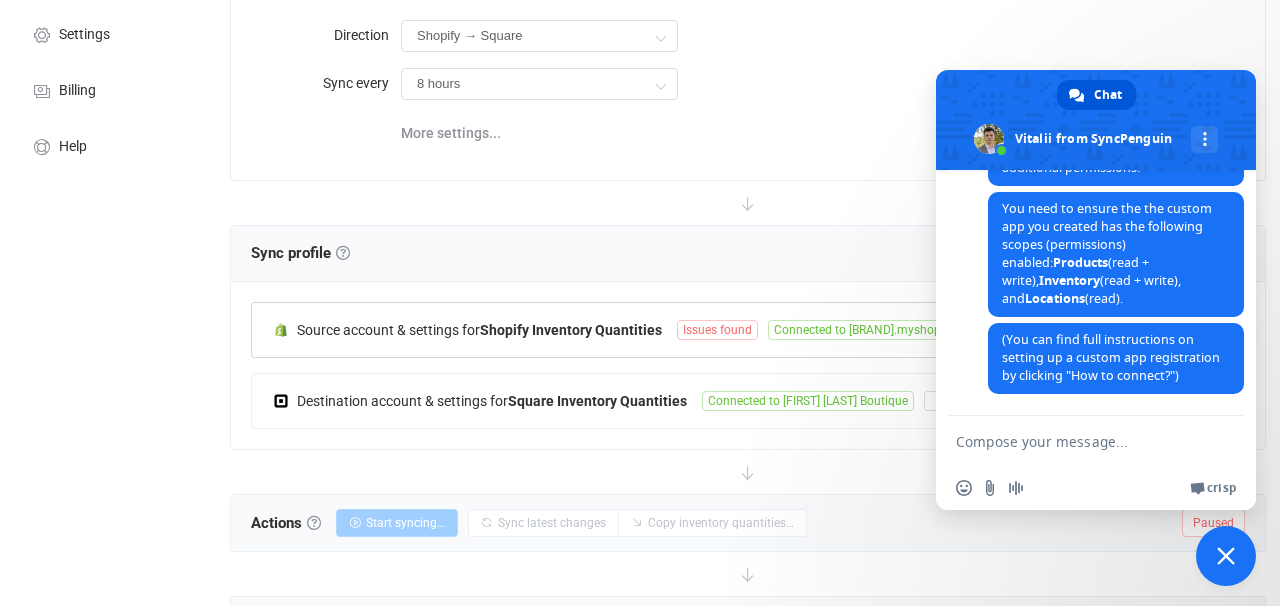 click on "Issues found" at bounding box center [717, 330] 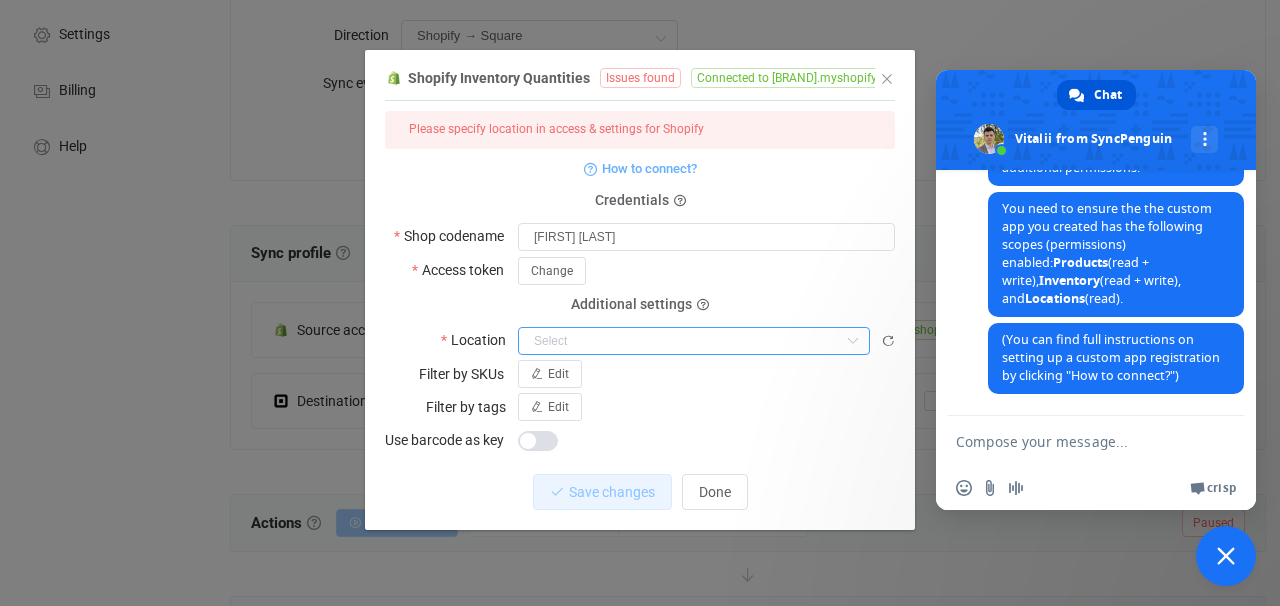 click at bounding box center (694, 341) 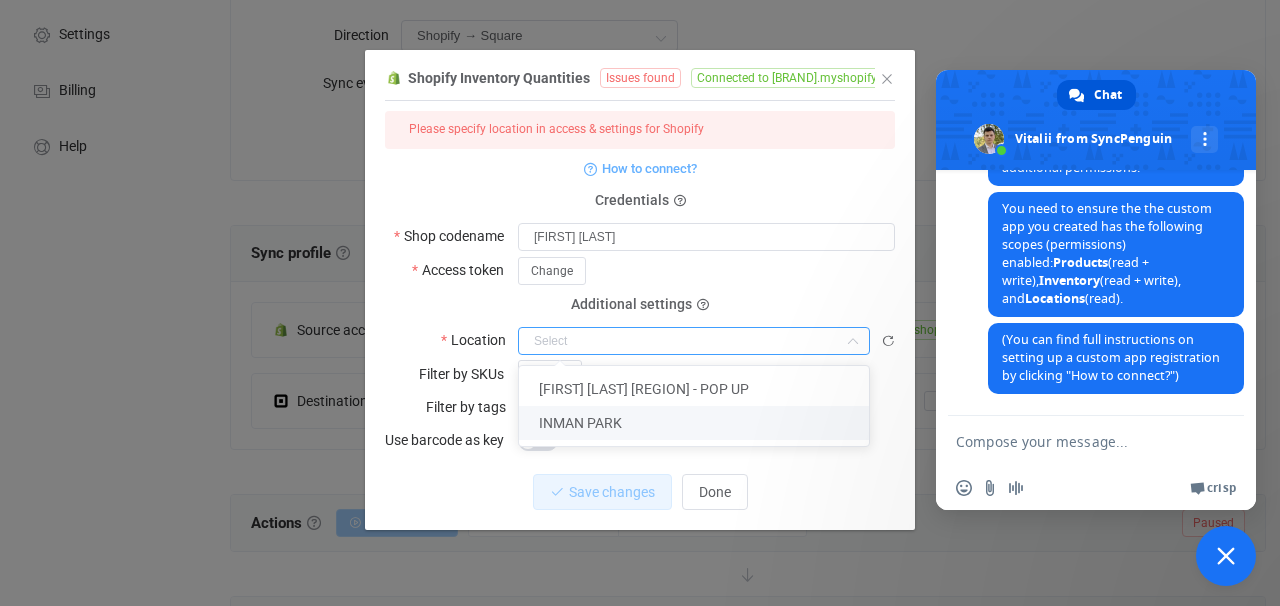 click on "INMAN PARK" at bounding box center [694, 423] 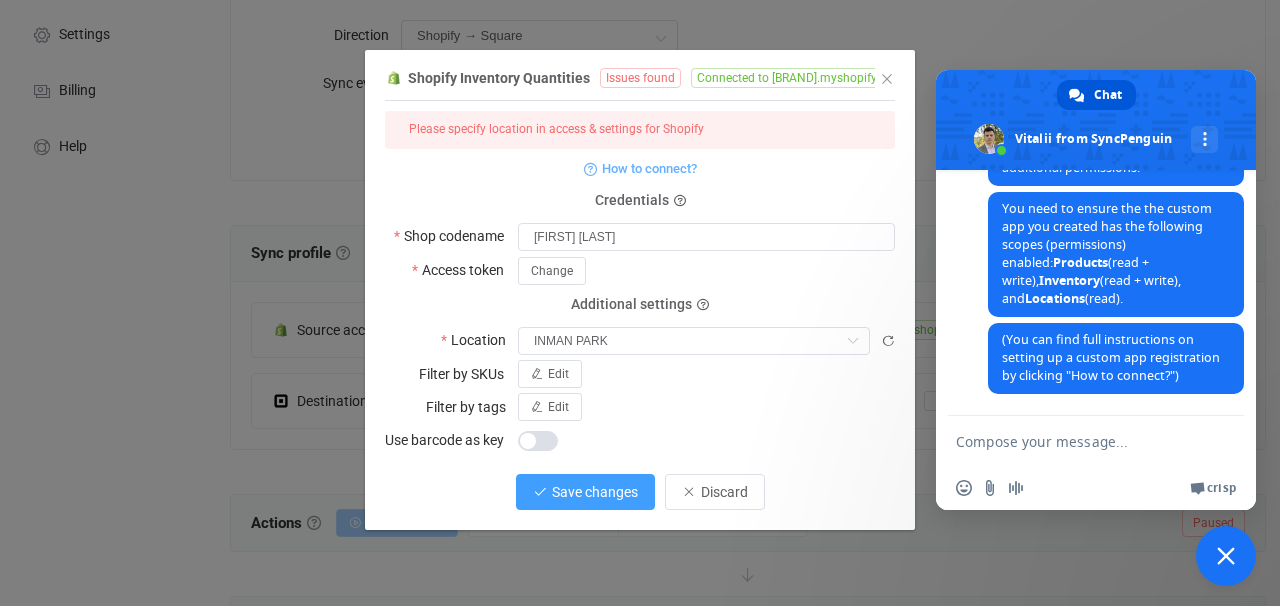 click on "Save changes" at bounding box center (585, 492) 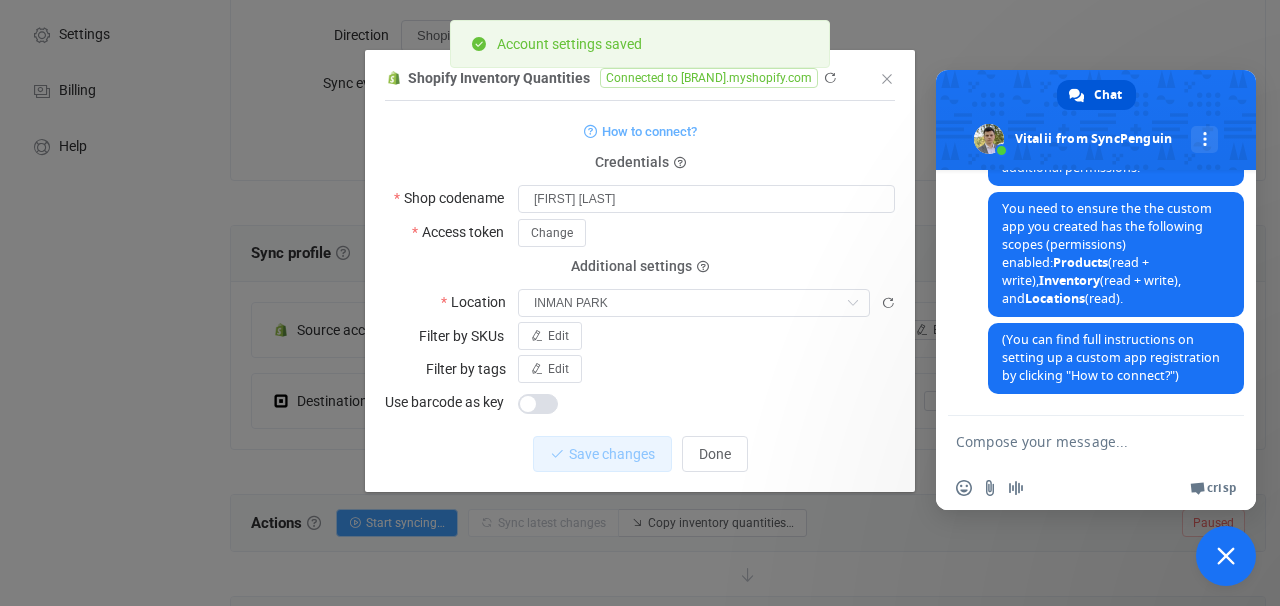 click at bounding box center [1076, 441] 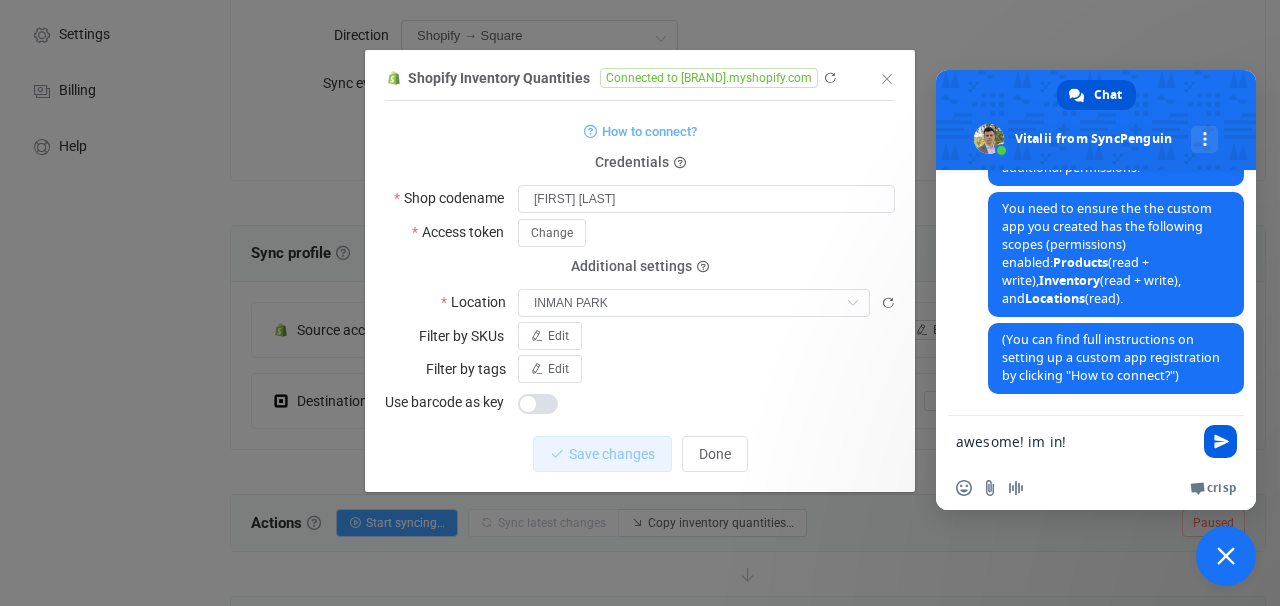 type on "awesome! im in!" 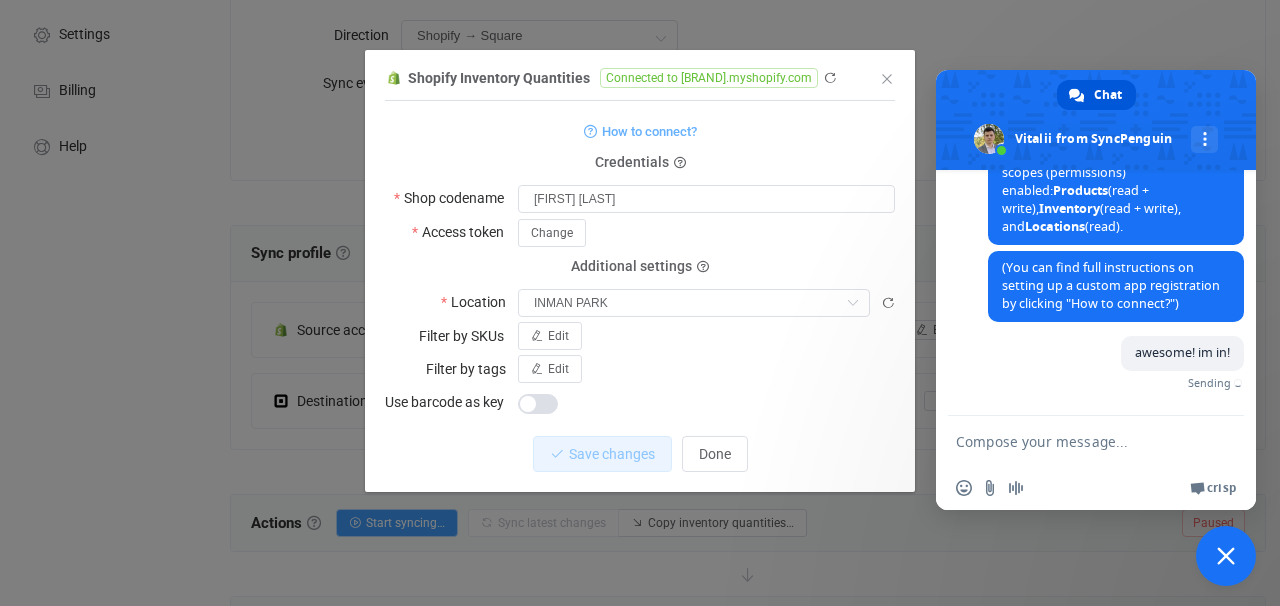 scroll, scrollTop: 2557, scrollLeft: 0, axis: vertical 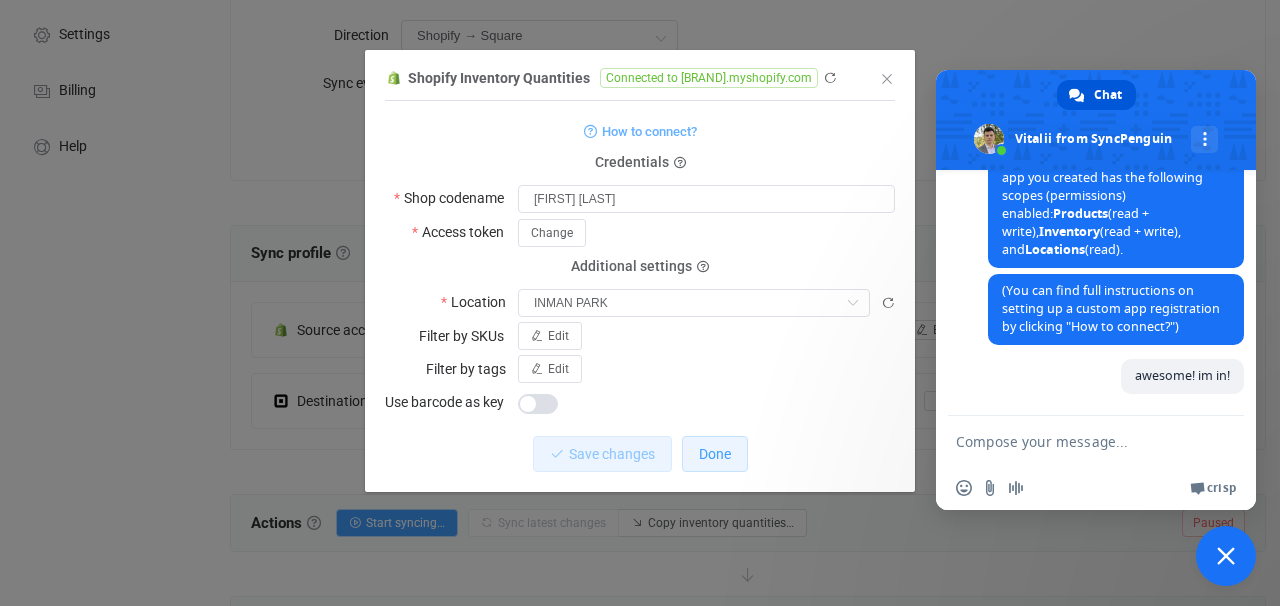 click on "Done" at bounding box center [715, 454] 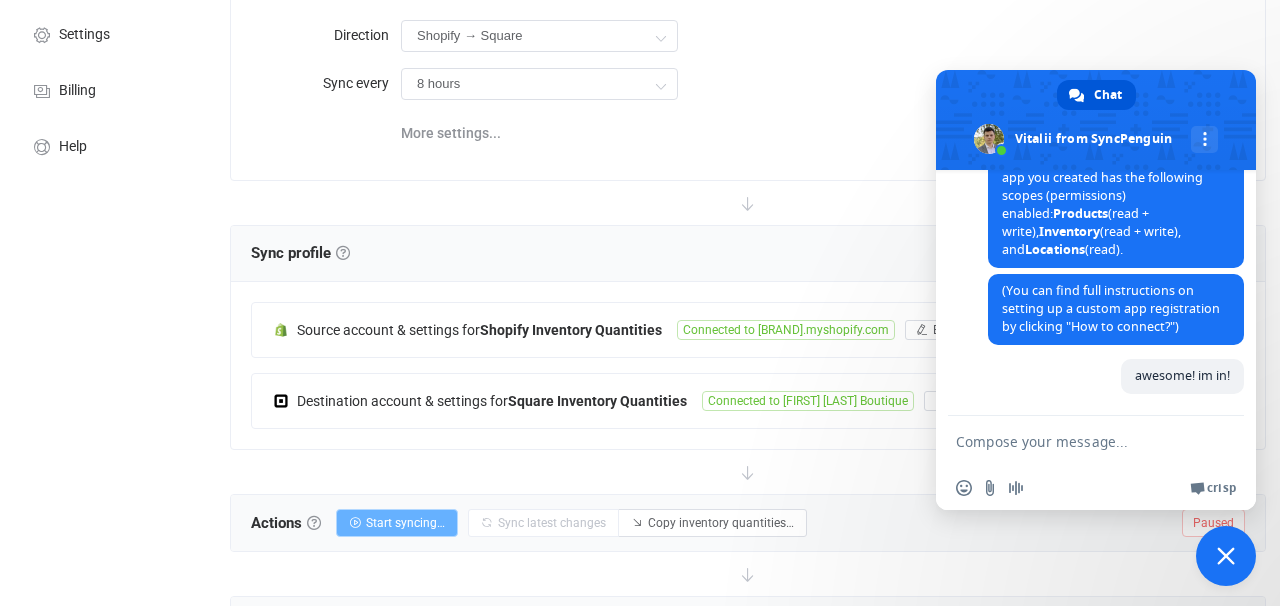 click on "Start syncing…" at bounding box center (405, 523) 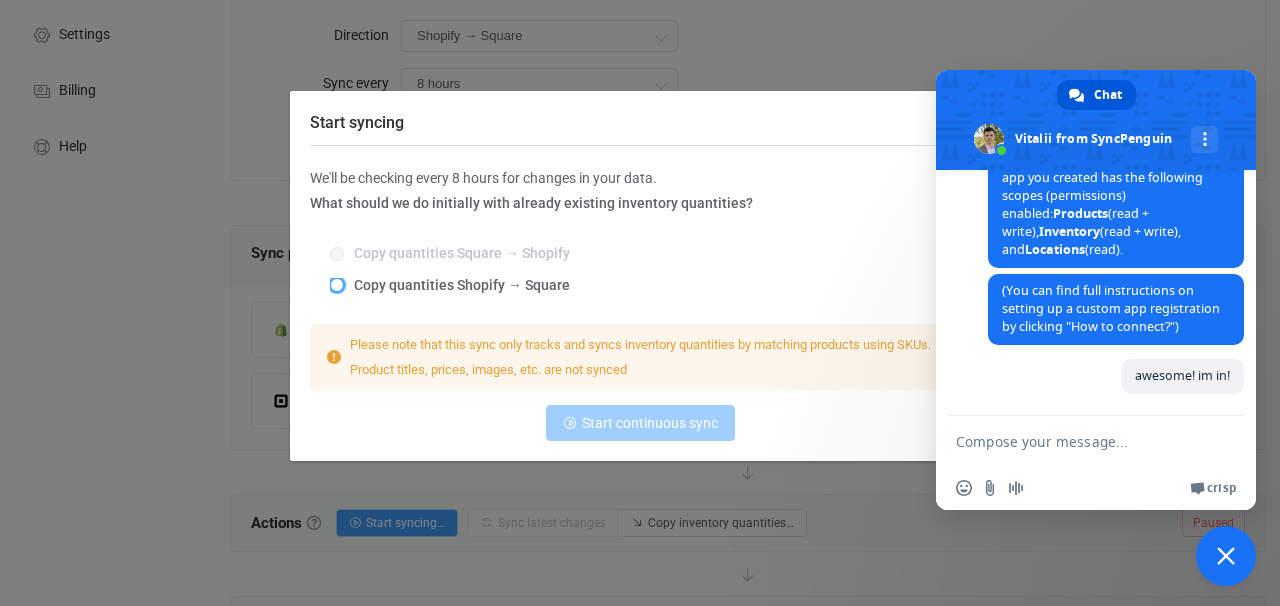 click at bounding box center [337, 285] 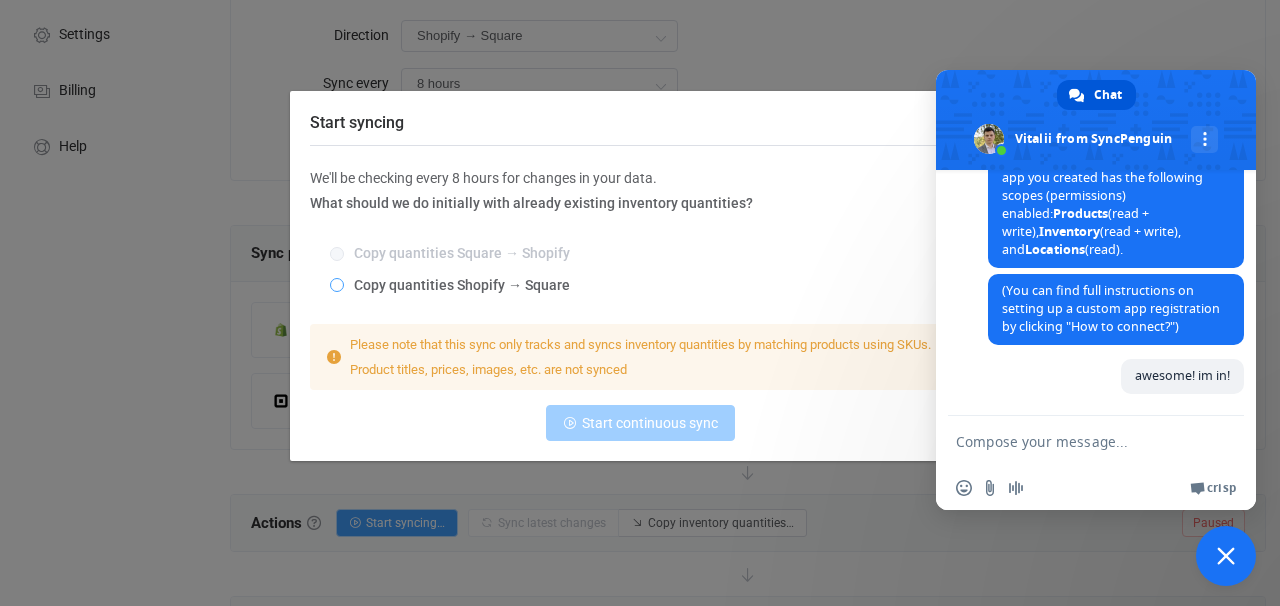 click on "Copy quantities Shopify → Square" at bounding box center [337, 286] 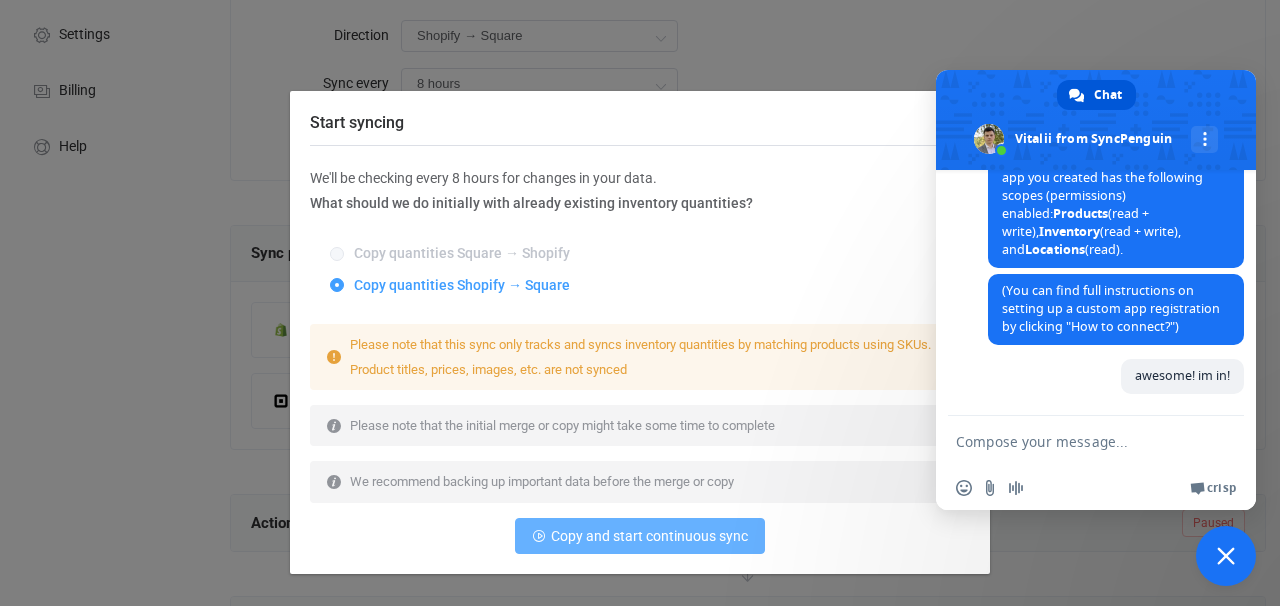 click on "Copy and start continuous sync" at bounding box center (649, 536) 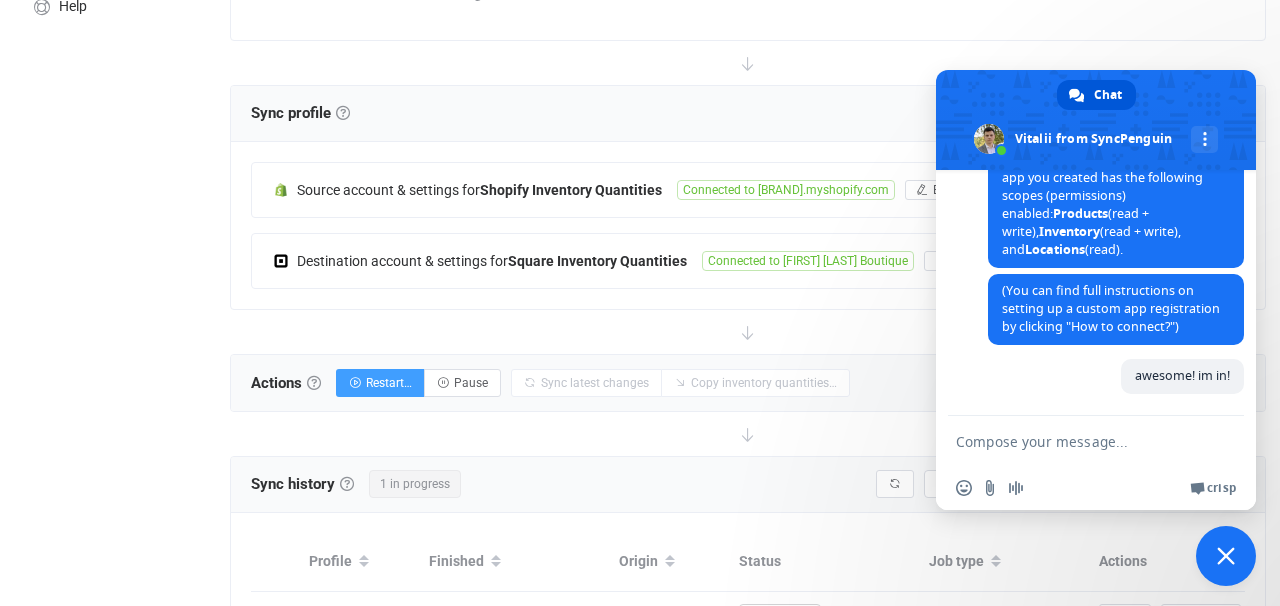 scroll, scrollTop: 474, scrollLeft: 0, axis: vertical 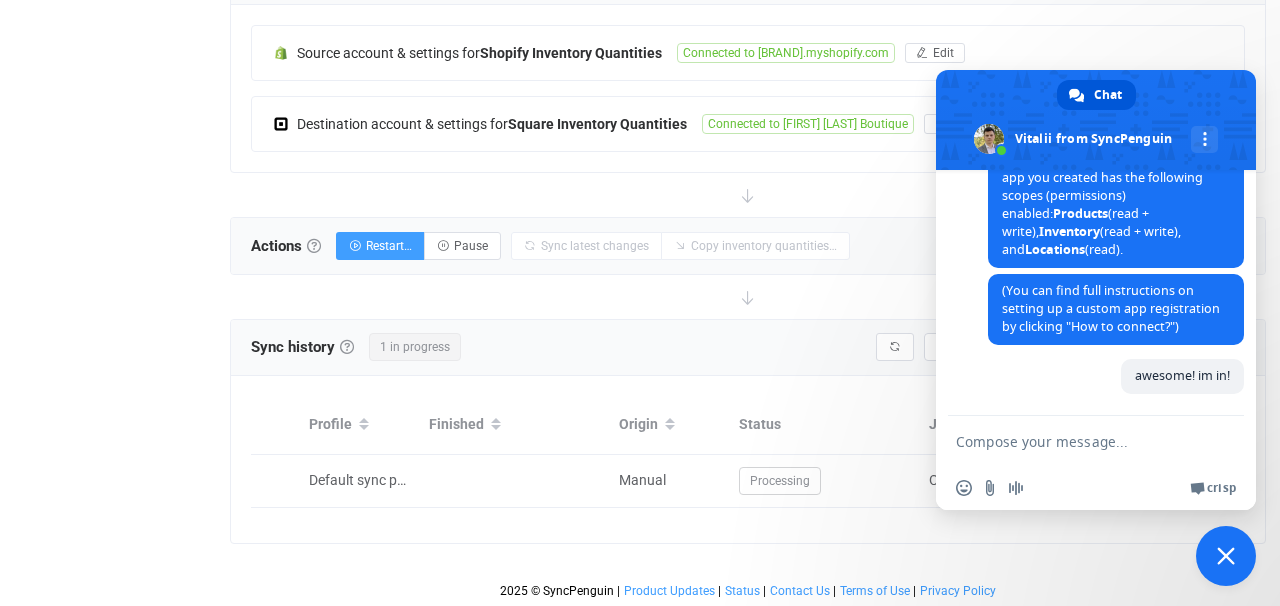 click at bounding box center [1076, 441] 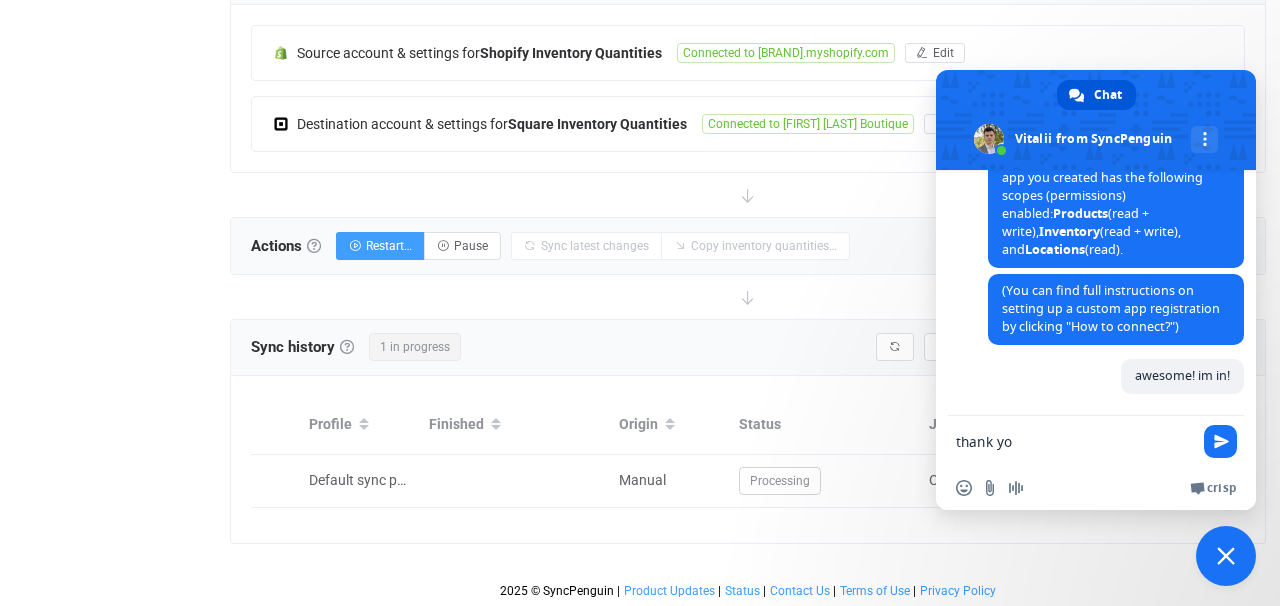type on "thank you" 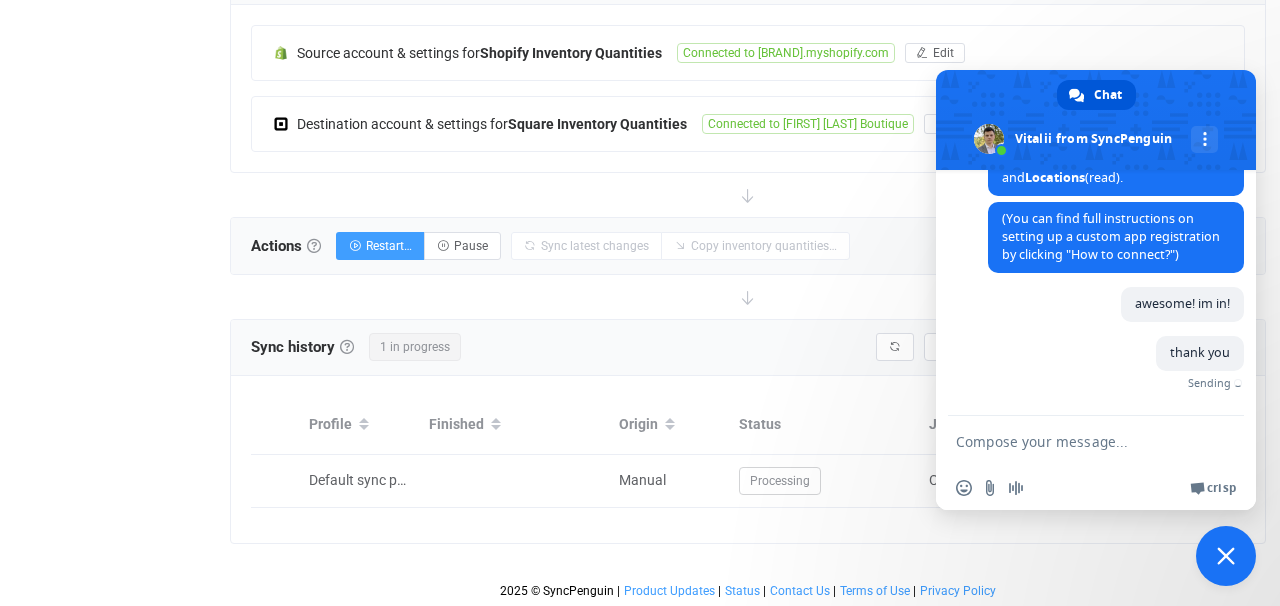 scroll, scrollTop: 2598, scrollLeft: 0, axis: vertical 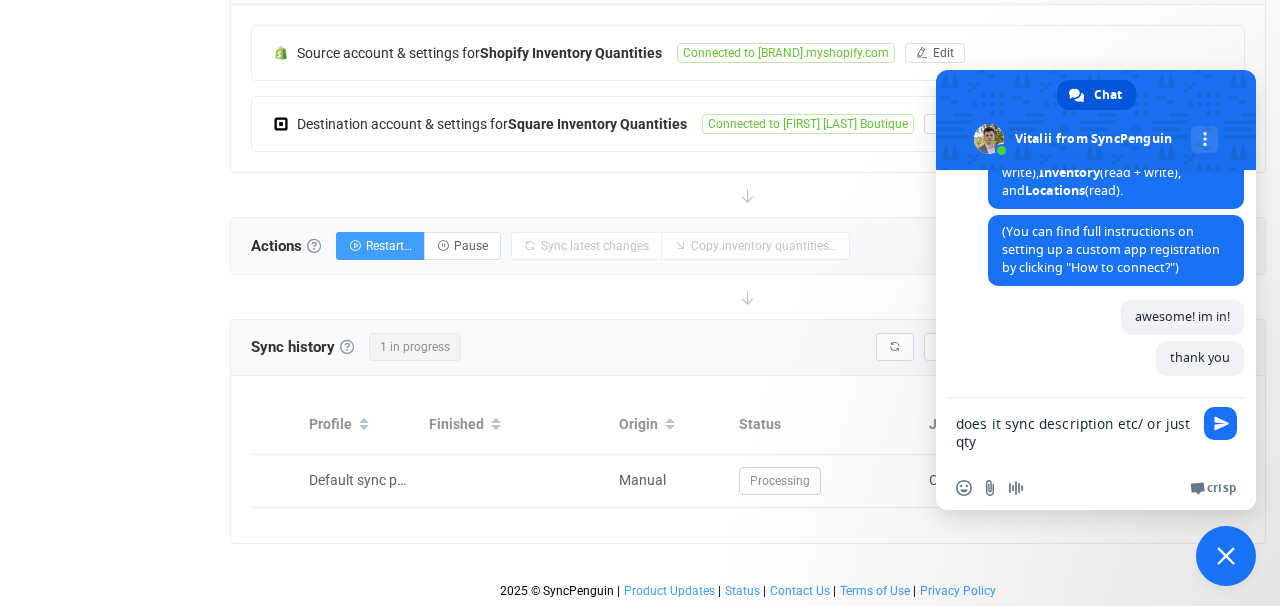 type on "does it sync description etc/ or just qty?" 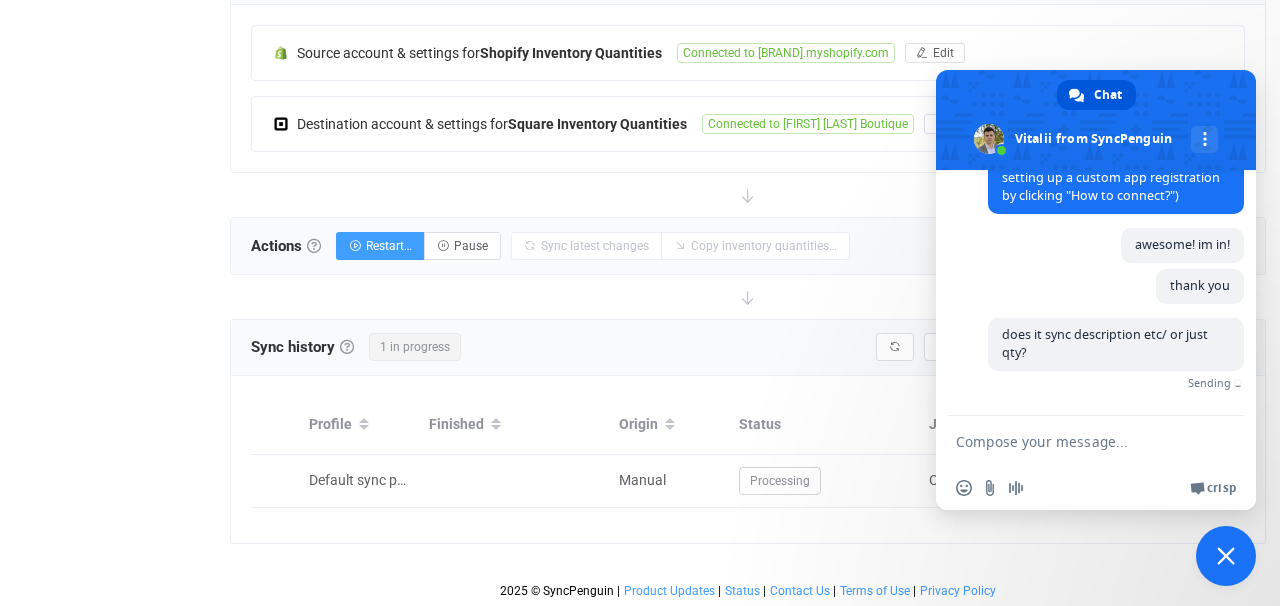 scroll, scrollTop: 2658, scrollLeft: 0, axis: vertical 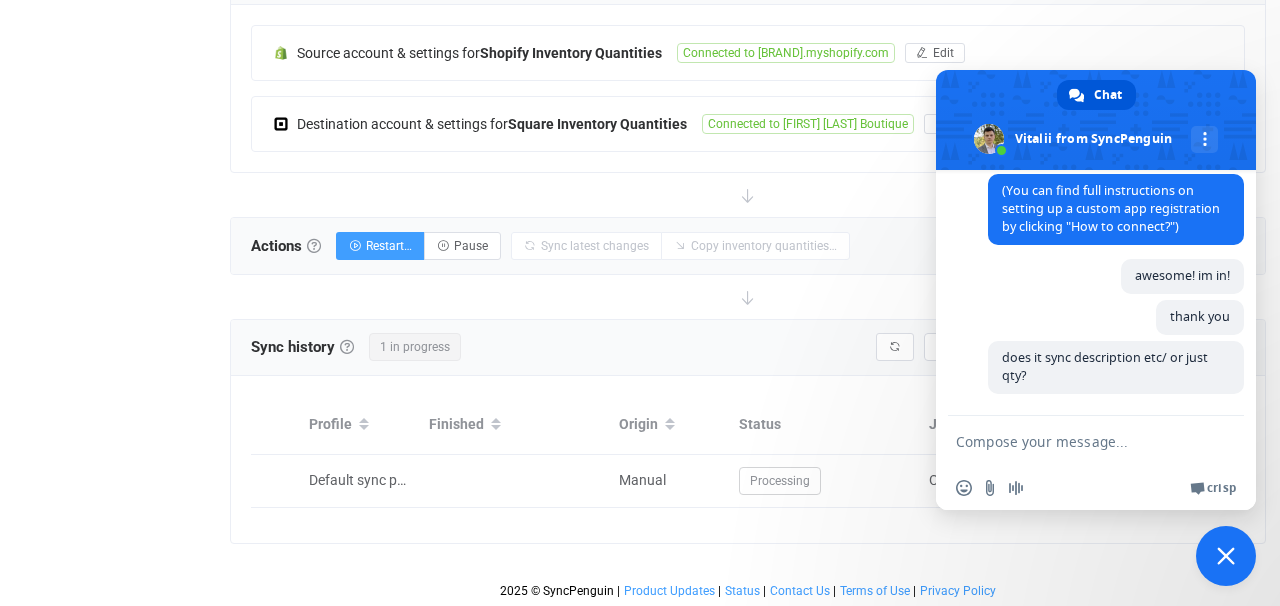 click at bounding box center [748, 195] 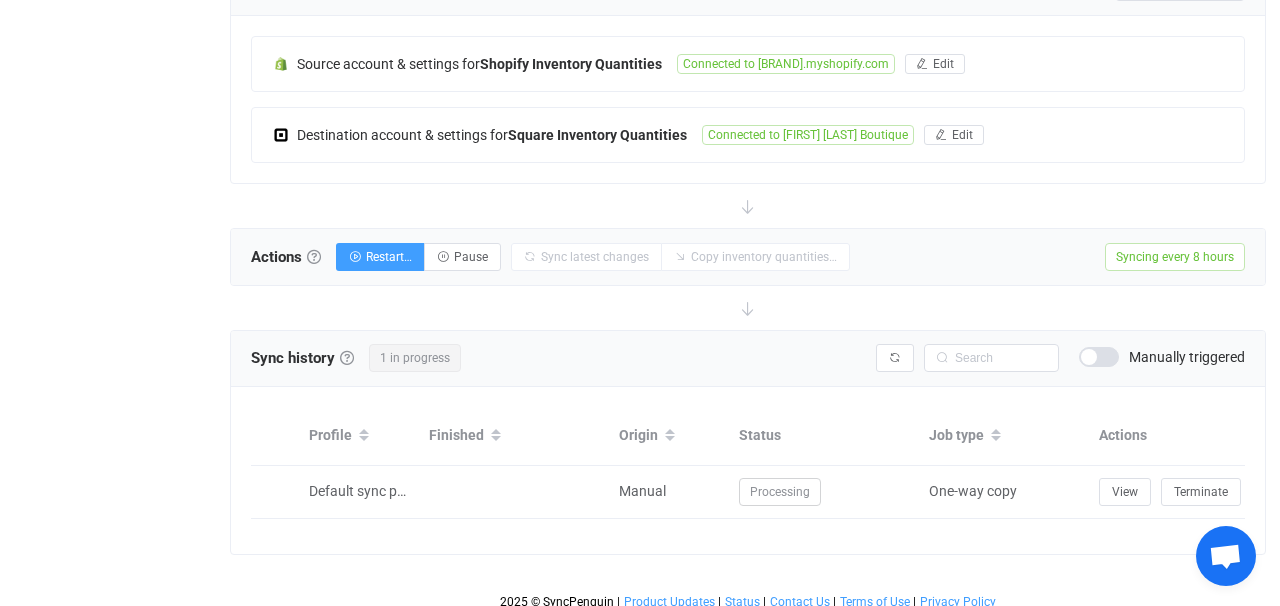 scroll, scrollTop: 474, scrollLeft: 0, axis: vertical 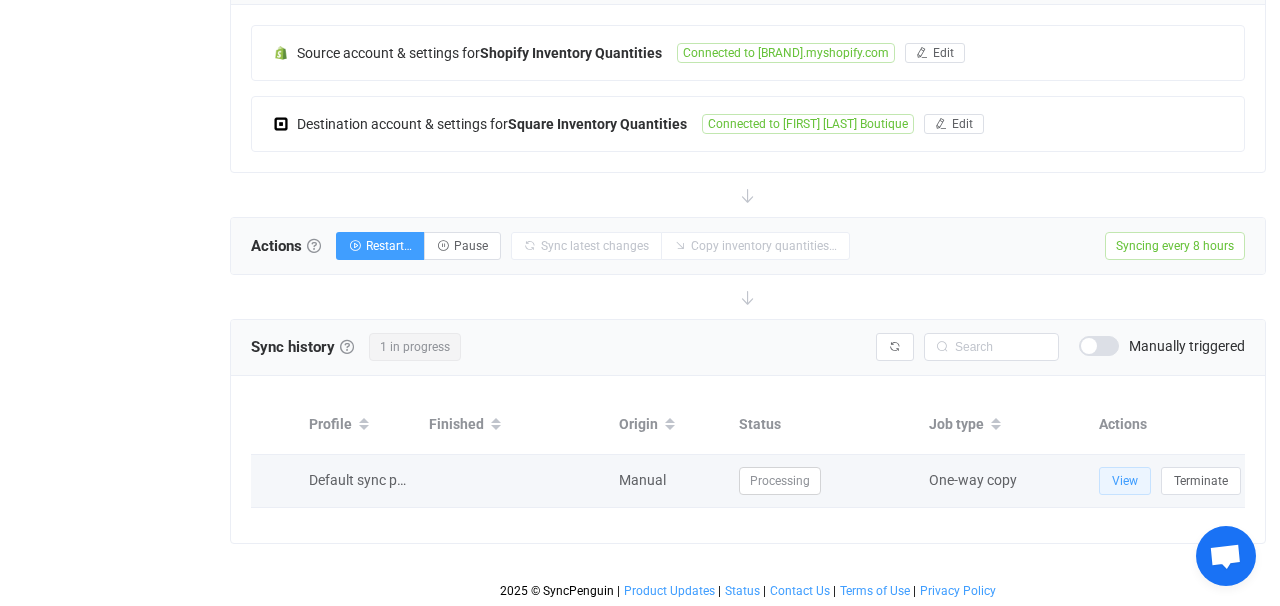 click on "View" at bounding box center [1125, 481] 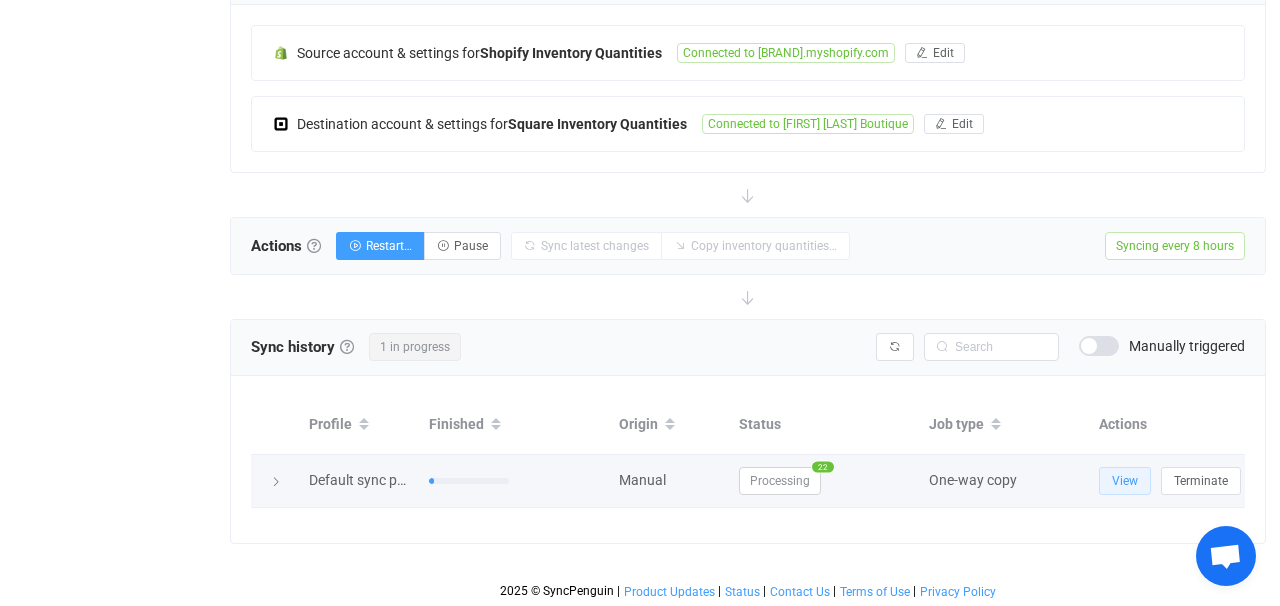 type on "wow. its unable to update." 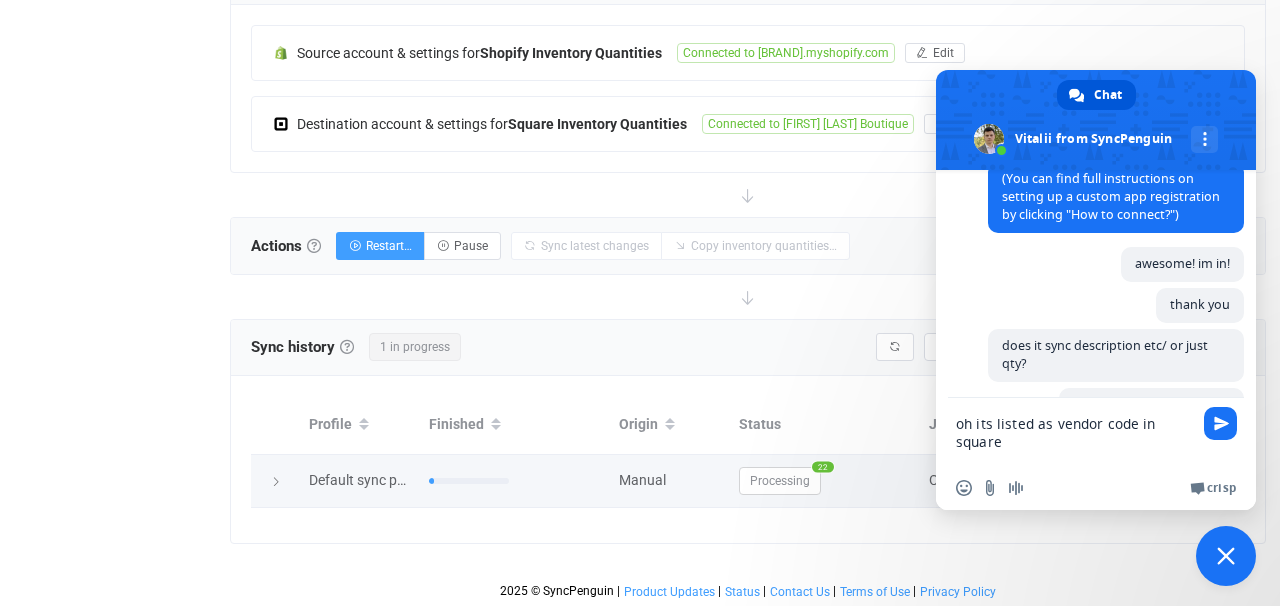 type on "oh its listed as vendor code in square not sku." 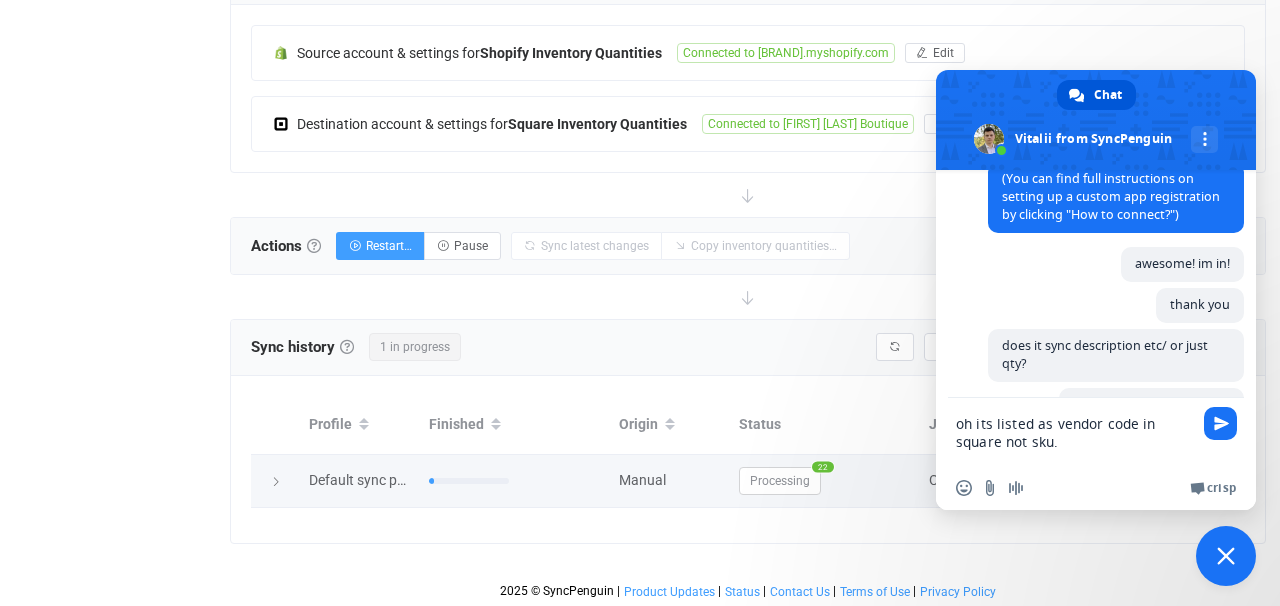 type 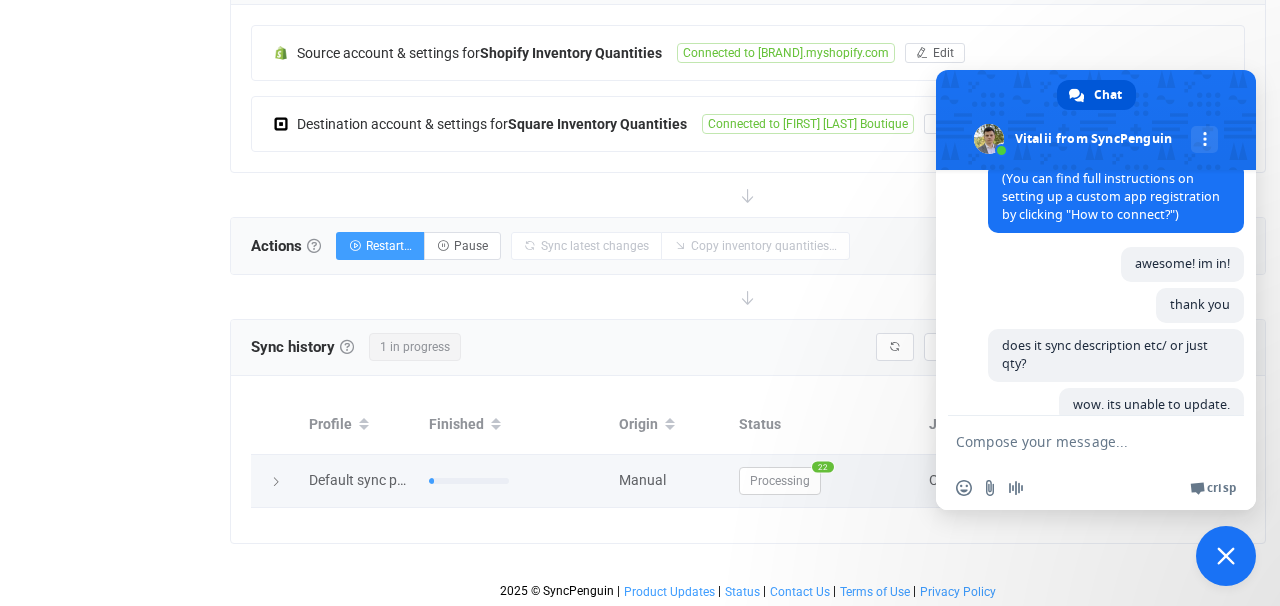 scroll, scrollTop: 3213, scrollLeft: 0, axis: vertical 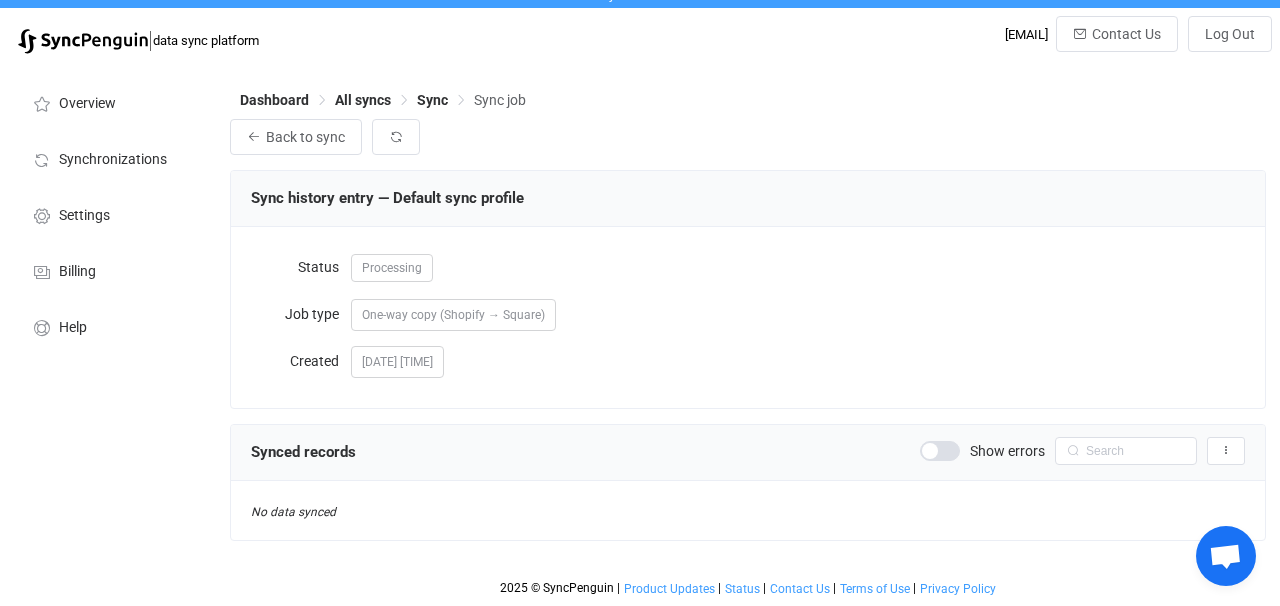 click at bounding box center [940, 451] 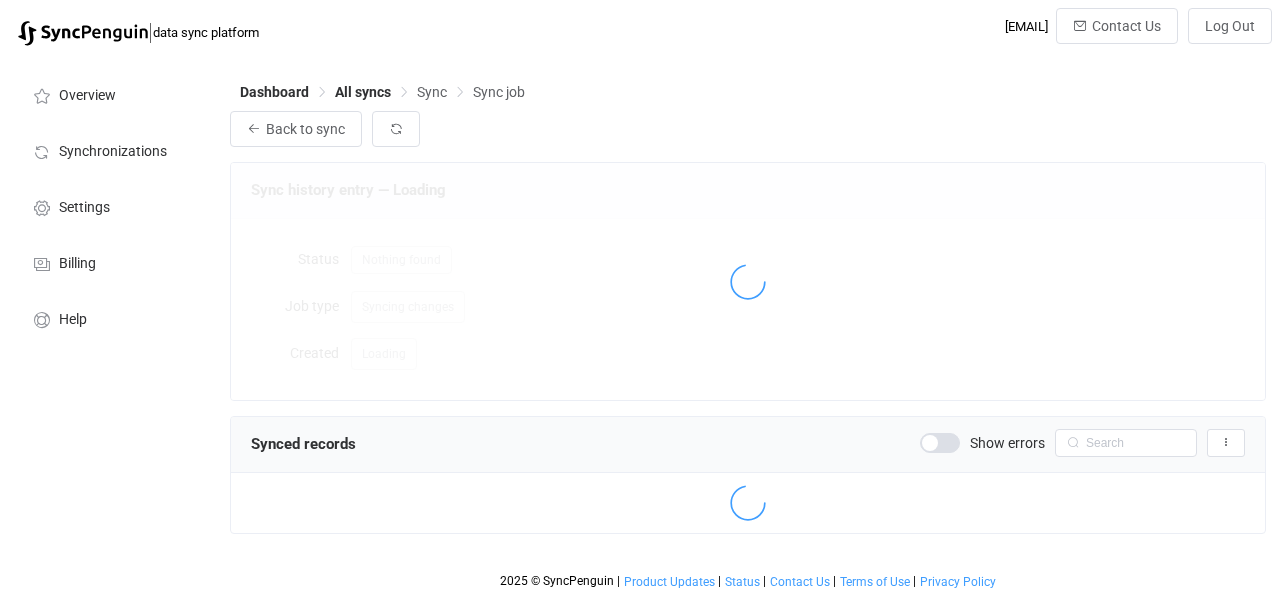 scroll, scrollTop: 17, scrollLeft: 0, axis: vertical 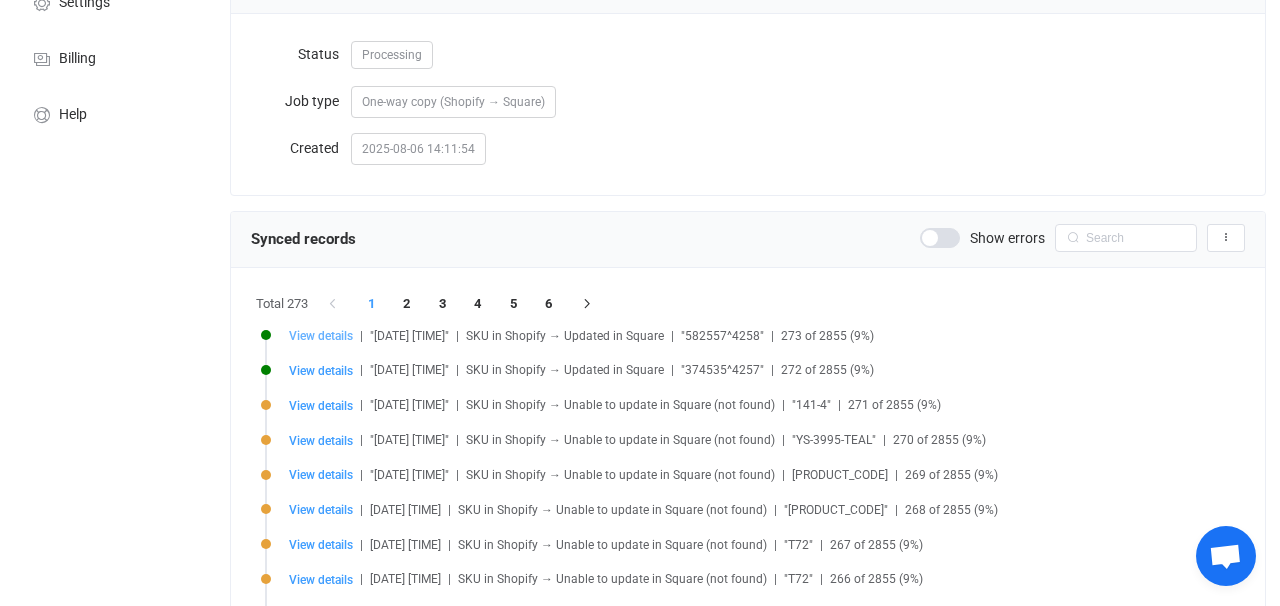 click on "View details" at bounding box center [321, 336] 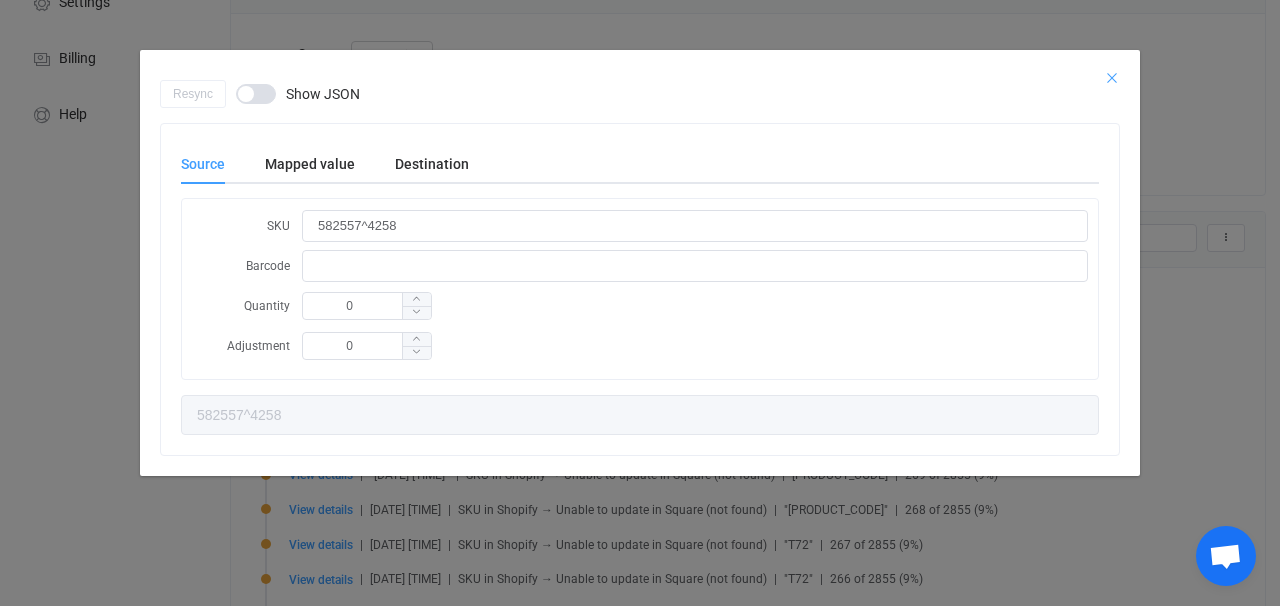 click at bounding box center [1112, 78] 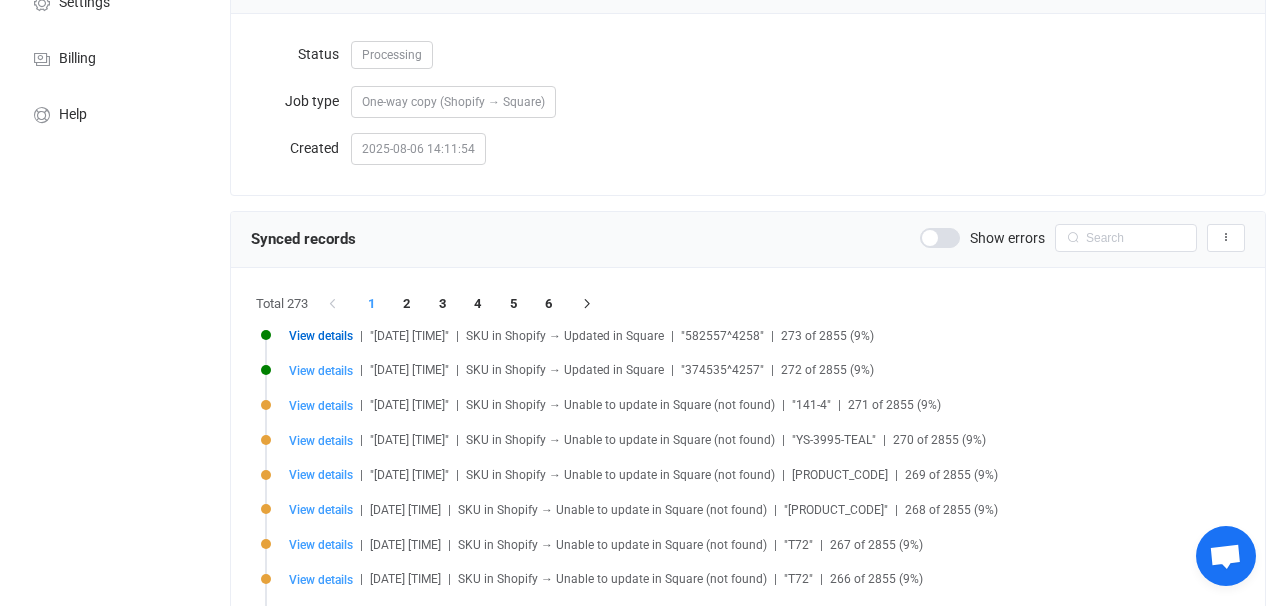 click at bounding box center (940, 238) 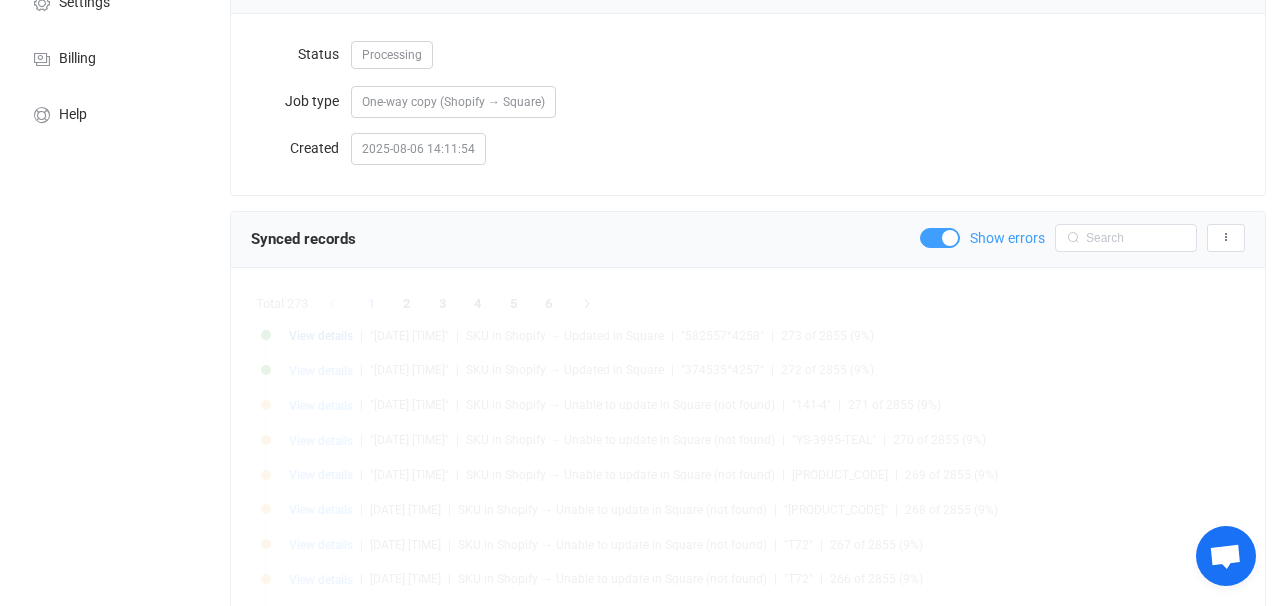 scroll, scrollTop: 17, scrollLeft: 0, axis: vertical 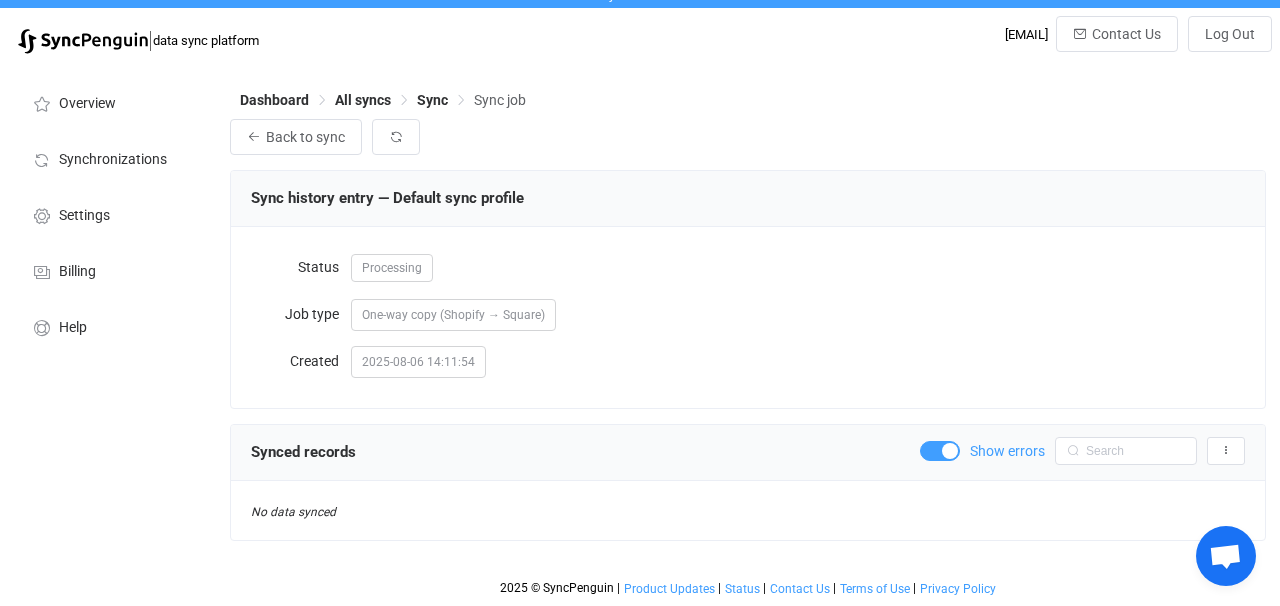 click at bounding box center [940, 451] 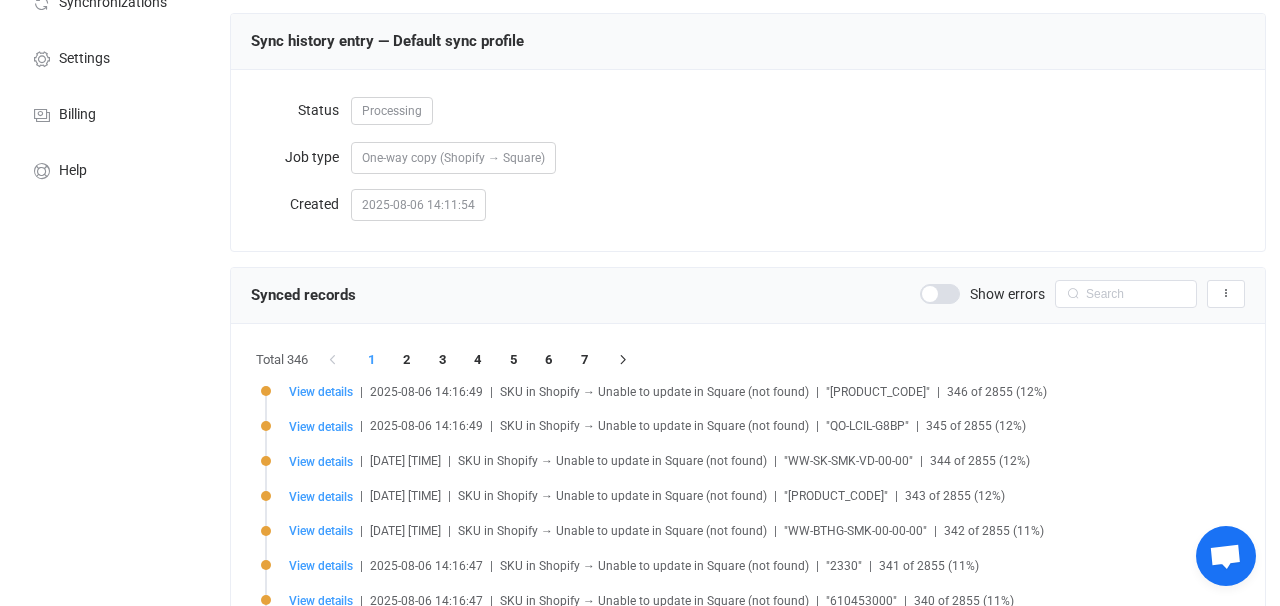 scroll, scrollTop: 44, scrollLeft: 0, axis: vertical 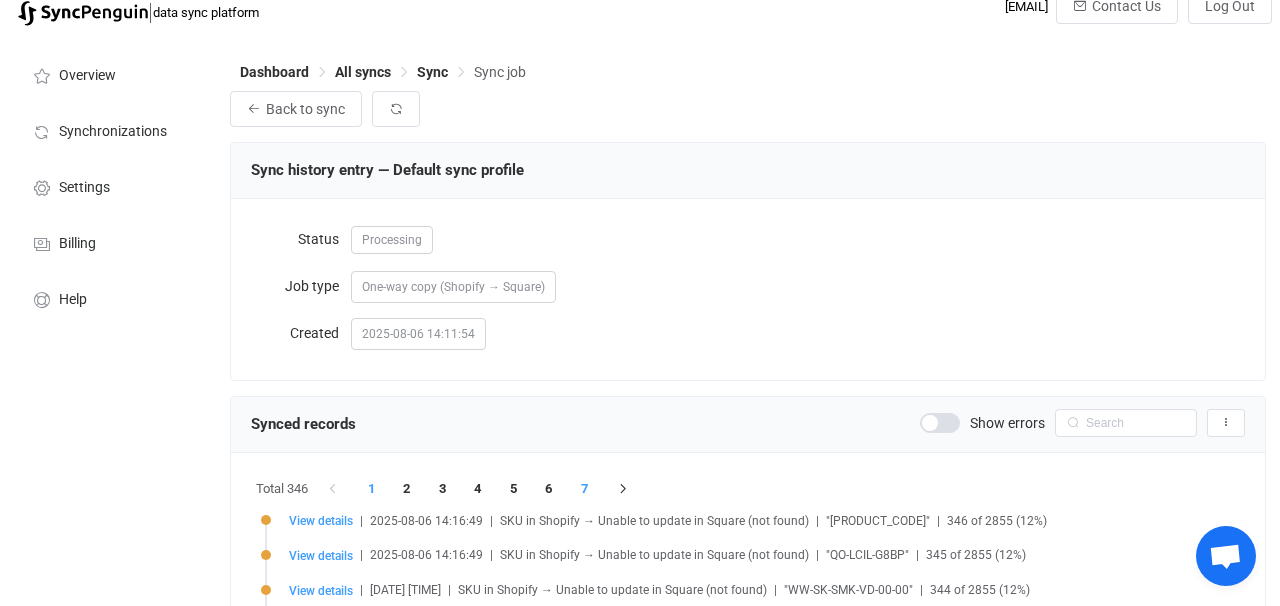 click on "7" at bounding box center (585, 489) 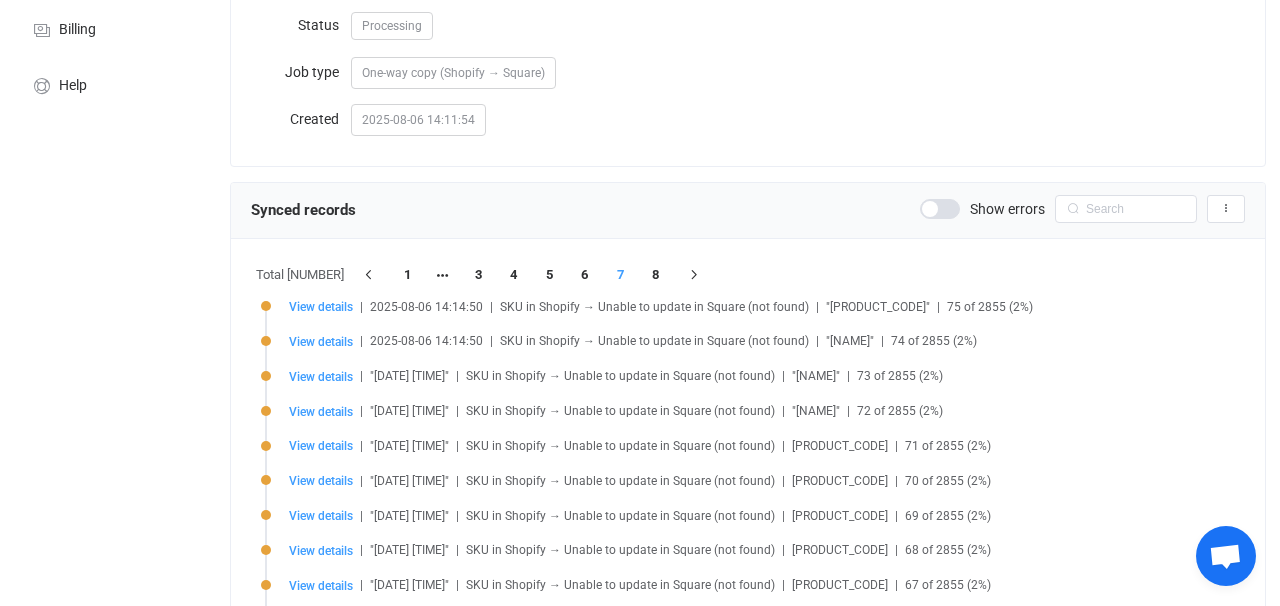 scroll, scrollTop: 260, scrollLeft: 0, axis: vertical 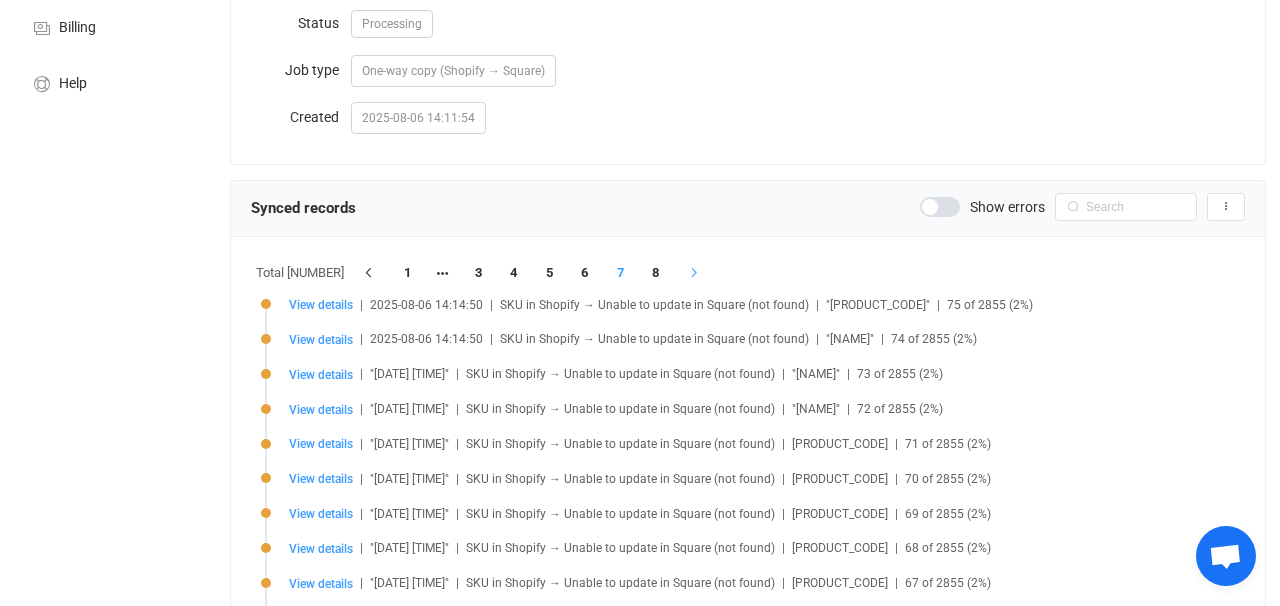 click at bounding box center [695, 273] 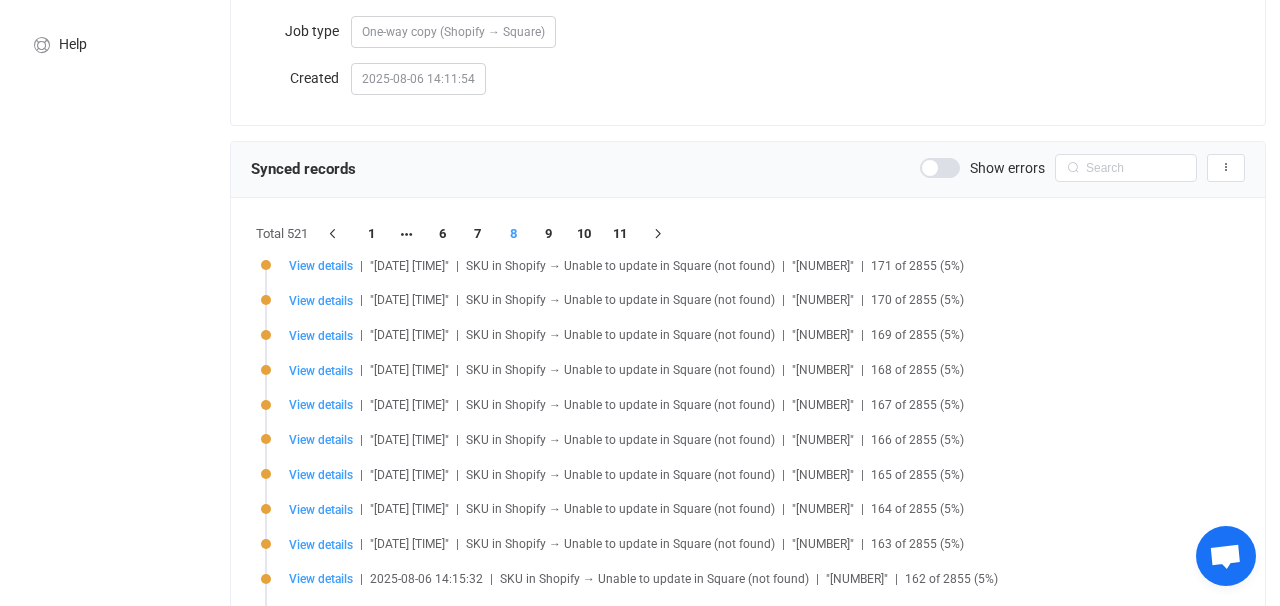 scroll, scrollTop: 345, scrollLeft: 0, axis: vertical 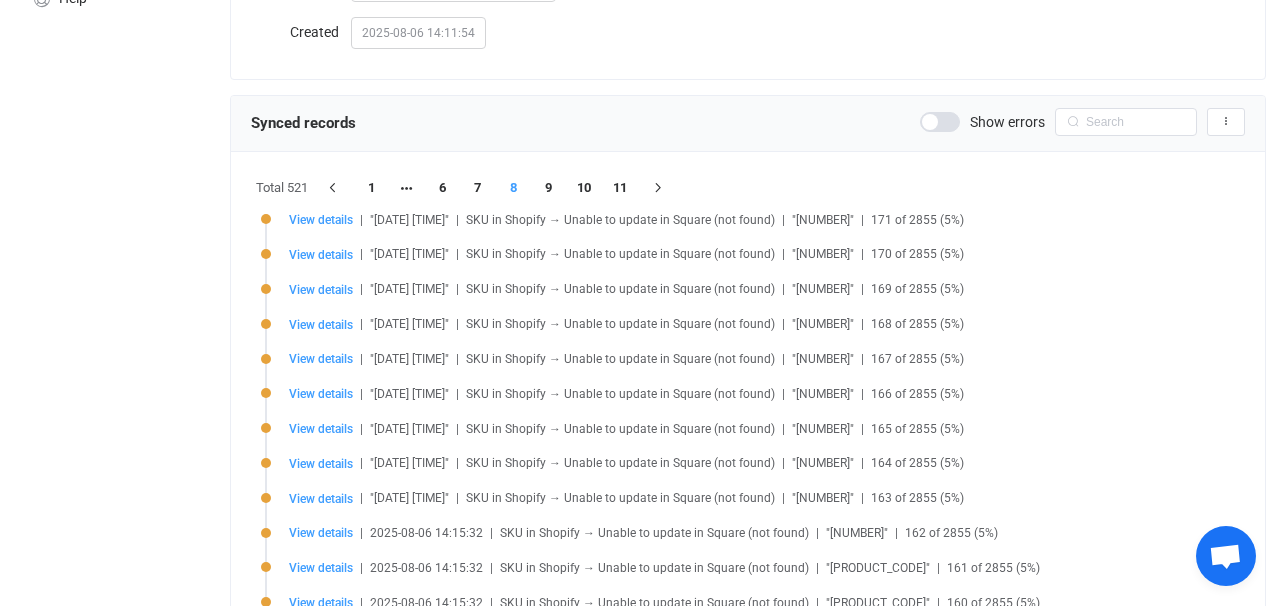 click on "View details | [DATE] [TIME] | SKU in Shopify → Unable to update in Square (not found) | "[NUMBER]" | [PERCENTAGE]" at bounding box center (753, 510) 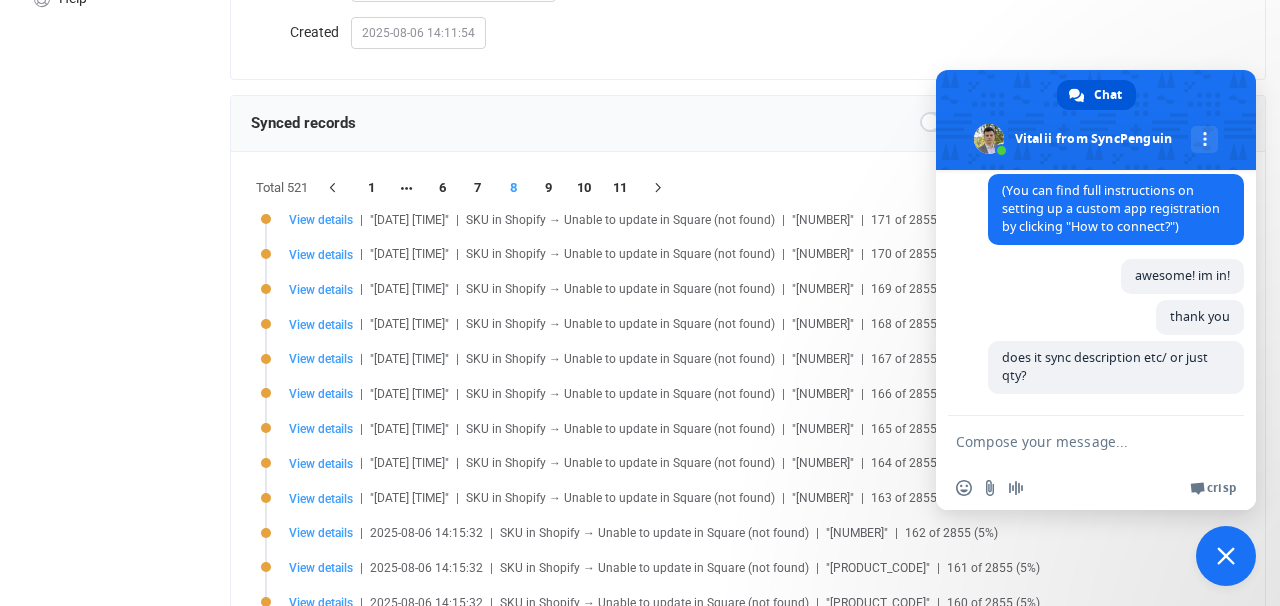 scroll, scrollTop: 2658, scrollLeft: 0, axis: vertical 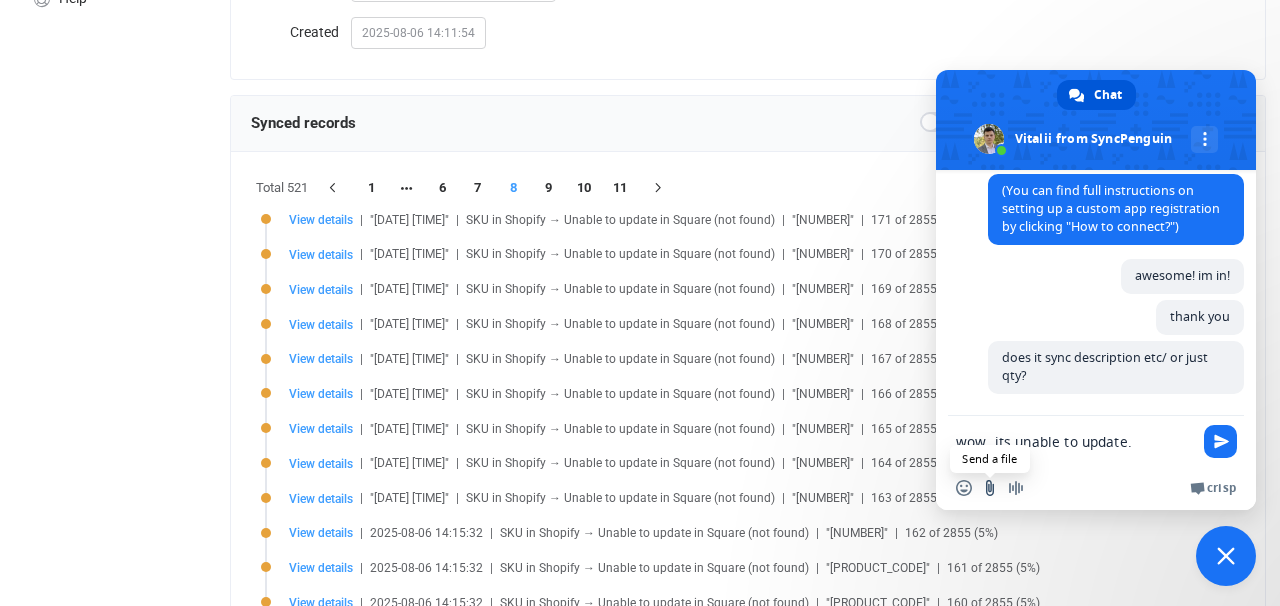 type on "wow. its unable to update." 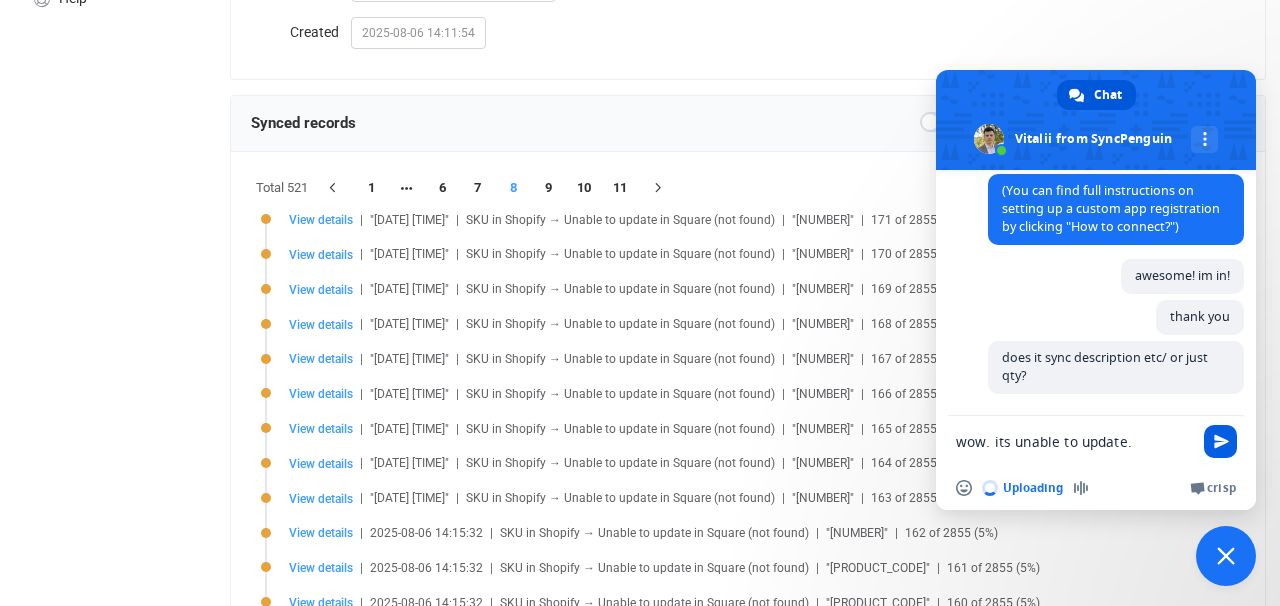 click at bounding box center [1221, 441] 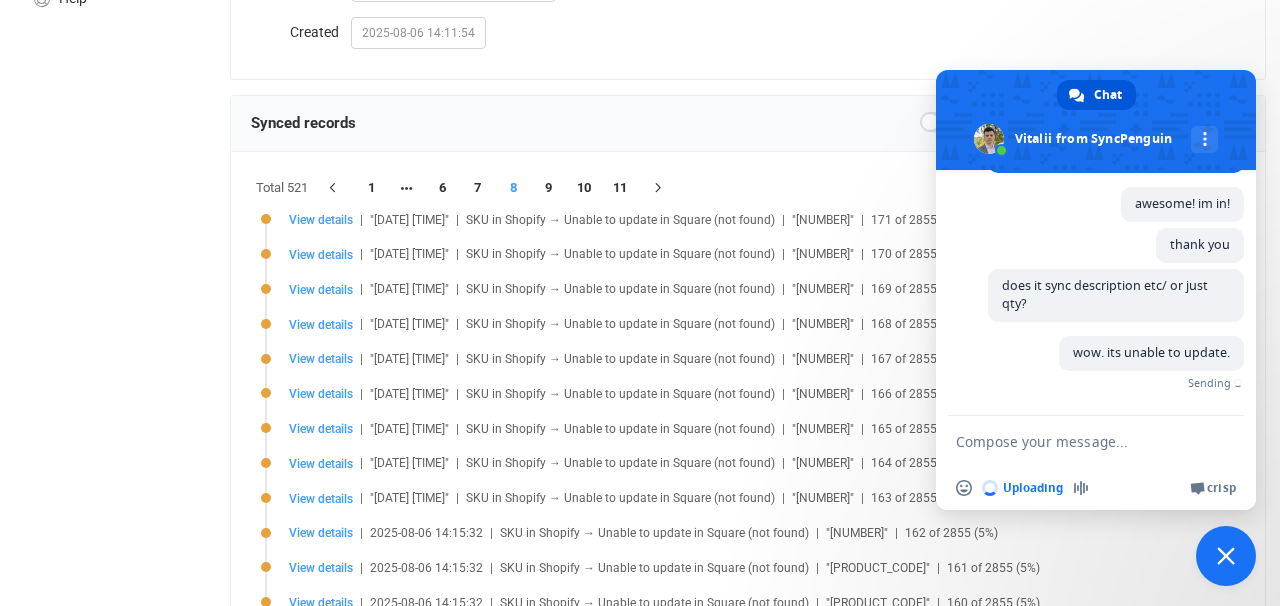 scroll, scrollTop: 2700, scrollLeft: 0, axis: vertical 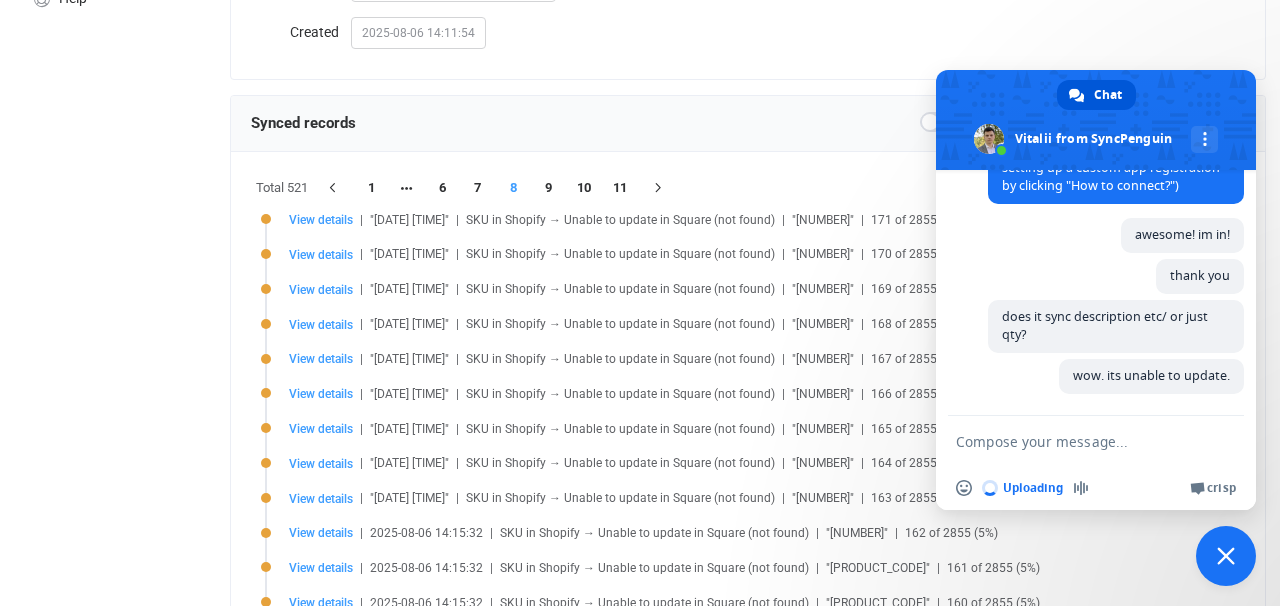 type 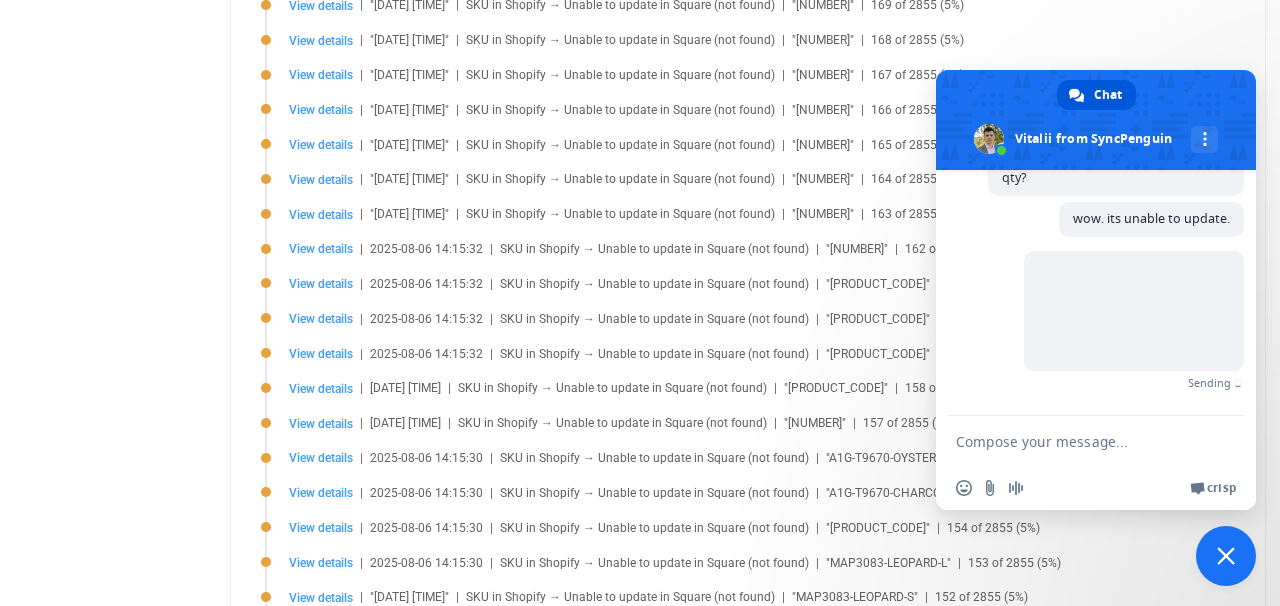 scroll, scrollTop: 1591, scrollLeft: 0, axis: vertical 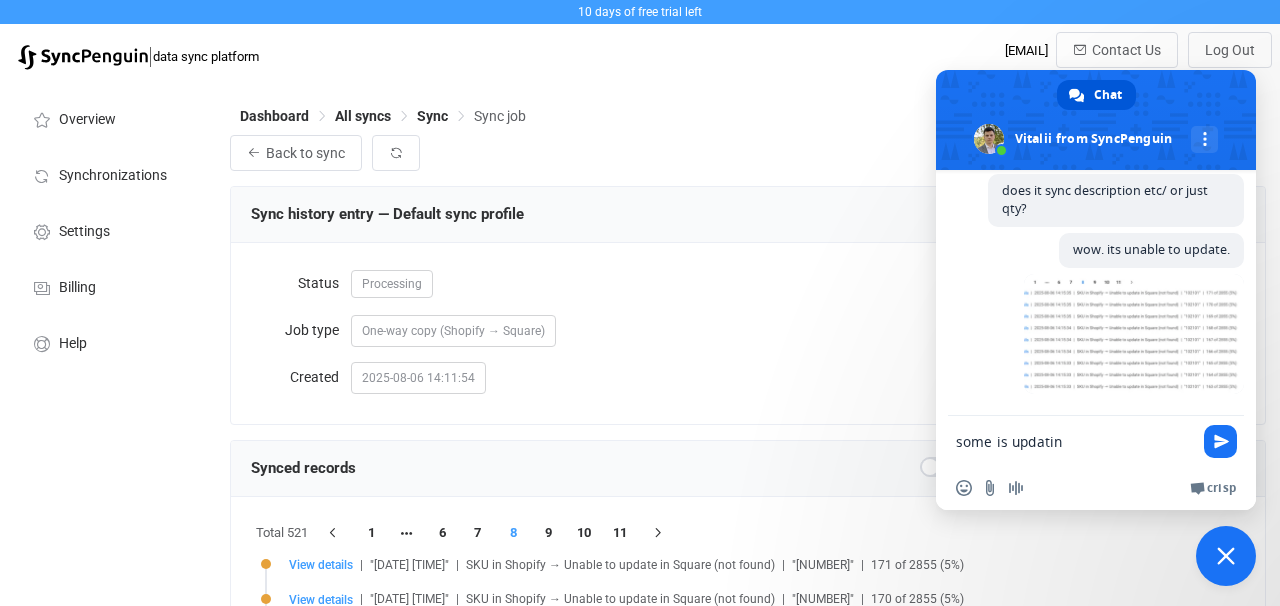 type on "some is updating" 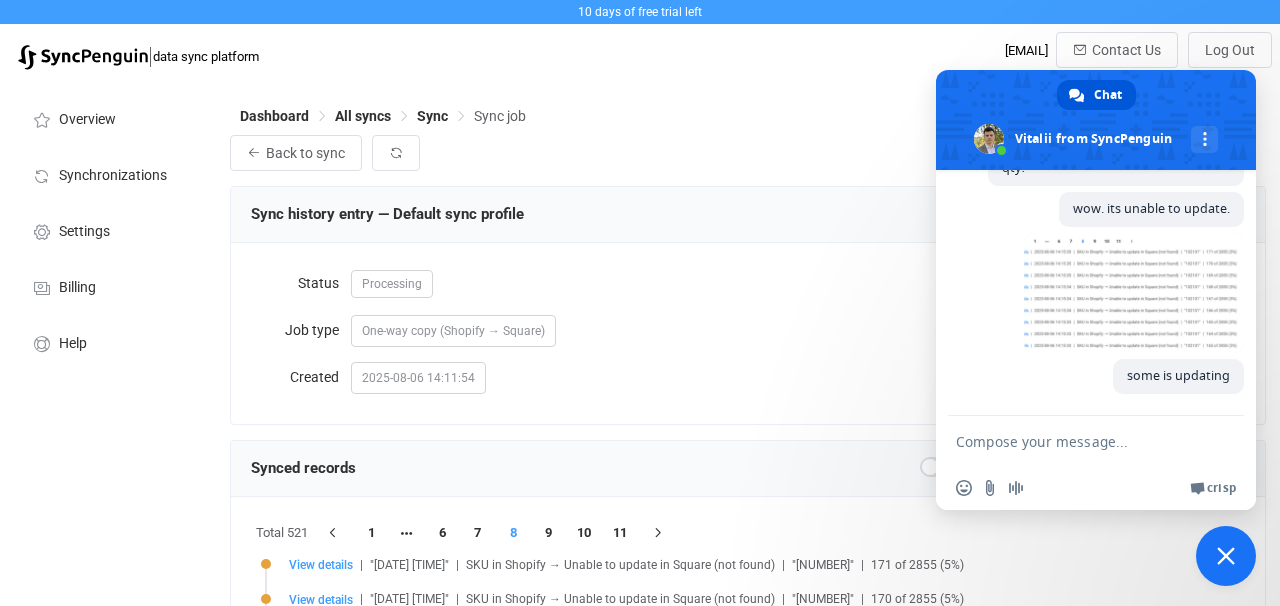 scroll, scrollTop: 2867, scrollLeft: 0, axis: vertical 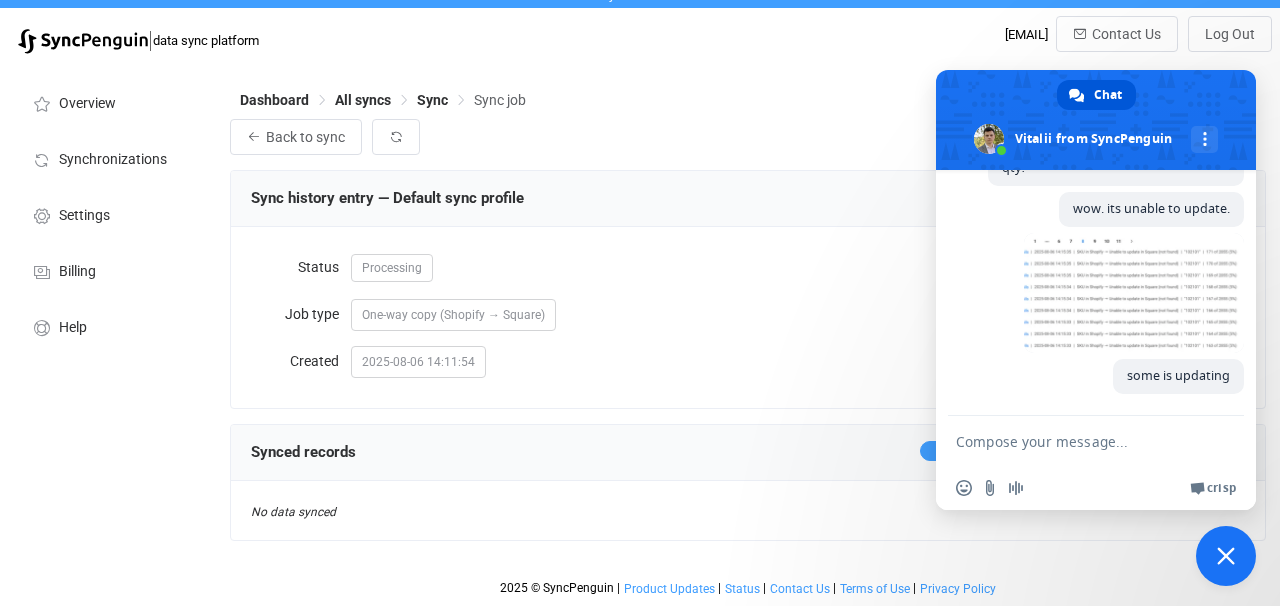 click at bounding box center [1226, 556] 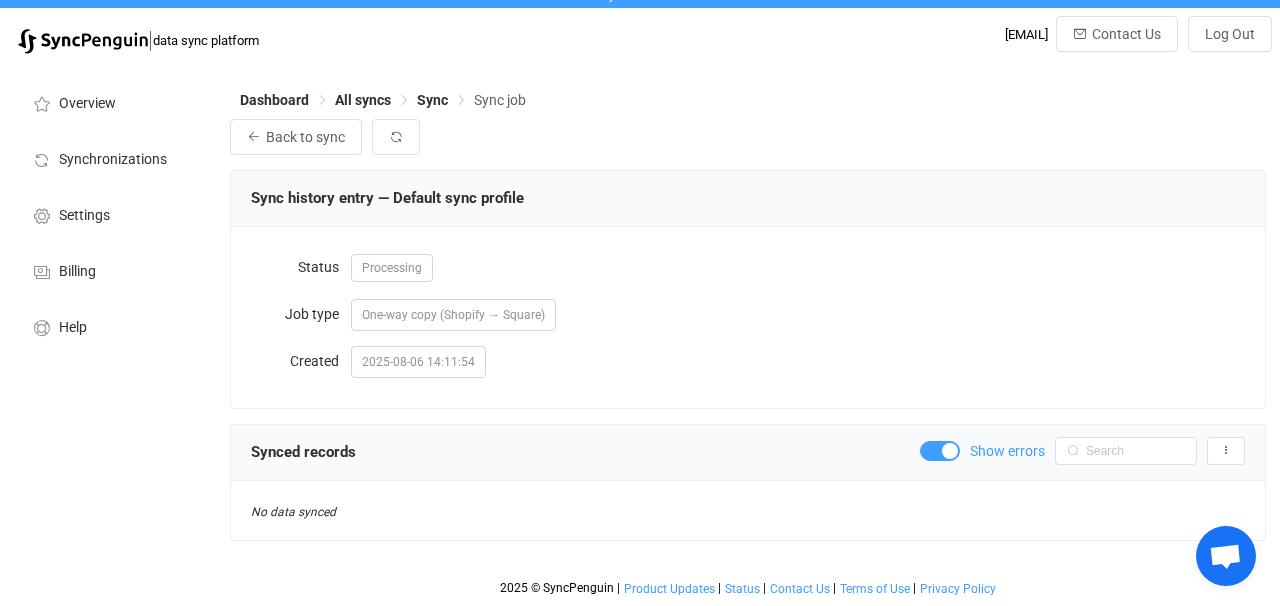 click at bounding box center [940, 451] 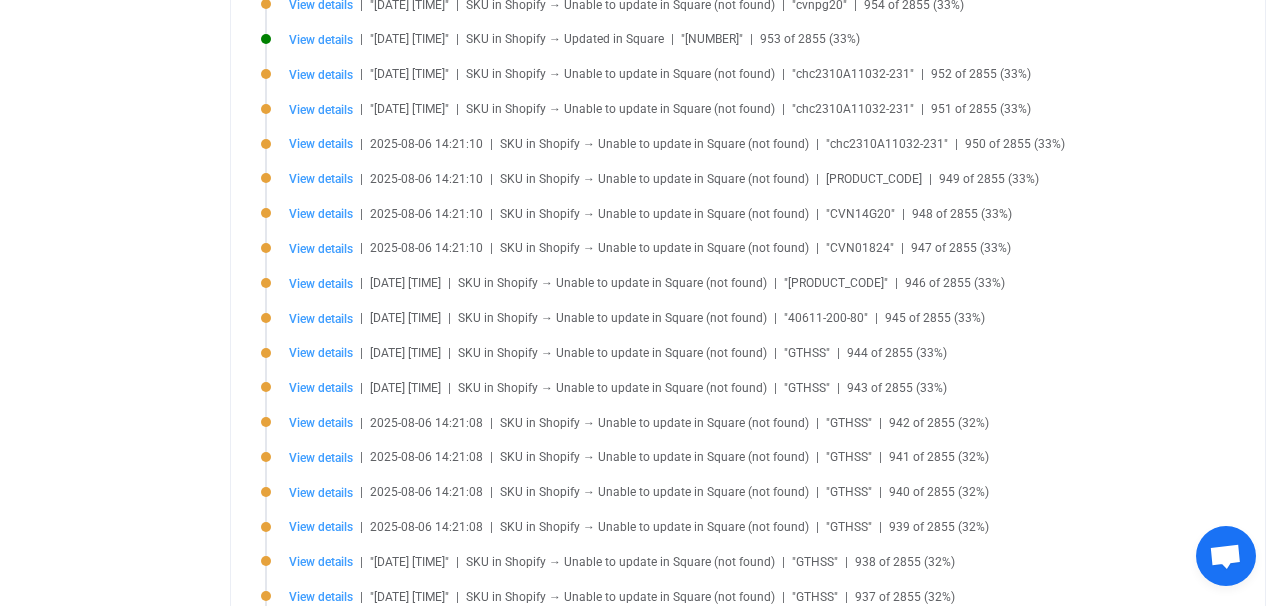 scroll, scrollTop: 1781, scrollLeft: 0, axis: vertical 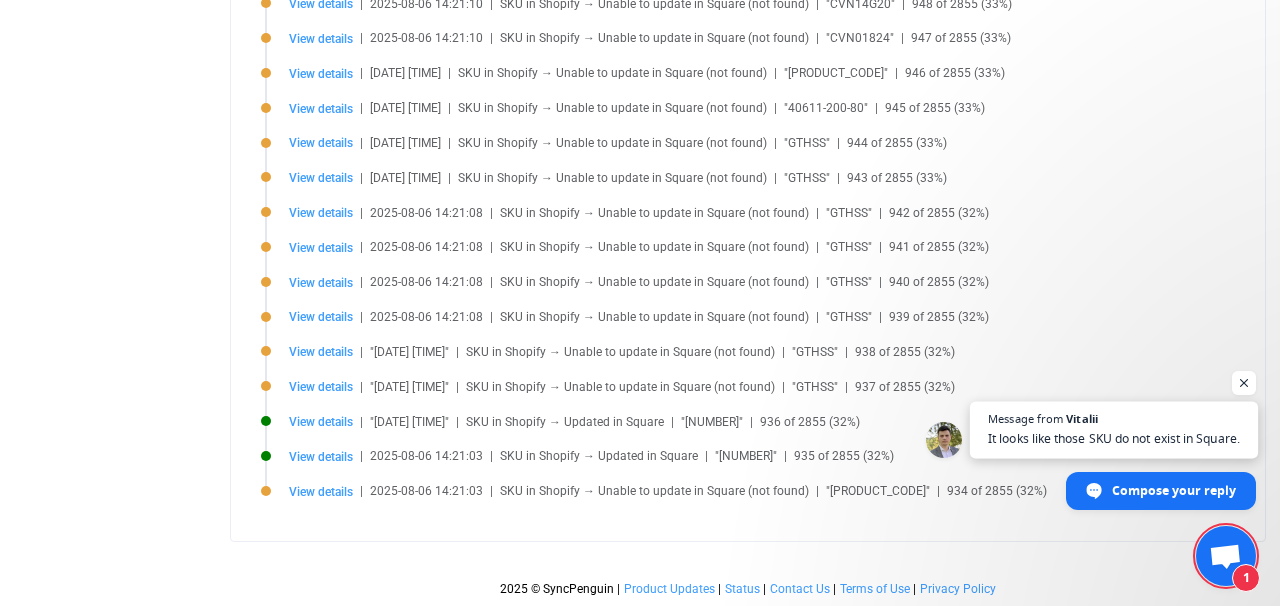 click on "Message from [NAME]. It looks like those SKU do not exist in Square." at bounding box center [1114, 430] 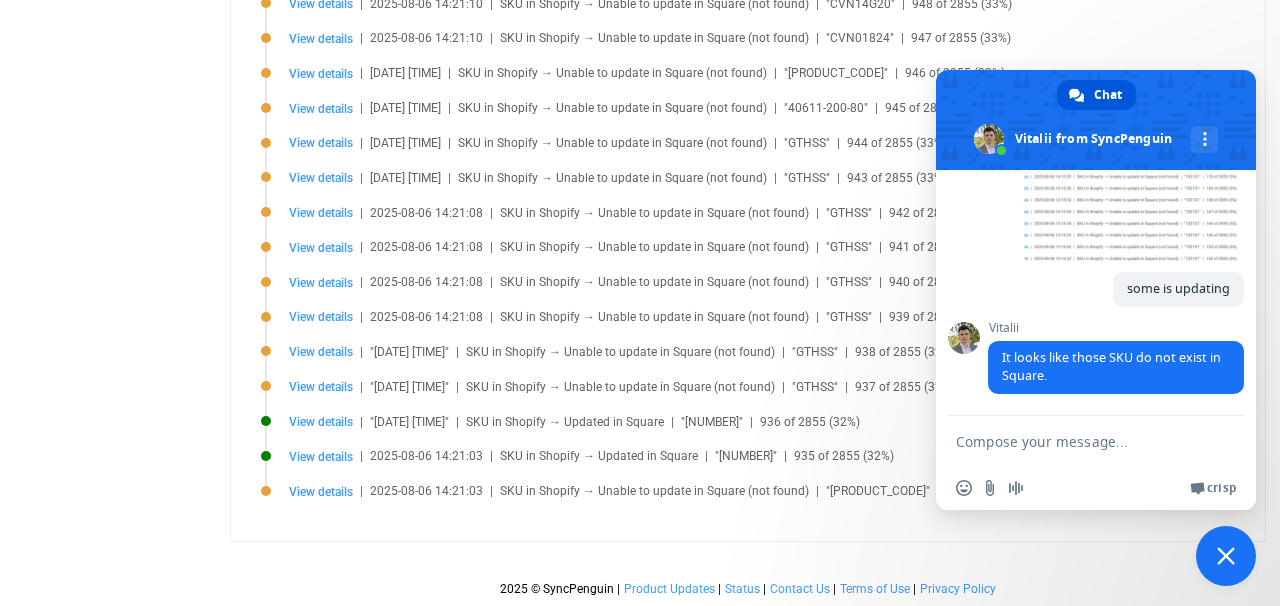 scroll, scrollTop: 3015, scrollLeft: 0, axis: vertical 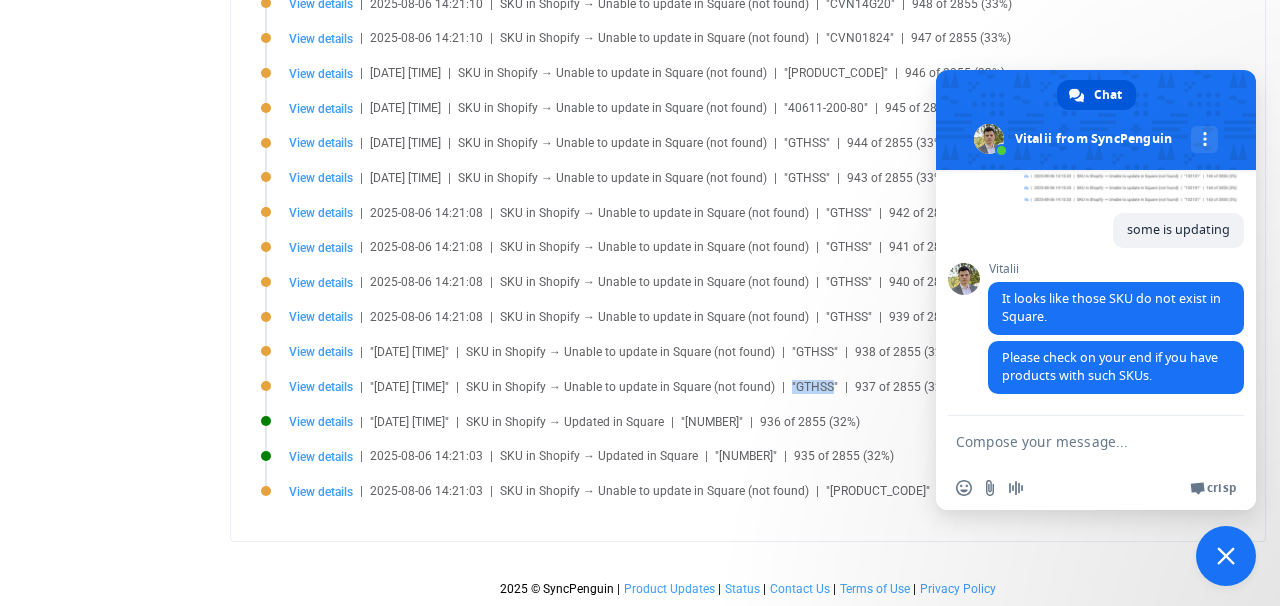 drag, startPoint x: 859, startPoint y: 386, endPoint x: 818, endPoint y: 387, distance: 41.01219 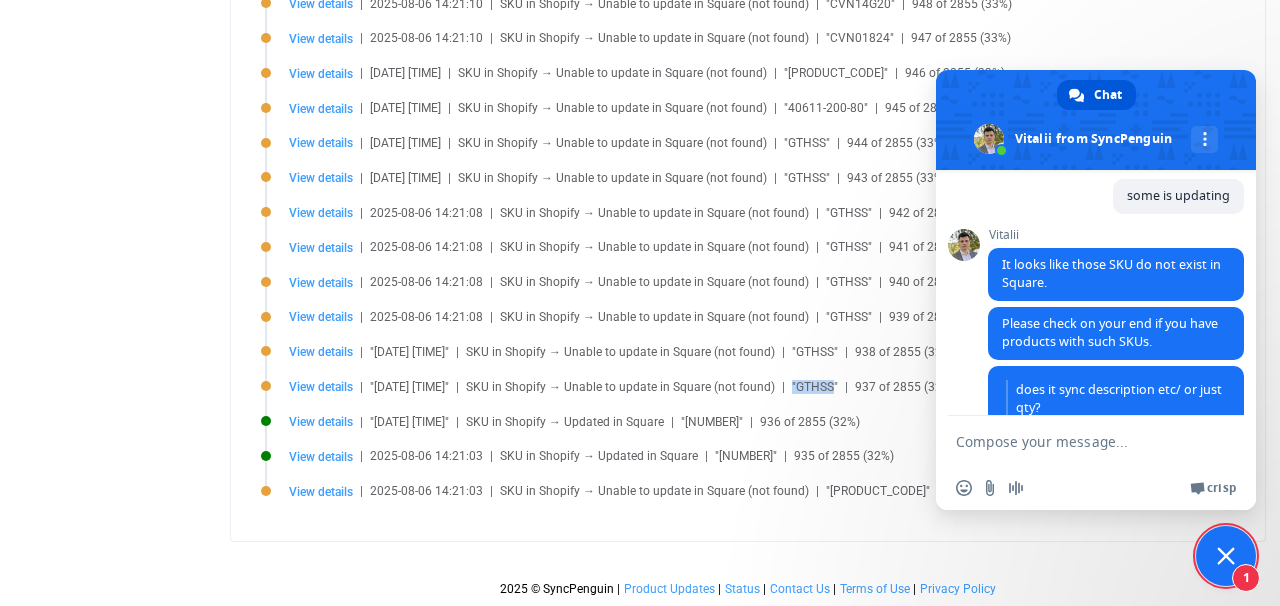 scroll, scrollTop: 3145, scrollLeft: 0, axis: vertical 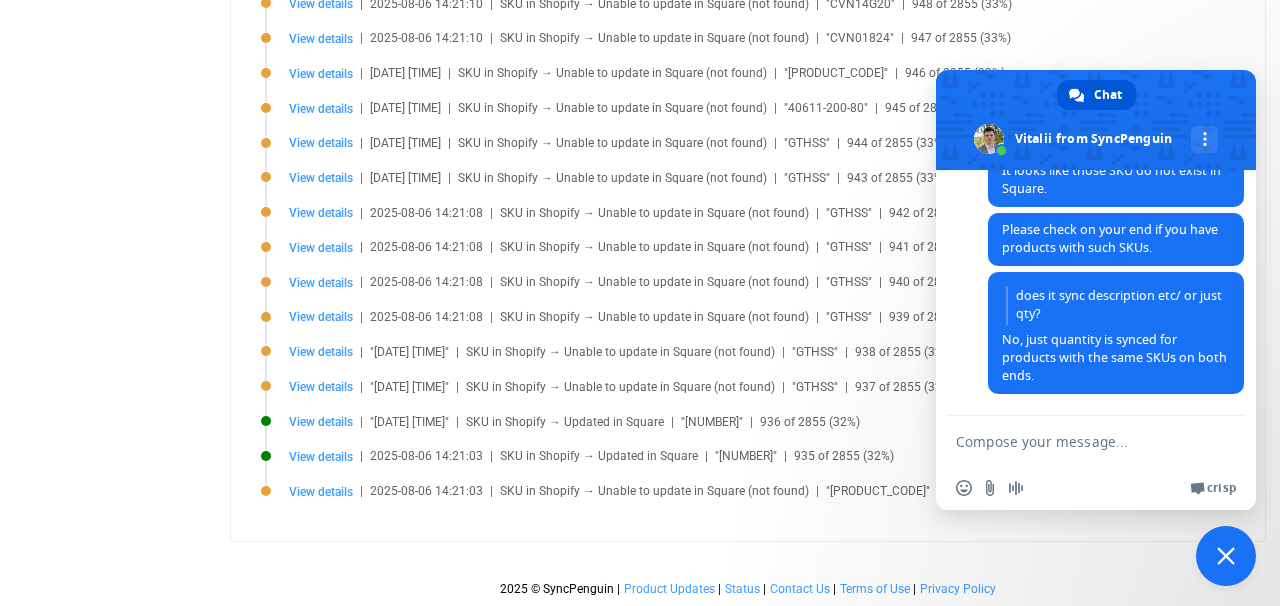 click at bounding box center [1076, 441] 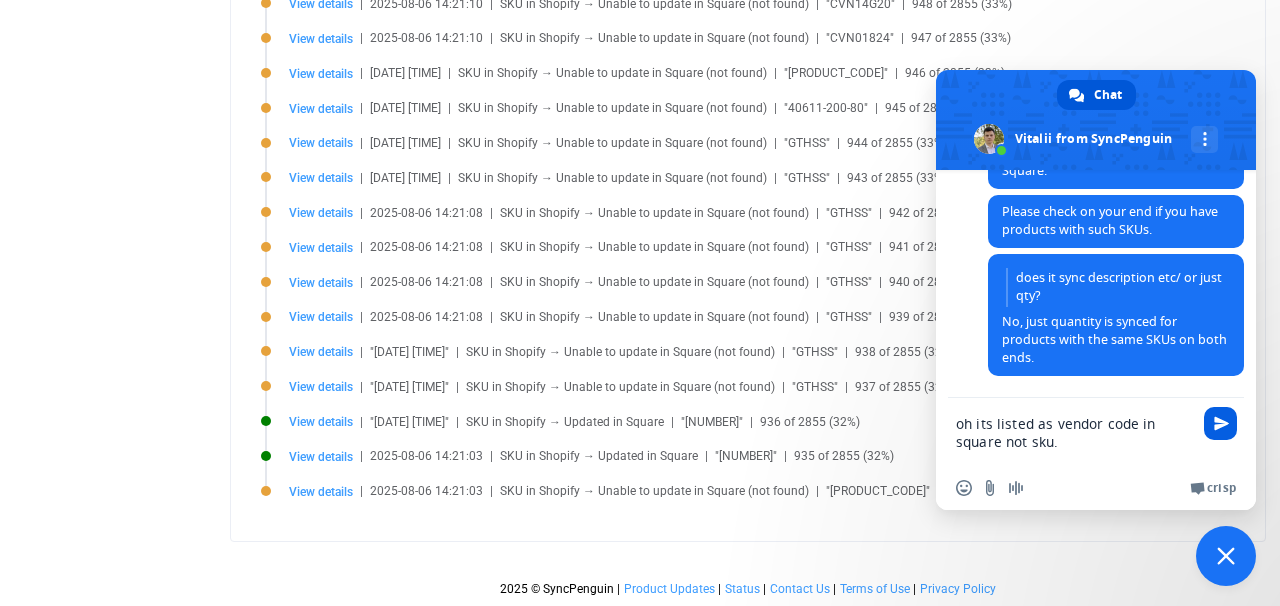 type on "oh its listed as vendor code in square not sku." 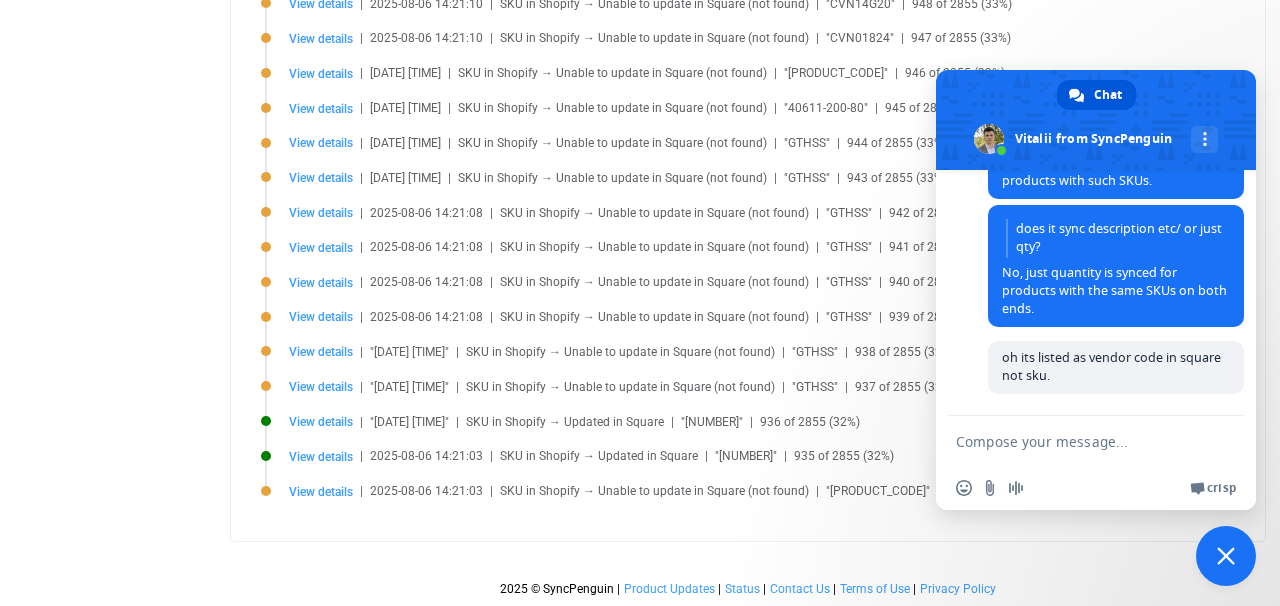 scroll, scrollTop: 3213, scrollLeft: 0, axis: vertical 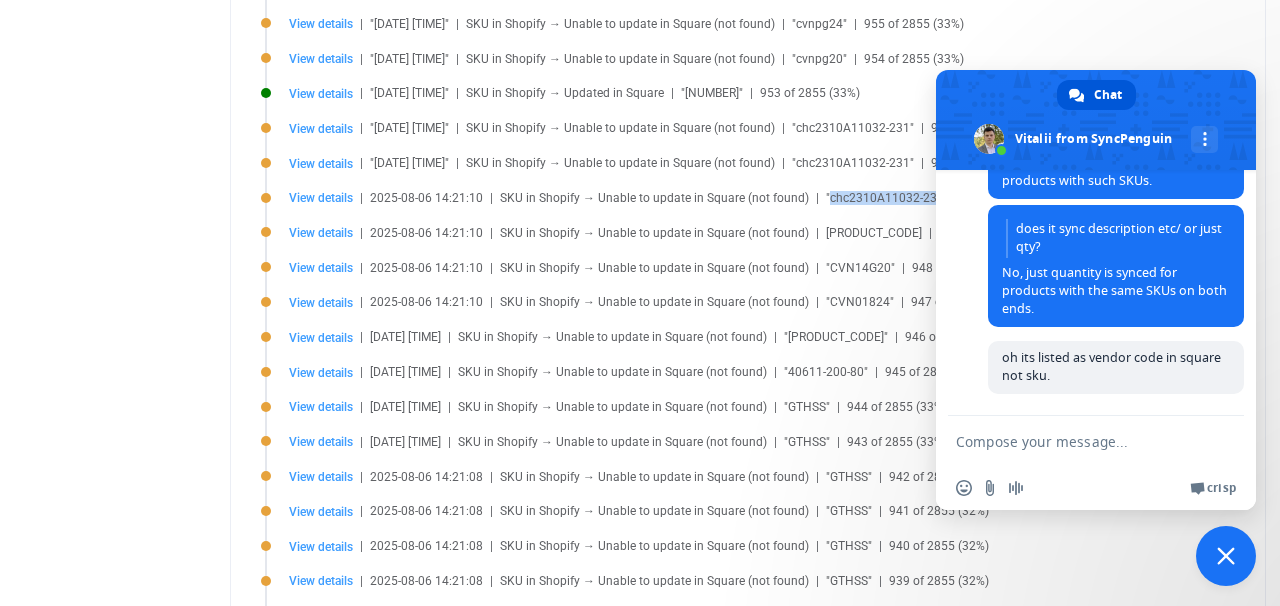 drag, startPoint x: 930, startPoint y: 202, endPoint x: 821, endPoint y: 203, distance: 109.004585 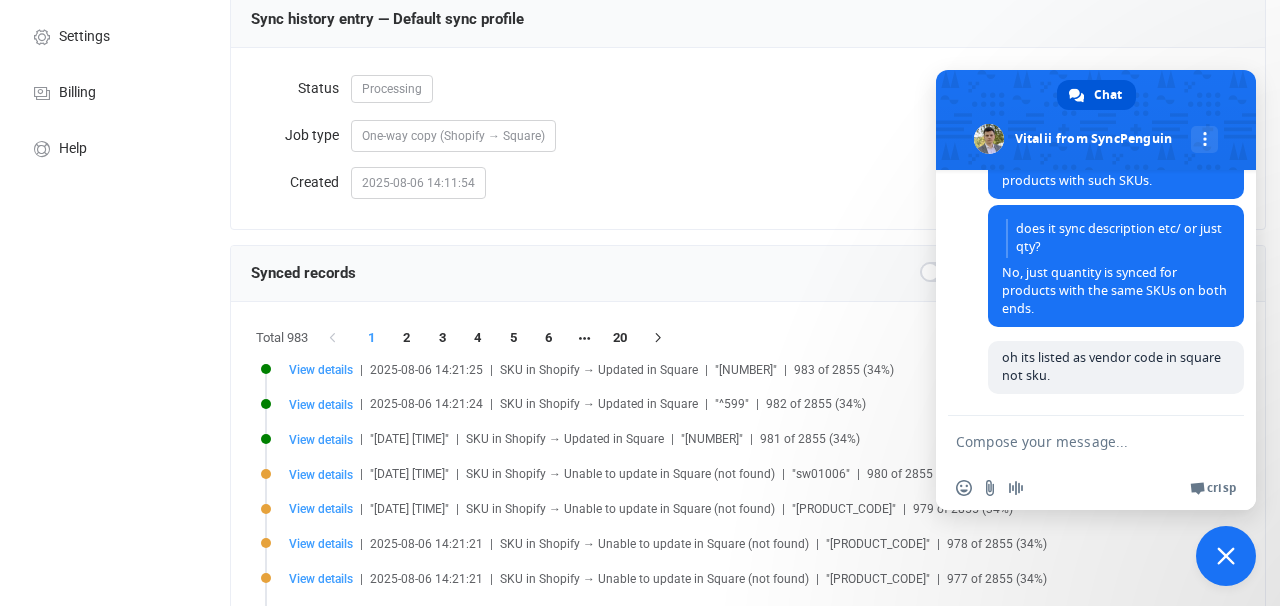 scroll, scrollTop: 192, scrollLeft: 0, axis: vertical 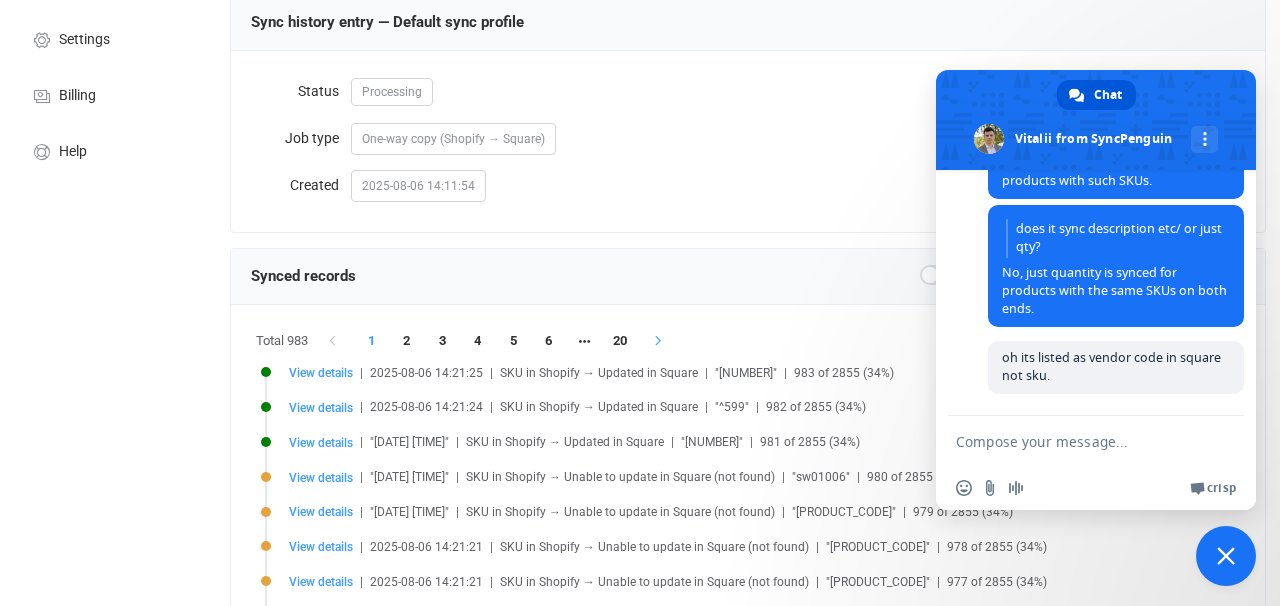 click at bounding box center (659, 341) 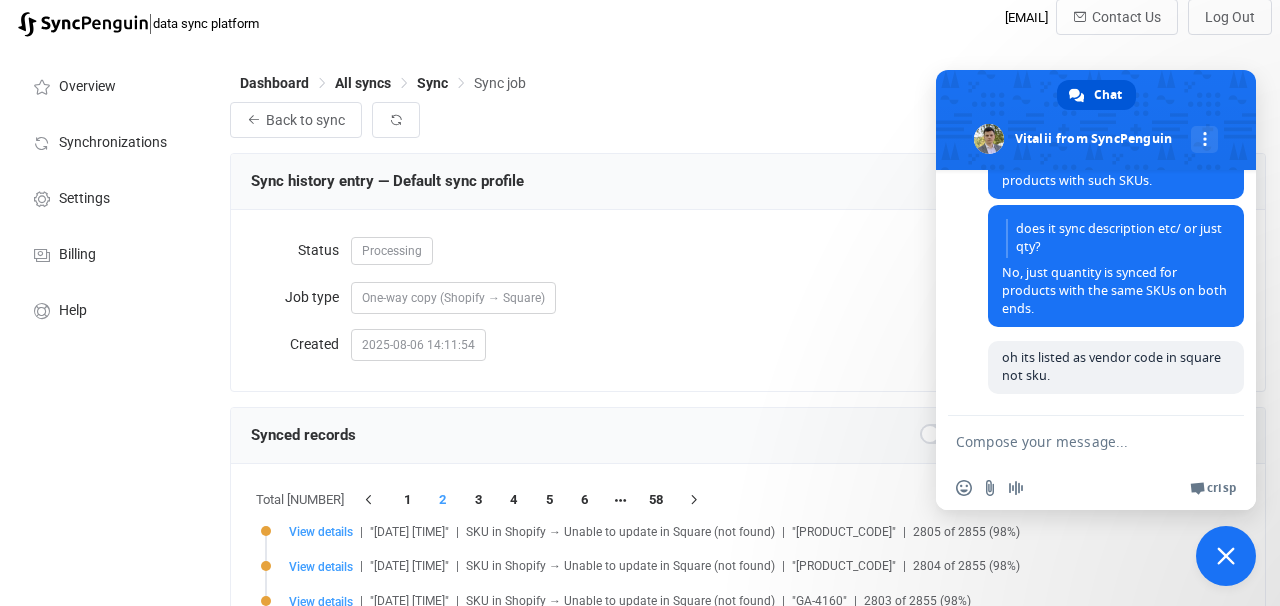 scroll, scrollTop: 0, scrollLeft: 0, axis: both 